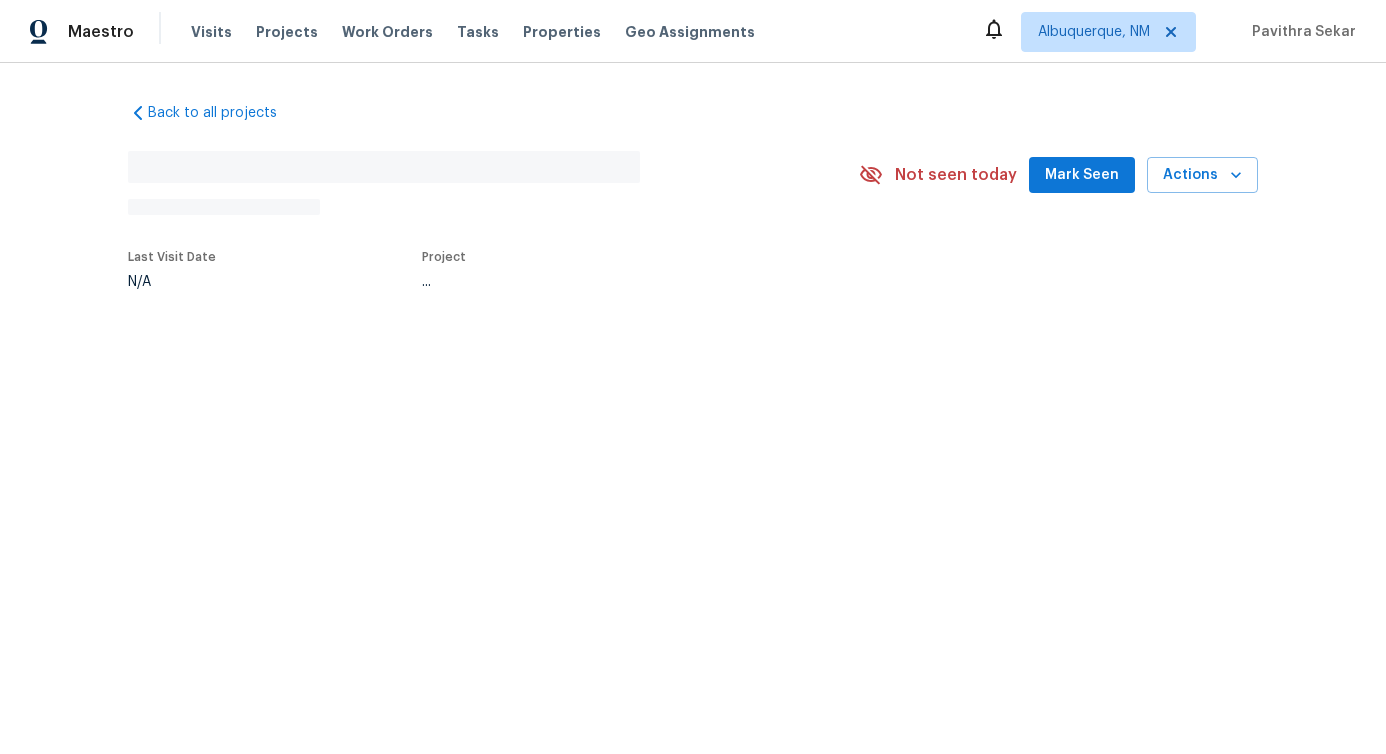 scroll, scrollTop: 0, scrollLeft: 0, axis: both 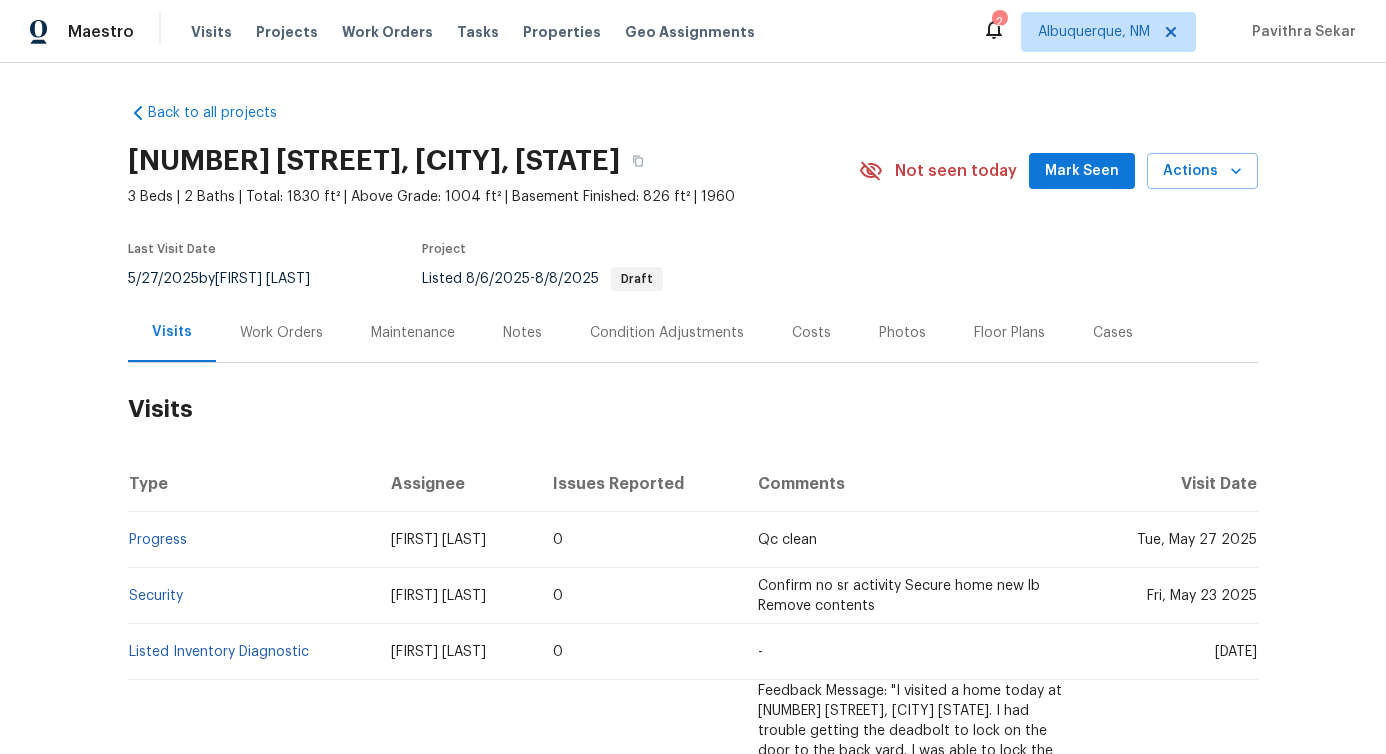 click on "Work Orders" at bounding box center [281, 333] 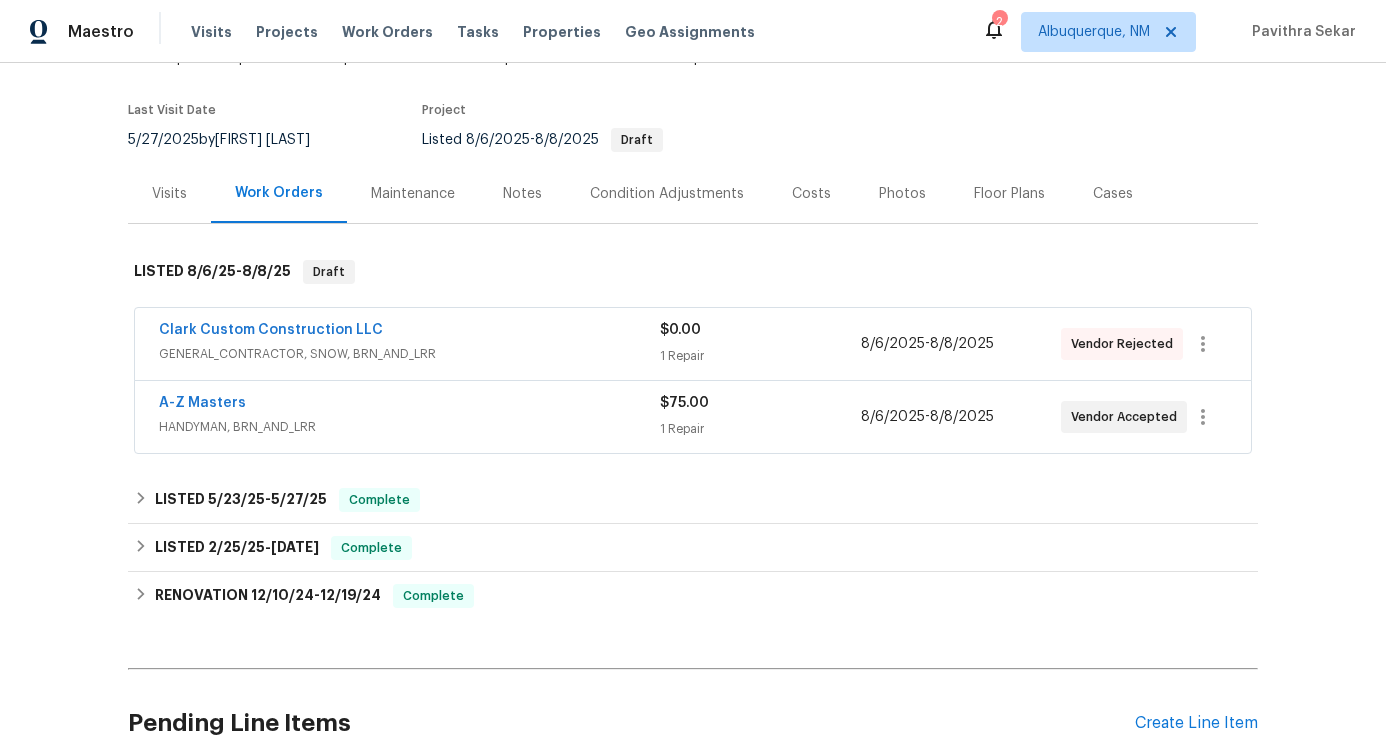 scroll, scrollTop: 208, scrollLeft: 0, axis: vertical 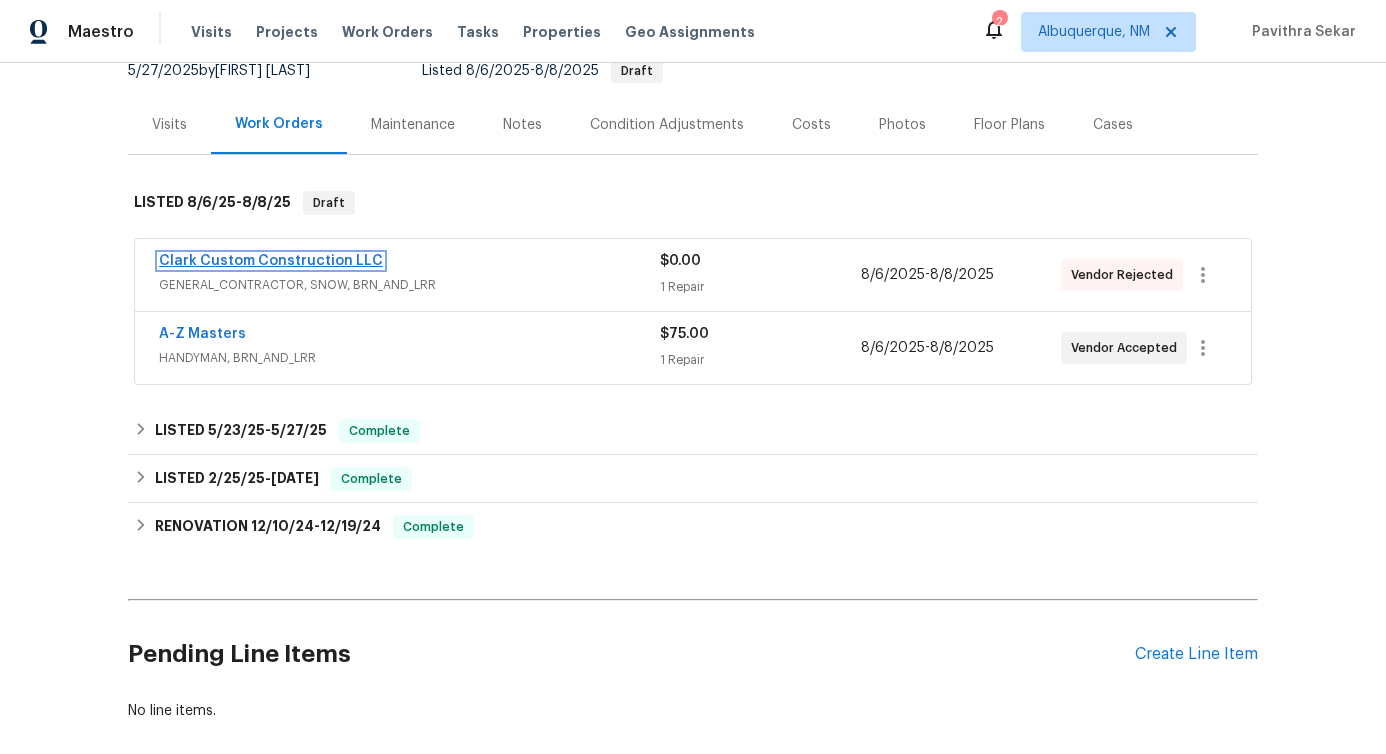 click on "Clark Custom Construction LLC" at bounding box center [271, 261] 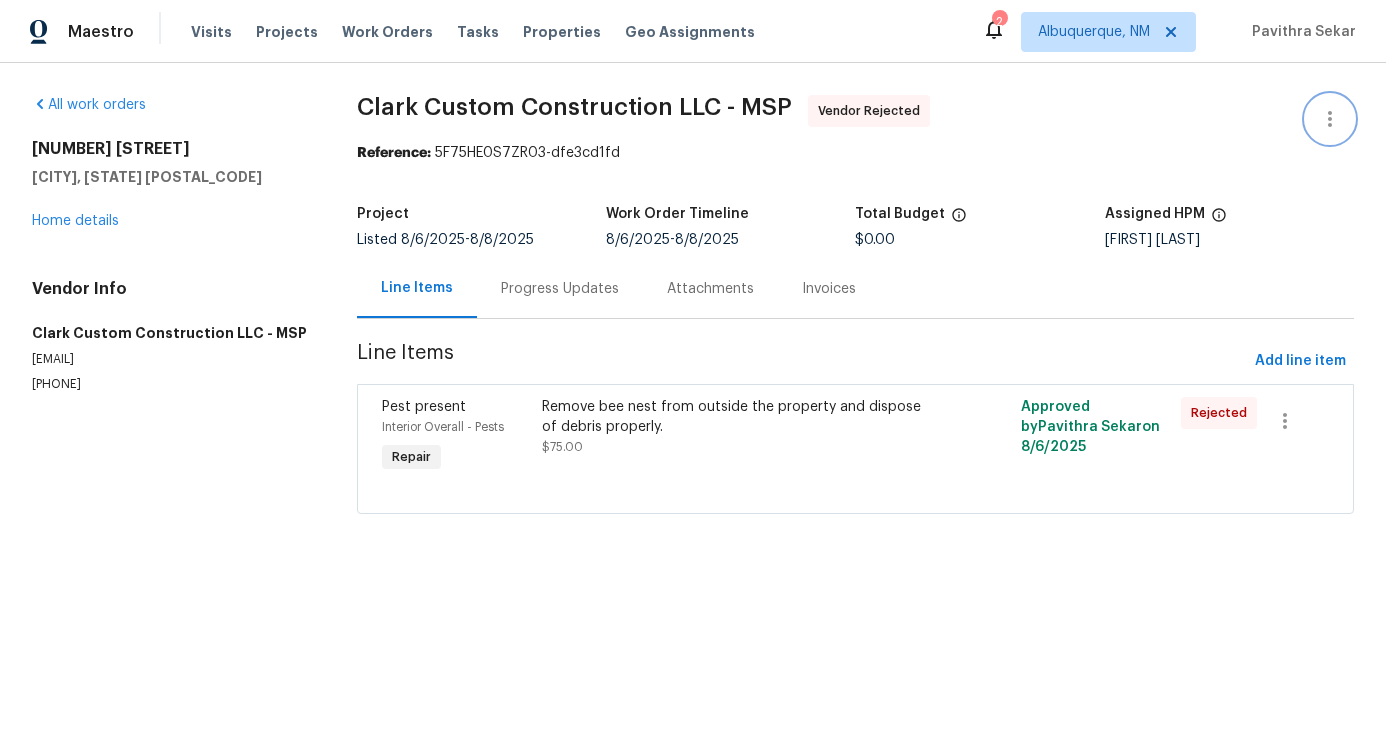 click 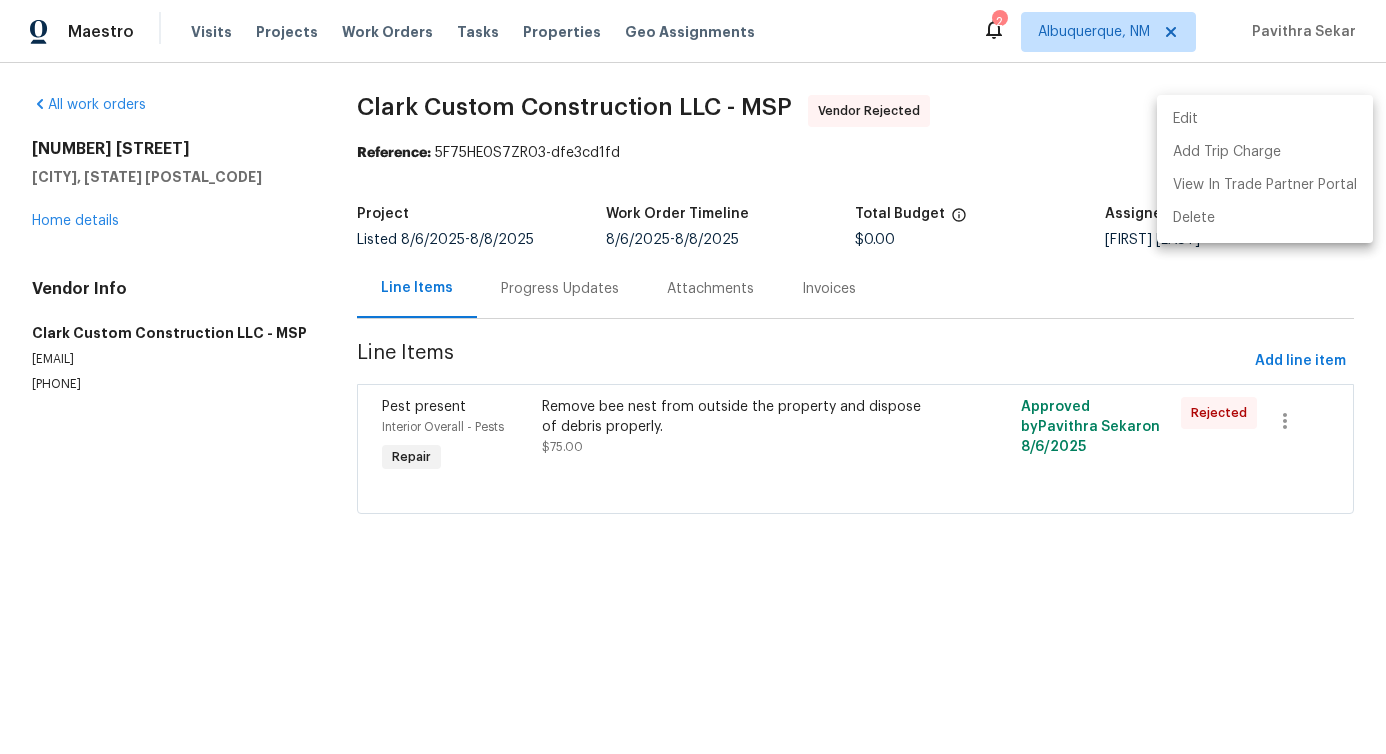 click on "Edit" at bounding box center [1265, 119] 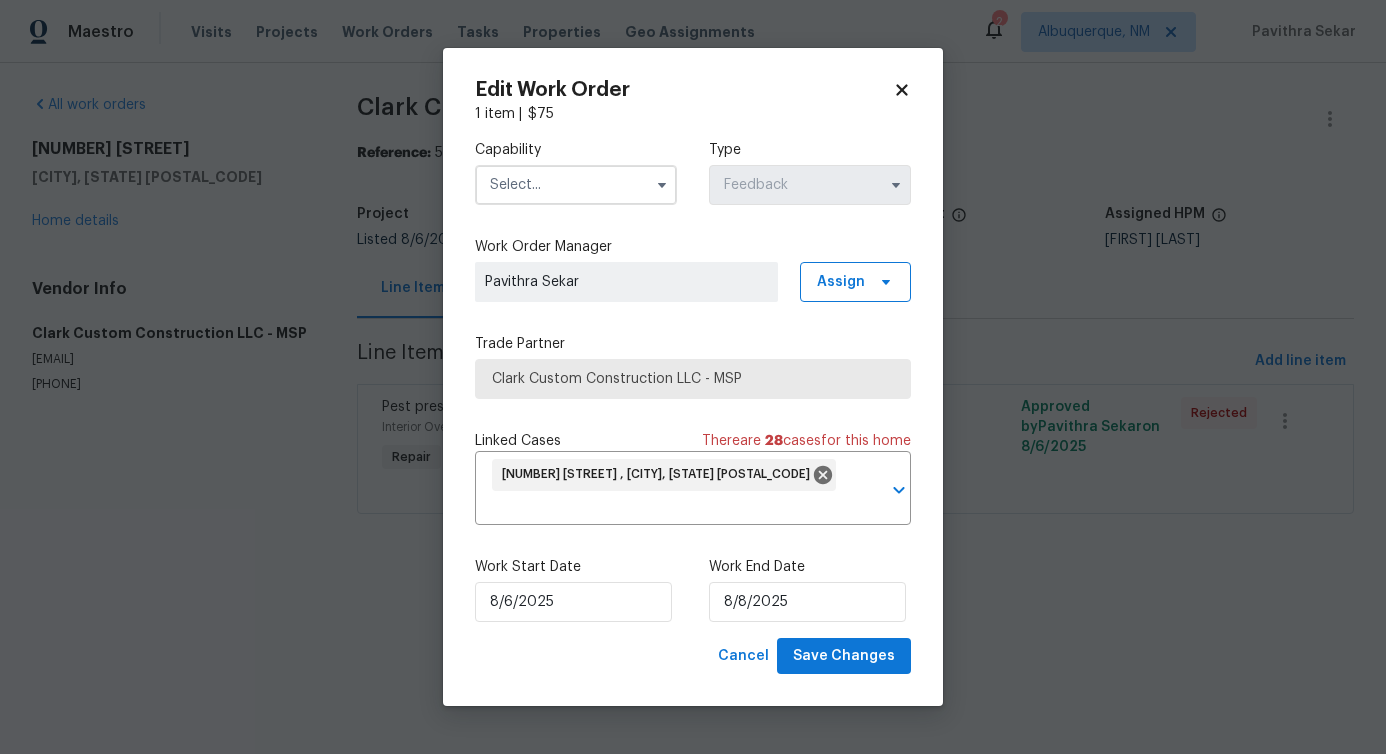 click at bounding box center [576, 185] 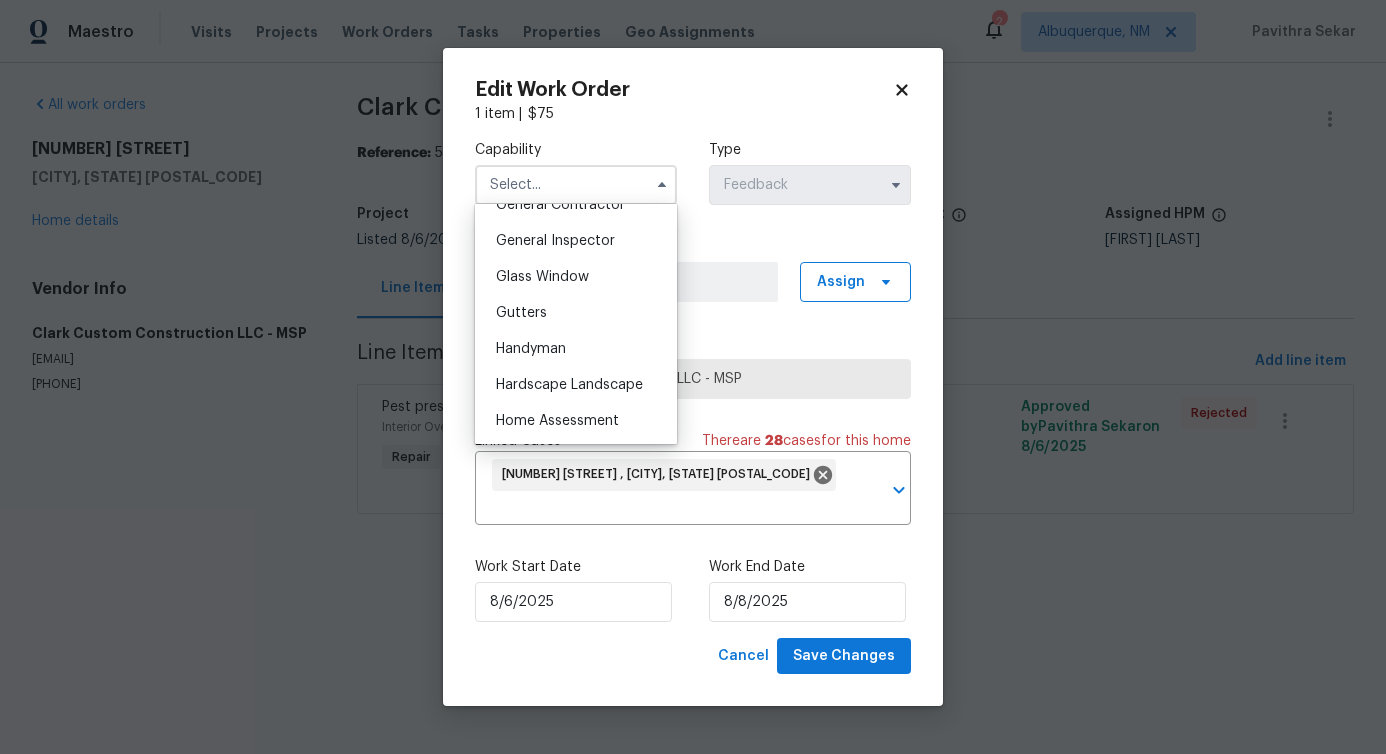 scroll, scrollTop: 922, scrollLeft: 0, axis: vertical 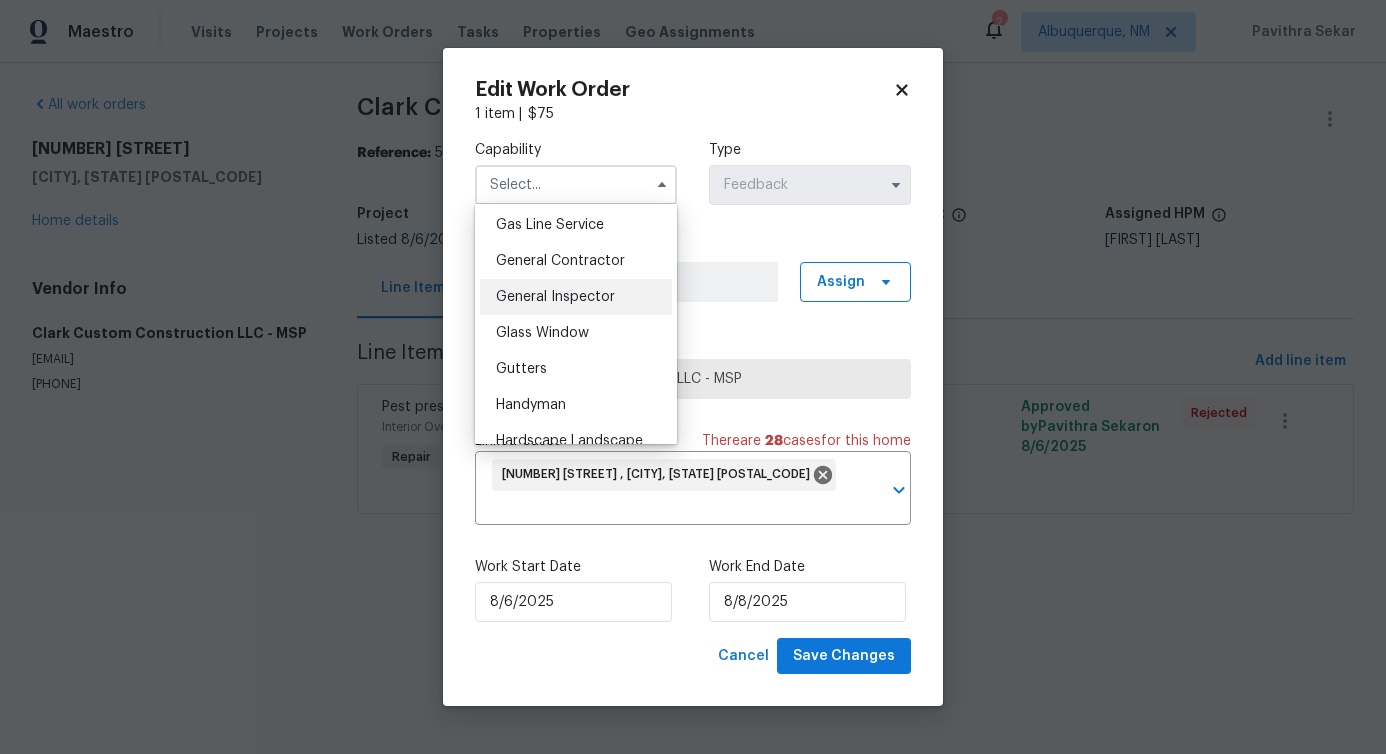 click on "General Inspector" at bounding box center [576, 297] 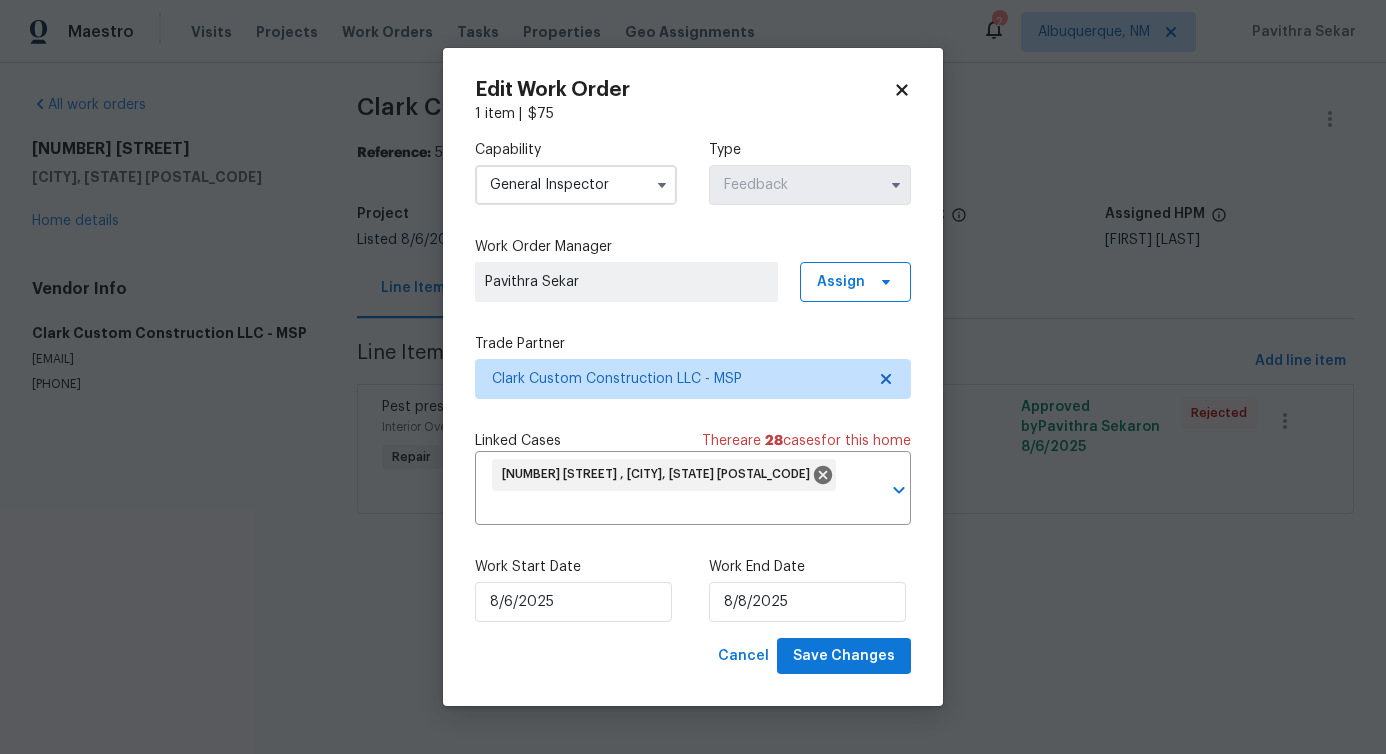 click on "General Inspector" at bounding box center (576, 185) 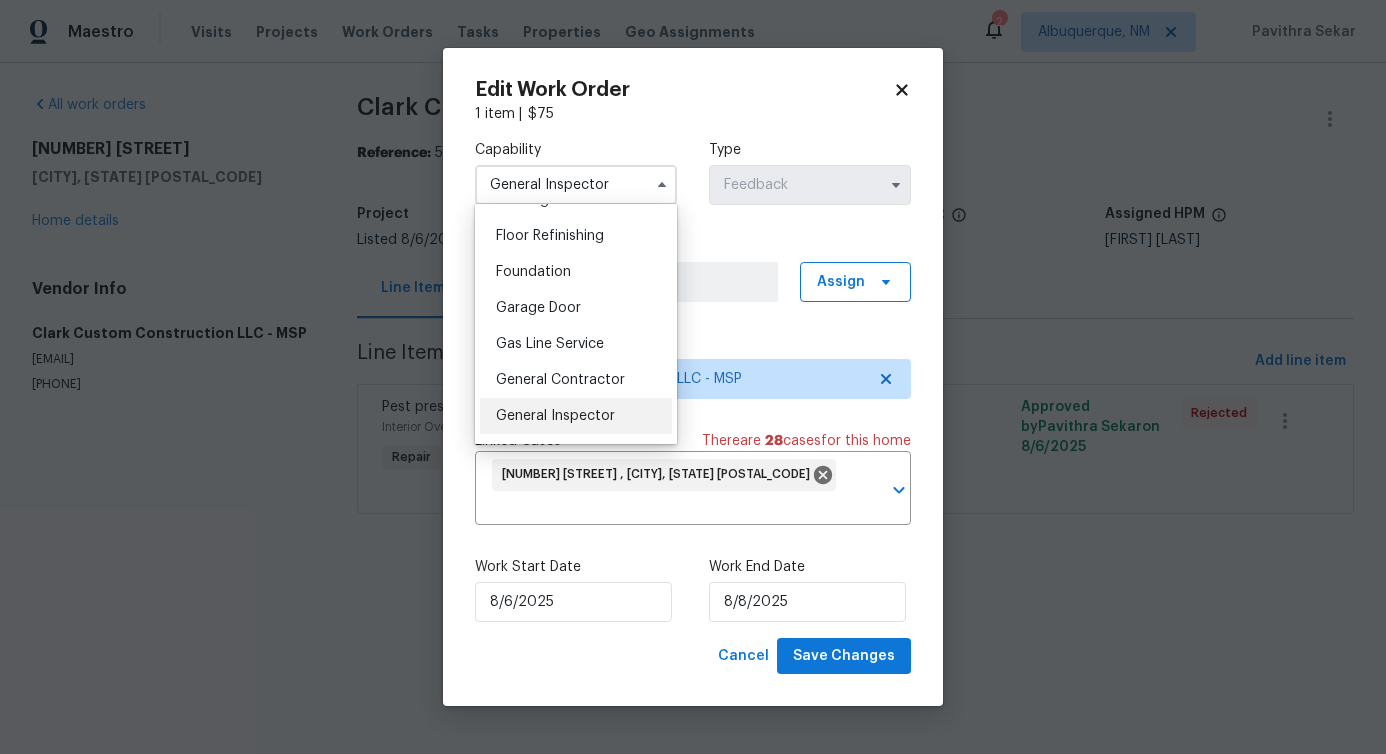 scroll, scrollTop: 916, scrollLeft: 0, axis: vertical 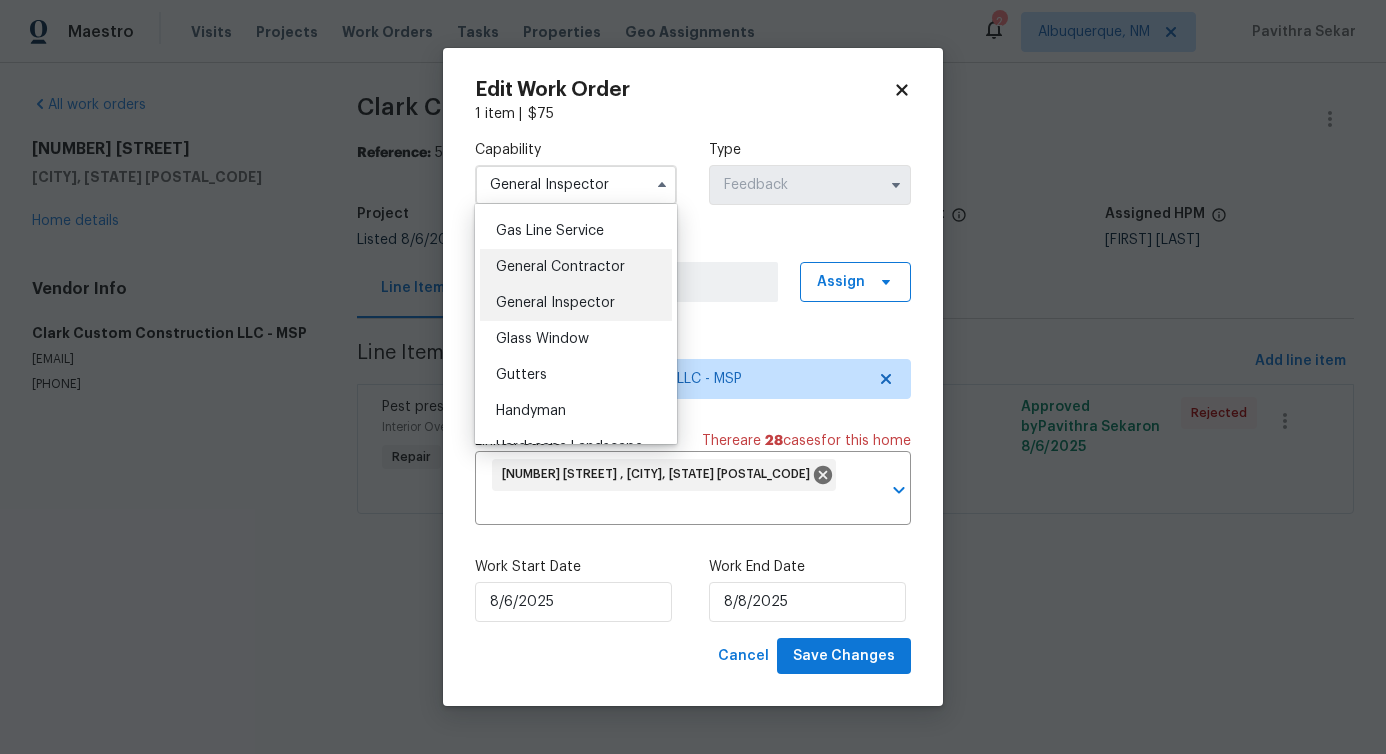 click on "General Contractor" at bounding box center [560, 267] 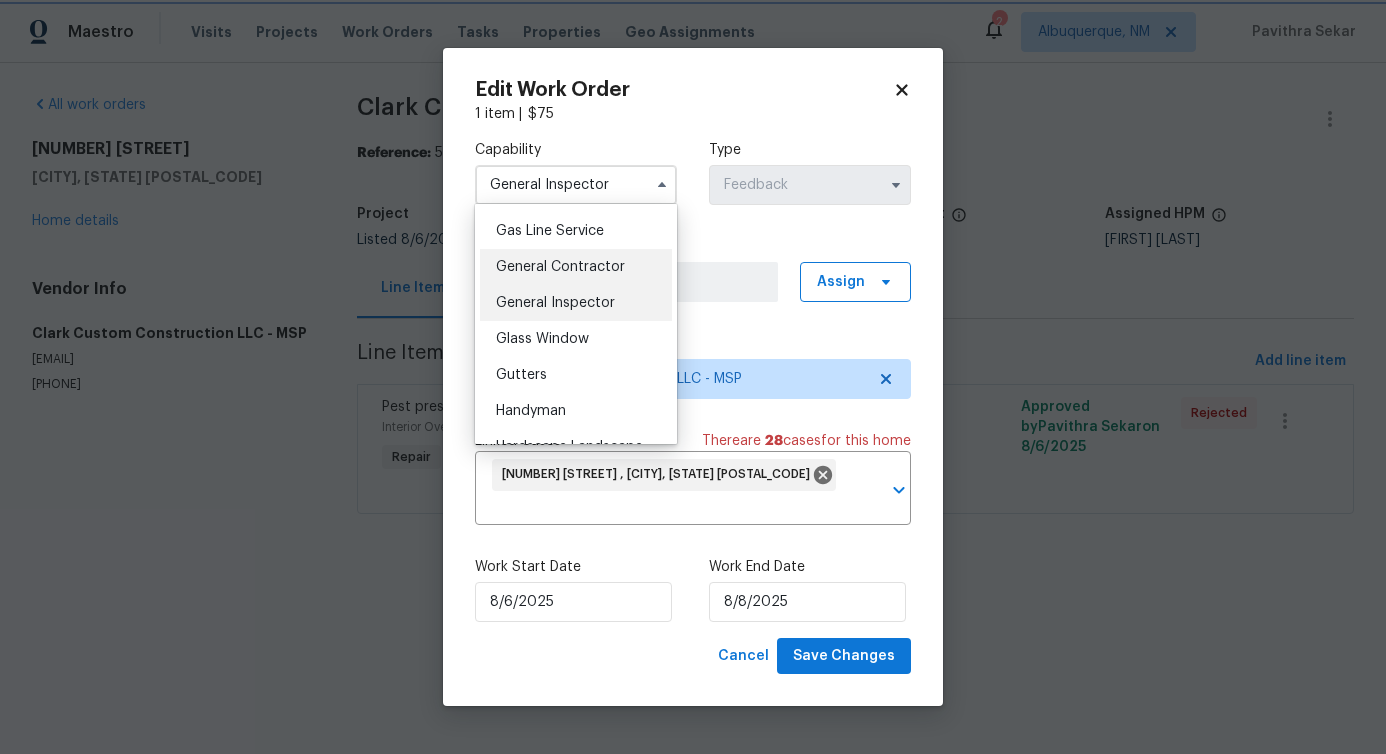 type on "General Contractor" 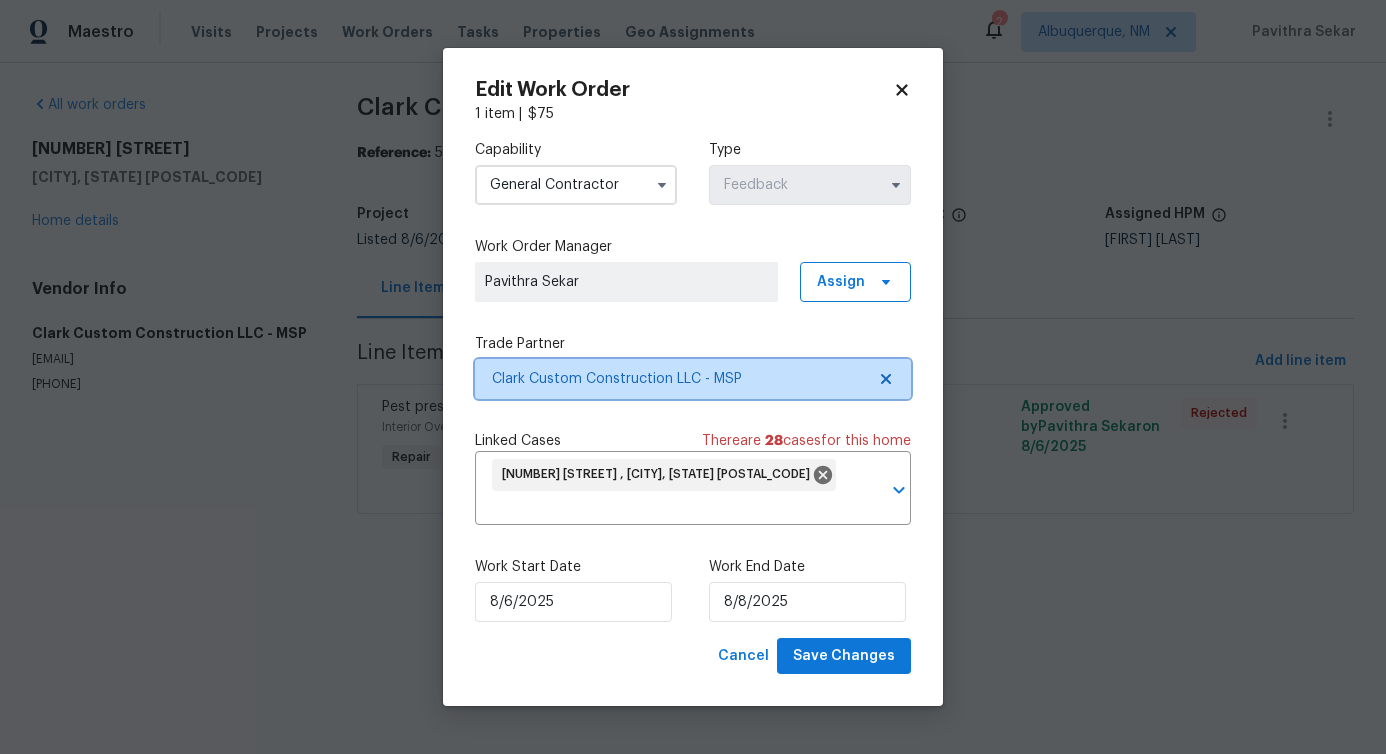 click on "Clark Custom Construction LLC - MSP" at bounding box center [678, 379] 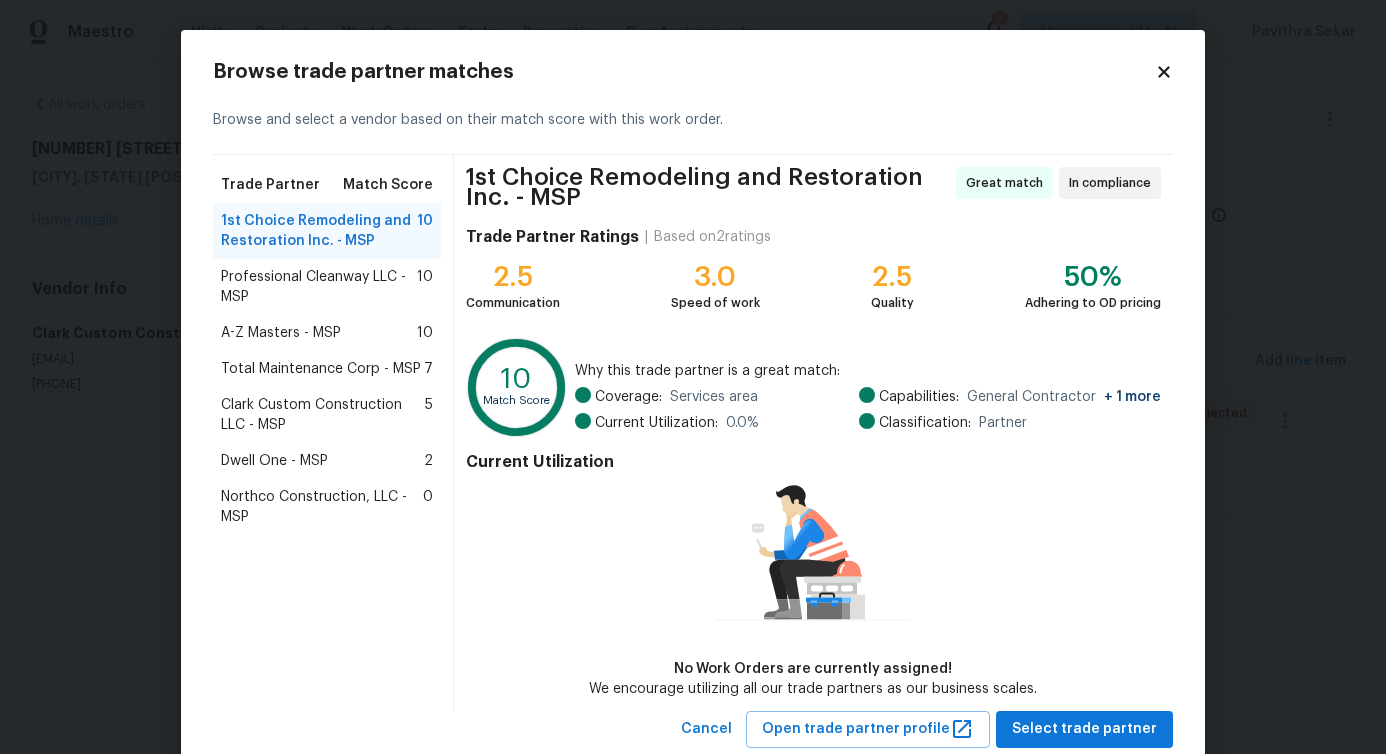 click on "Professional Cleanway LLC - MSP" at bounding box center [319, 287] 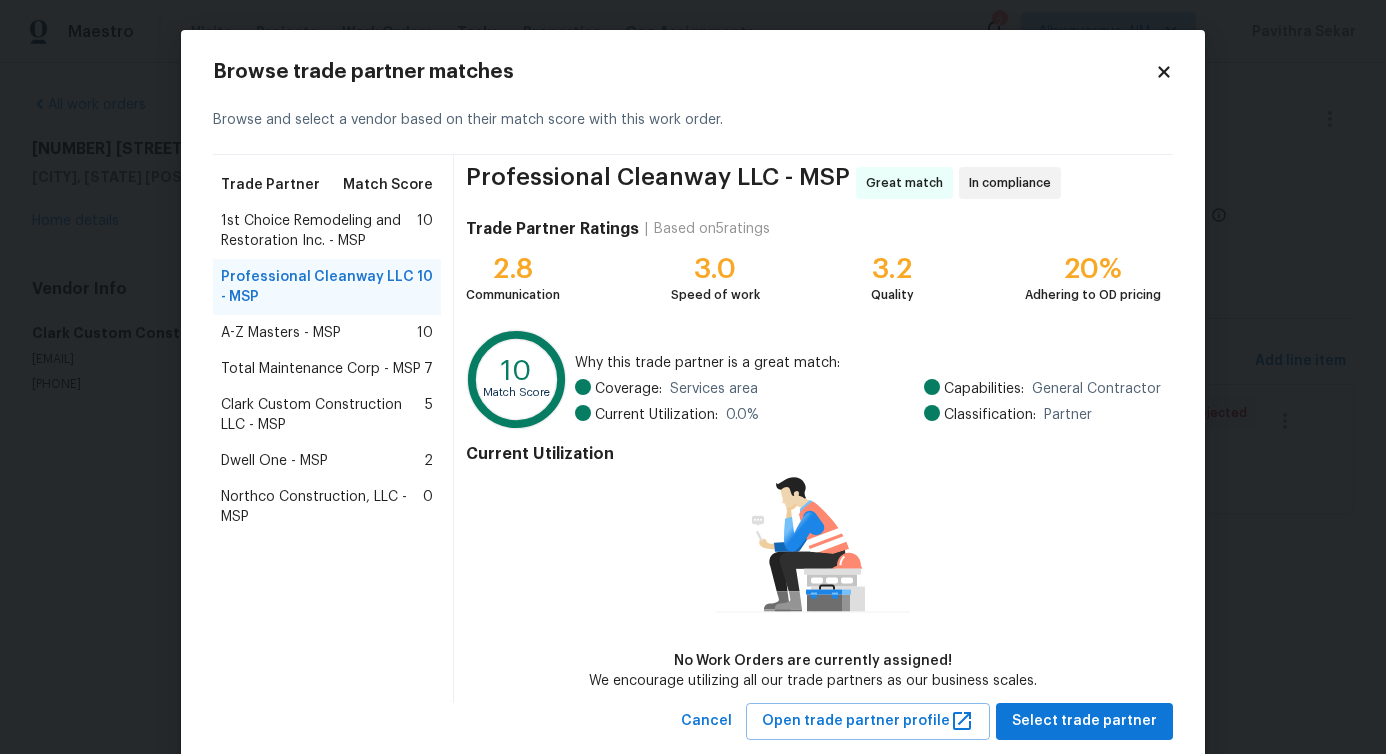 click on "Clark Custom Construction LLC - MSP" at bounding box center (323, 415) 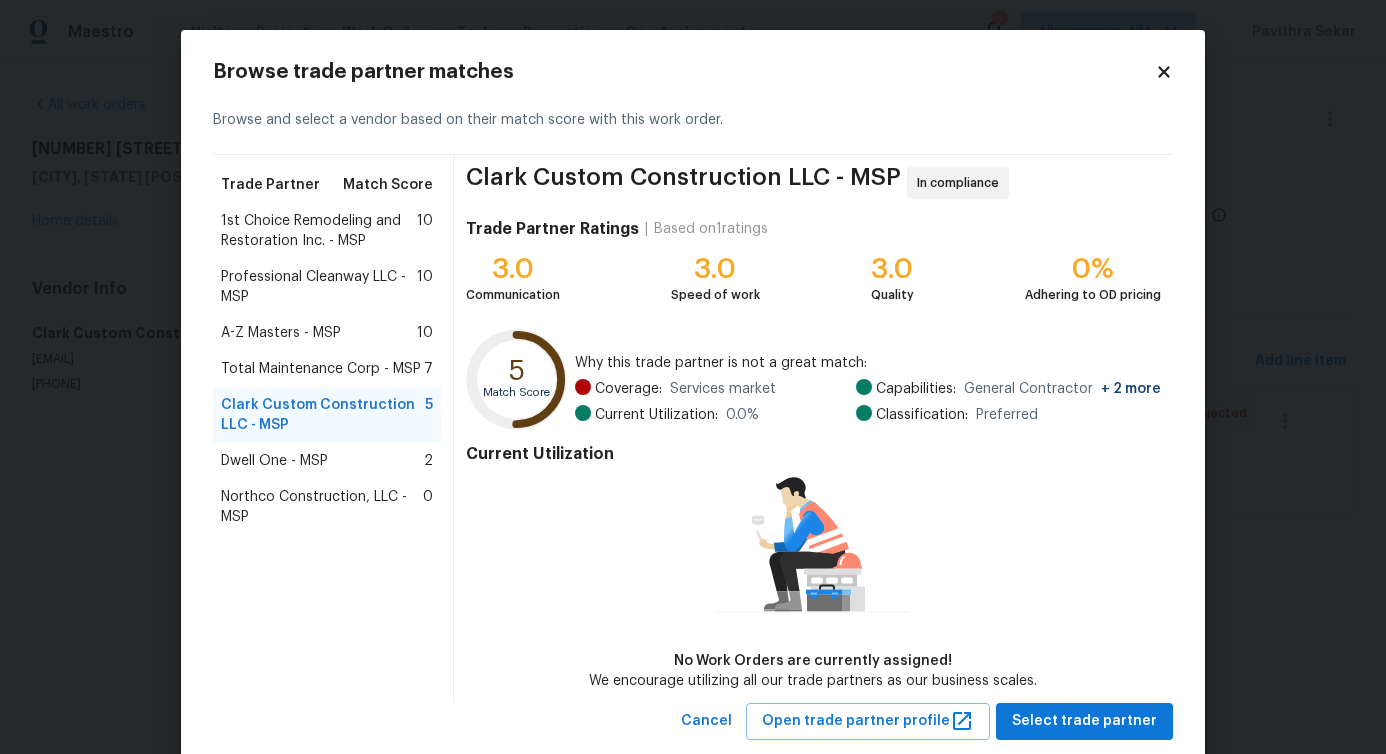 click on "Total Maintenance Corp - MSP 7" at bounding box center (327, 369) 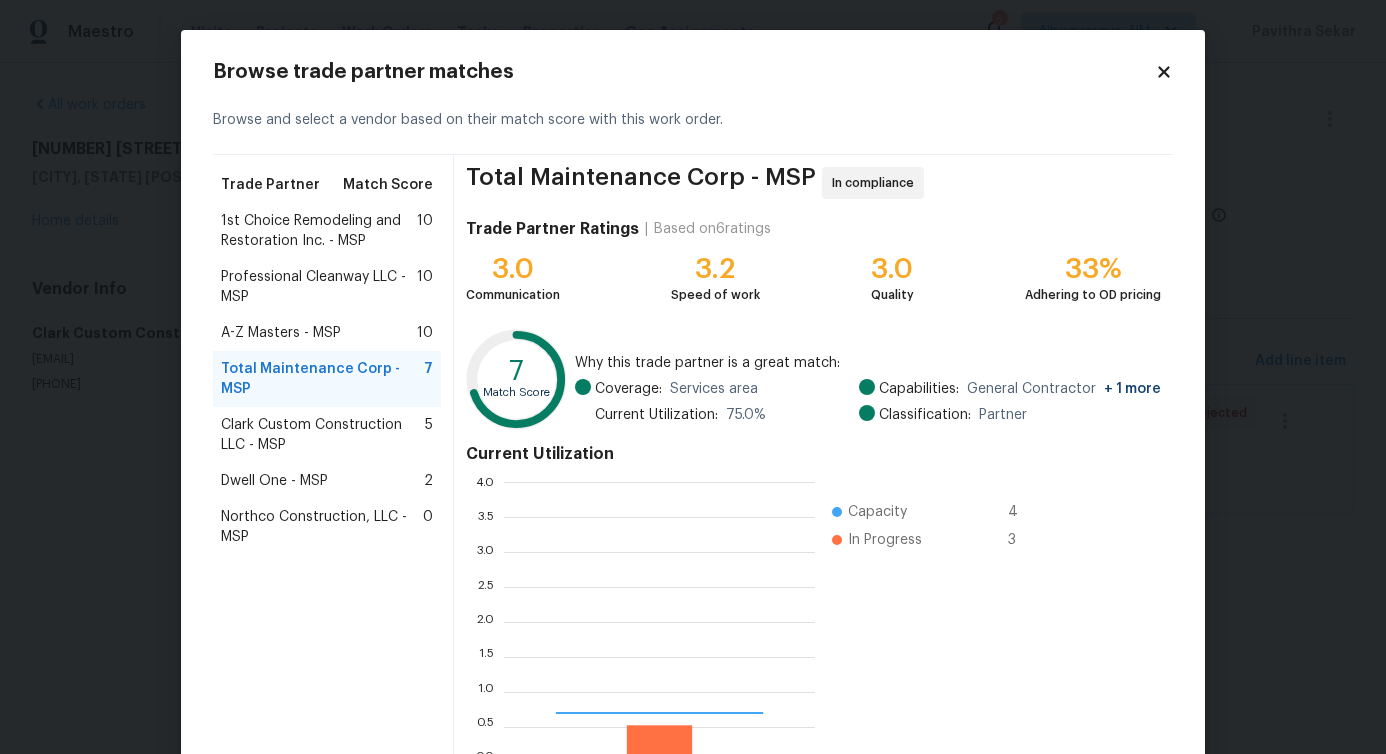 scroll, scrollTop: 2, scrollLeft: 1, axis: both 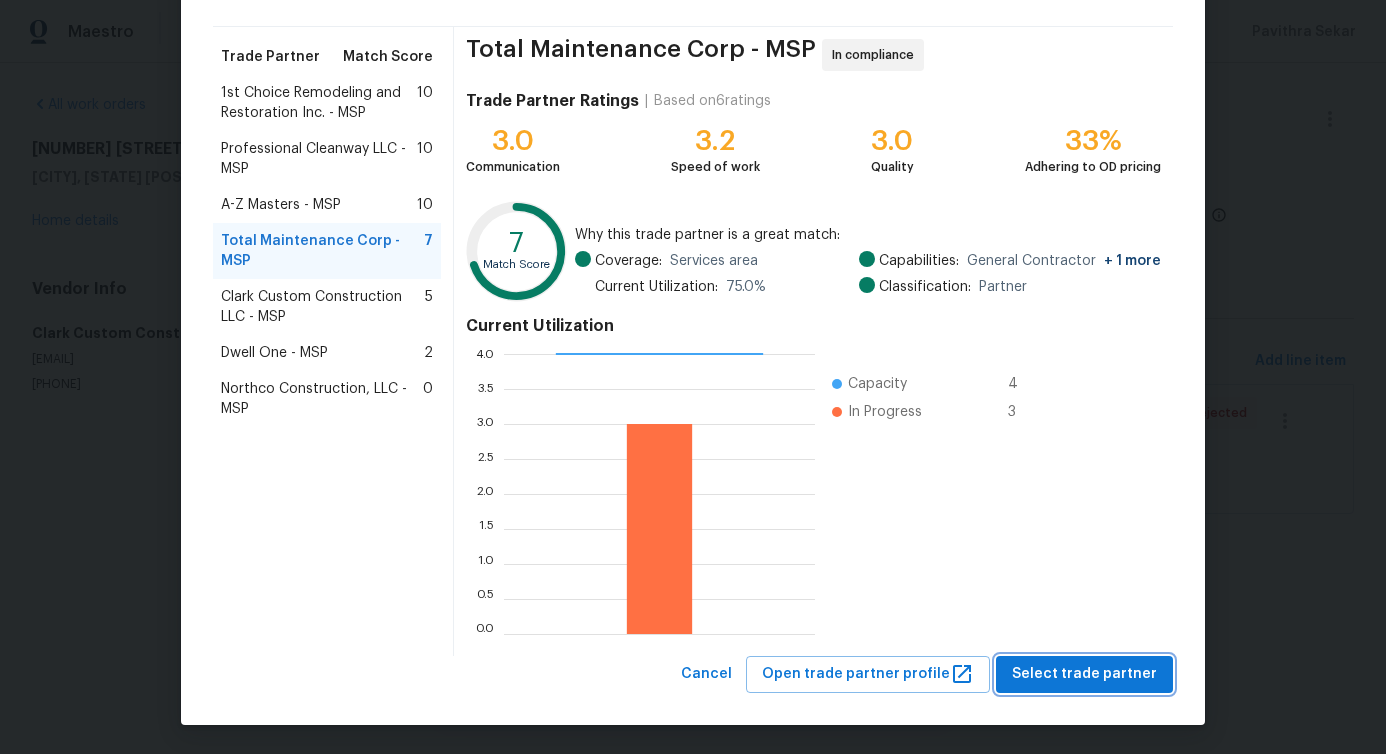 click on "Select trade partner" at bounding box center [1084, 674] 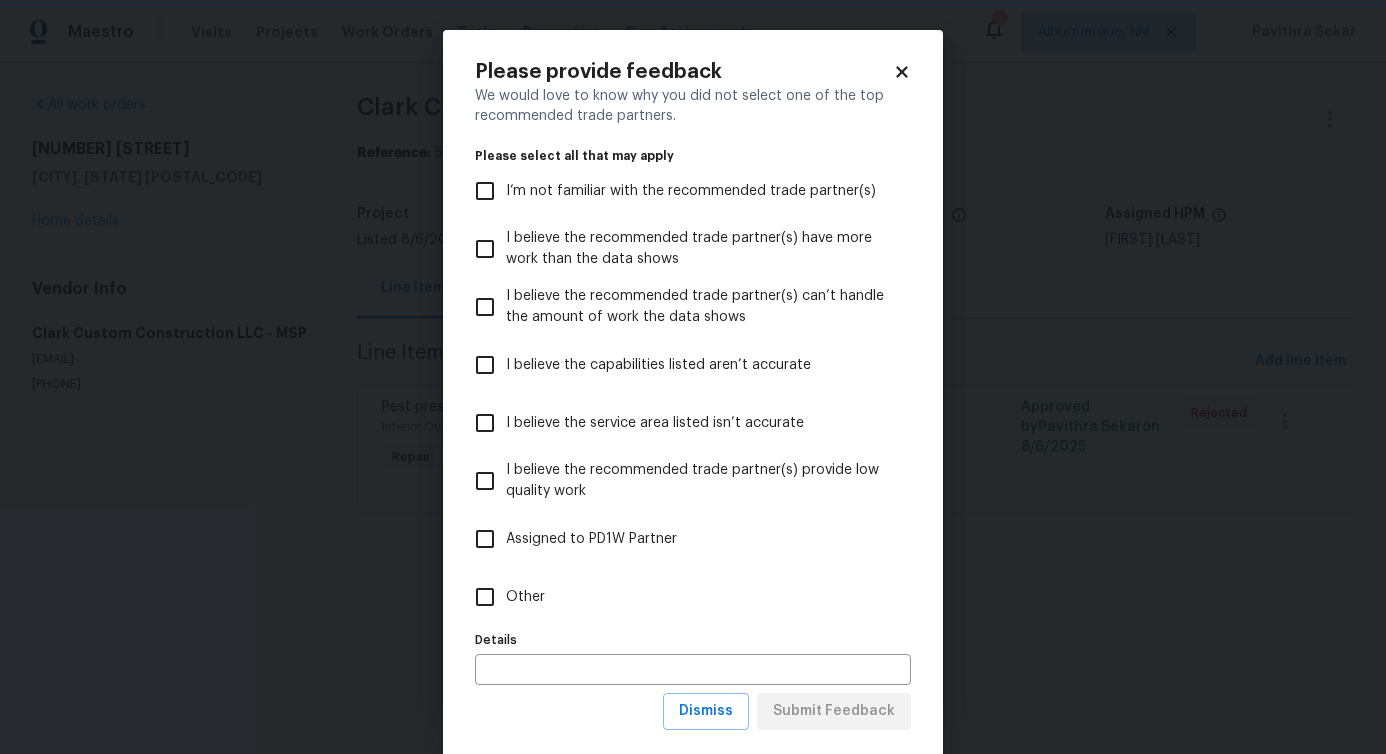 scroll, scrollTop: 0, scrollLeft: 0, axis: both 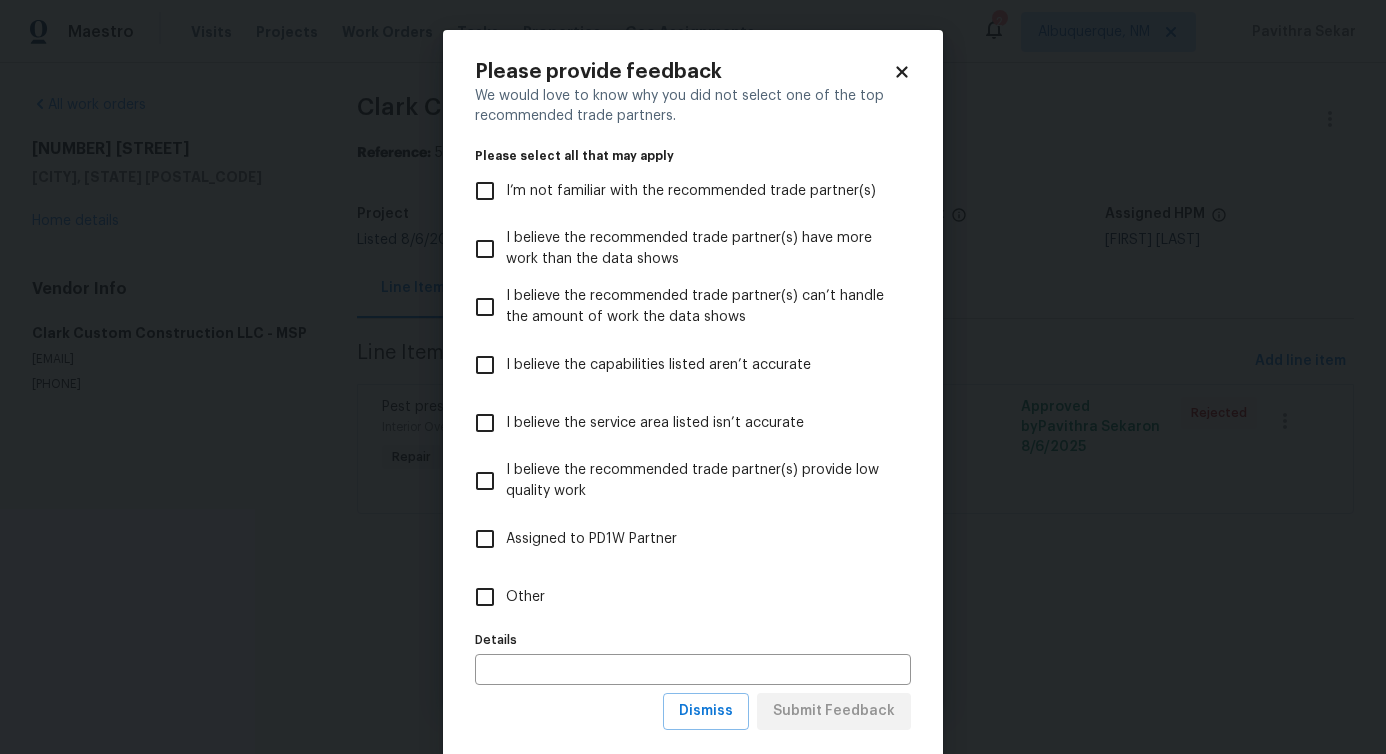 click on "Other" at bounding box center [485, 597] 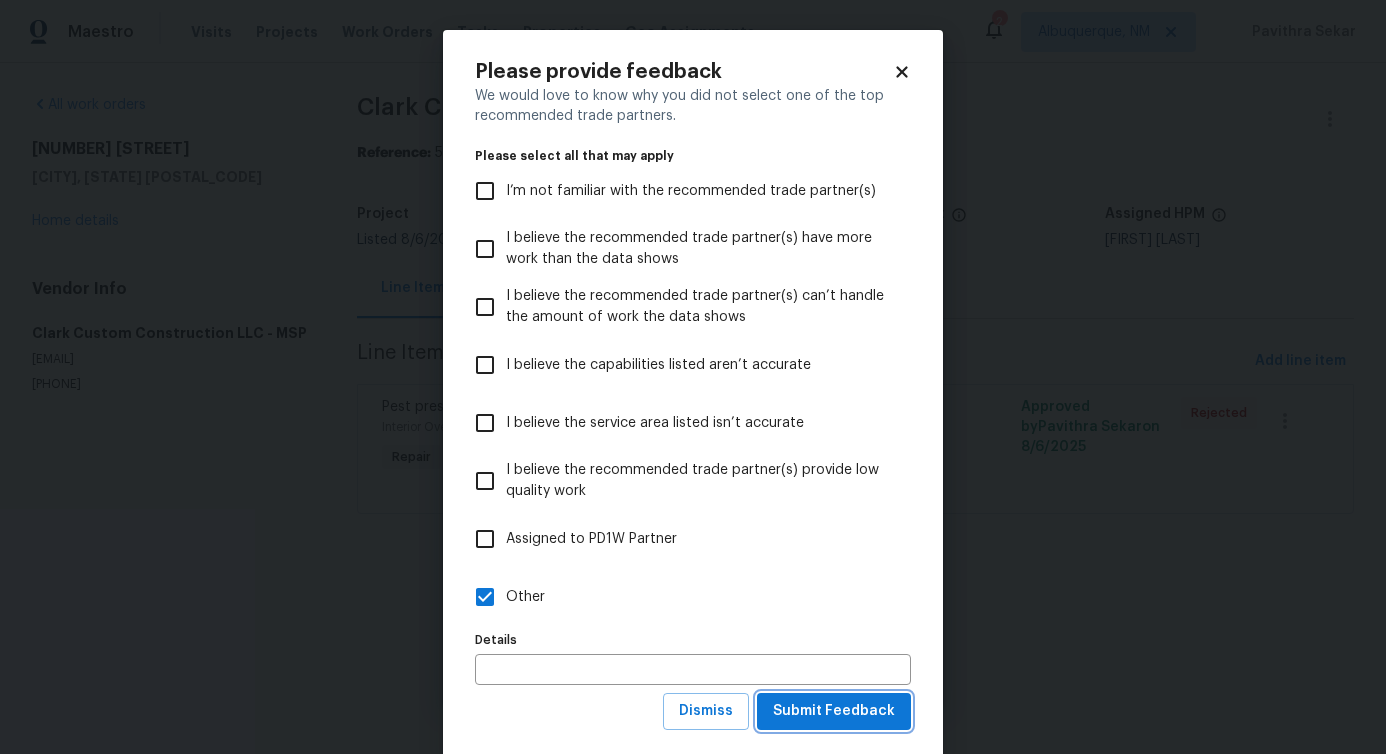 click on "Submit Feedback" at bounding box center (834, 711) 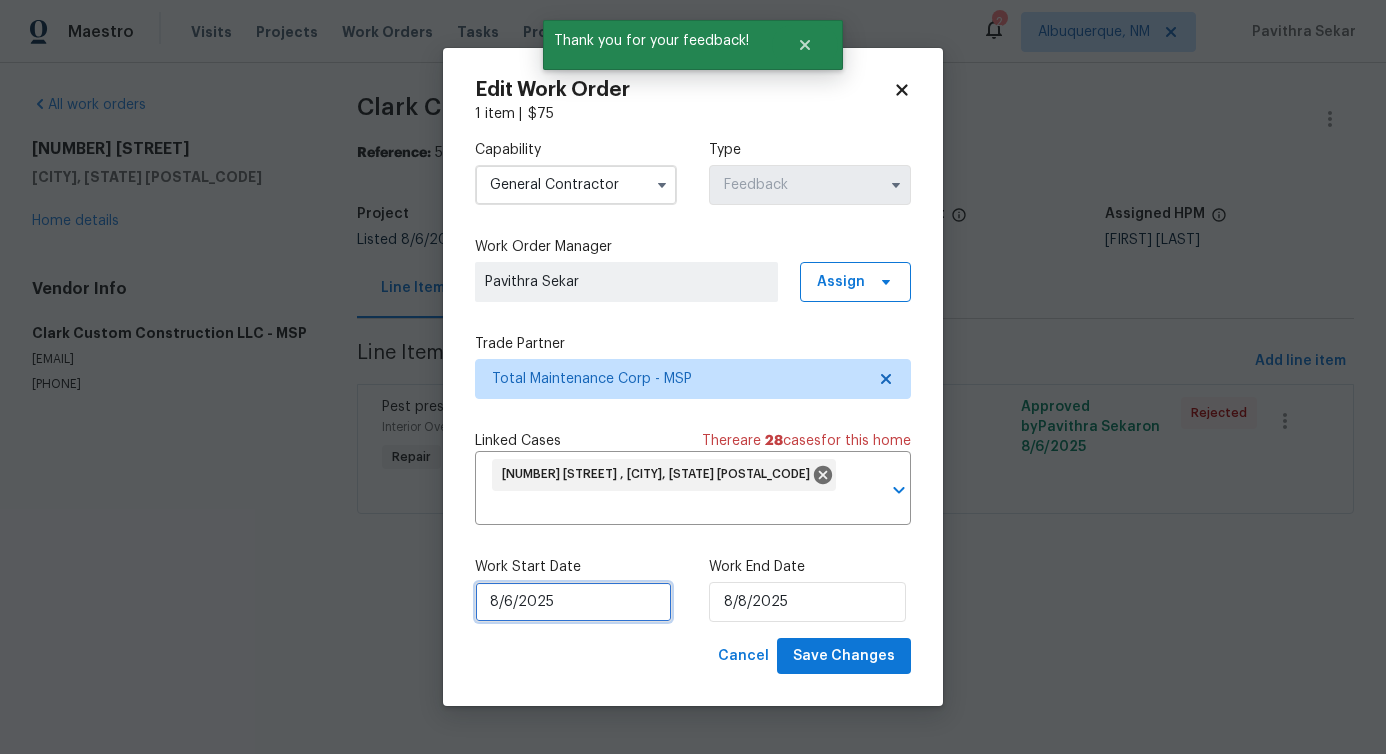 click on "8/6/2025" at bounding box center (573, 602) 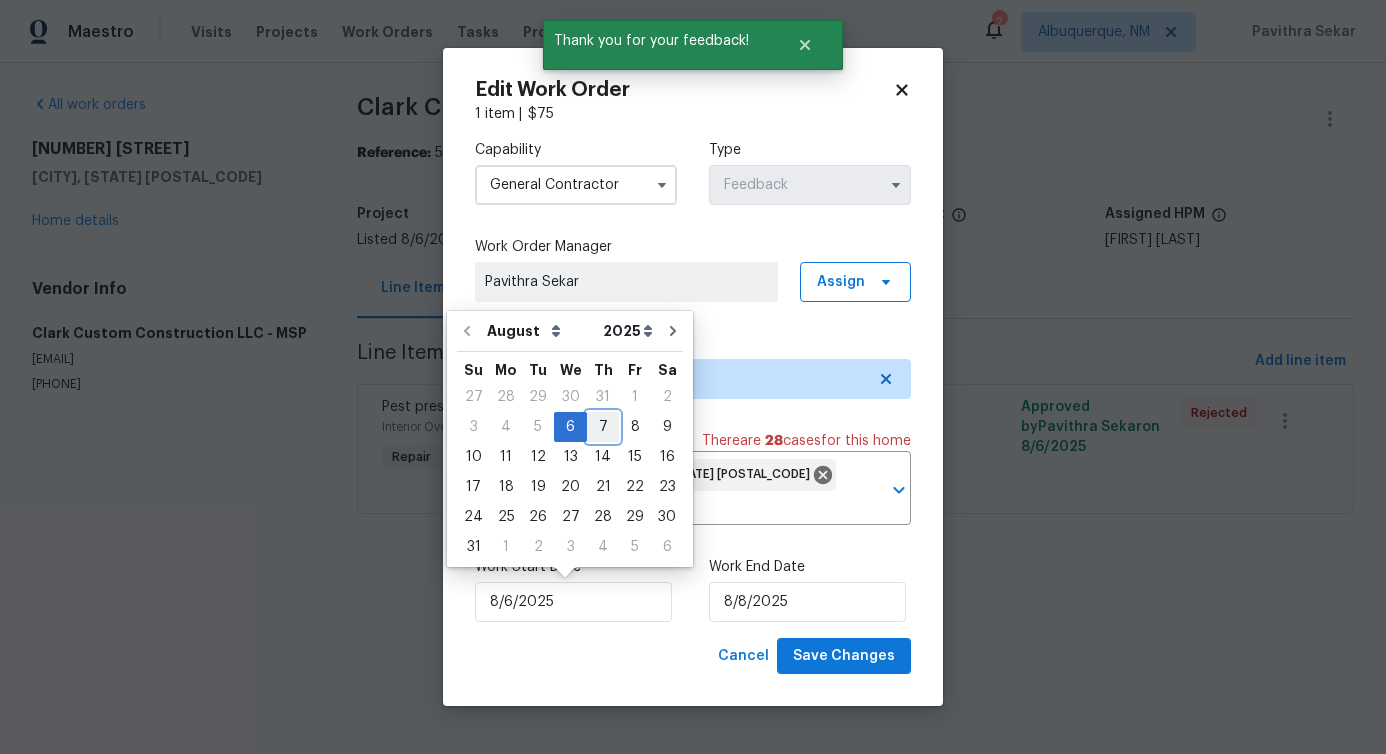 click on "7" at bounding box center (603, 427) 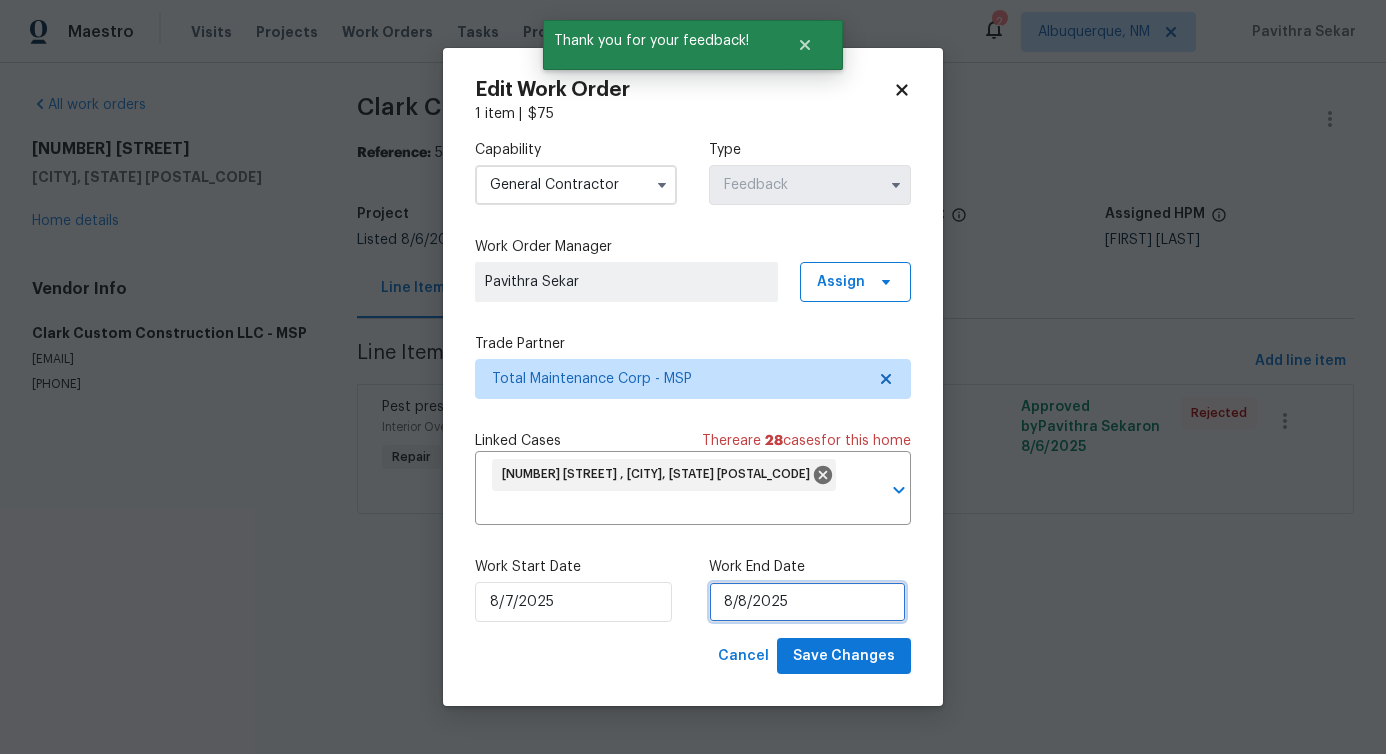 click on "8/8/2025" at bounding box center [807, 602] 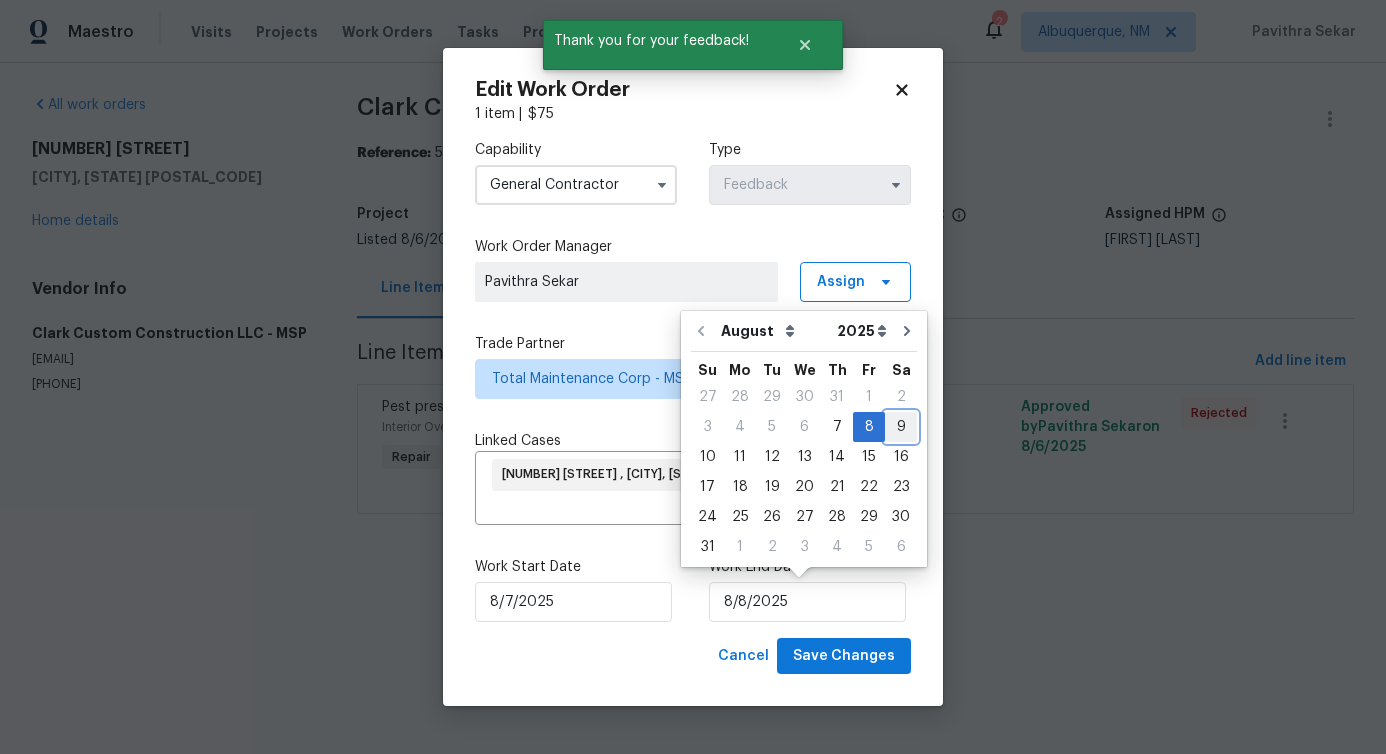 click on "9" at bounding box center (901, 427) 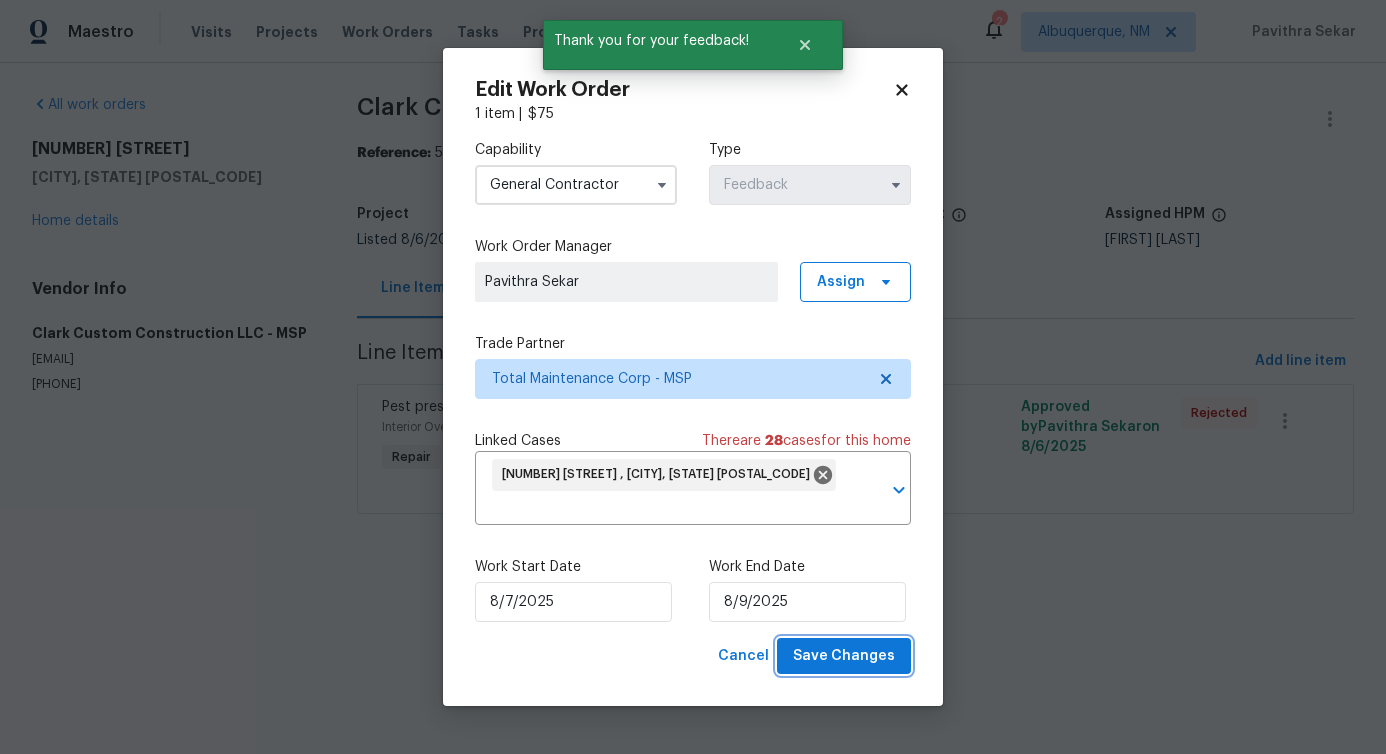 click on "Save Changes" at bounding box center (844, 656) 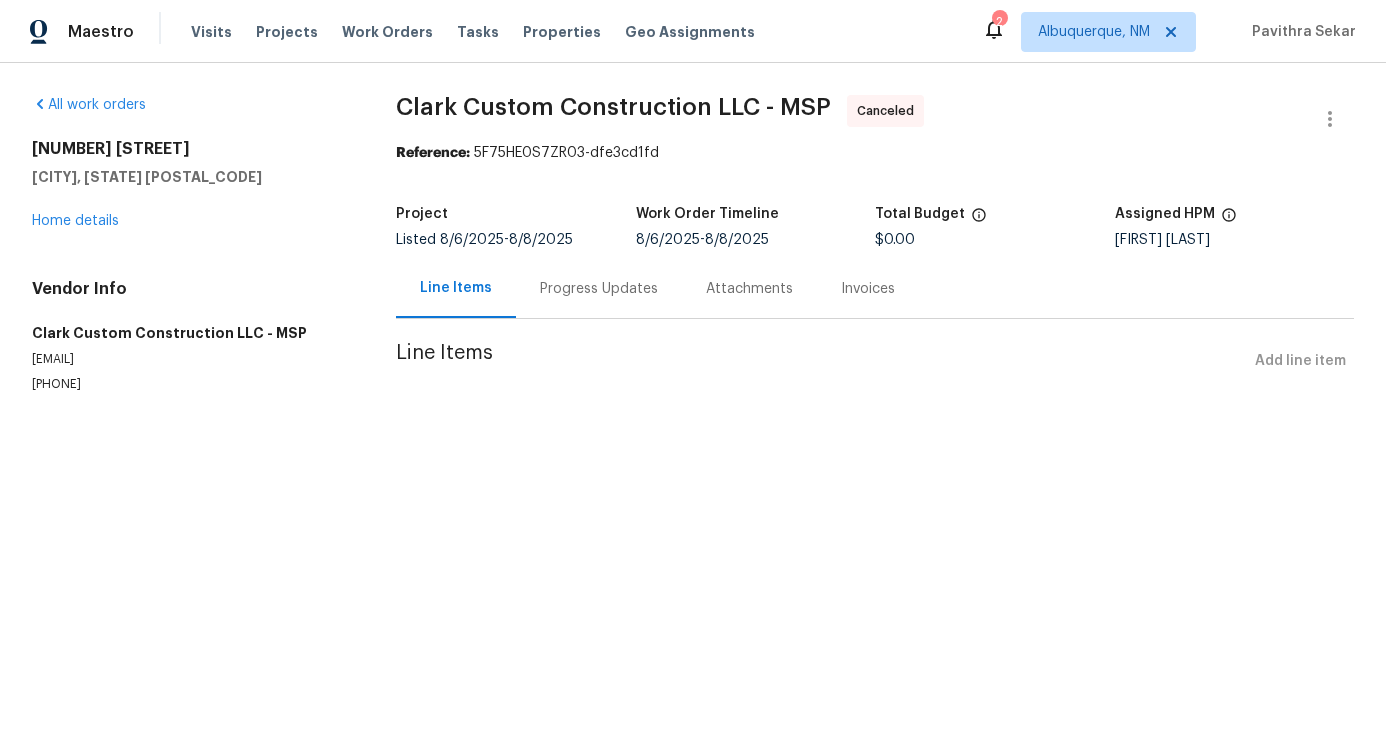 click on "3802 Togo Rd Spring Park, MN 55384 Home details" at bounding box center (190, 185) 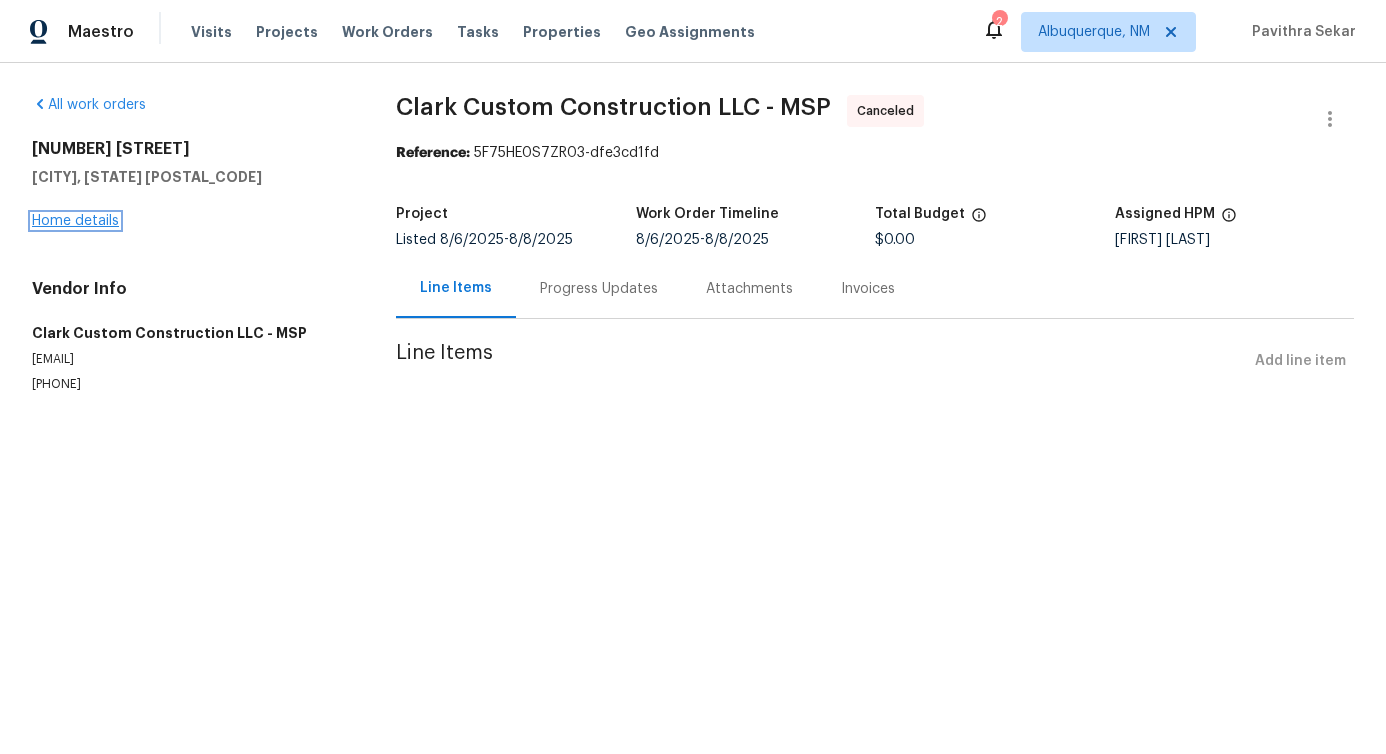 click on "Home details" at bounding box center [75, 221] 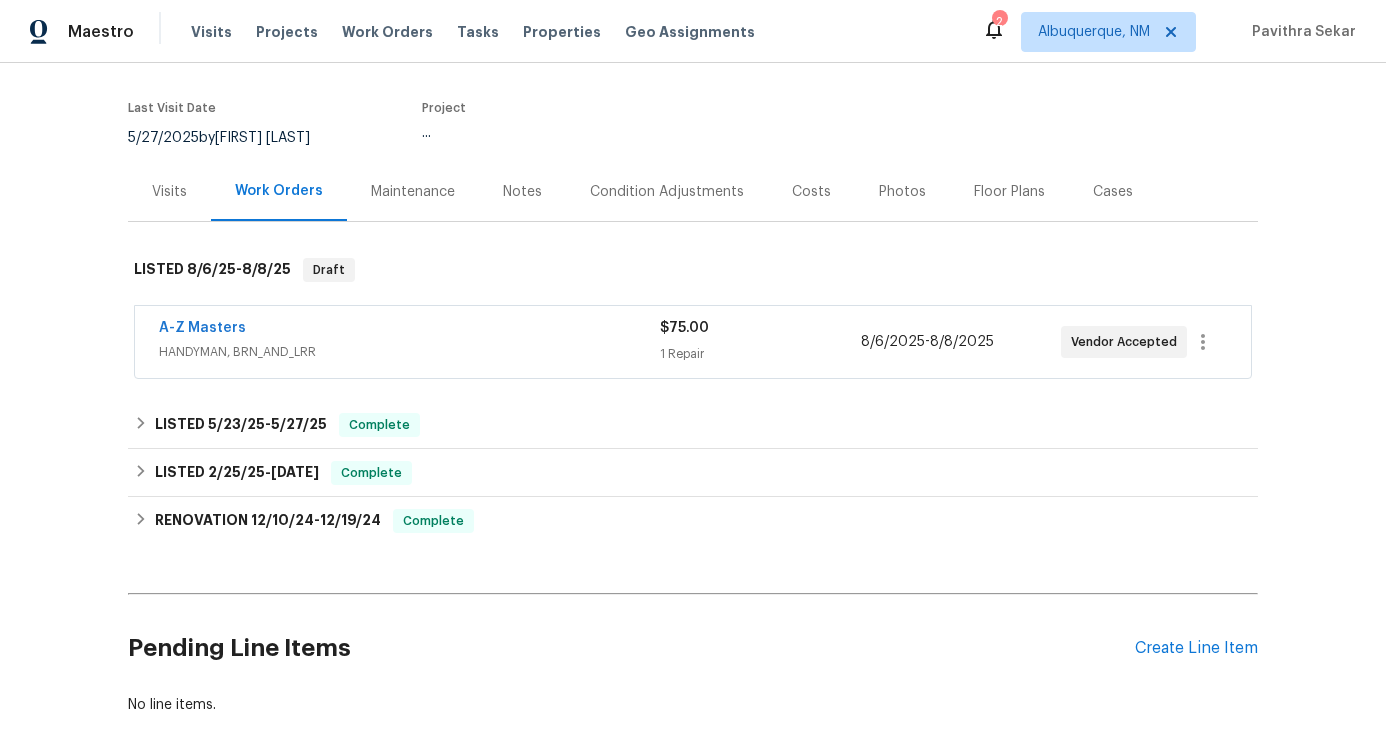 scroll, scrollTop: 171, scrollLeft: 0, axis: vertical 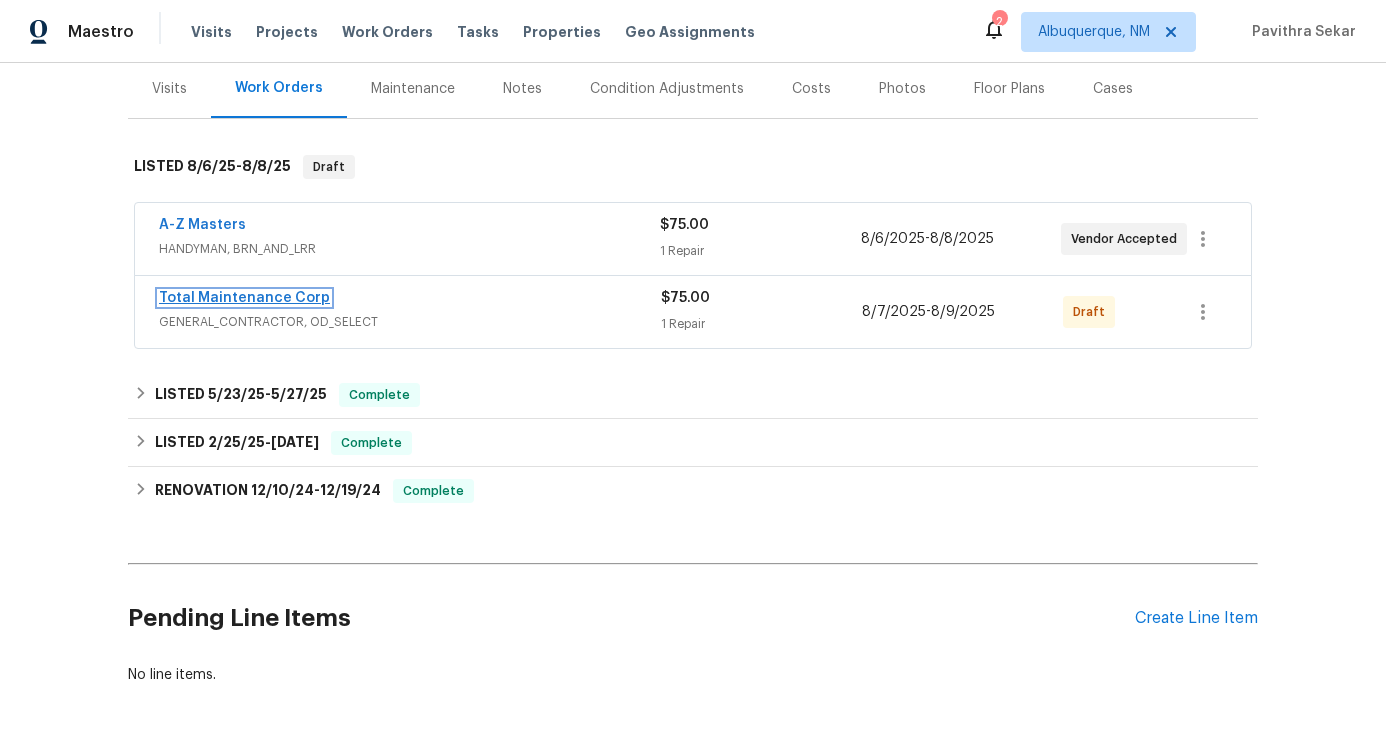 click on "Total Maintenance Corp" at bounding box center [244, 298] 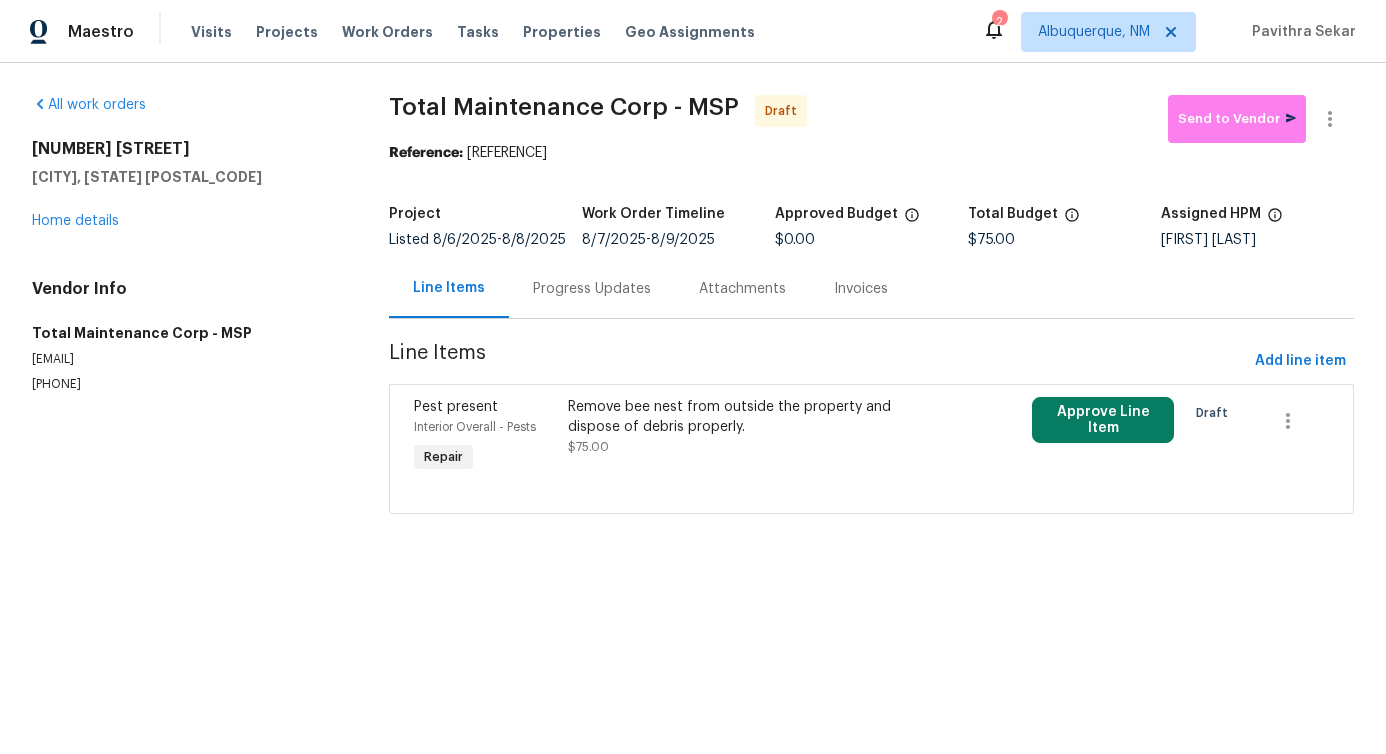 click on "Remove bee nest from outside the property and dispose of debris properly." at bounding box center [755, 417] 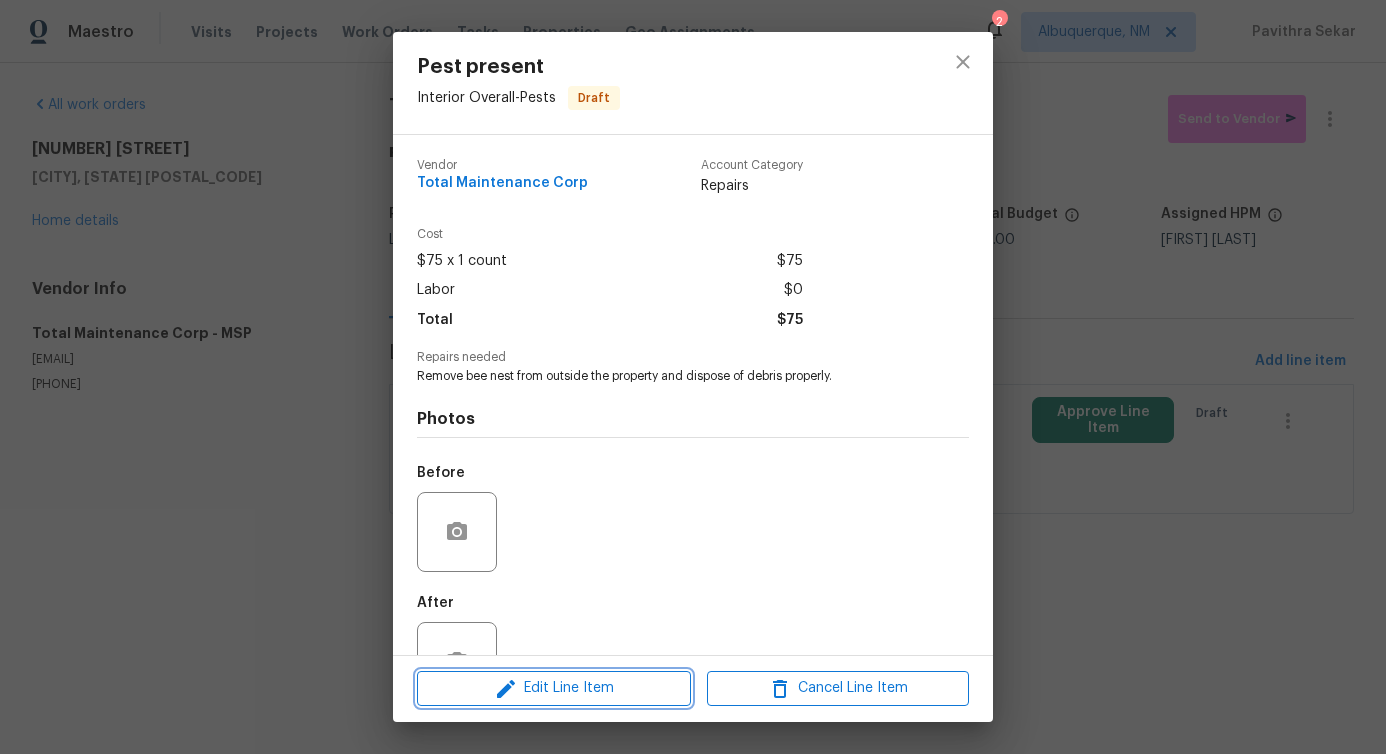 click on "Edit Line Item" at bounding box center (554, 688) 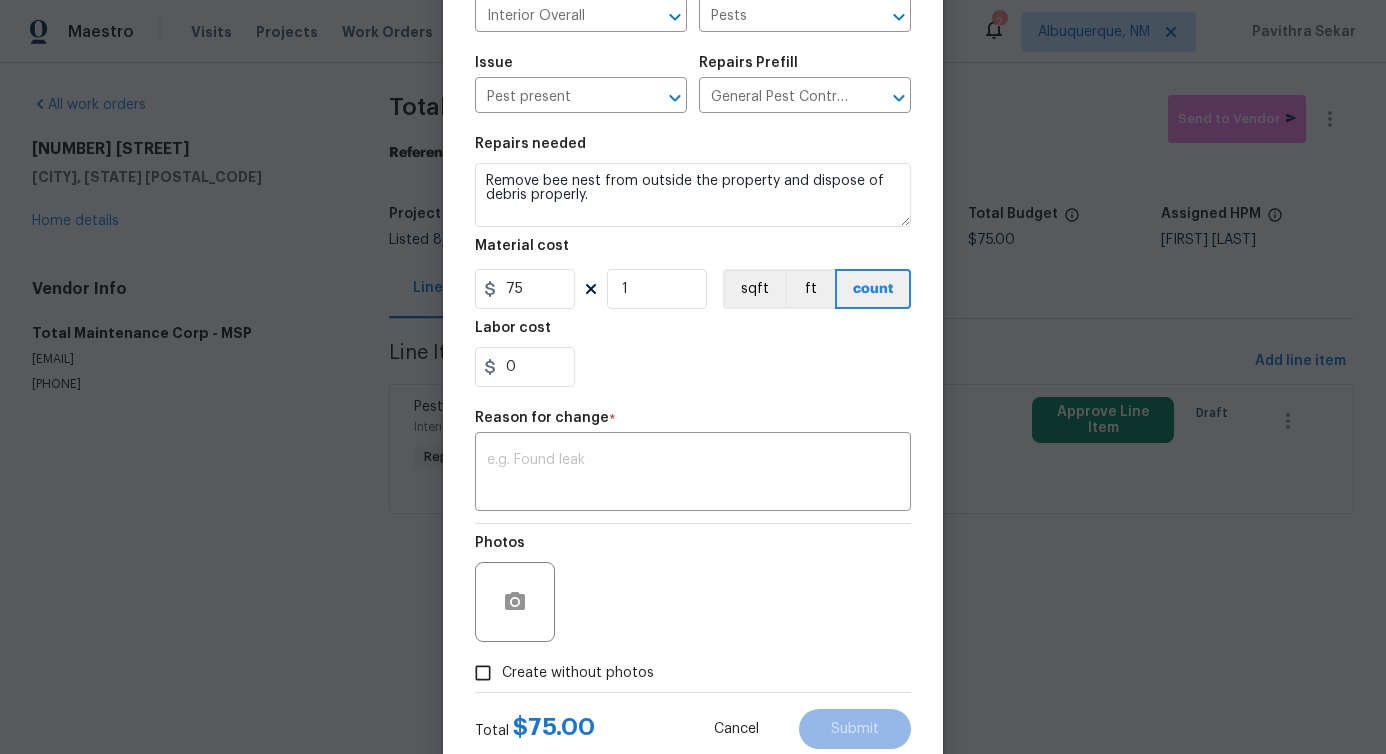 scroll, scrollTop: 232, scrollLeft: 0, axis: vertical 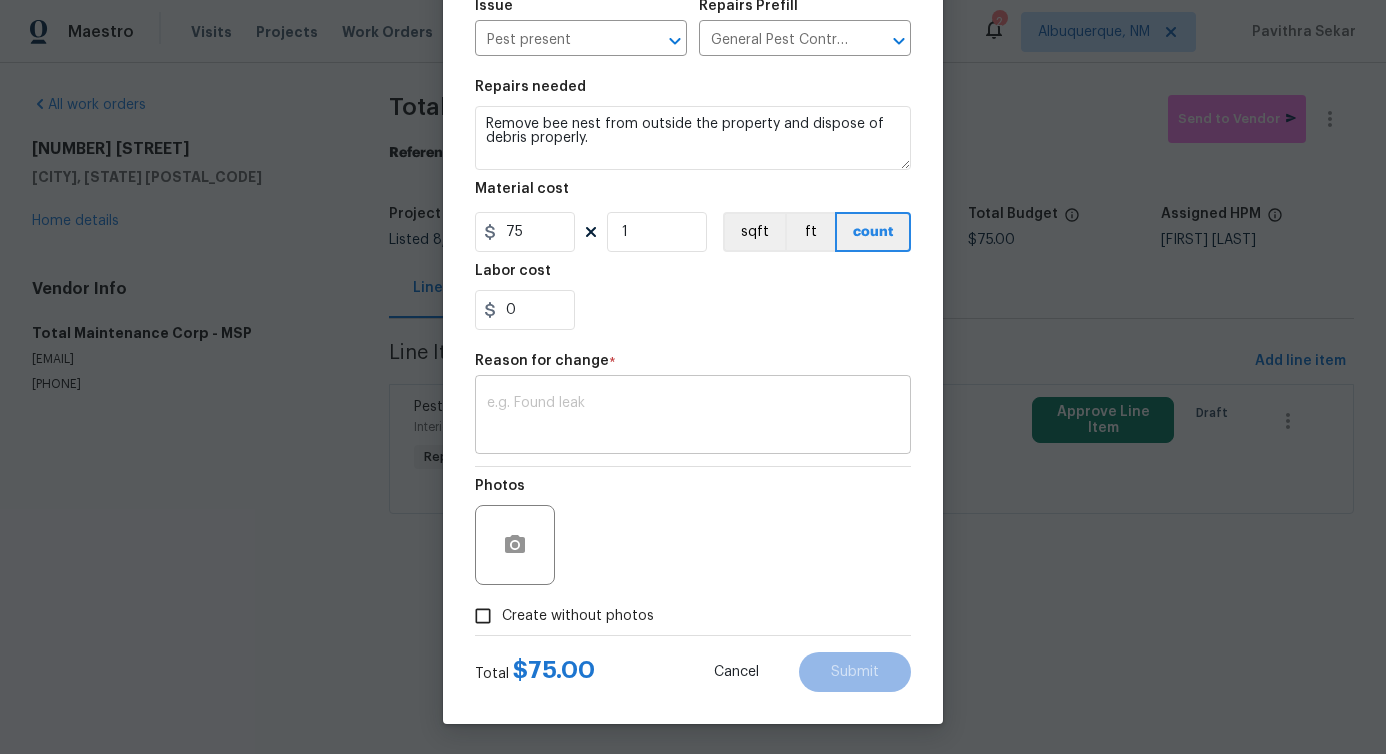 click at bounding box center (693, 417) 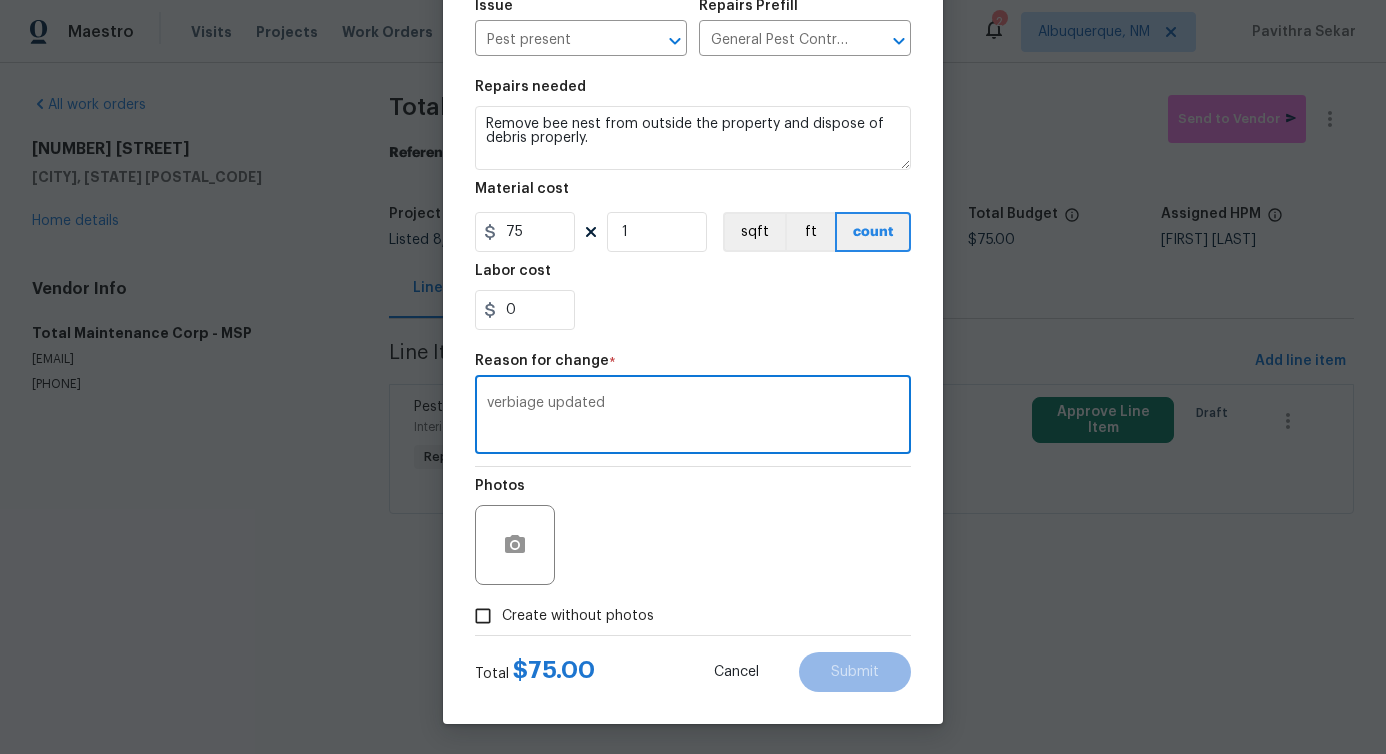 click on "Verbiage" at bounding box center [0, 0] 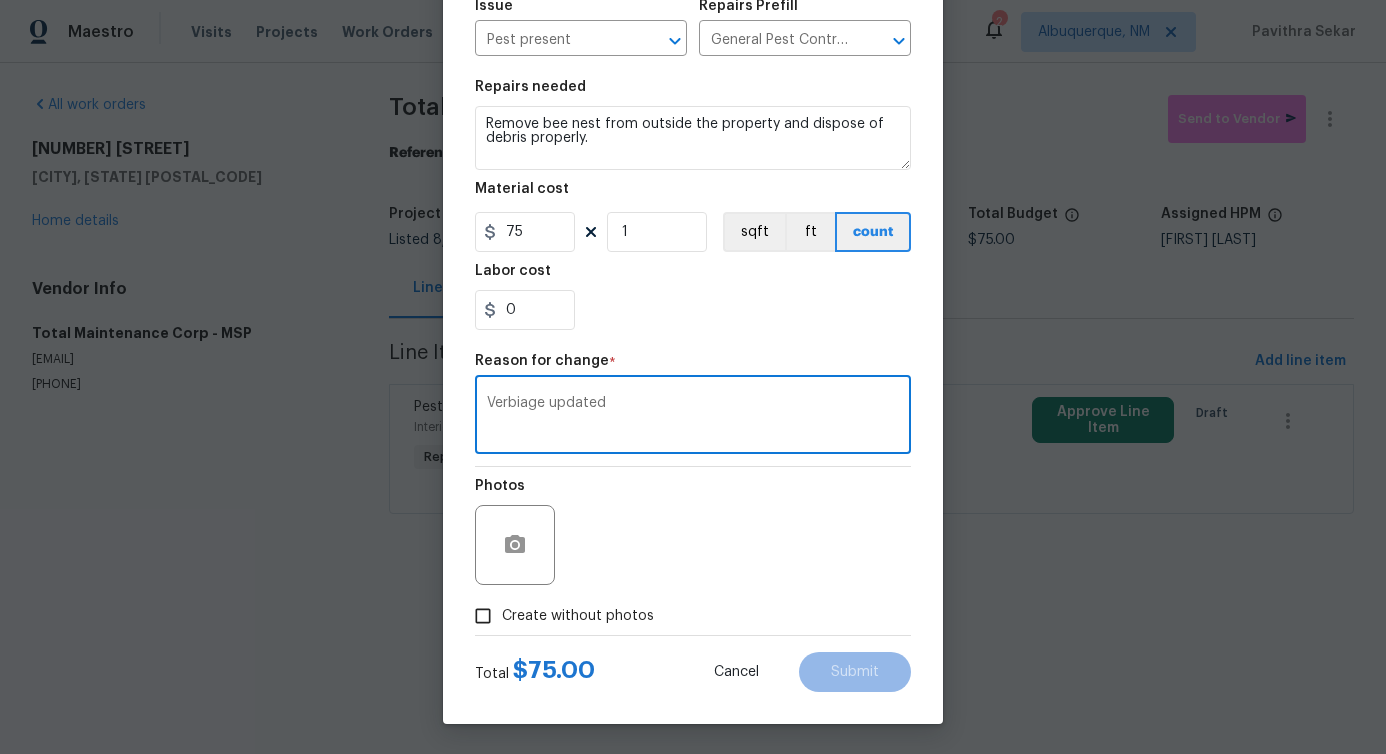 type on "Verbiage updated" 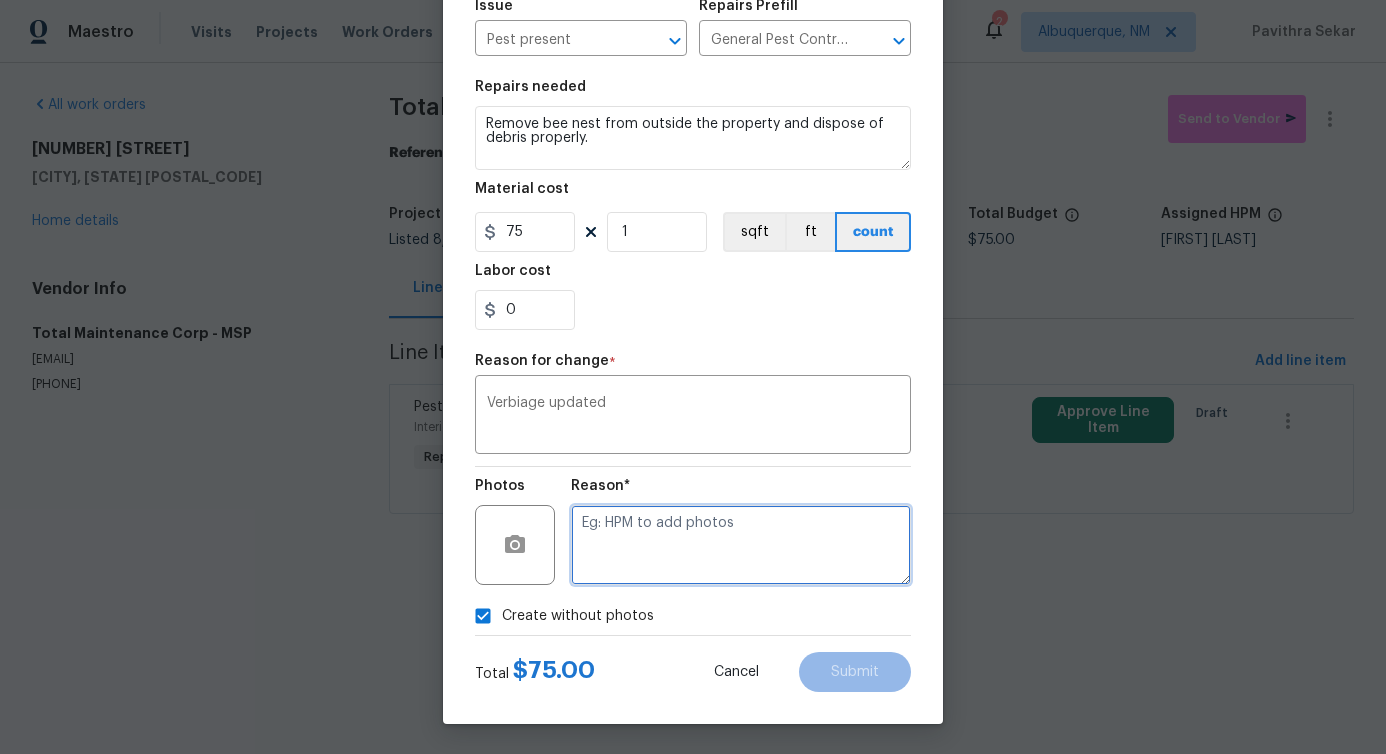click at bounding box center (741, 545) 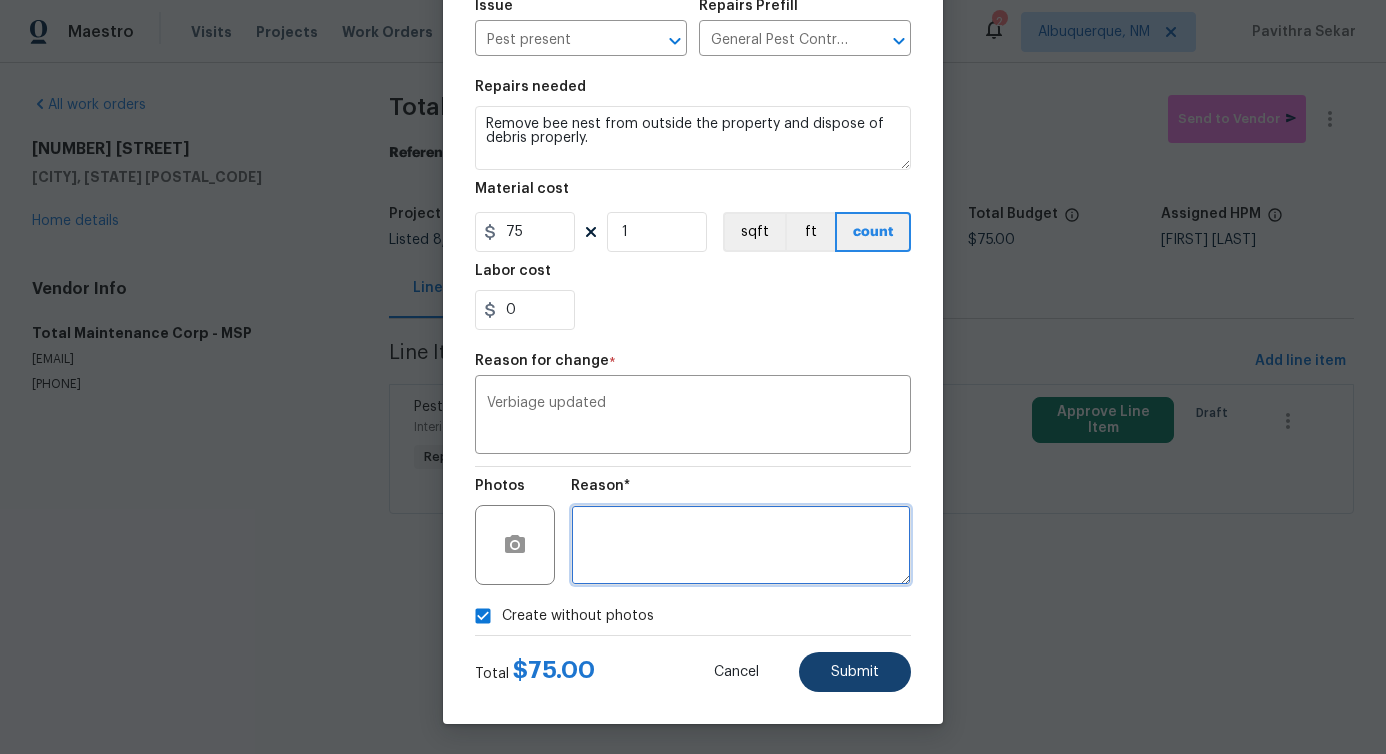 type 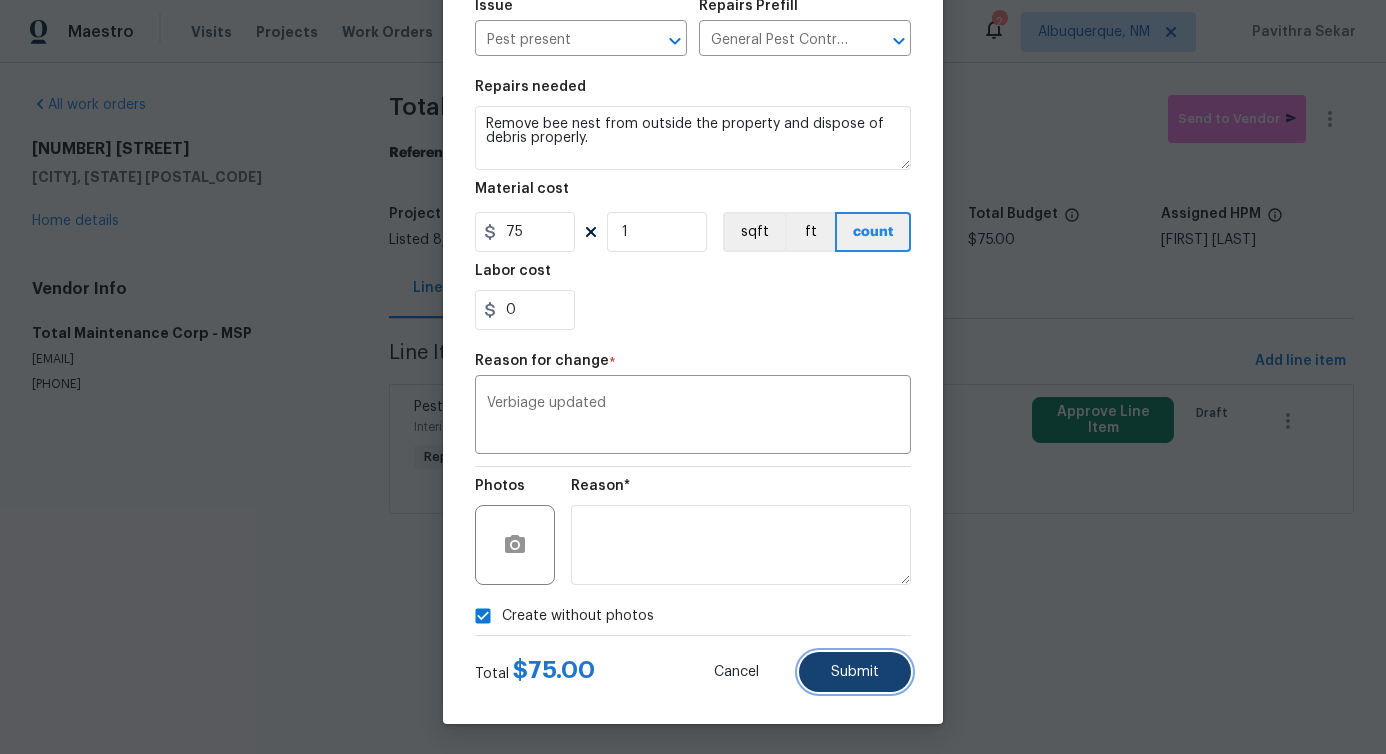 click on "Submit" at bounding box center [855, 672] 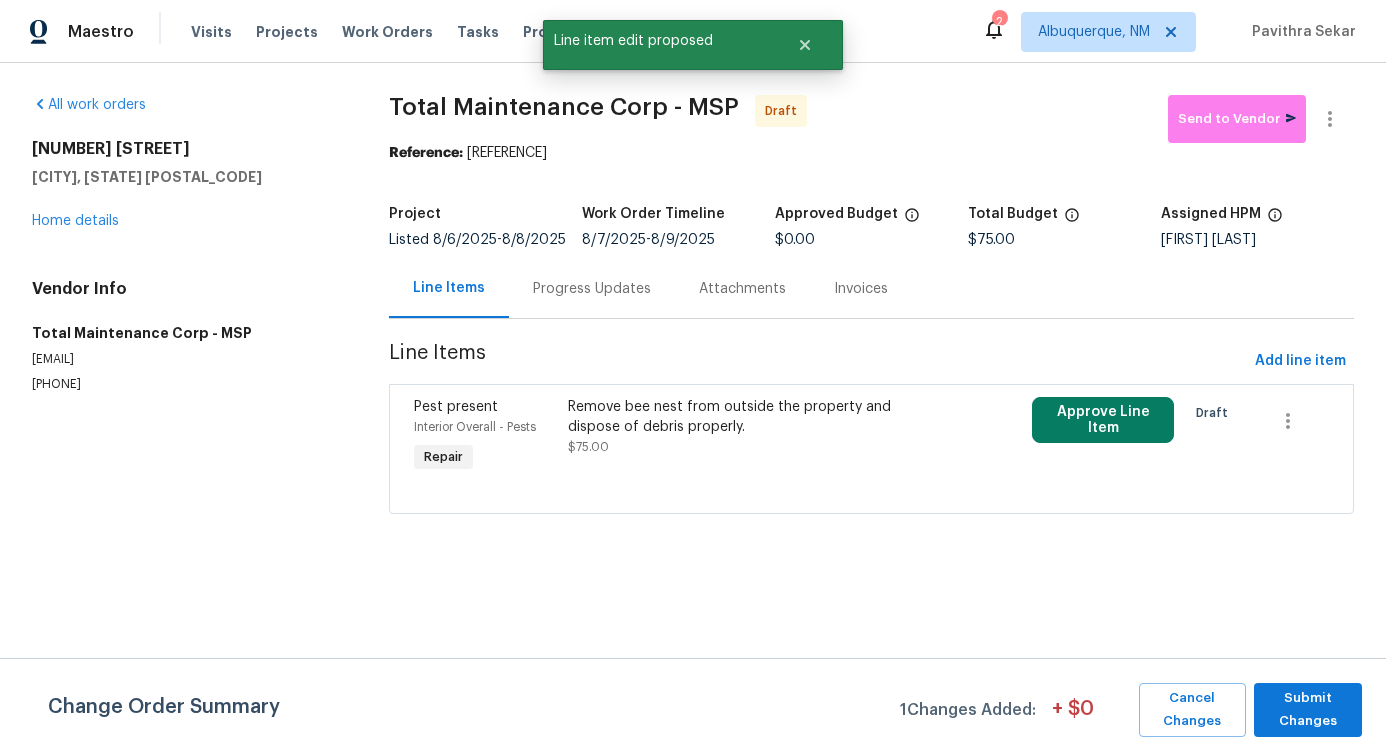 scroll, scrollTop: 0, scrollLeft: 0, axis: both 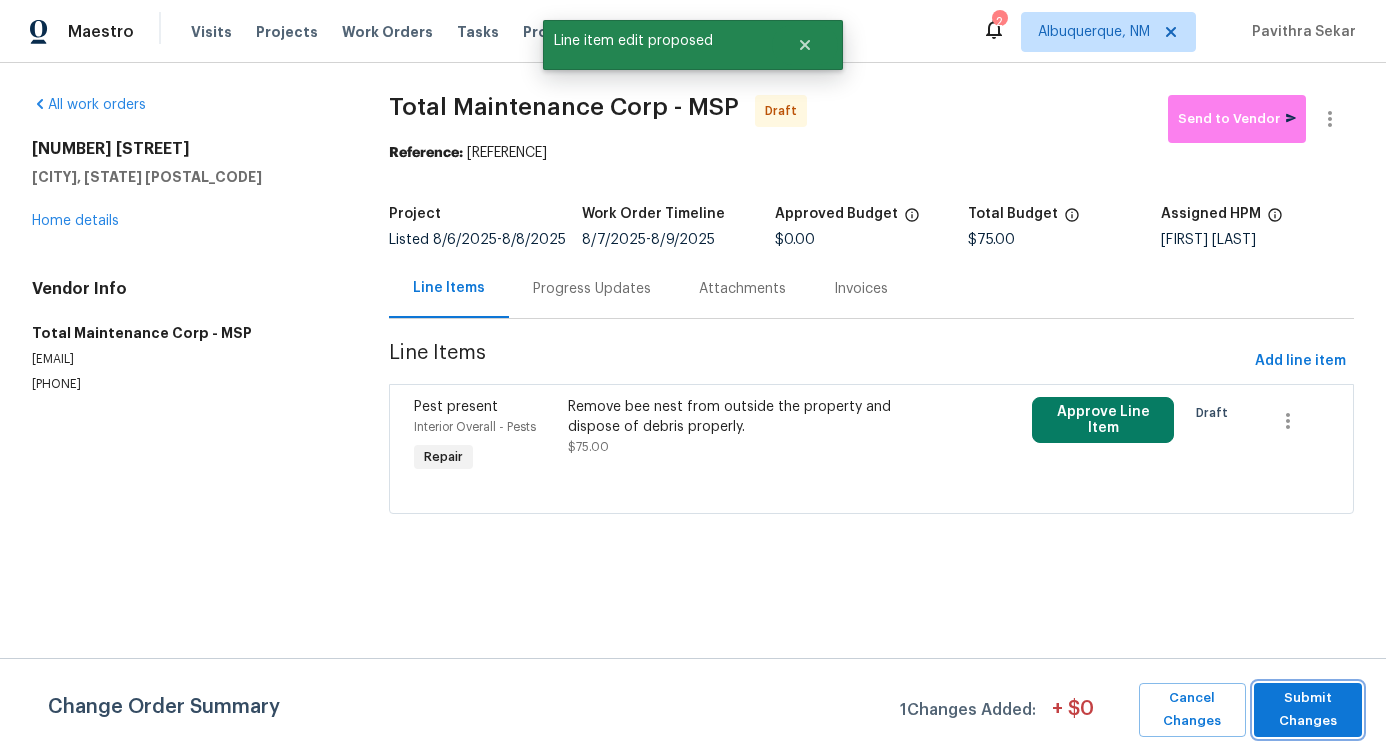 click on "Submit Changes" at bounding box center (1308, 710) 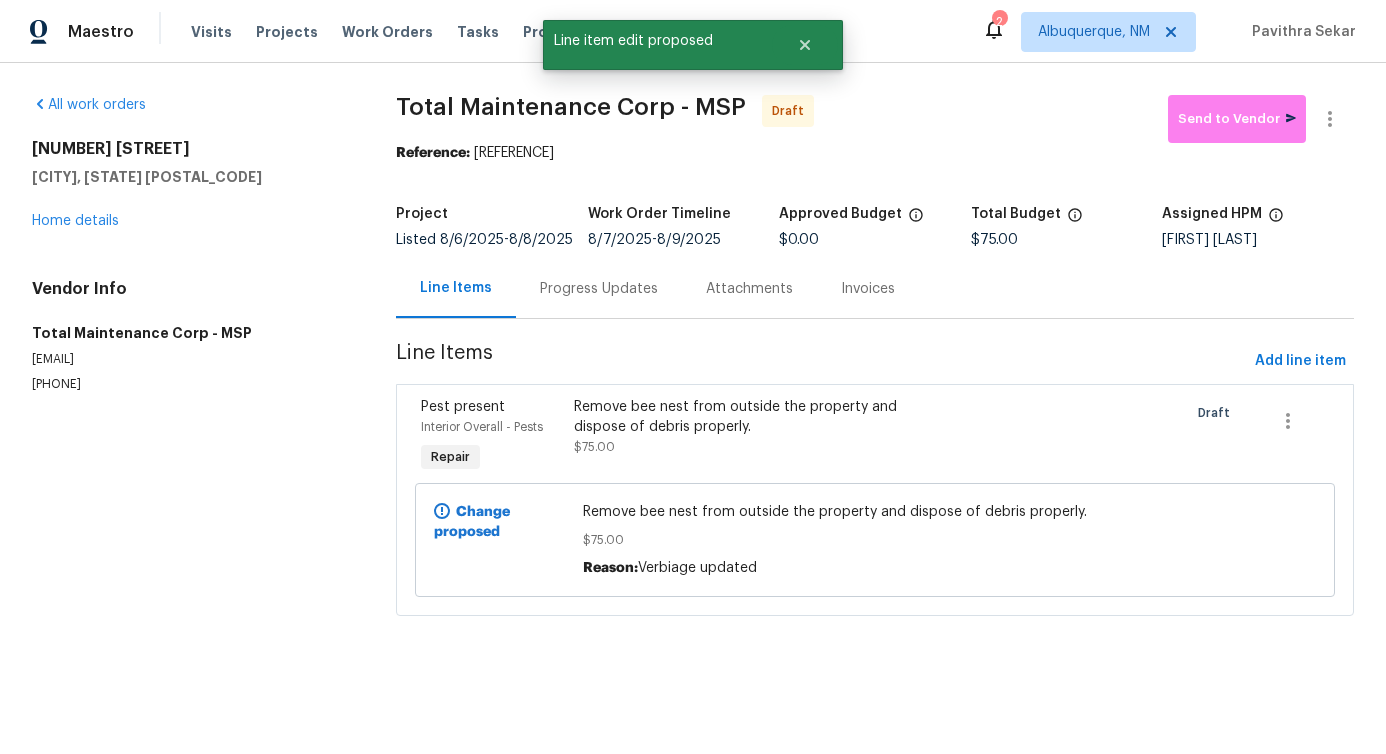 click on "Progress Updates" at bounding box center [599, 289] 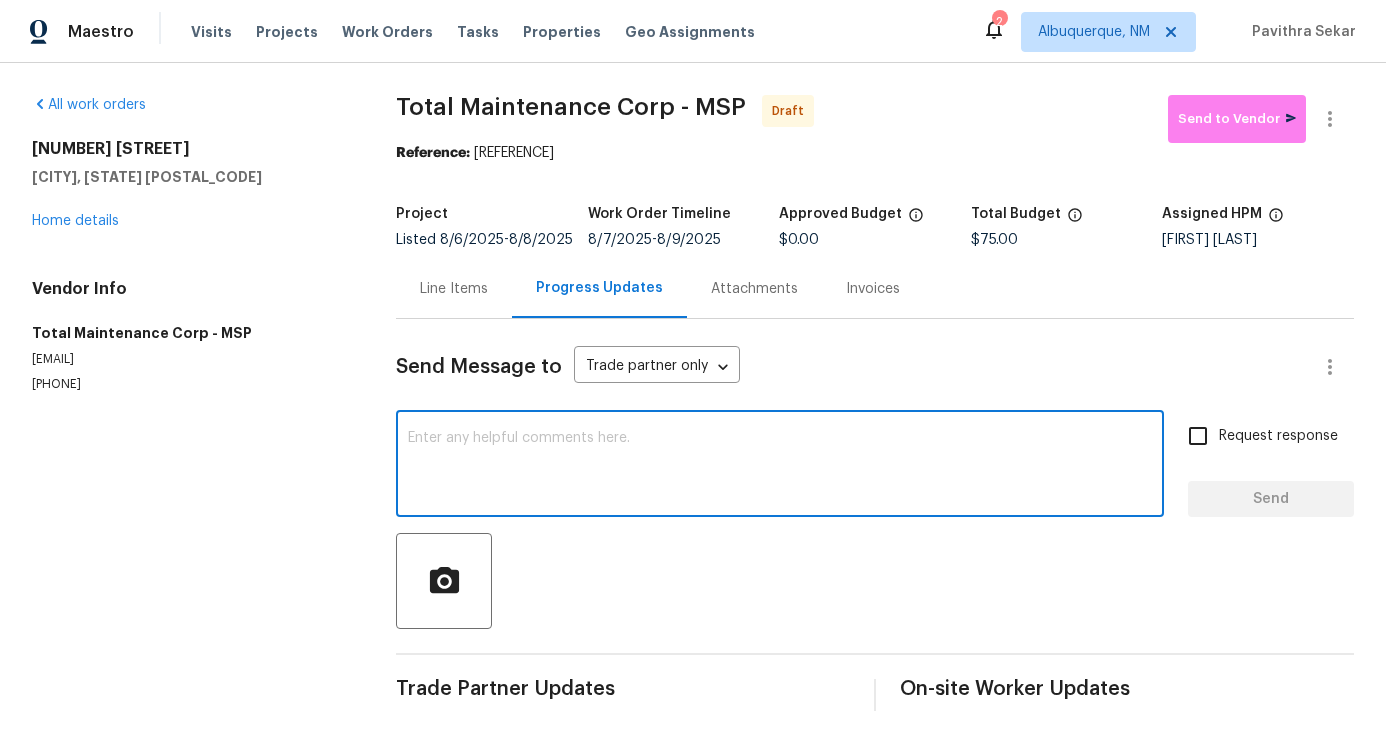 click at bounding box center (780, 466) 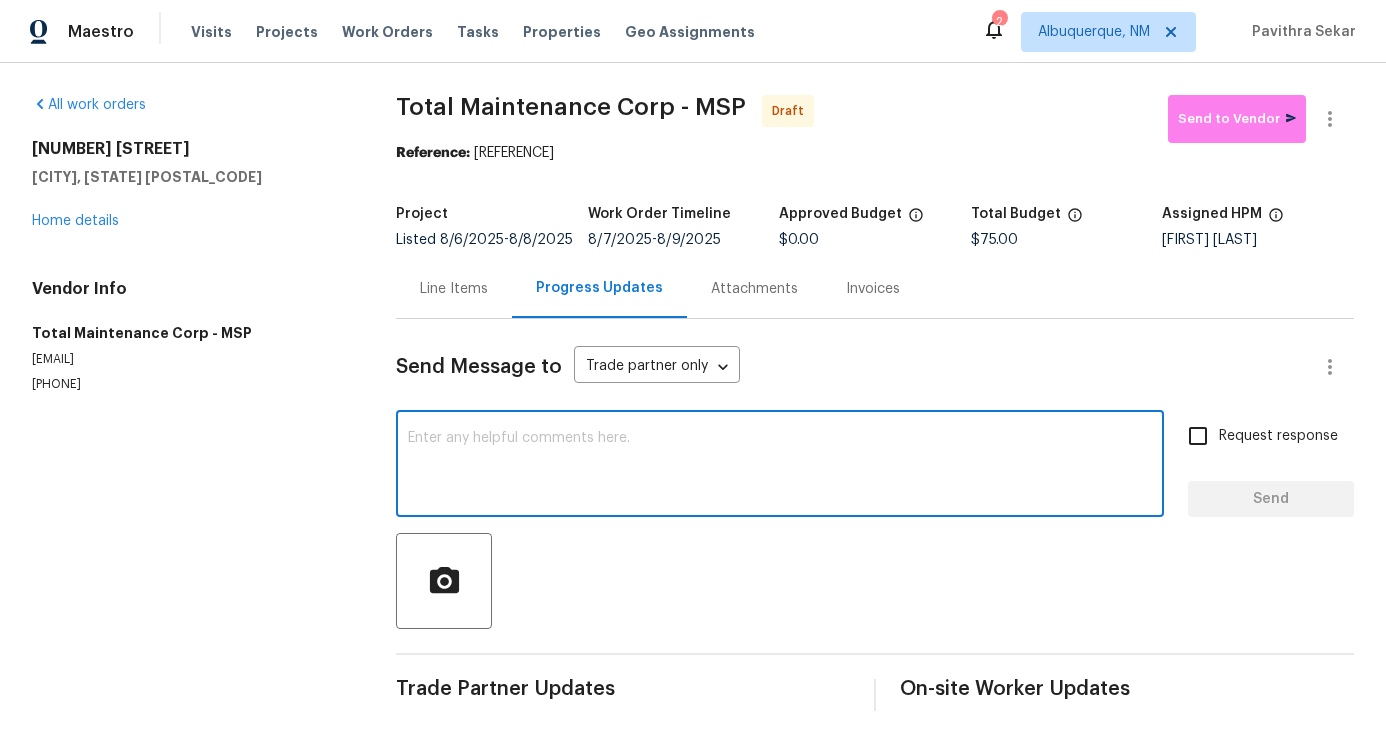 click at bounding box center [780, 466] 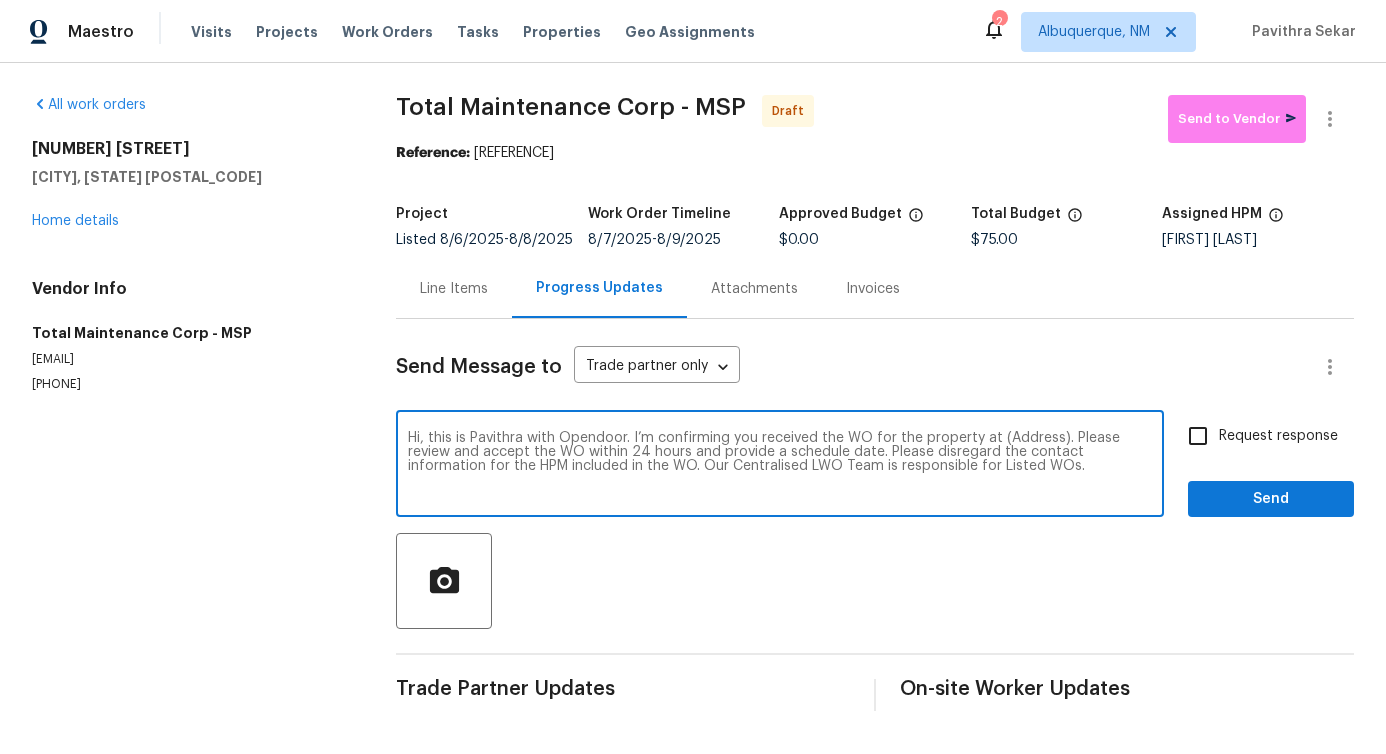 click on "Hi, this is Pavithra with Opendoor. I’m confirming you received the WO for the property at (Address). Please review and accept the WO within 24 hours and provide a schedule date. Please disregard the contact information for the HPM included in the WO. Our Centralised LWO Team is responsible for Listed WOs." at bounding box center (780, 466) 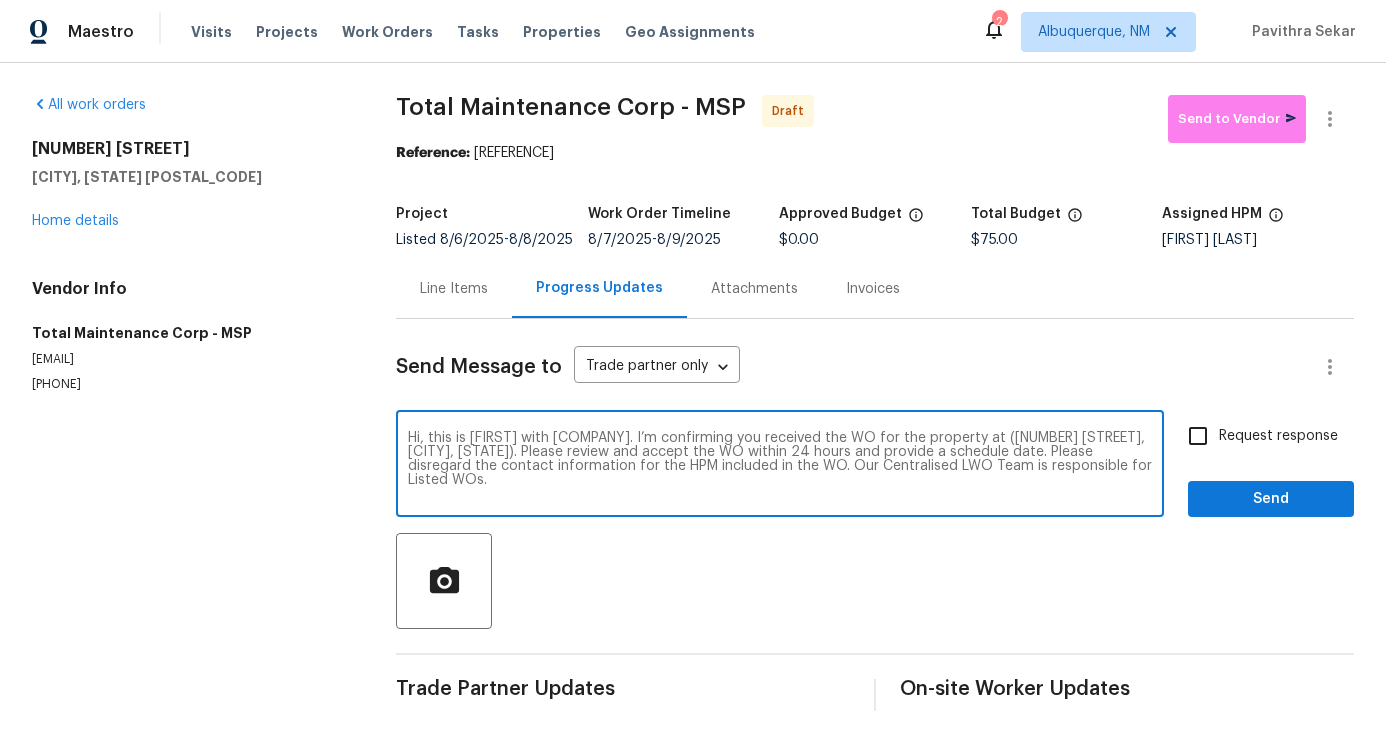 type on "Hi, this is Pavithra with Opendoor. I’m confirming you received the WO for the property at (3802 Togo Rd, Spring Park, MN 55384). Please review and accept the WO within 24 hours and provide a schedule date. Please disregard the contact information for the HPM included in the WO. Our Centralised LWO Team is responsible for Listed WOs." 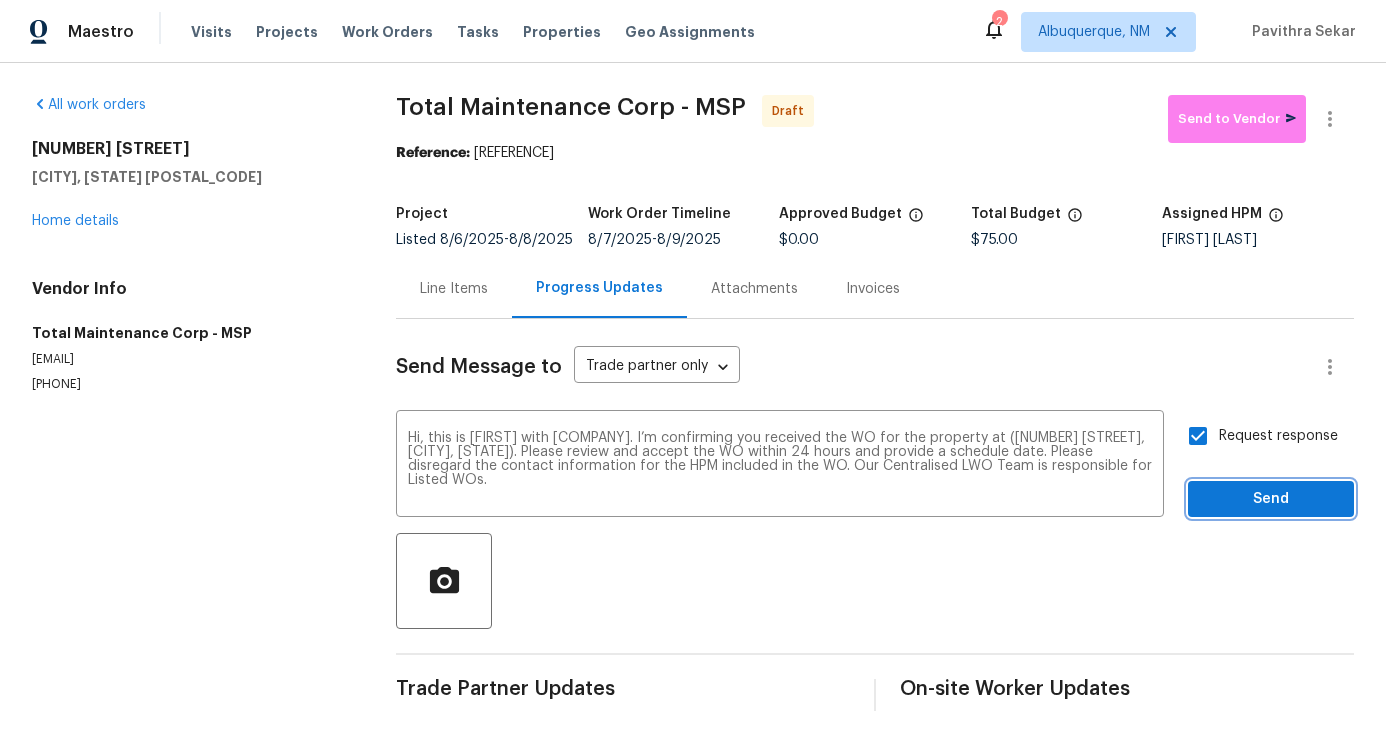 click on "Send" at bounding box center (1271, 499) 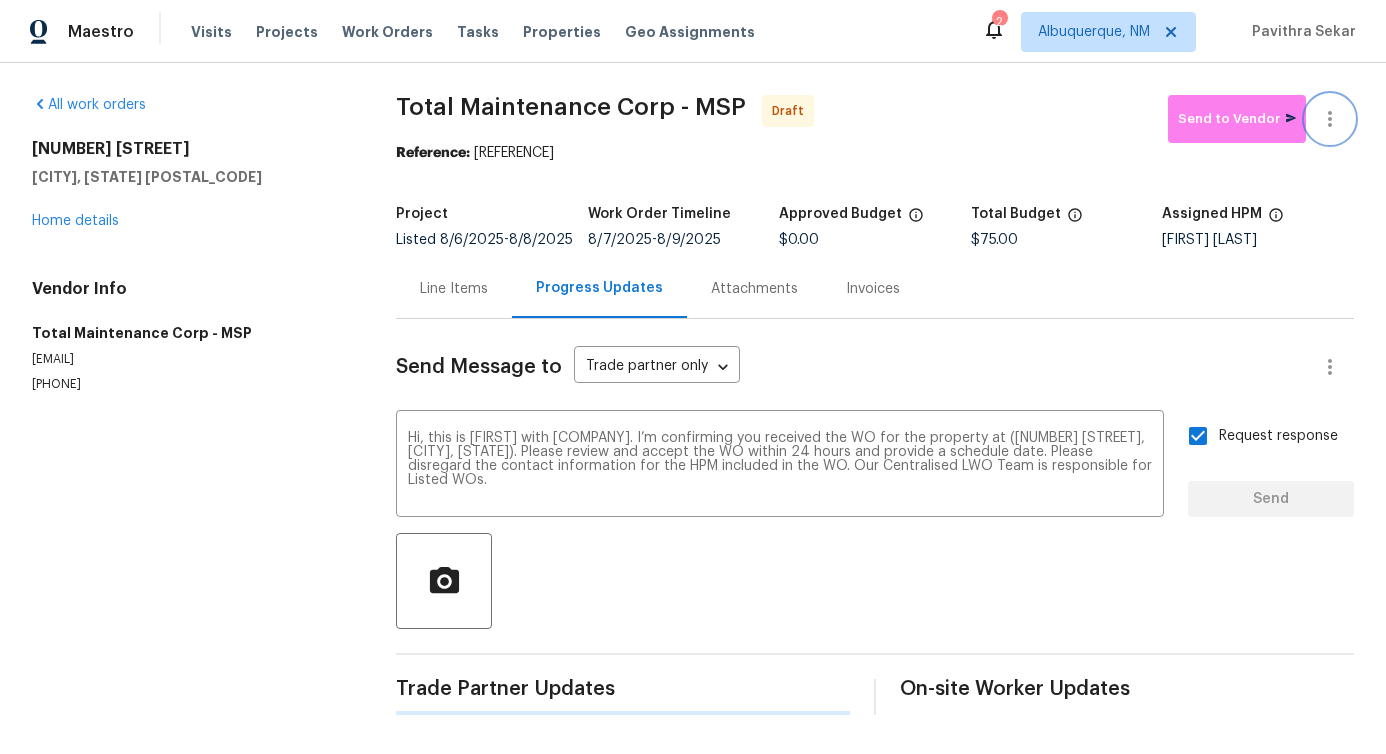 click 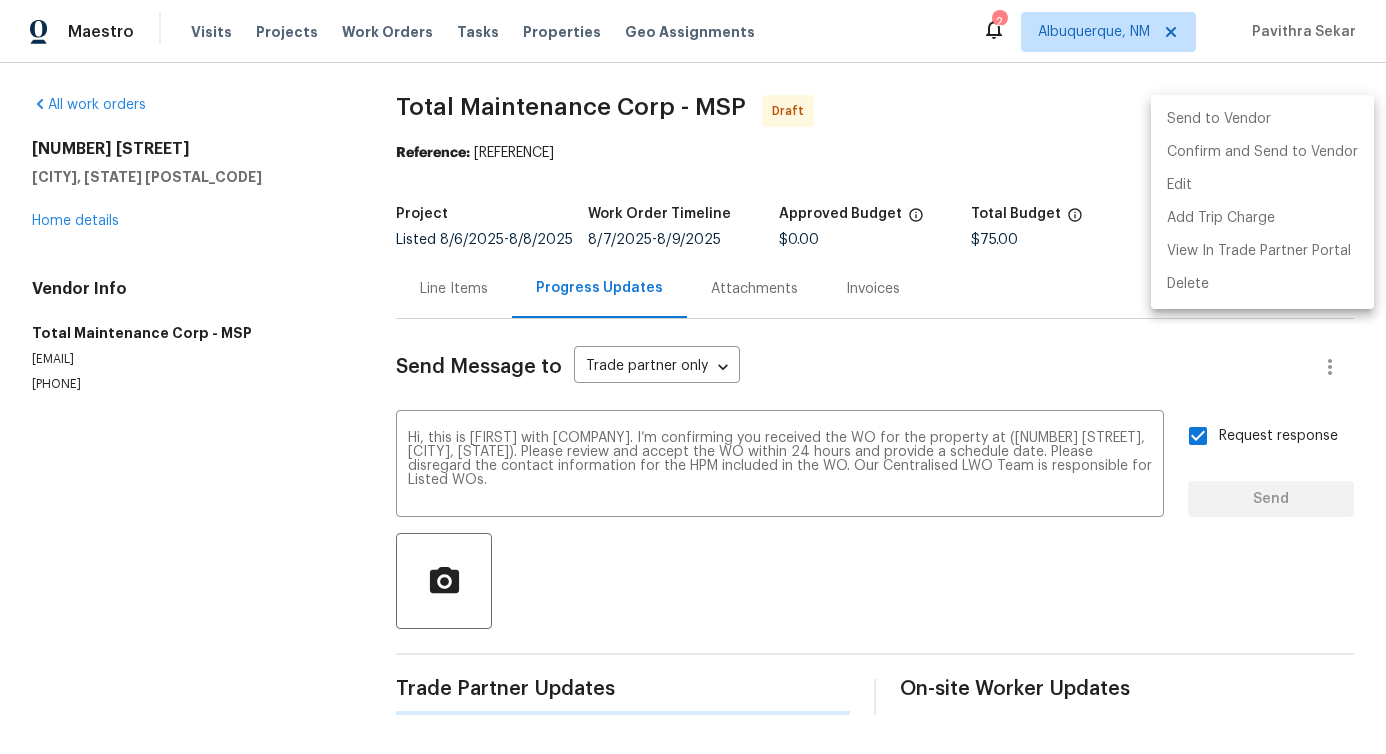 type 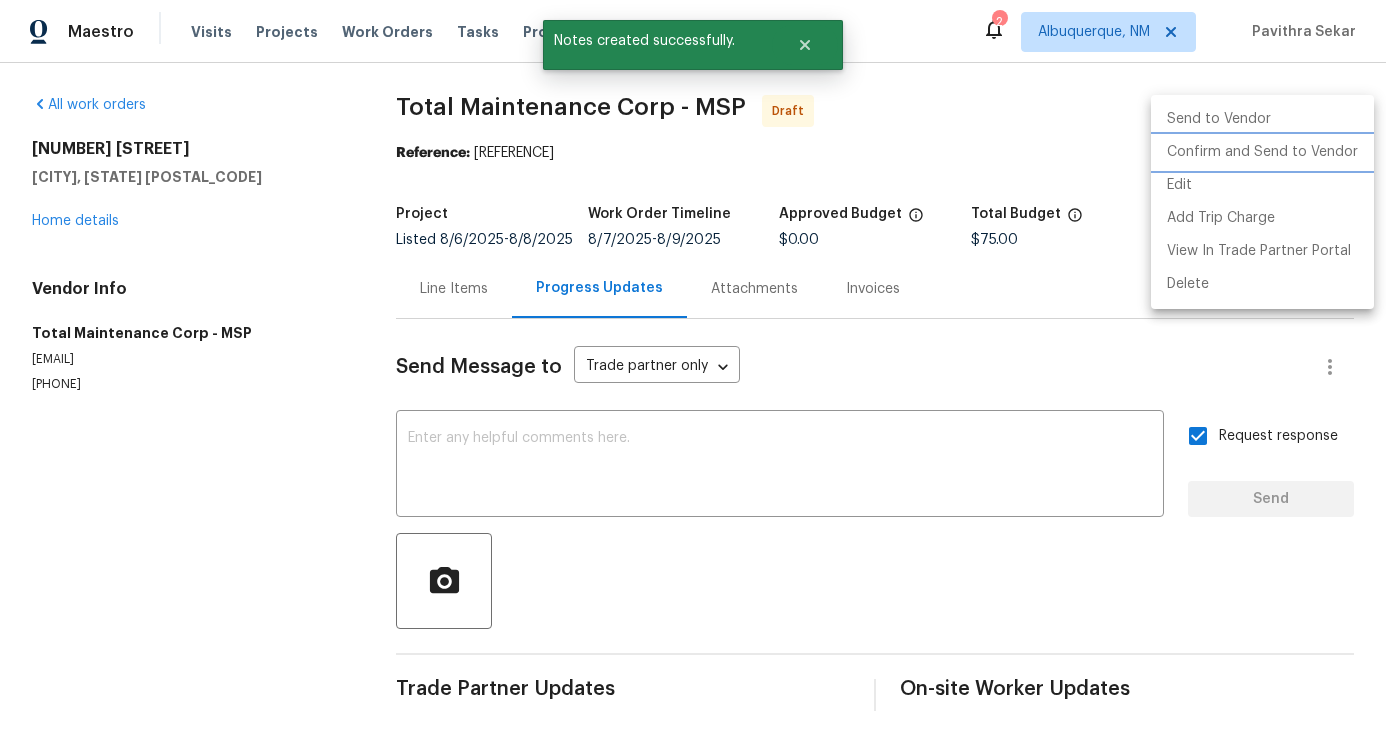 click on "Confirm and Send to Vendor" at bounding box center [1262, 152] 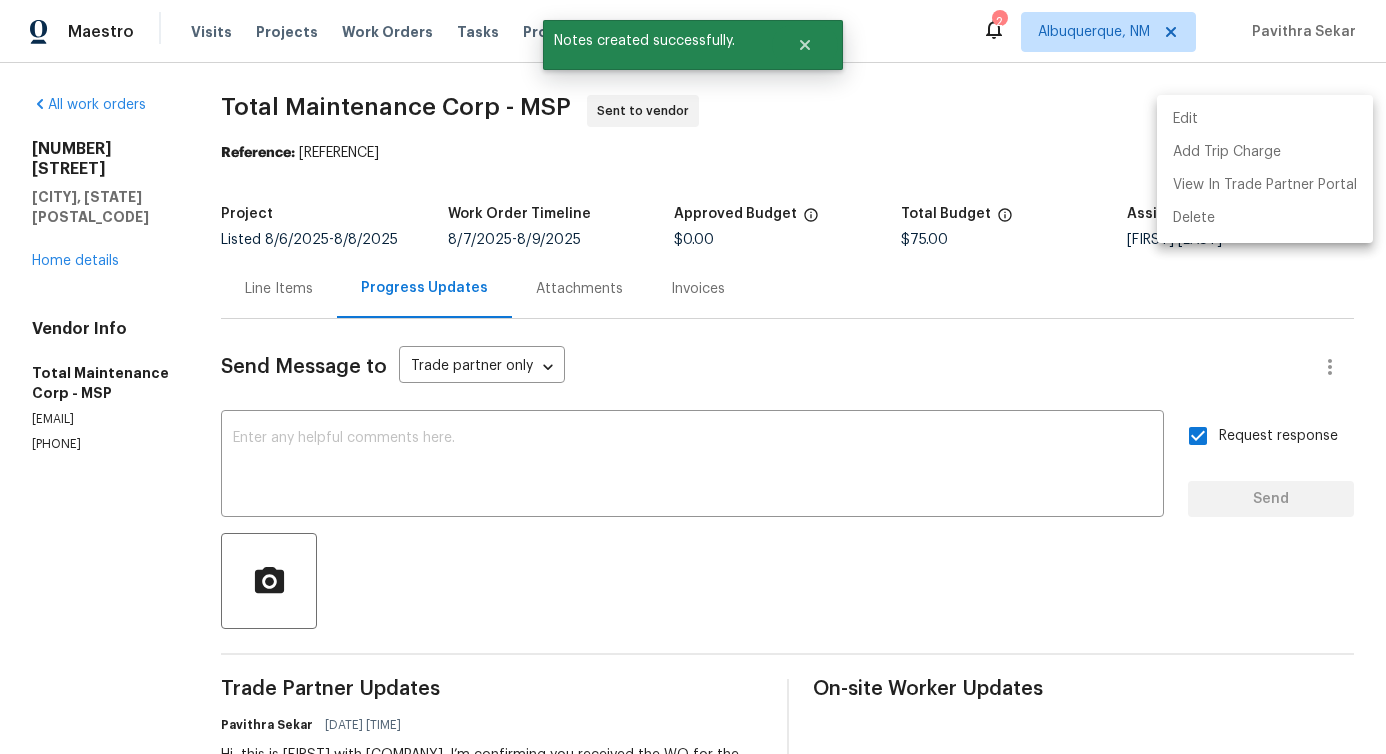 click at bounding box center [693, 377] 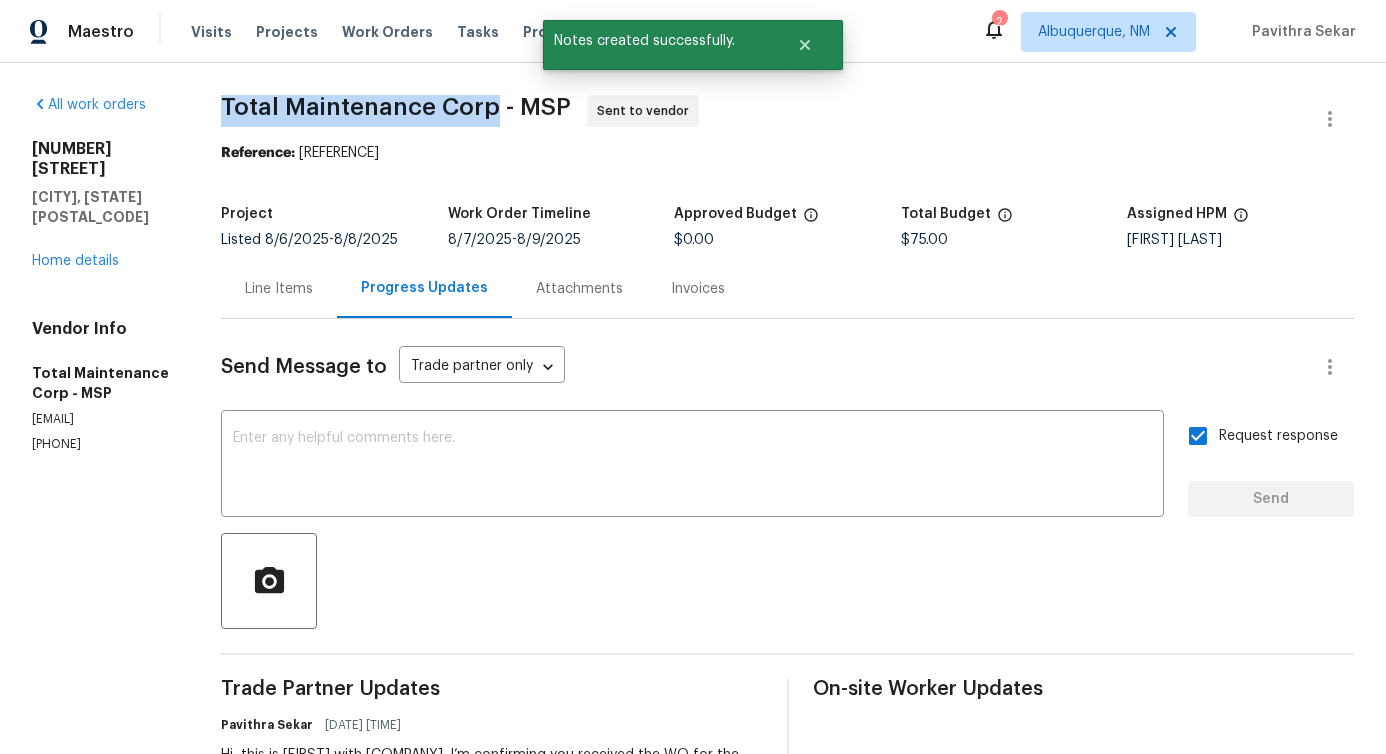 drag, startPoint x: 222, startPoint y: 99, endPoint x: 494, endPoint y: 111, distance: 272.2646 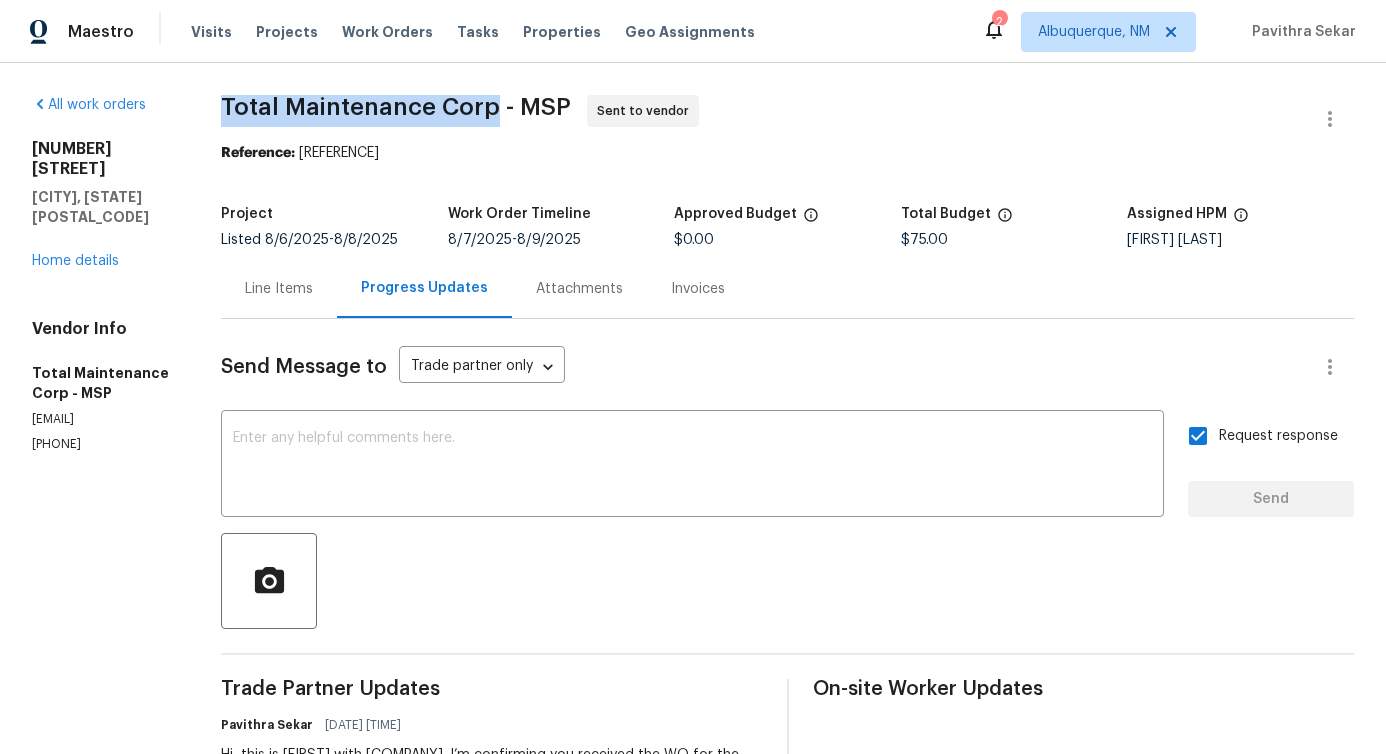 copy on "Total Maintenance Corp" 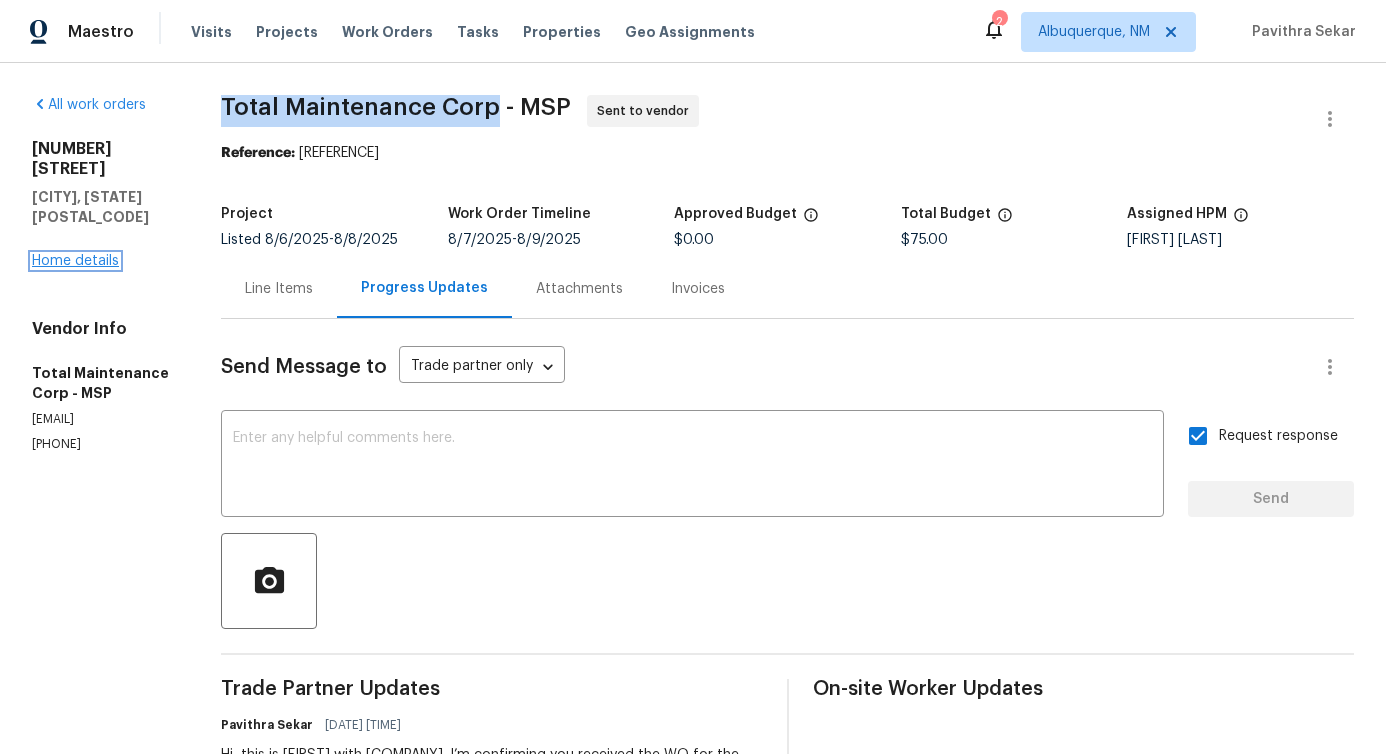 click on "Home details" at bounding box center [75, 261] 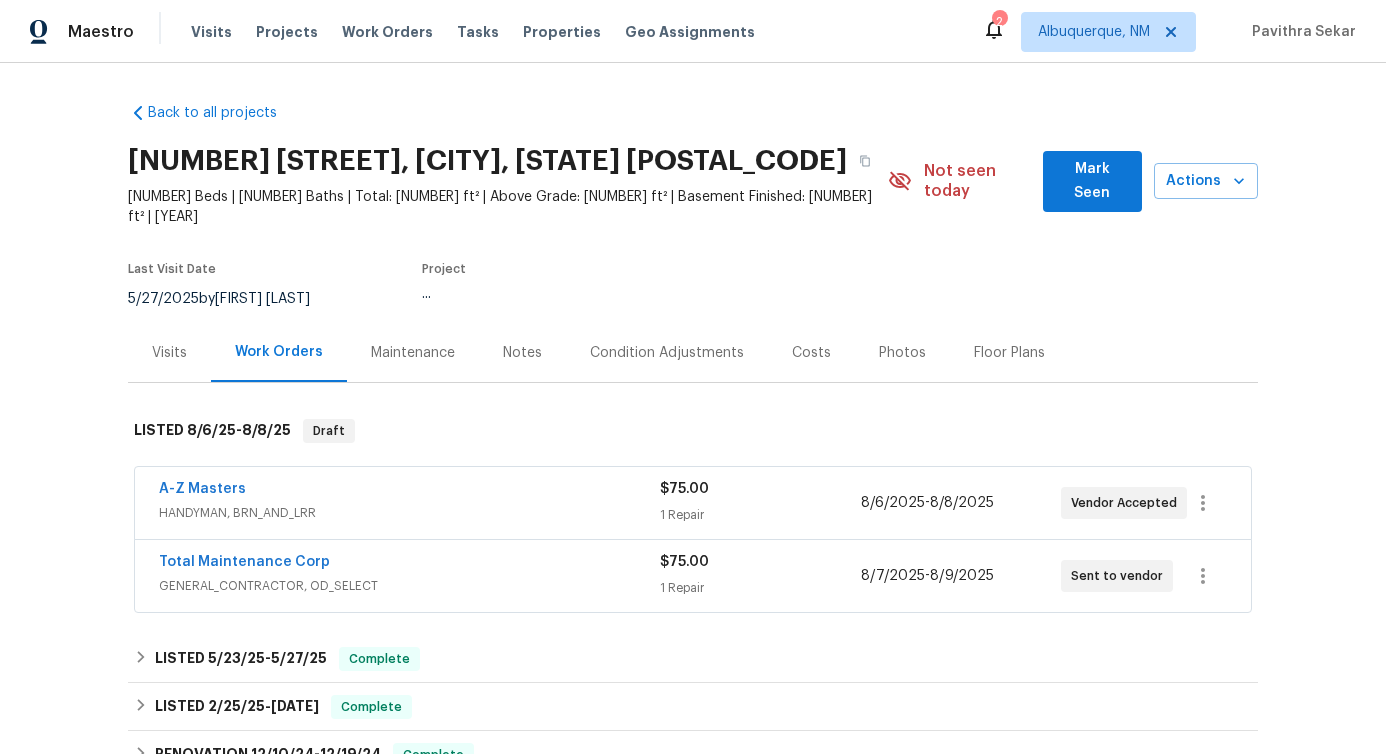 scroll, scrollTop: 76, scrollLeft: 0, axis: vertical 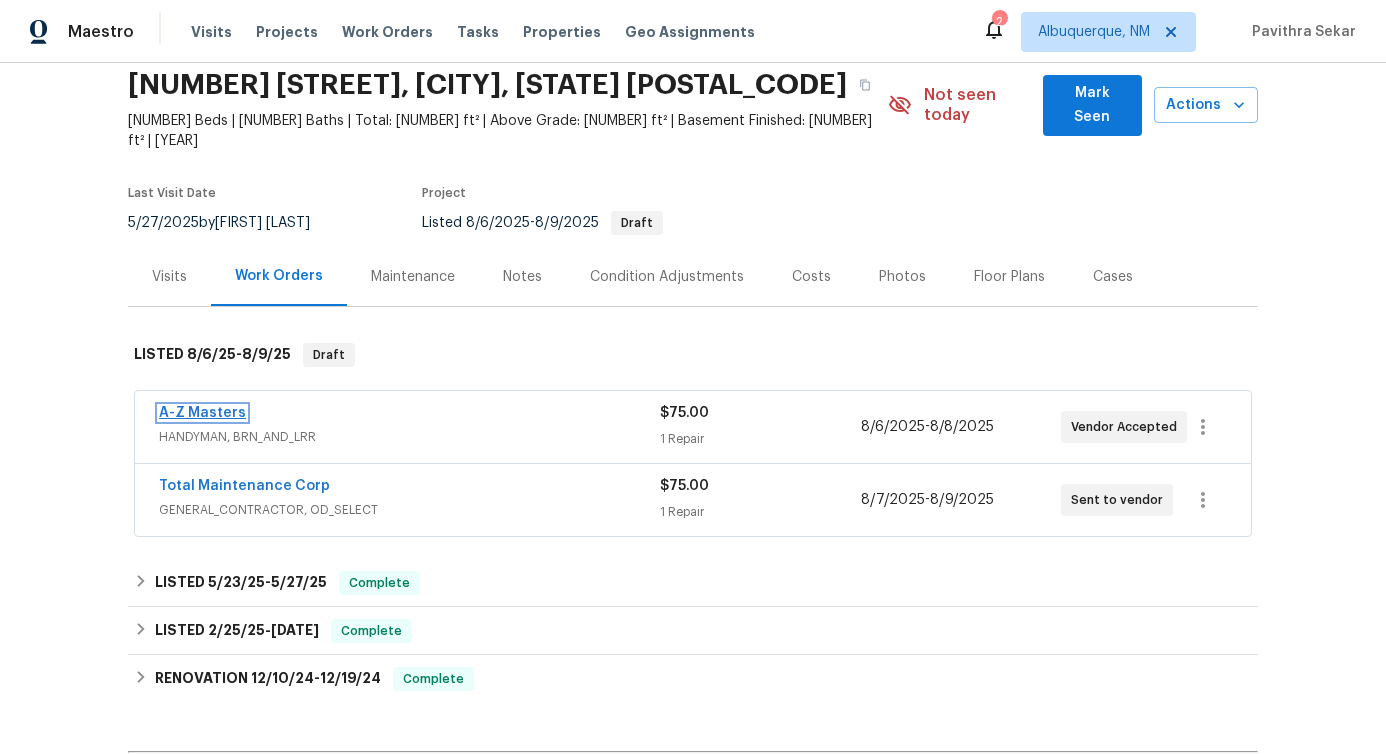 click on "A-Z Masters" at bounding box center [202, 413] 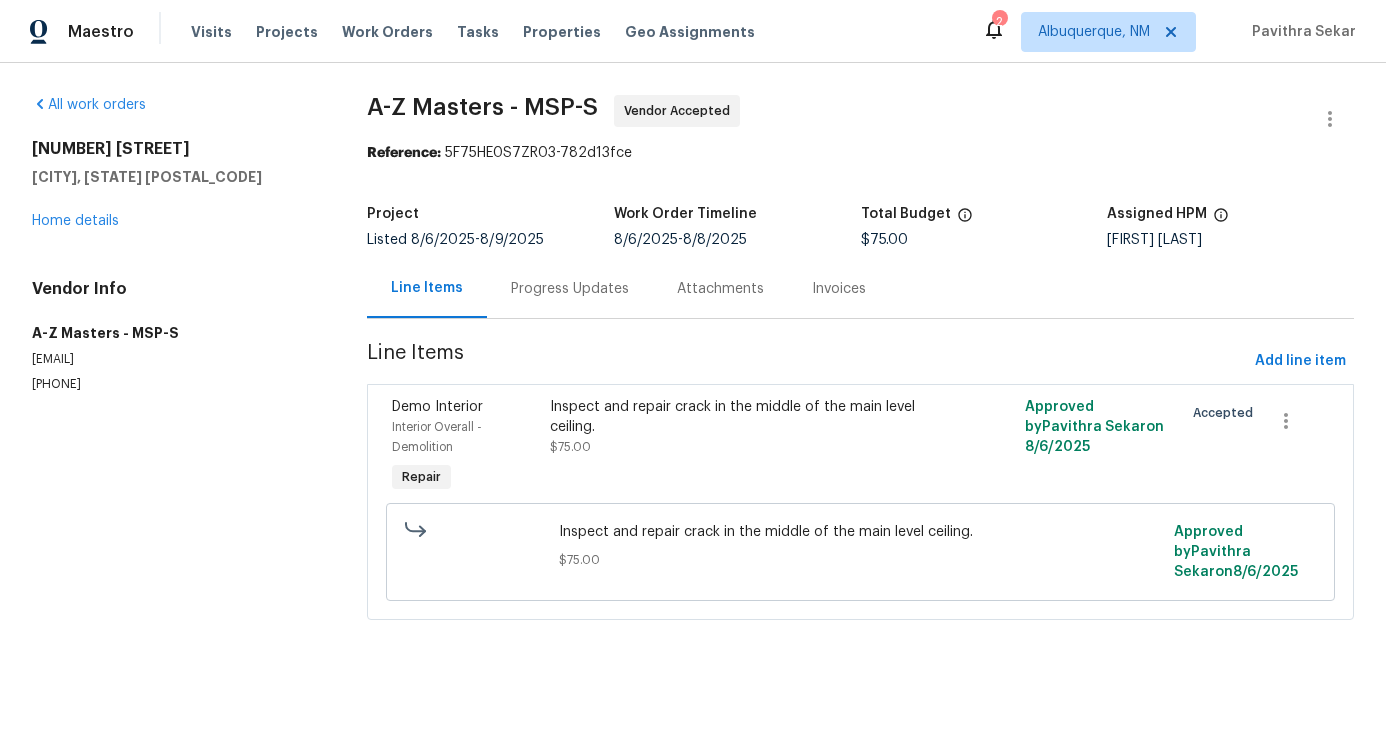 click on "Progress Updates" at bounding box center [570, 288] 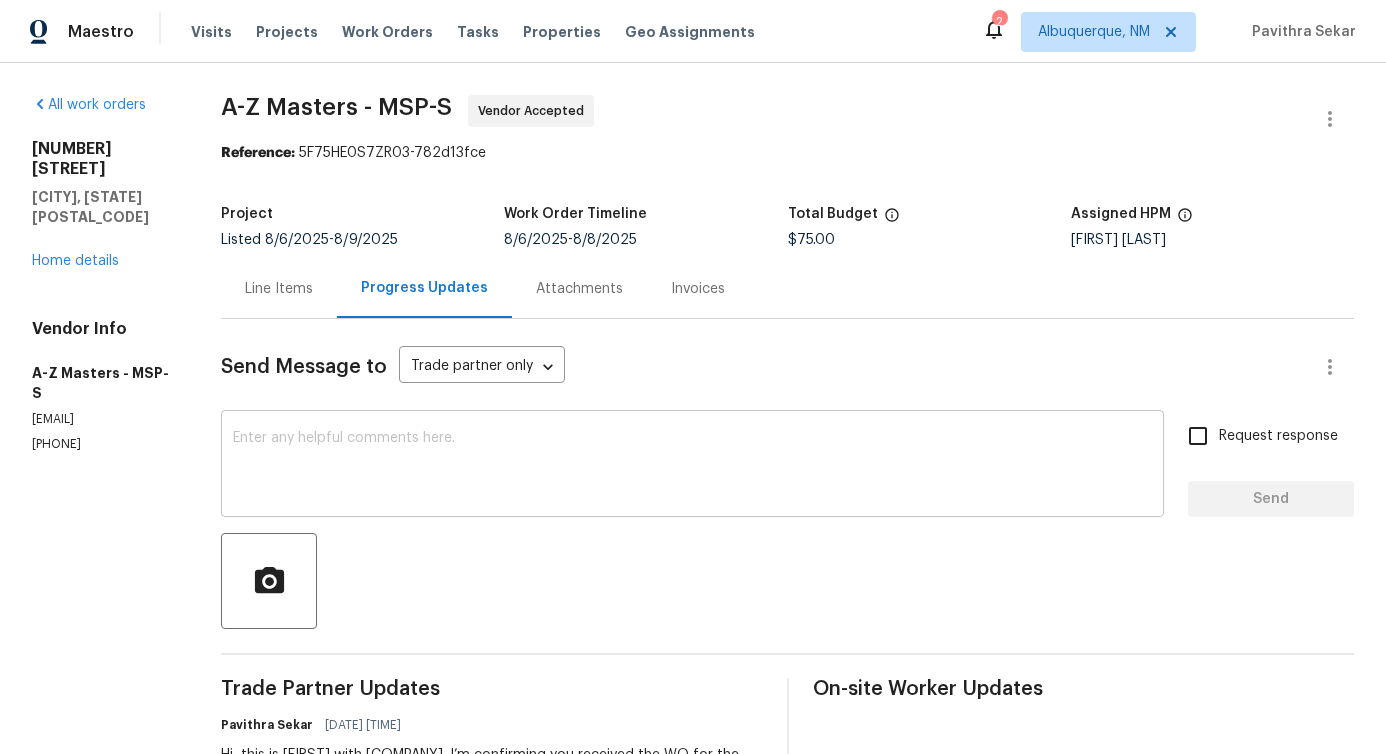 click at bounding box center (692, 466) 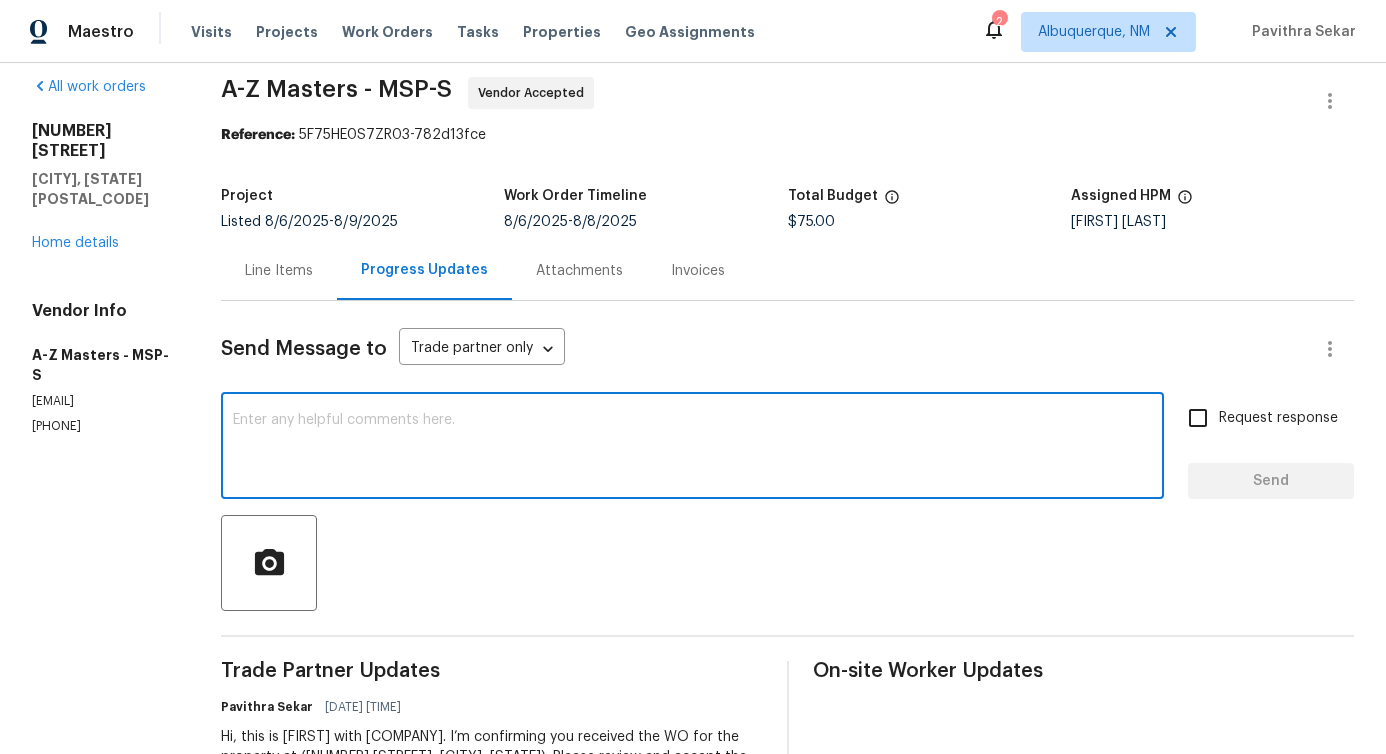 scroll, scrollTop: 0, scrollLeft: 0, axis: both 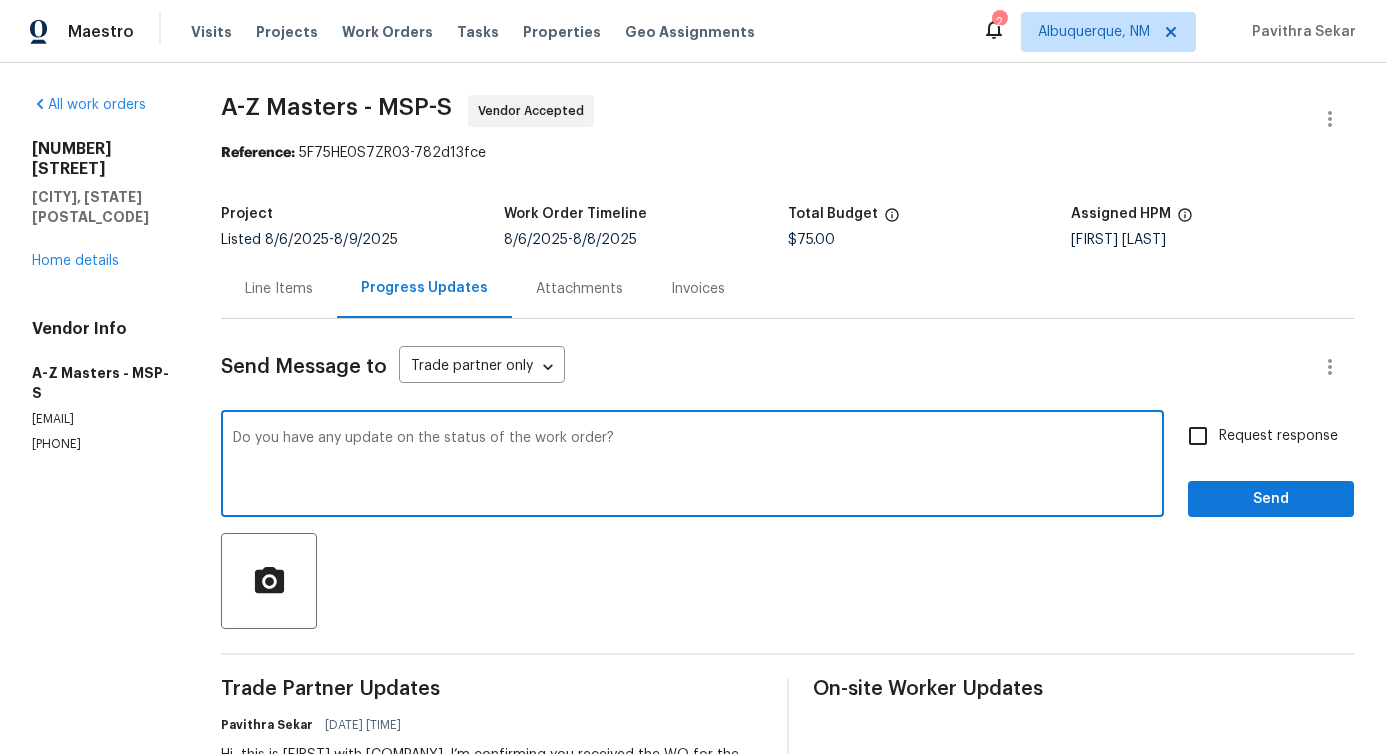drag, startPoint x: 260, startPoint y: 440, endPoint x: 773, endPoint y: 463, distance: 513.5153 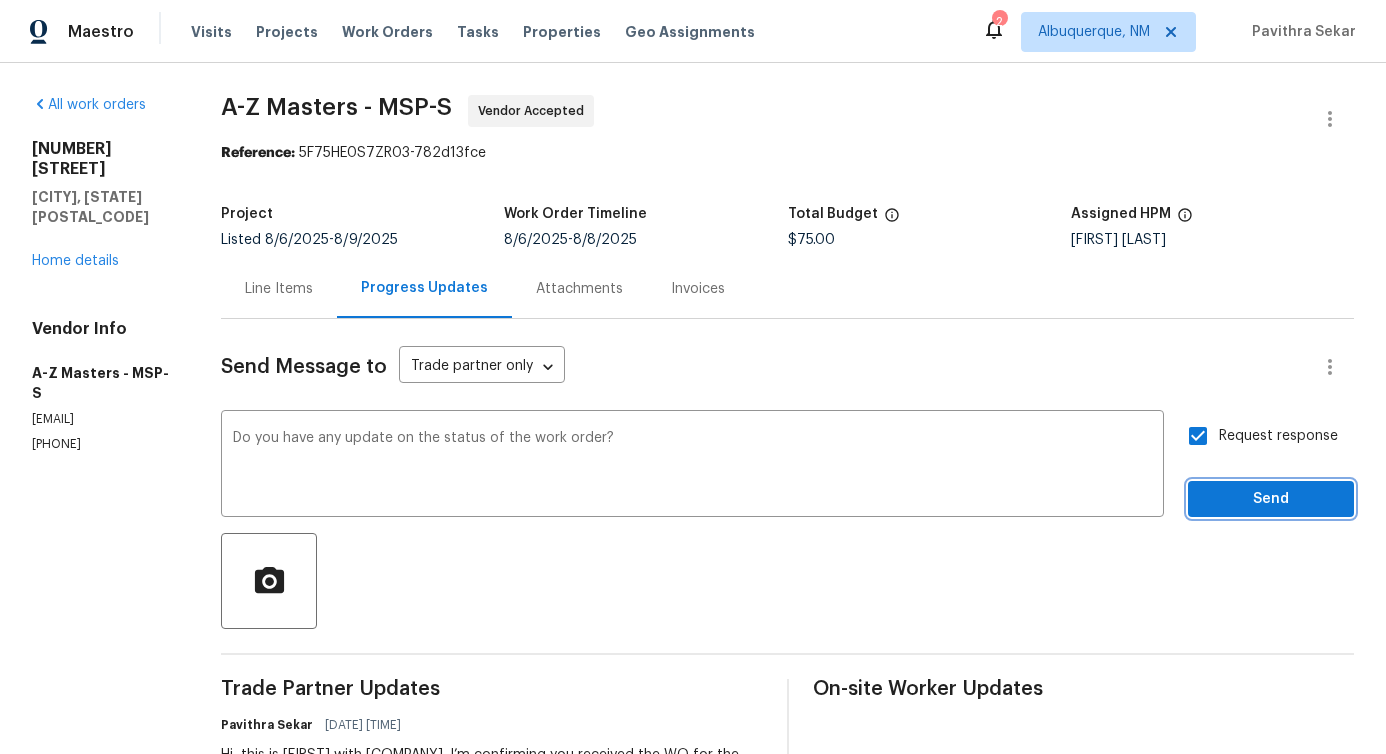 click on "Send" at bounding box center [1271, 499] 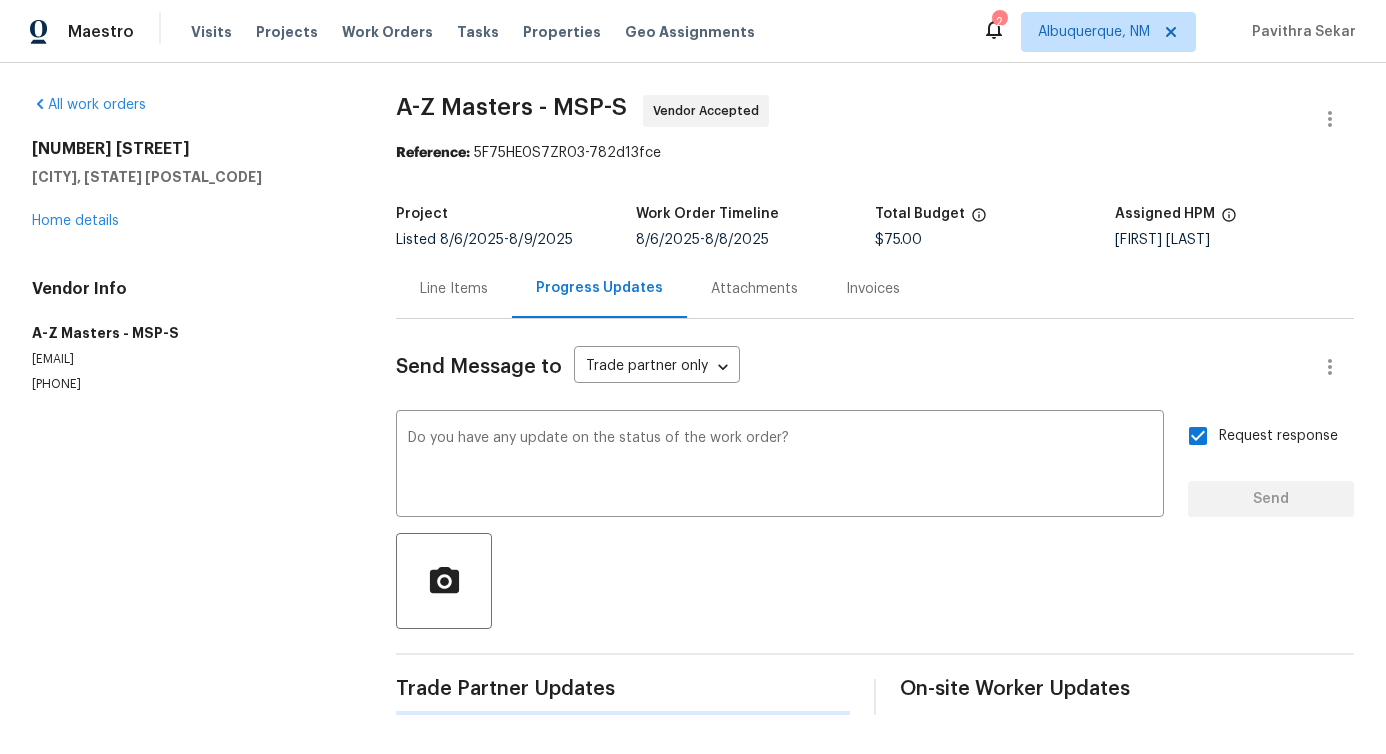 type 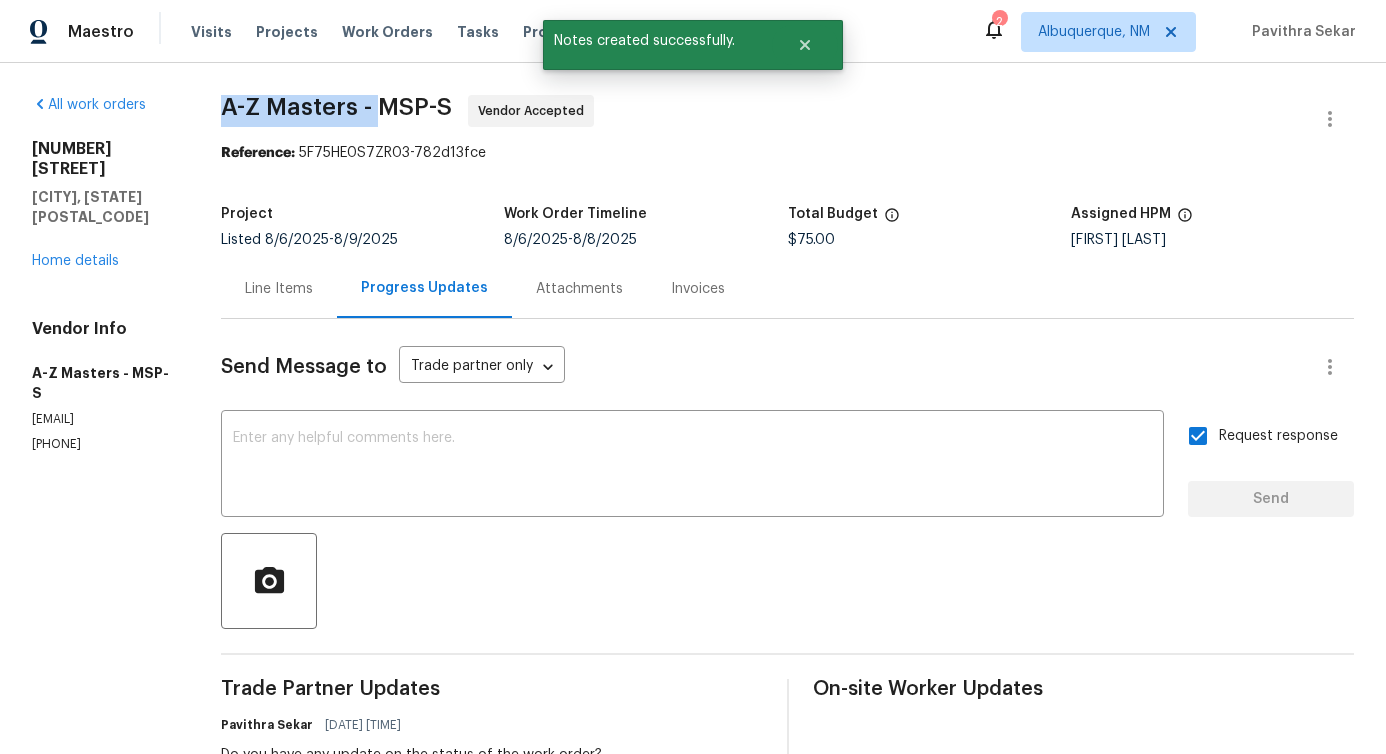 drag, startPoint x: 215, startPoint y: 98, endPoint x: 377, endPoint y: 105, distance: 162.15117 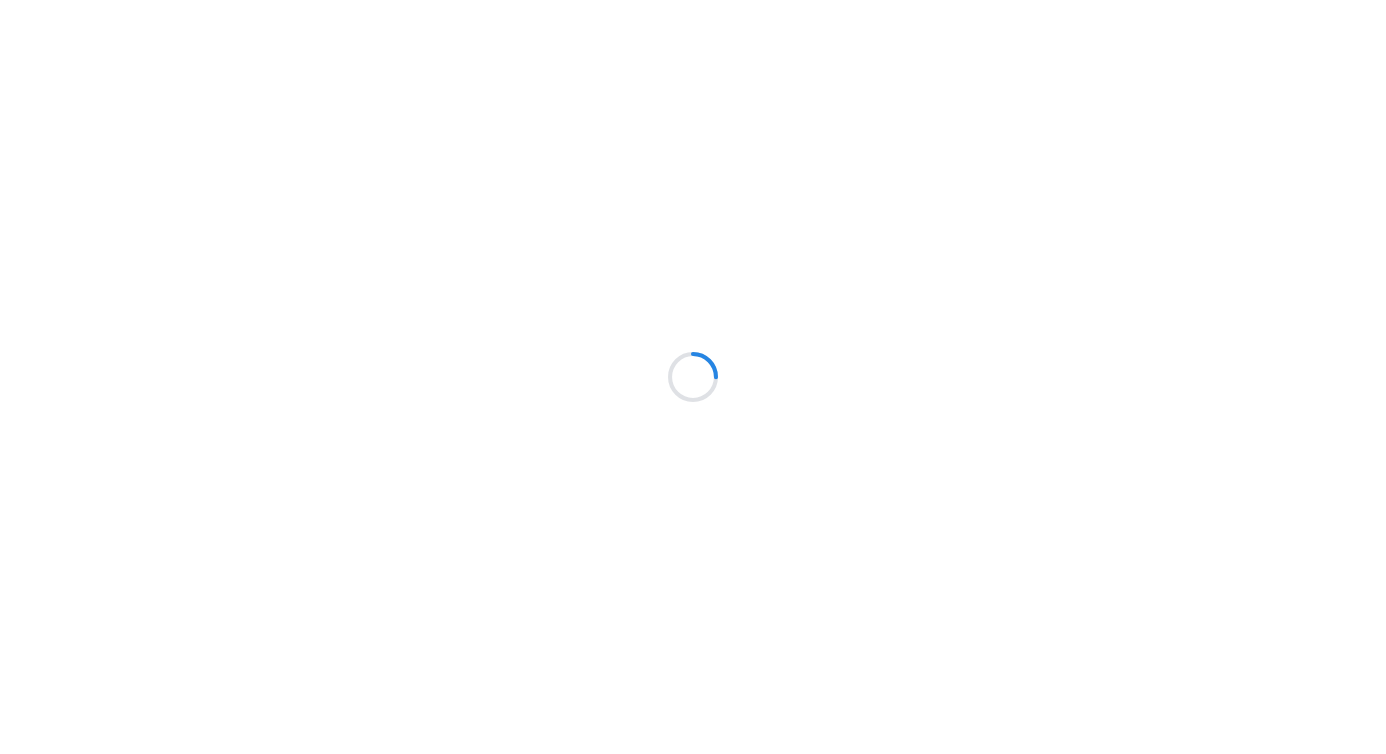 scroll, scrollTop: 0, scrollLeft: 0, axis: both 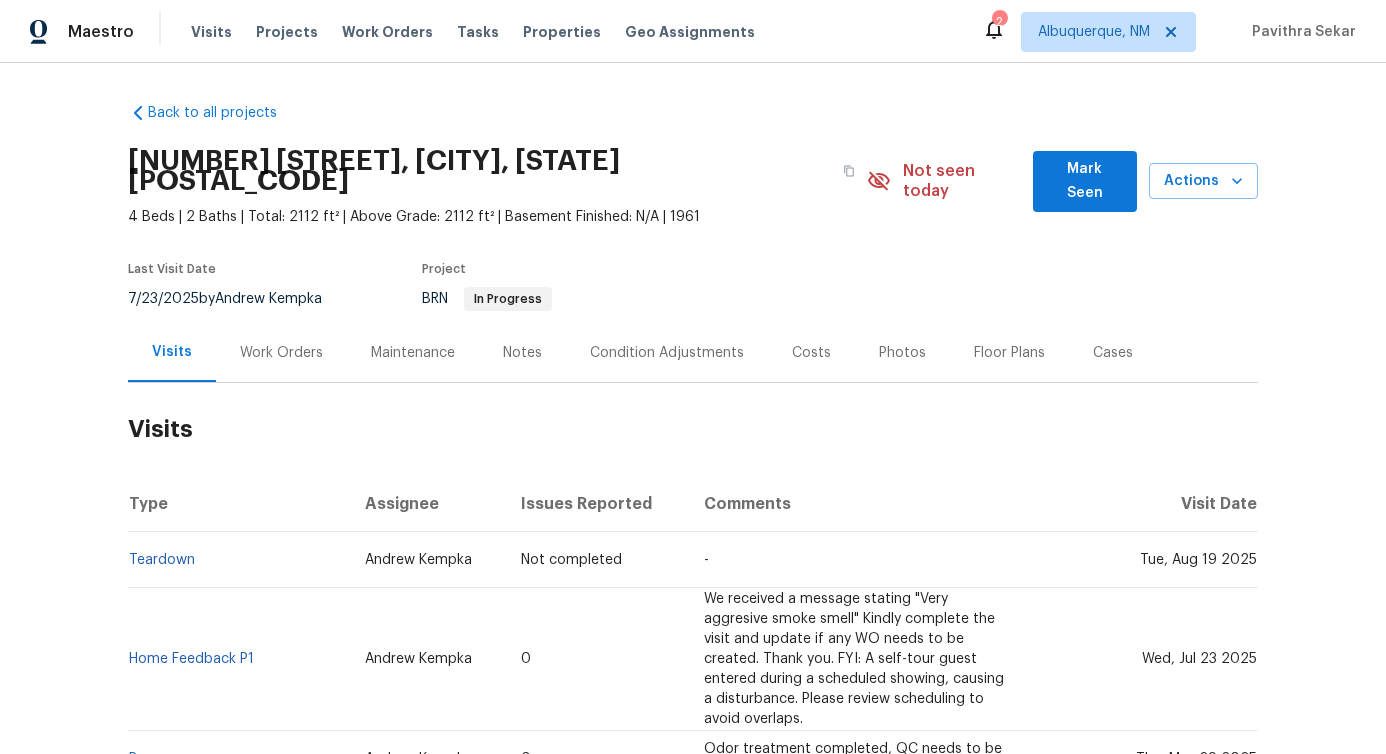 click on "Work Orders" at bounding box center (281, 352) 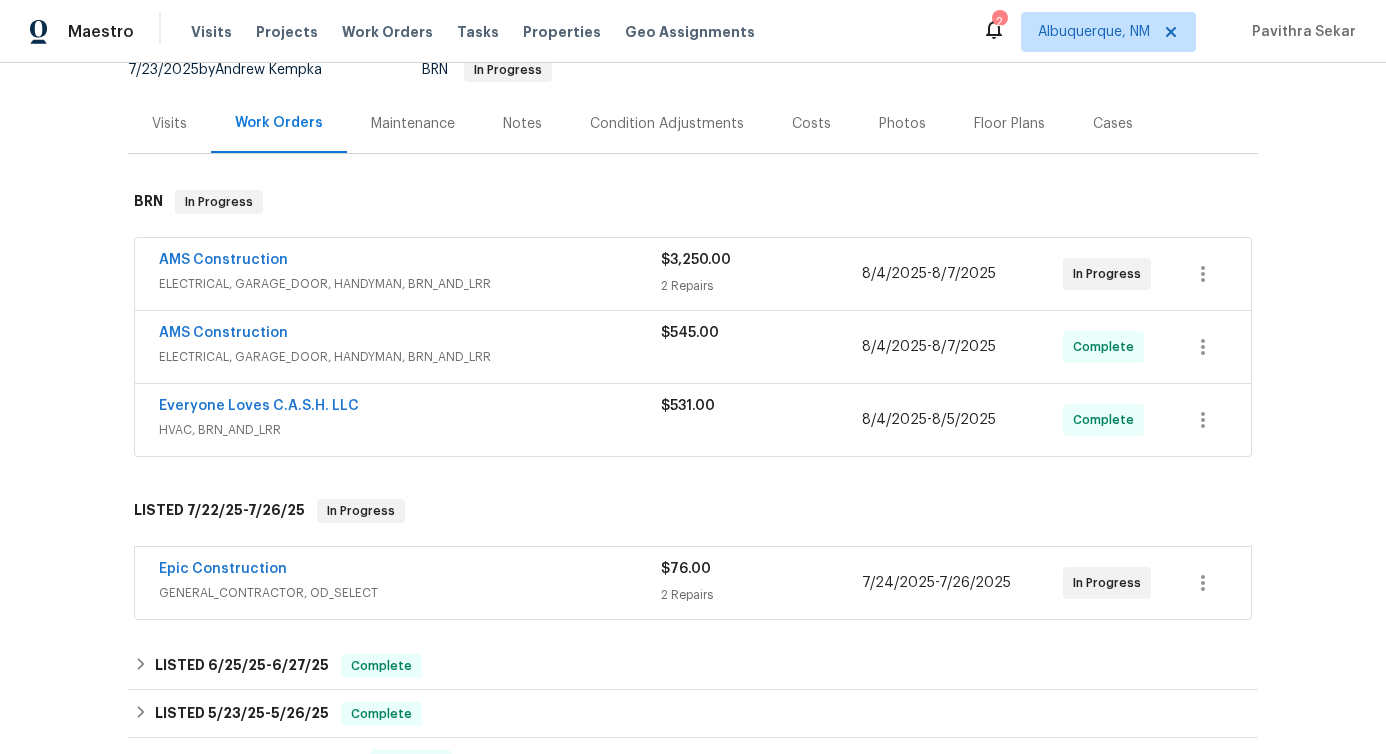 scroll, scrollTop: 230, scrollLeft: 0, axis: vertical 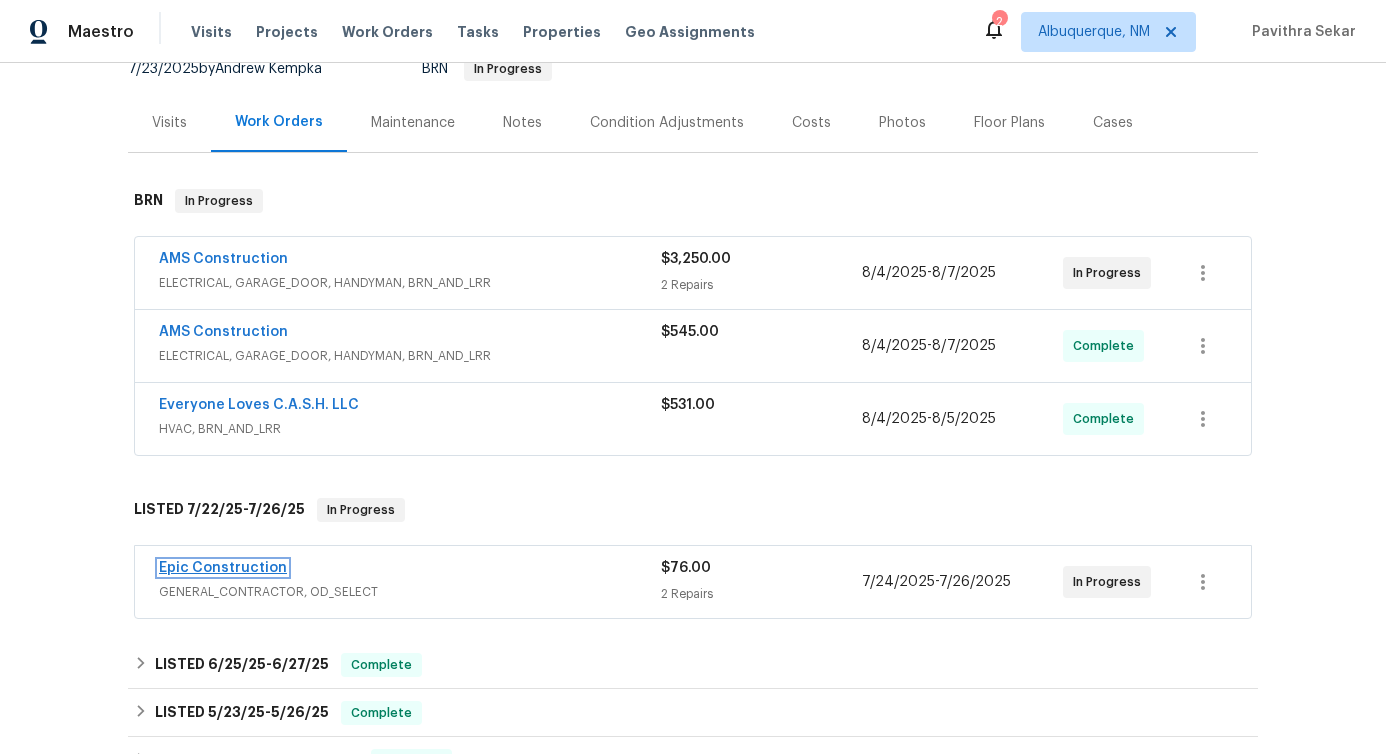 click on "Epic Construction" at bounding box center [223, 568] 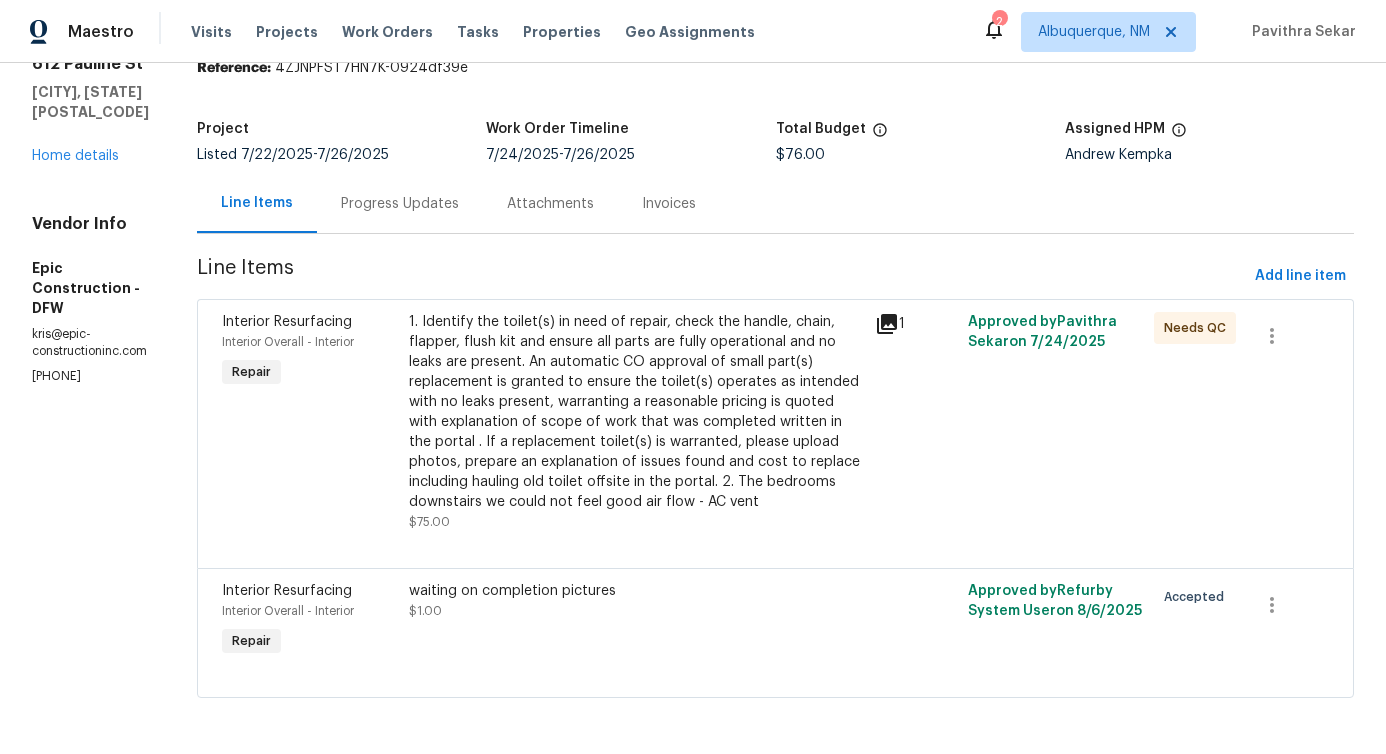 scroll, scrollTop: 0, scrollLeft: 0, axis: both 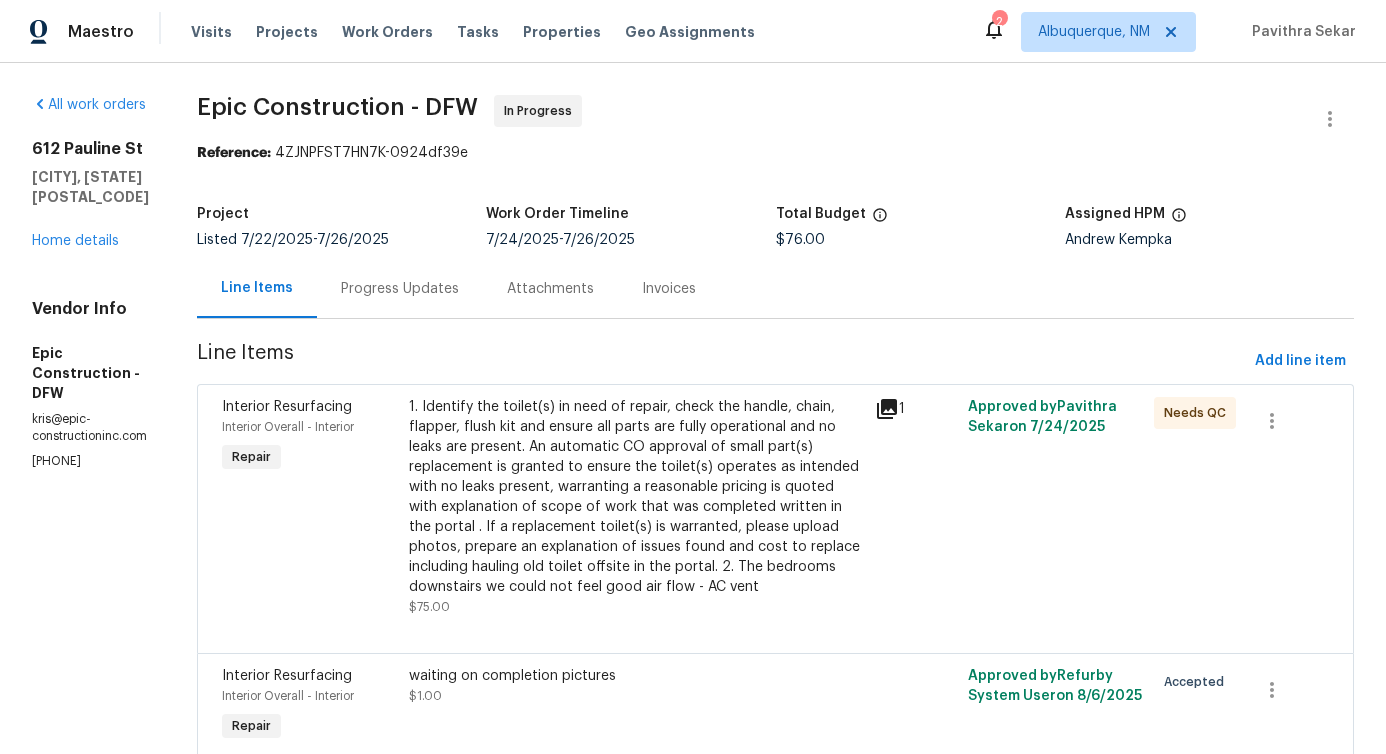 click on "Progress Updates" at bounding box center [400, 289] 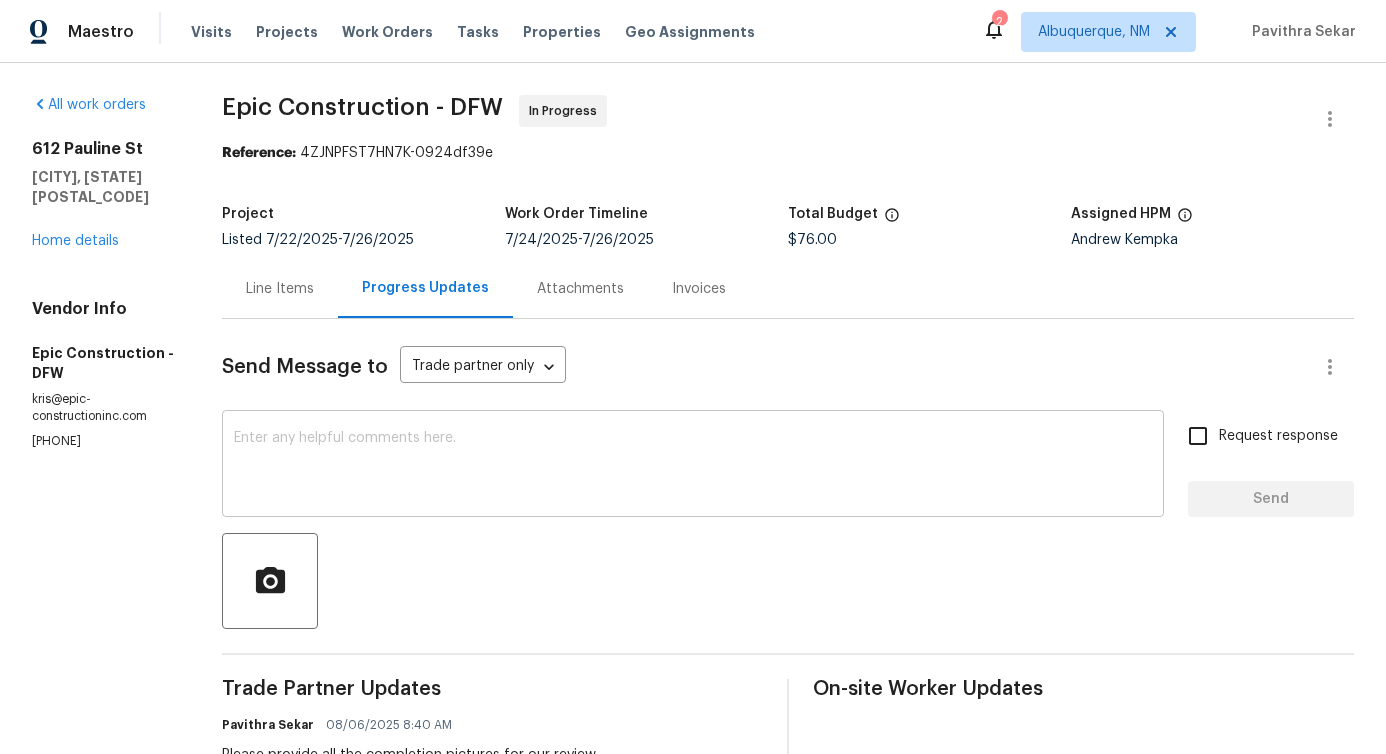 click on "x ​" at bounding box center (693, 466) 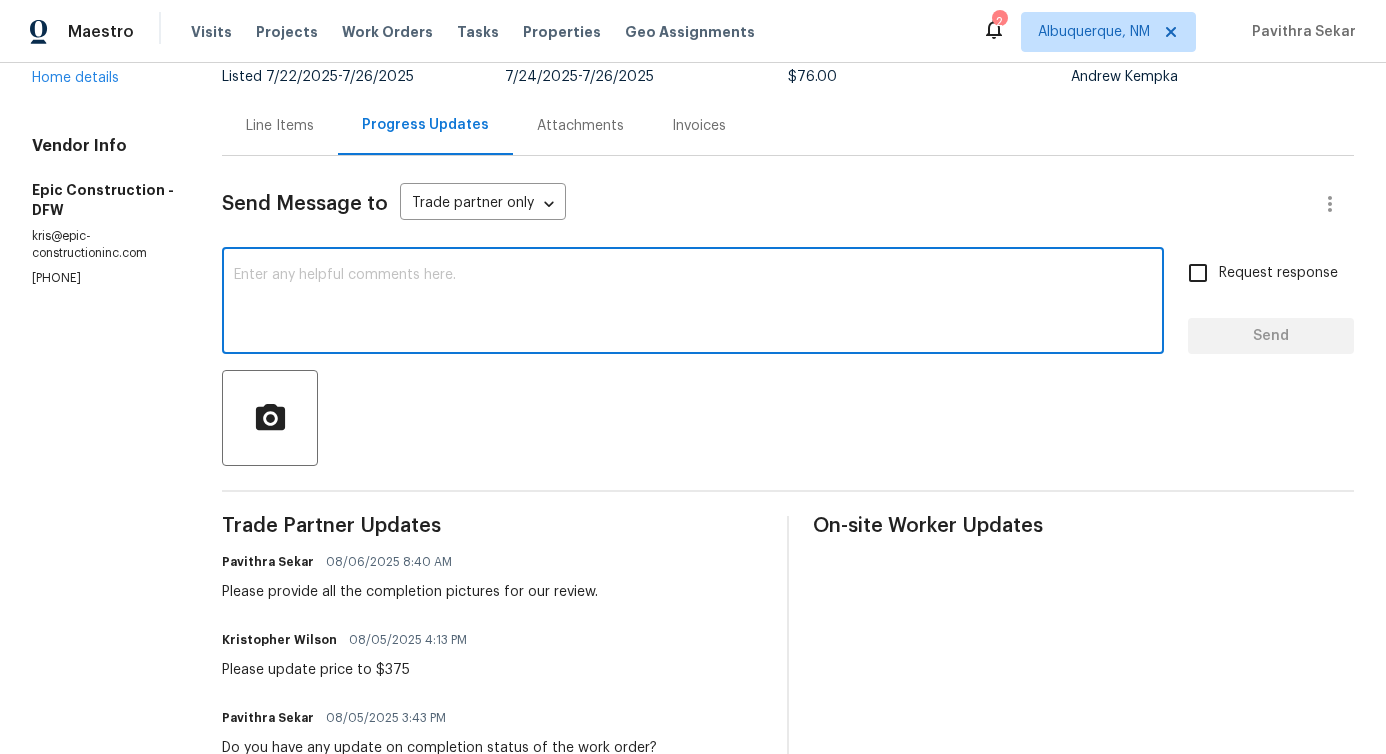 scroll, scrollTop: 178, scrollLeft: 0, axis: vertical 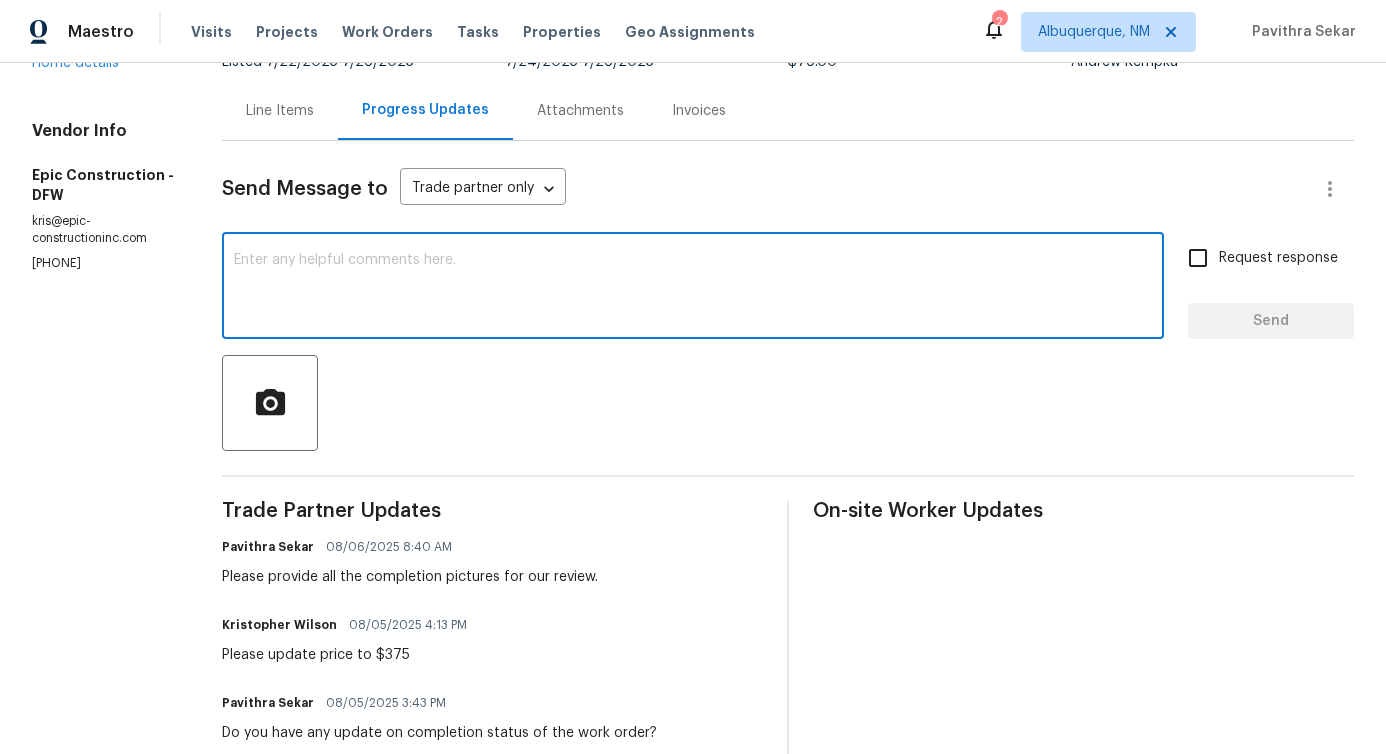 click on "Please provide all the completion pictures for our review." at bounding box center (410, 577) 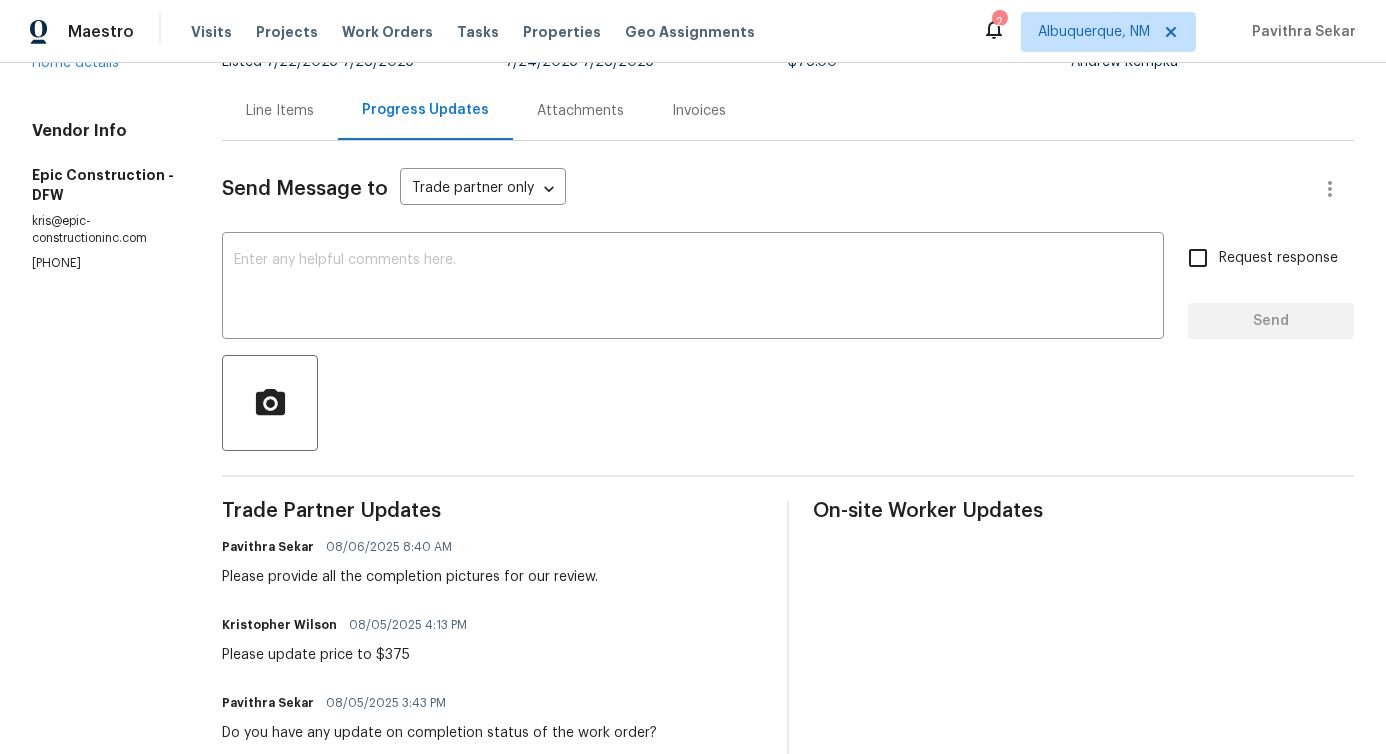 click on "Please provide all the completion pictures for our review." at bounding box center [410, 577] 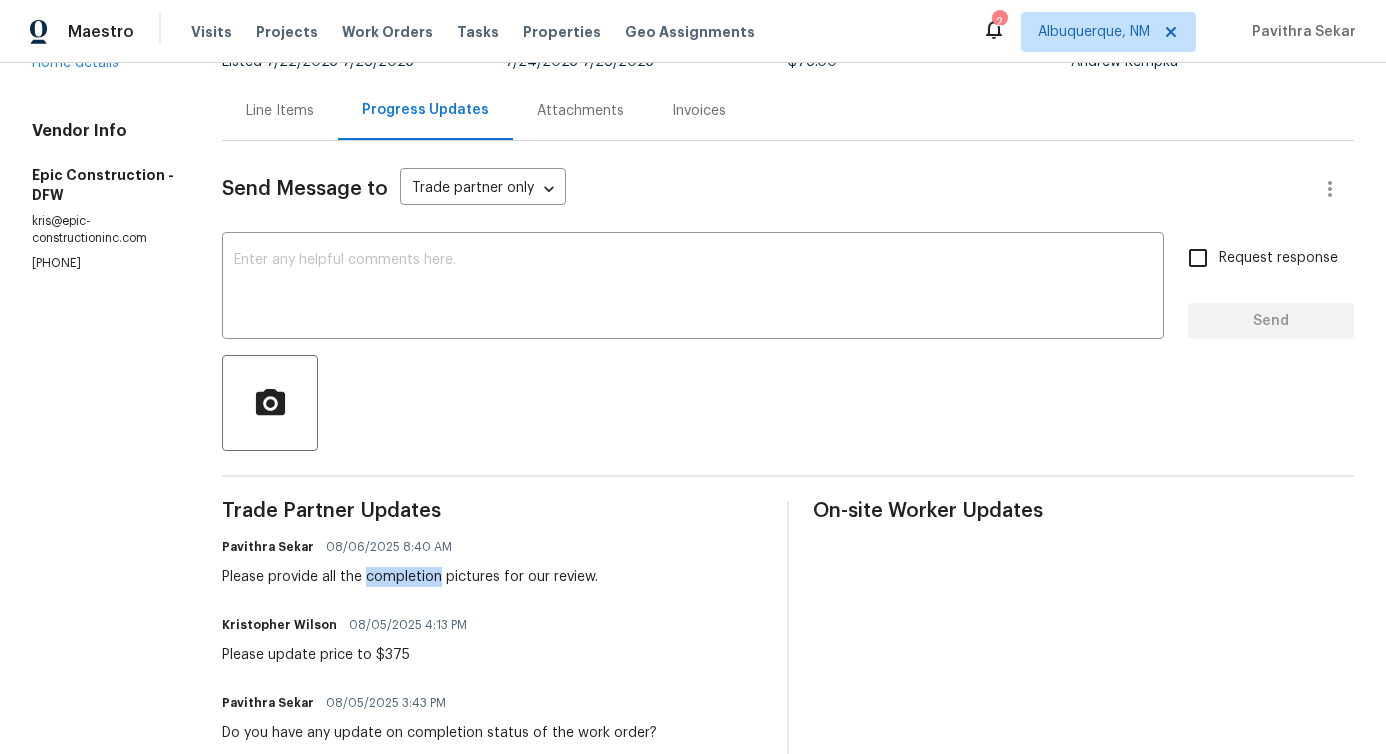click on "Please provide all the completion pictures for our review." at bounding box center (410, 577) 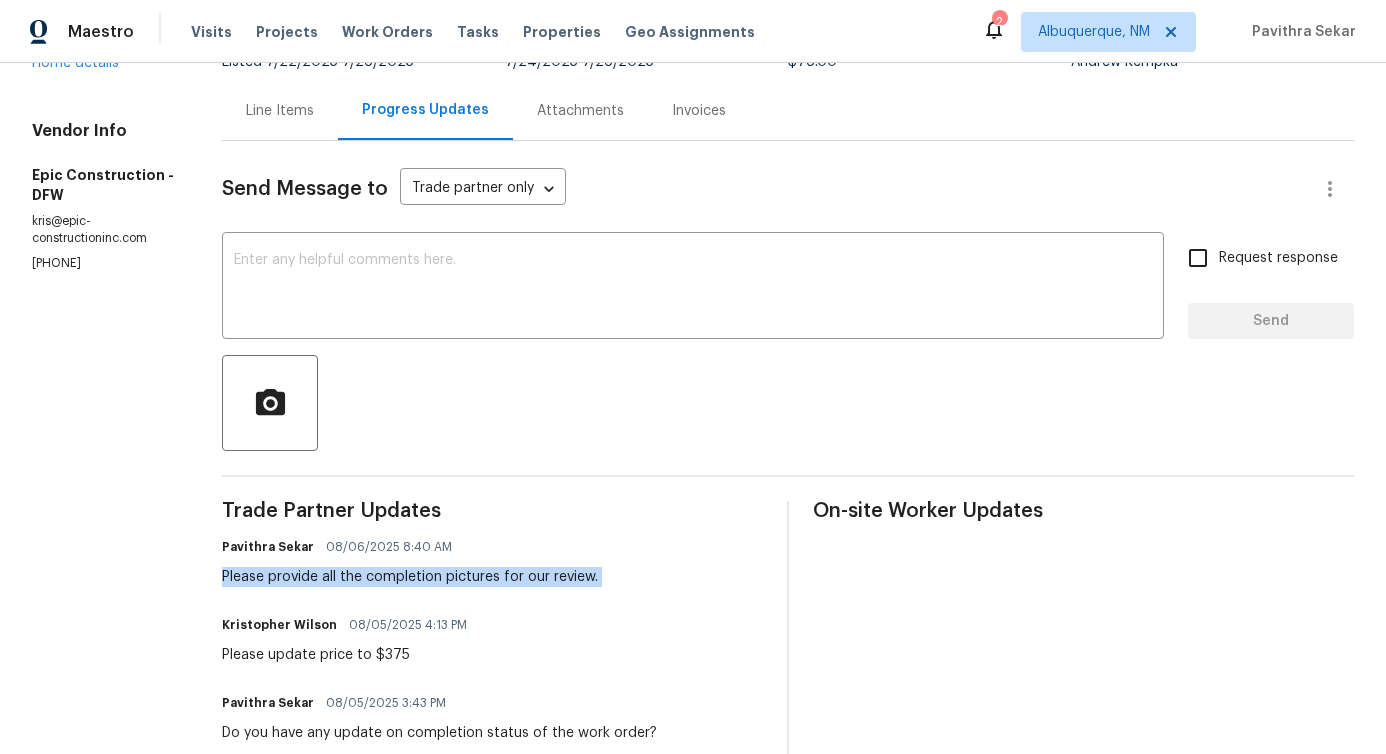 copy on "Please provide all the completion pictures for our review." 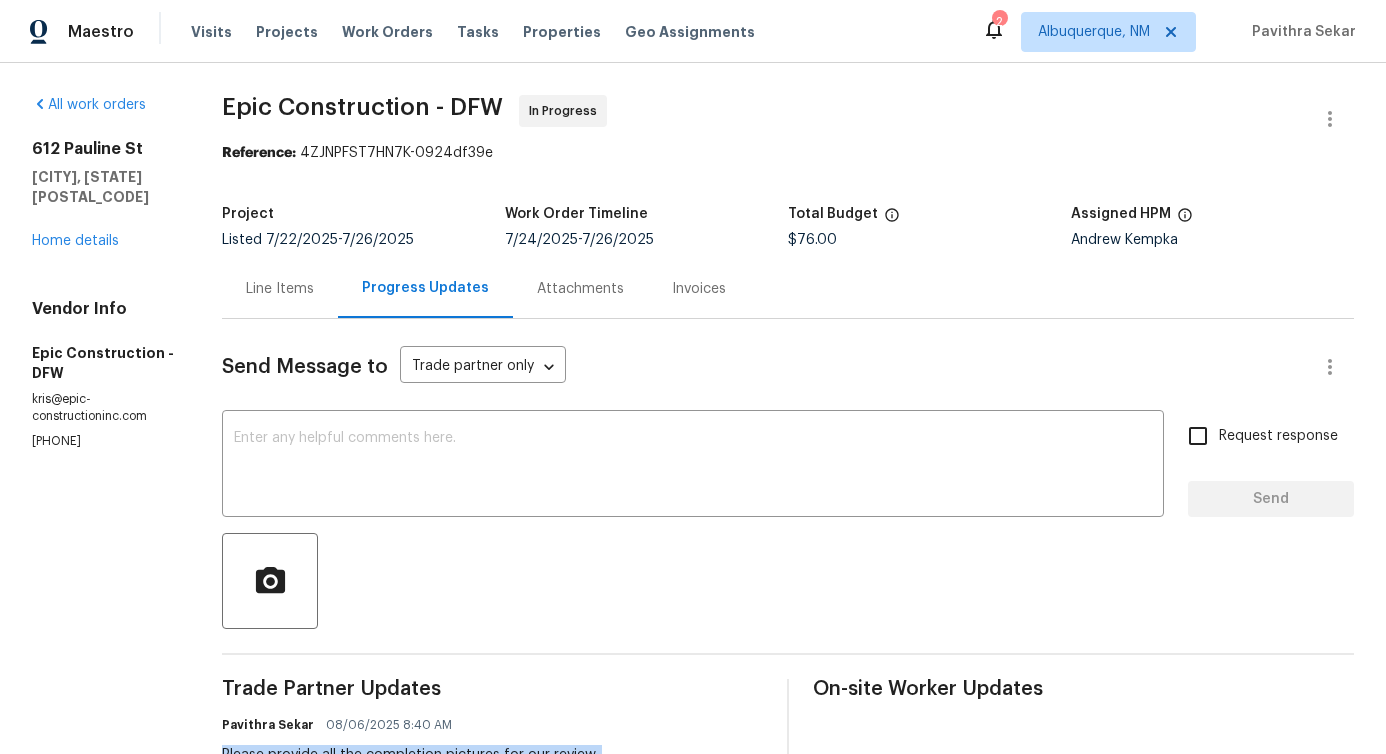 click on "Line Items" at bounding box center [280, 289] 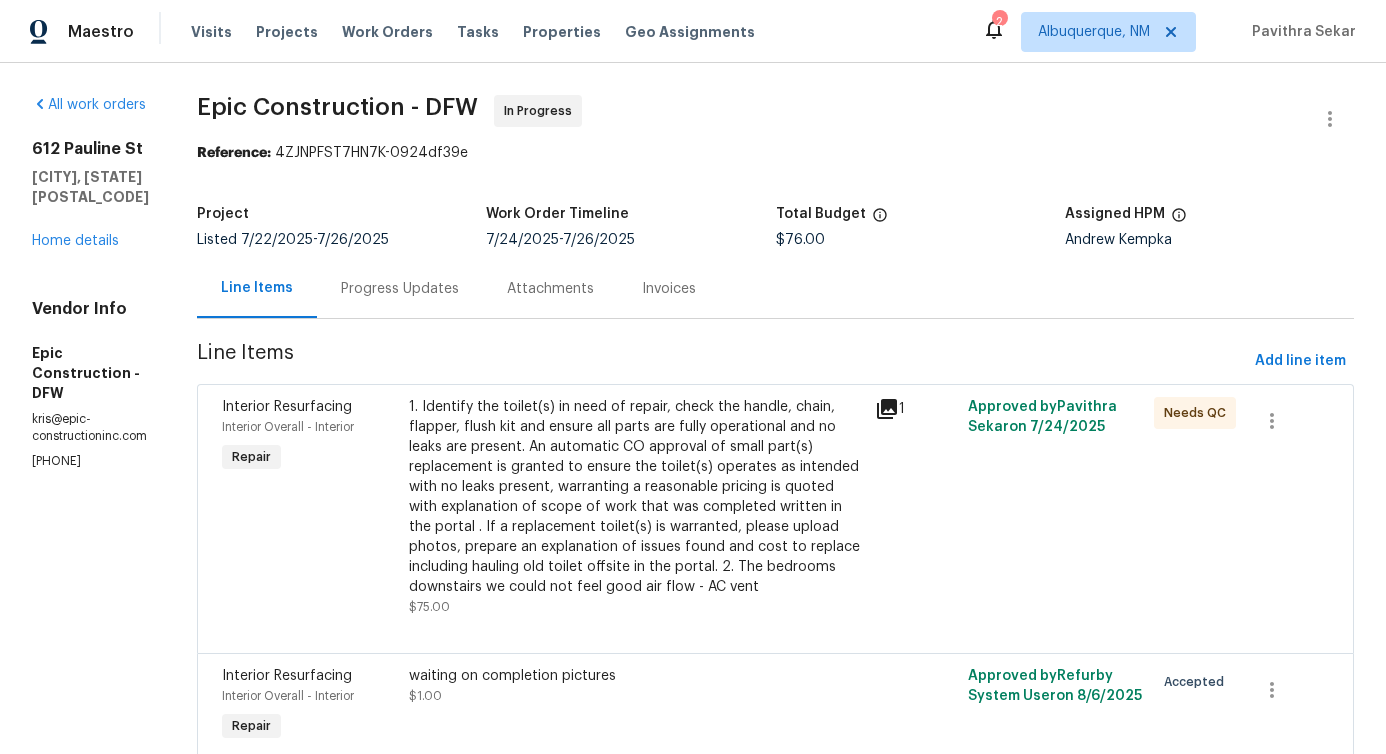 click on "1. Identify the toilet(s) in need of repair, check the handle, chain, flapper, flush kit and ensure all parts are fully operational and no leaks are present. An automatic CO approval of small part(s) replacement is granted to ensure the toilet(s) operates as intended with no leaks present, warranting a reasonable pricing is quoted with explanation of scope of work that was completed written in the portal . If a replacement toilet(s) is warranted, please upload photos, prepare an explanation of issues found and cost to replace including hauling old toilet offsite in the portal.
2. The bedrooms downstairs we could not feel good air flow - AC vent" at bounding box center (636, 497) 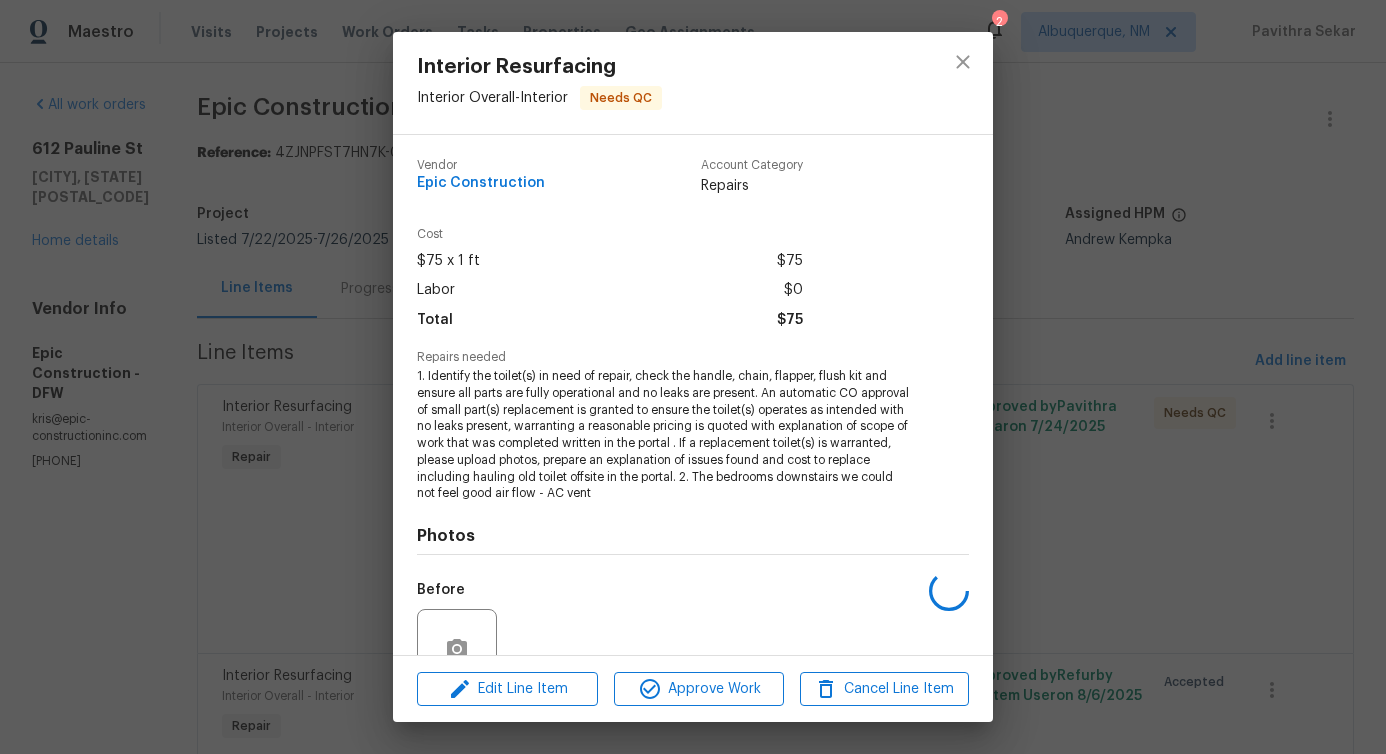 scroll, scrollTop: 184, scrollLeft: 0, axis: vertical 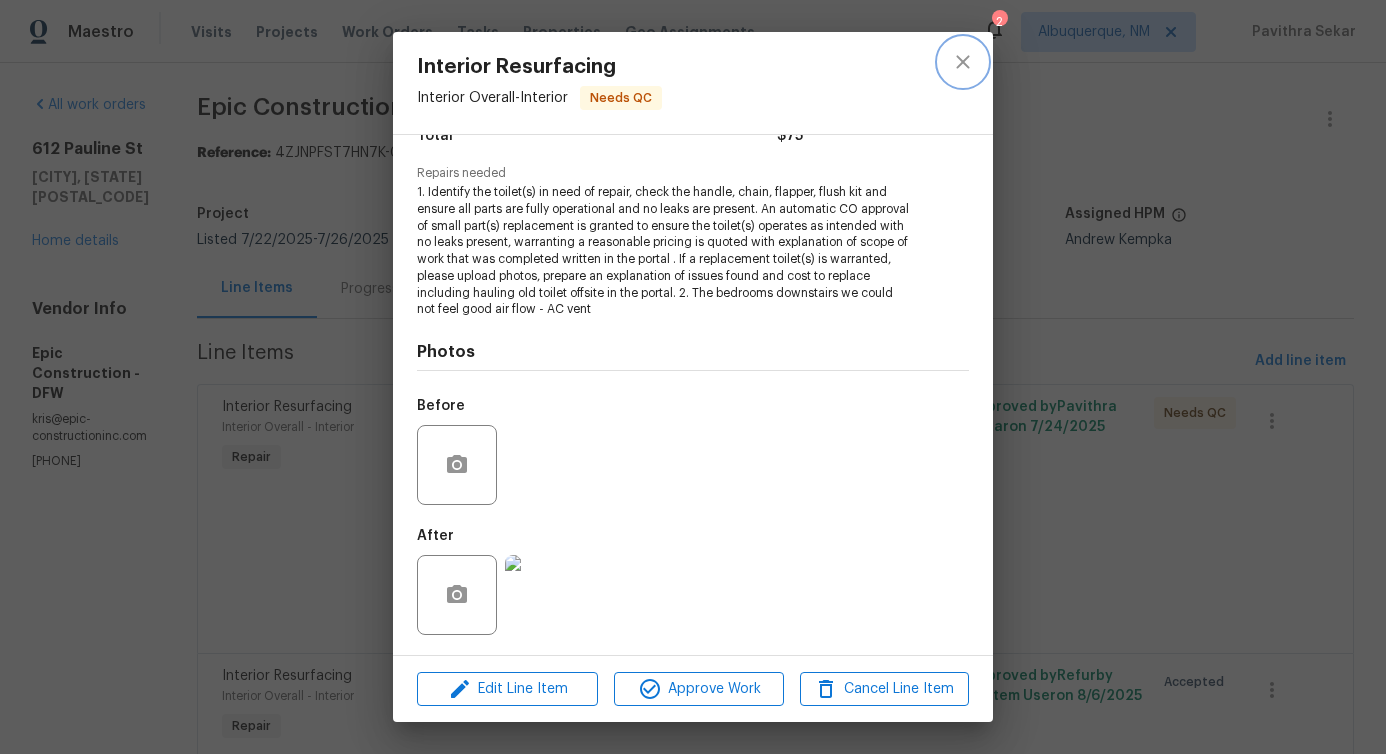 click at bounding box center (963, 62) 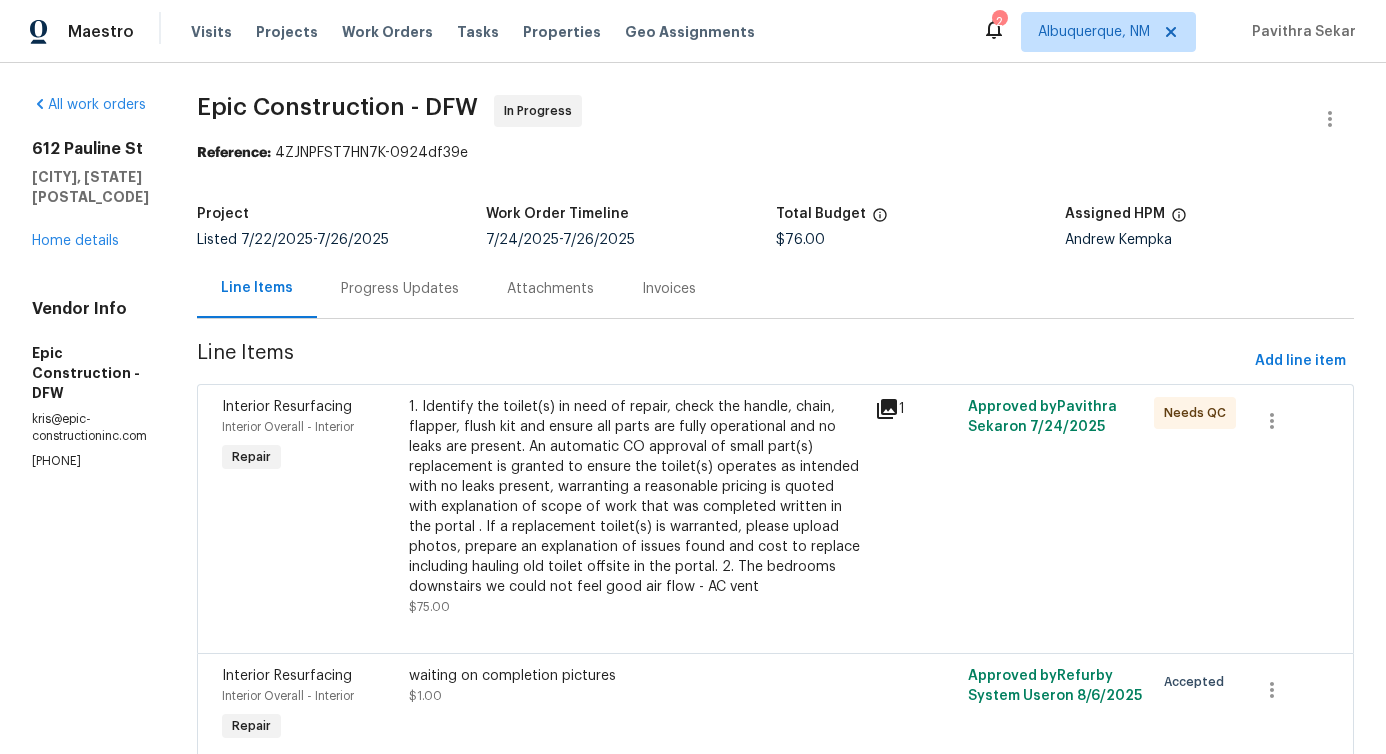 click on "Progress Updates" at bounding box center [400, 289] 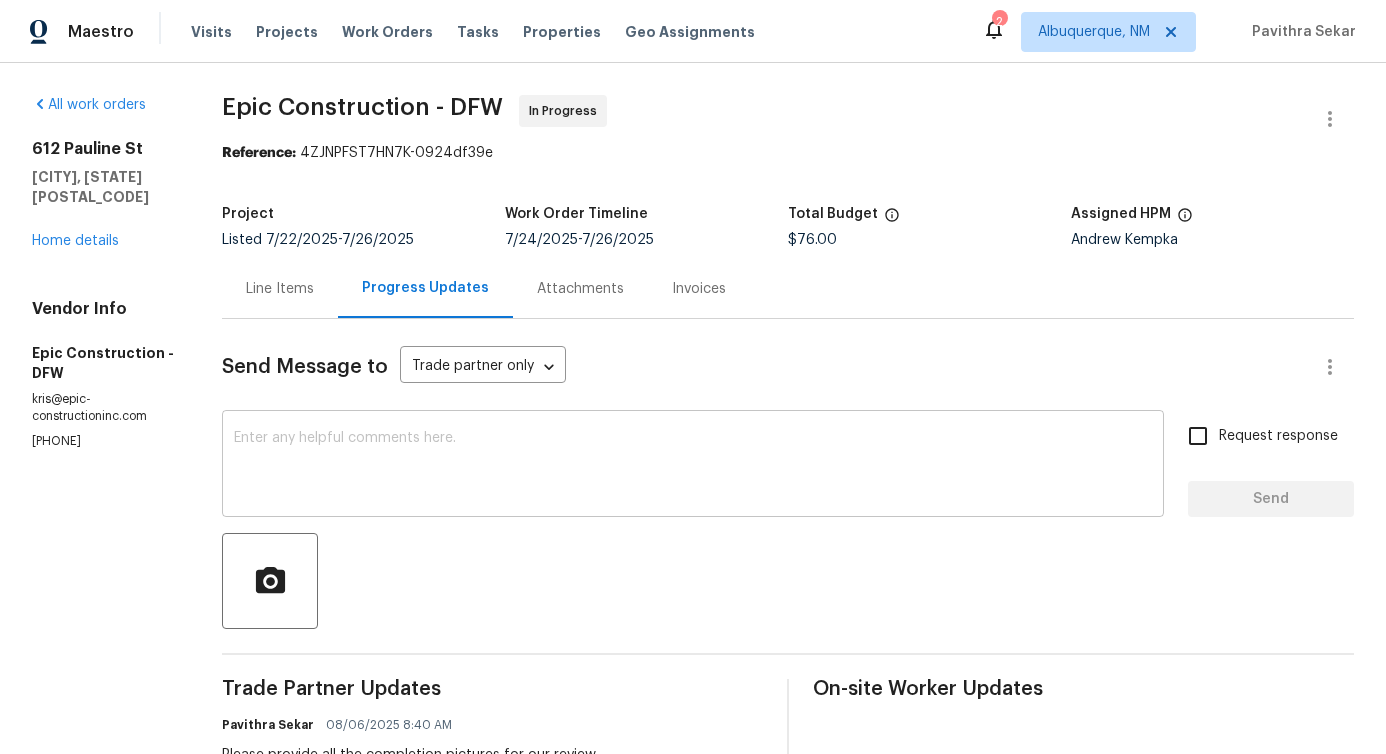 click at bounding box center (693, 466) 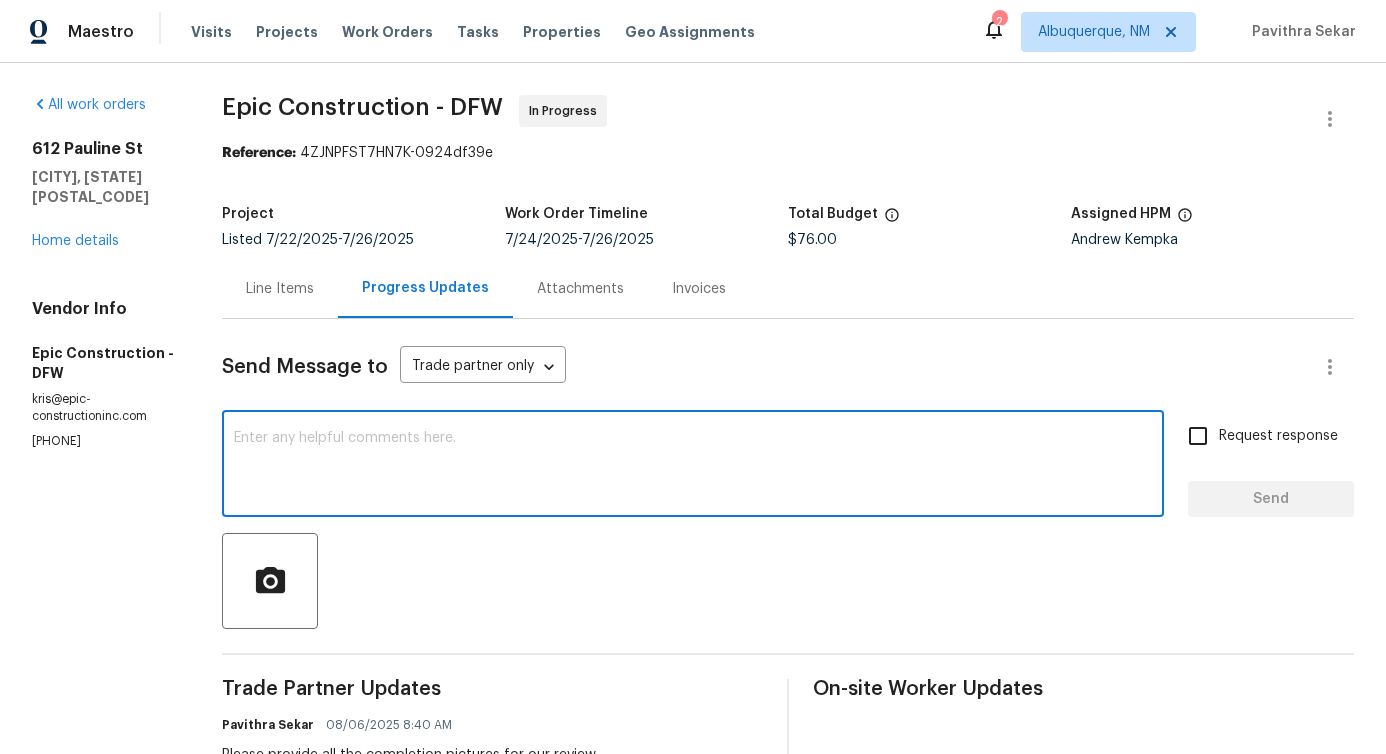 paste on "Please provide all the completion pictures for our review." 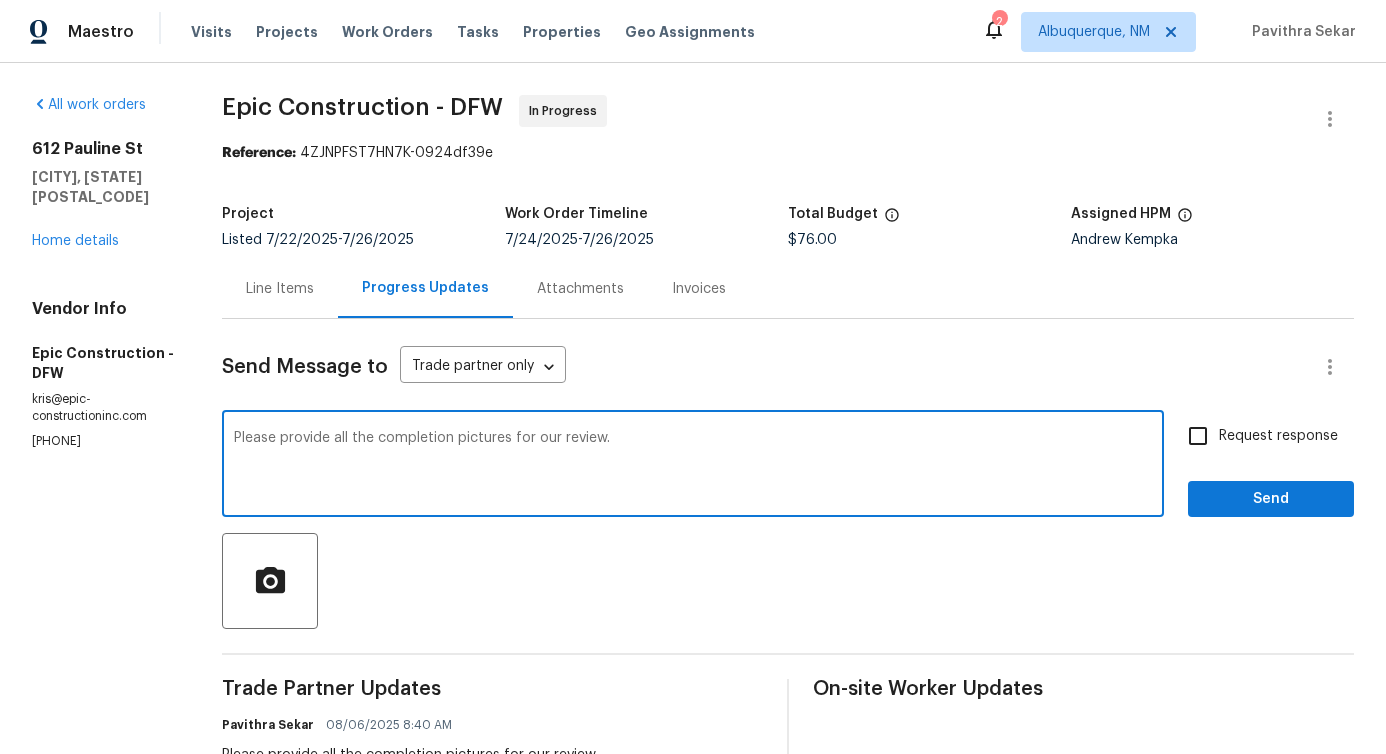 type on "Please provide all the completion pictures for our review." 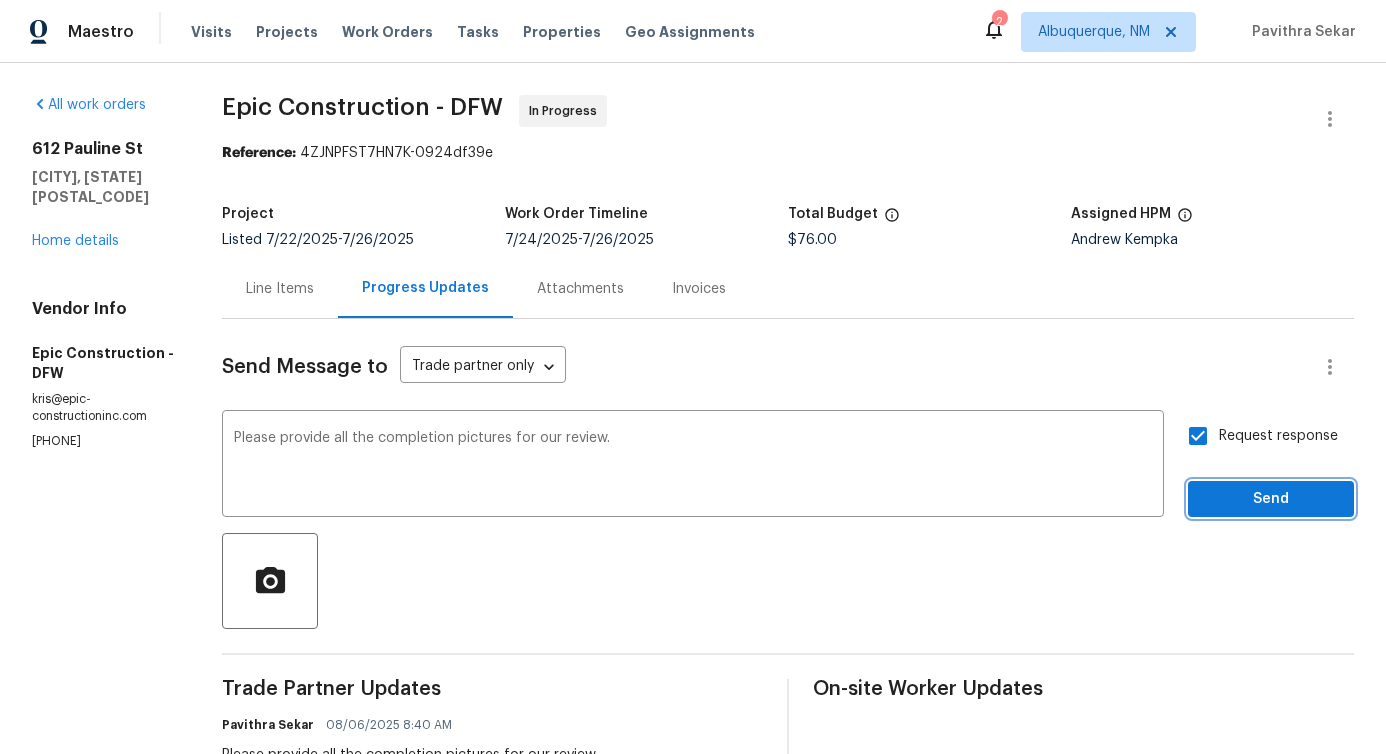 click on "Send" at bounding box center (1271, 499) 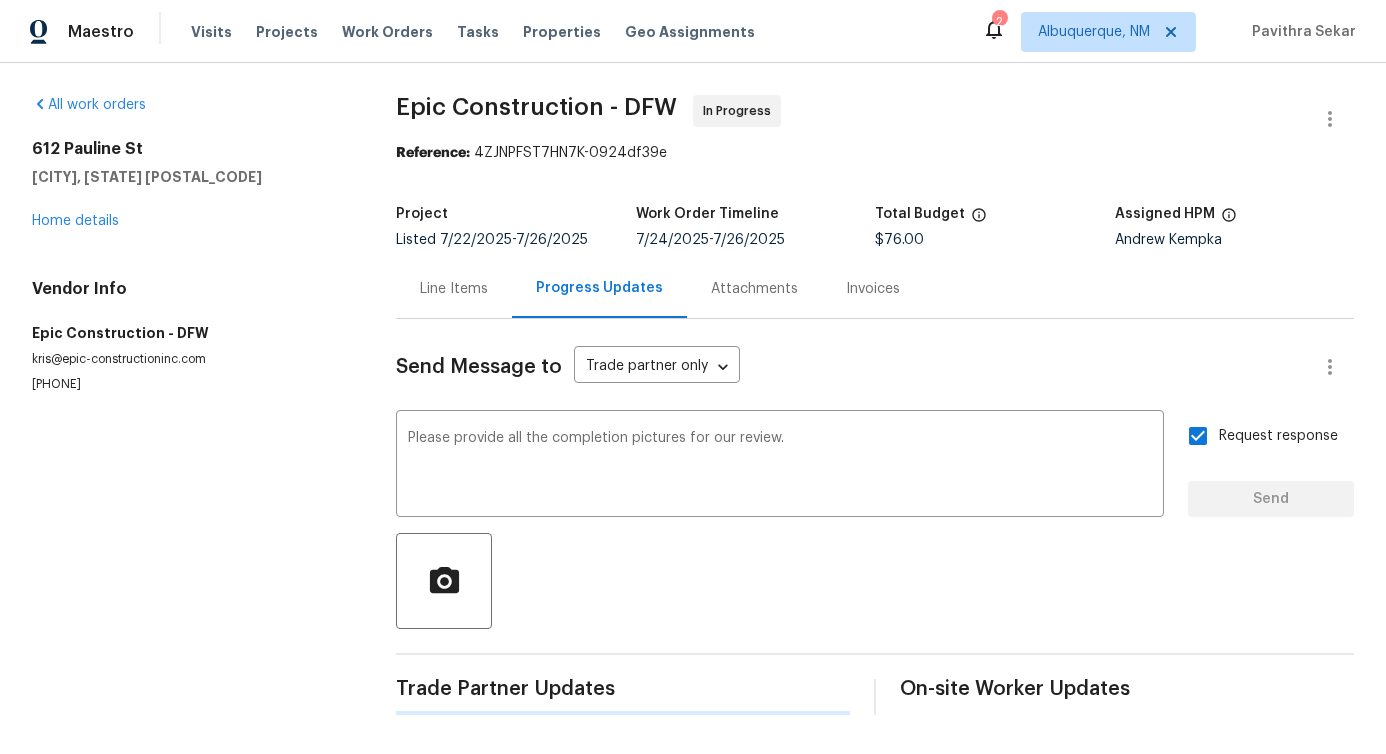 type 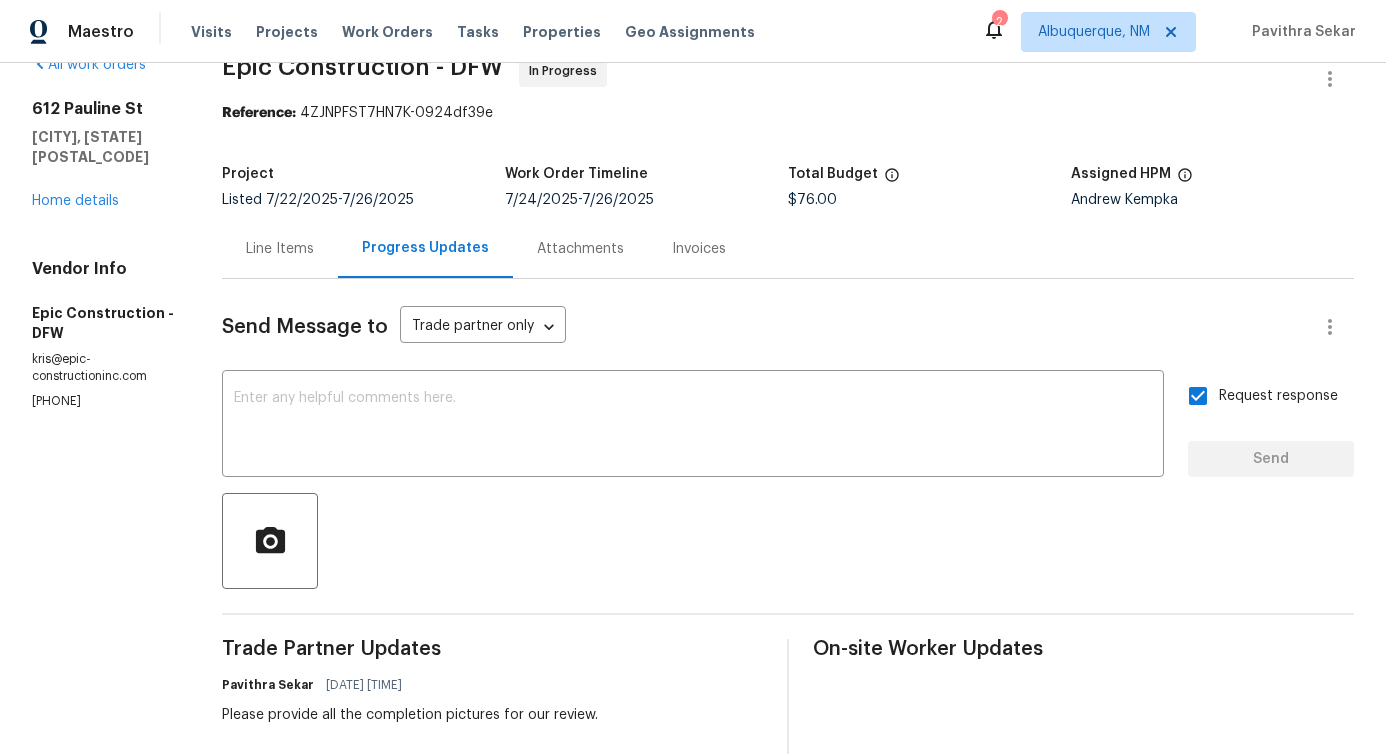 scroll, scrollTop: 0, scrollLeft: 0, axis: both 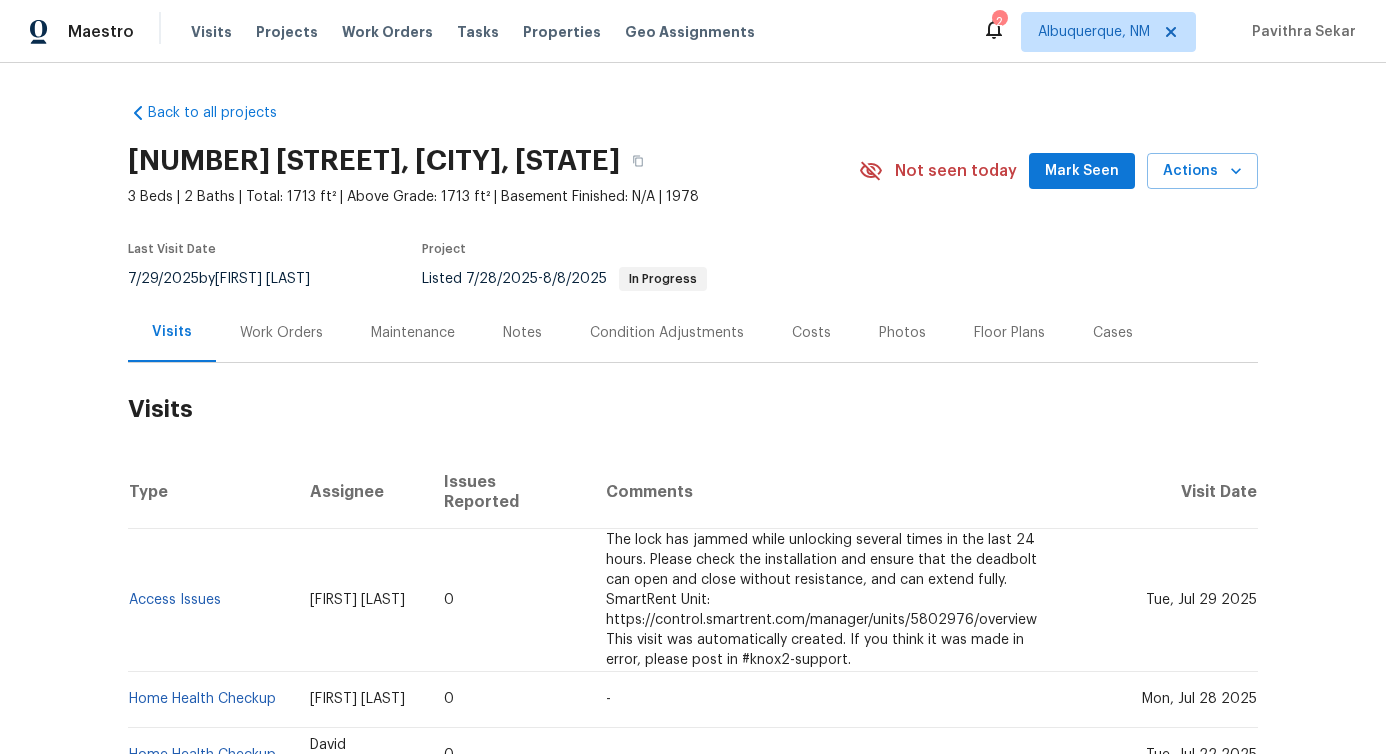 click on "Work Orders" at bounding box center (281, 332) 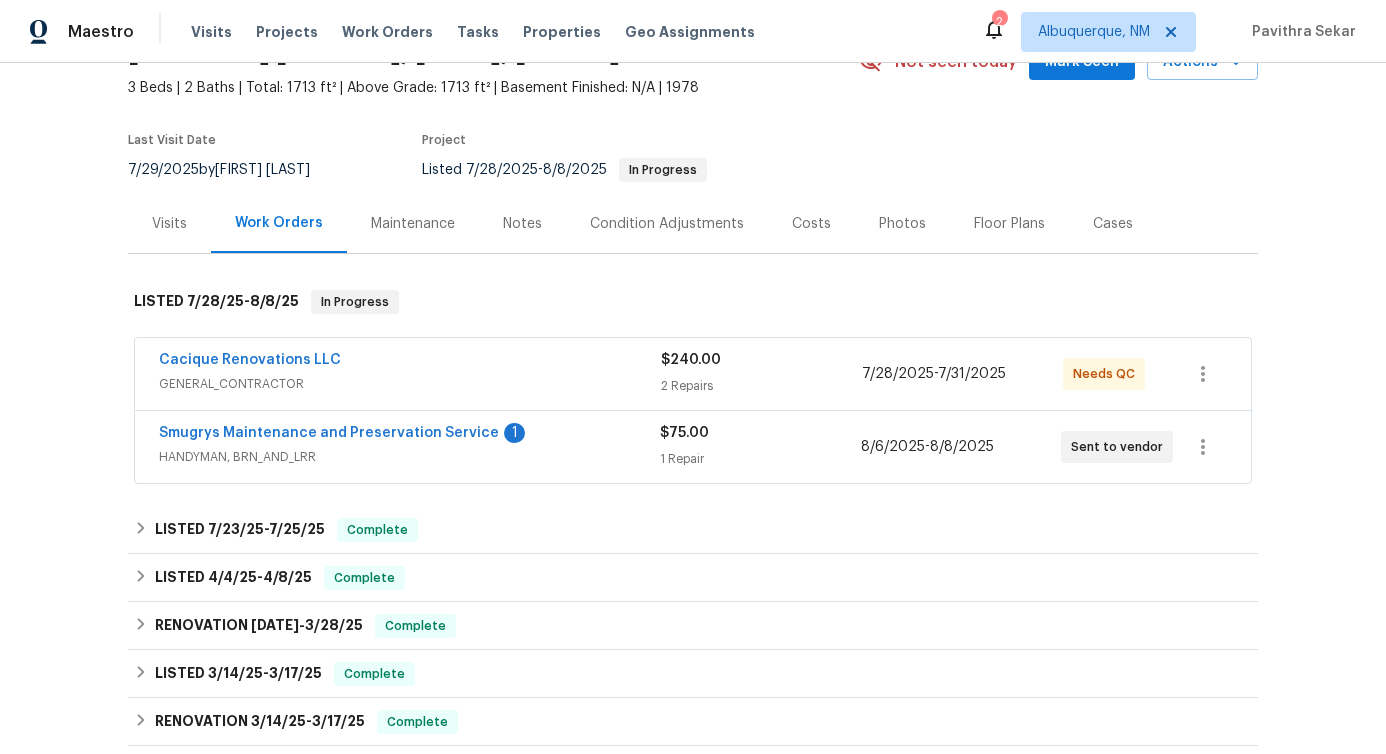 scroll, scrollTop: 110, scrollLeft: 0, axis: vertical 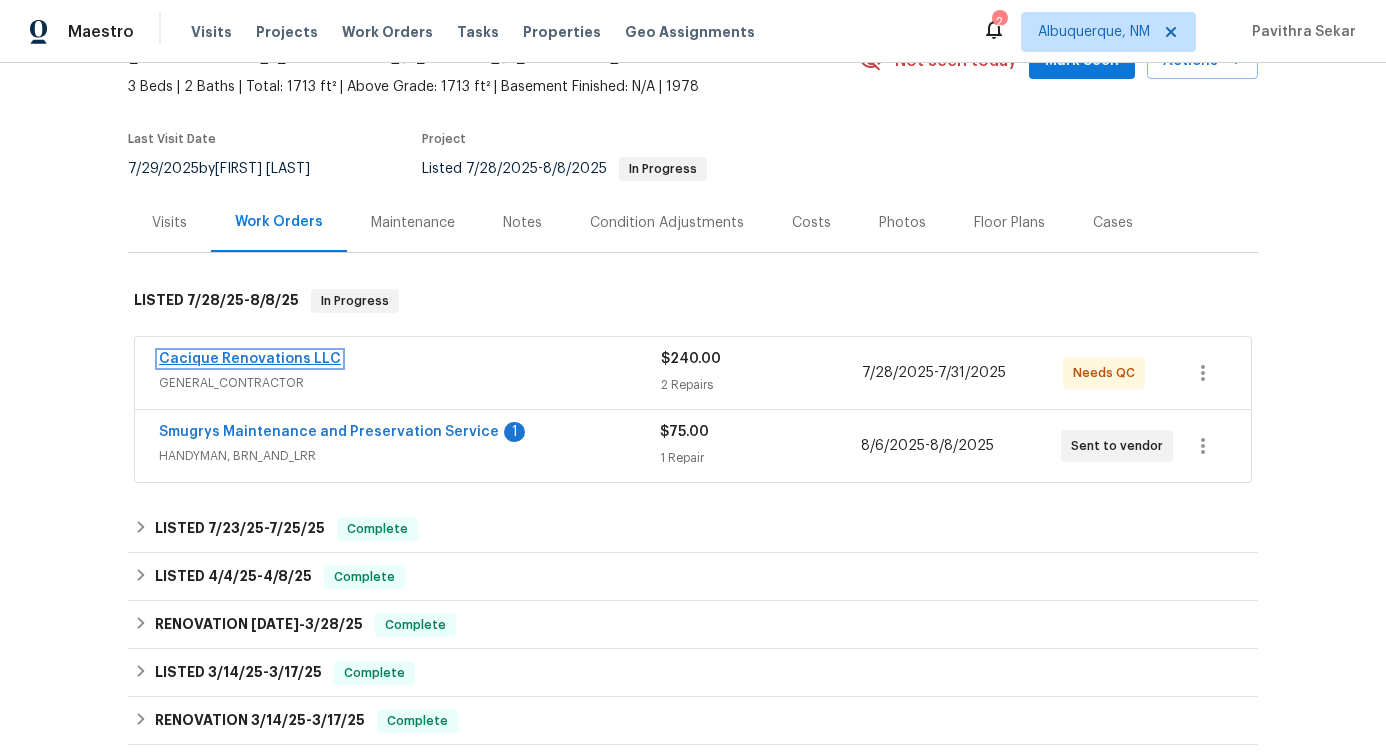 click on "Cacique Renovations LLC" at bounding box center (250, 359) 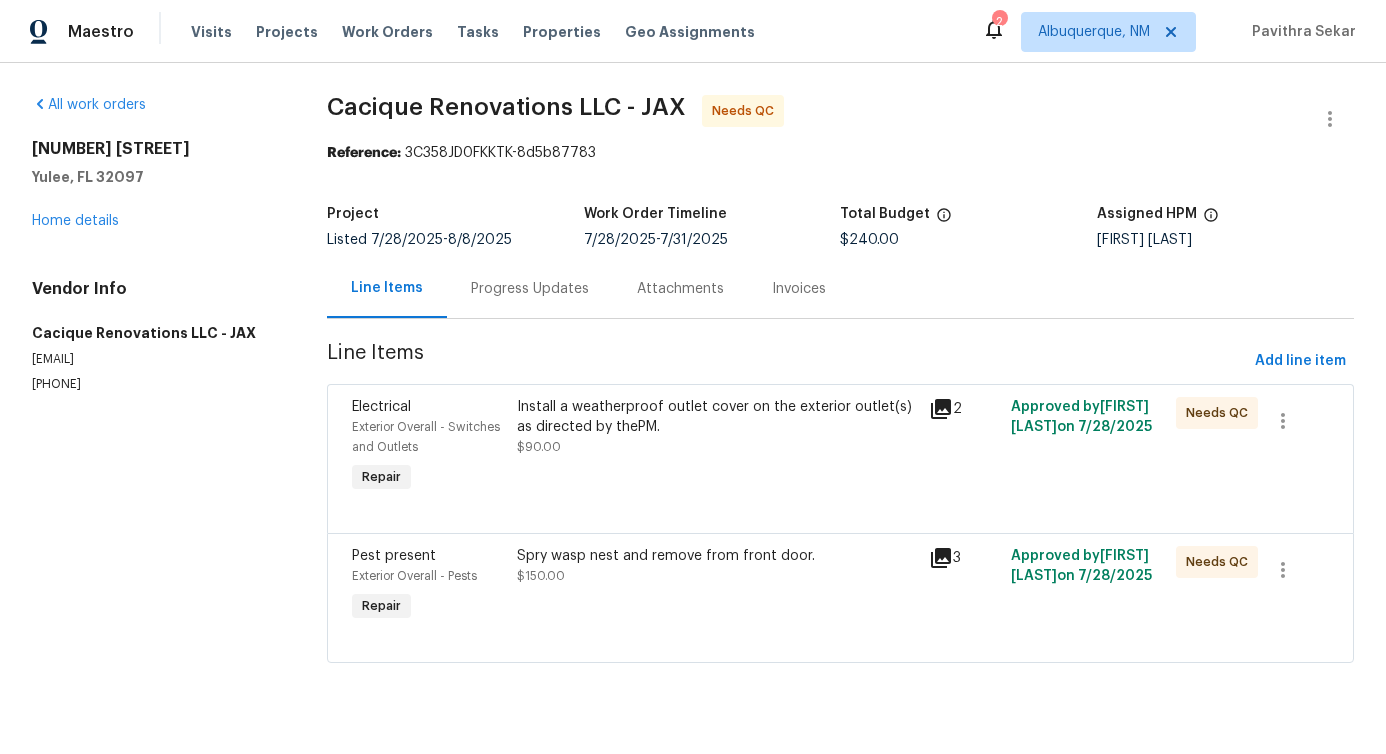 click on "Progress Updates" at bounding box center (530, 289) 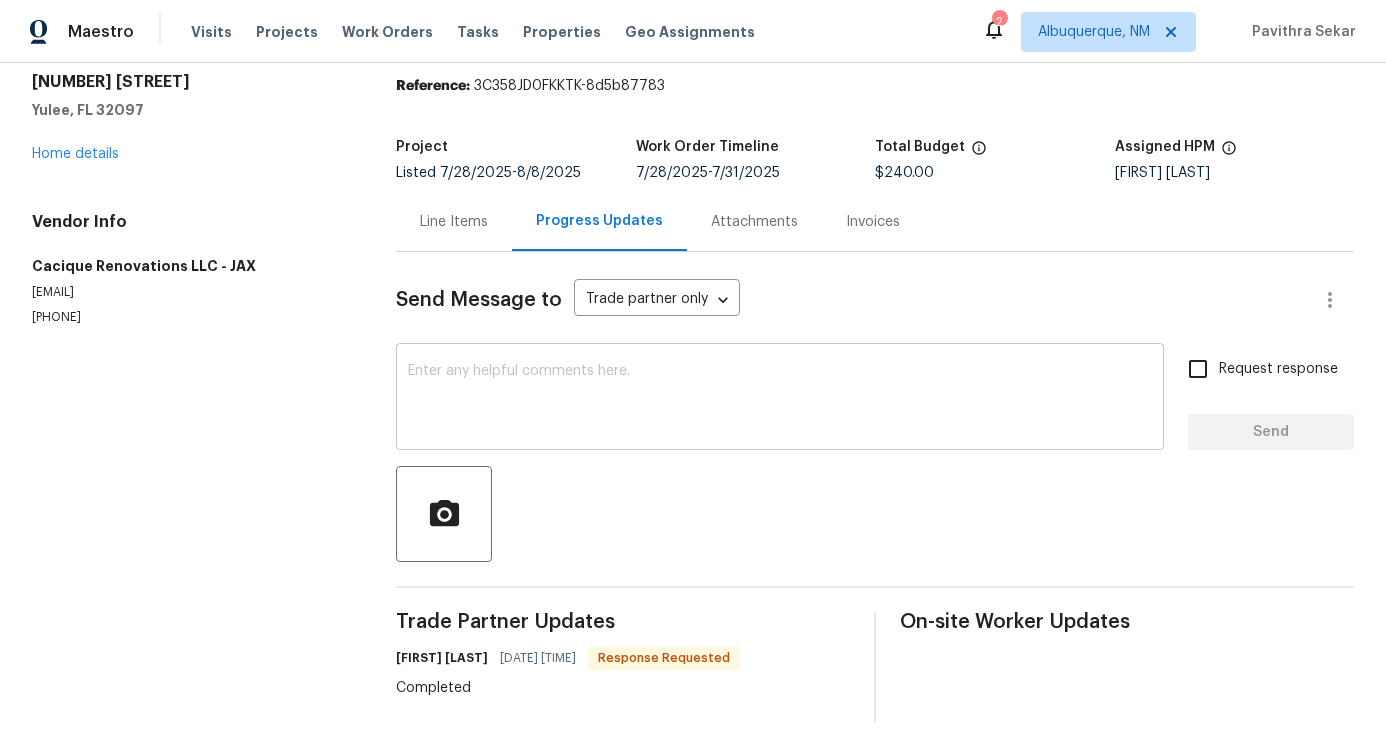 scroll, scrollTop: 0, scrollLeft: 0, axis: both 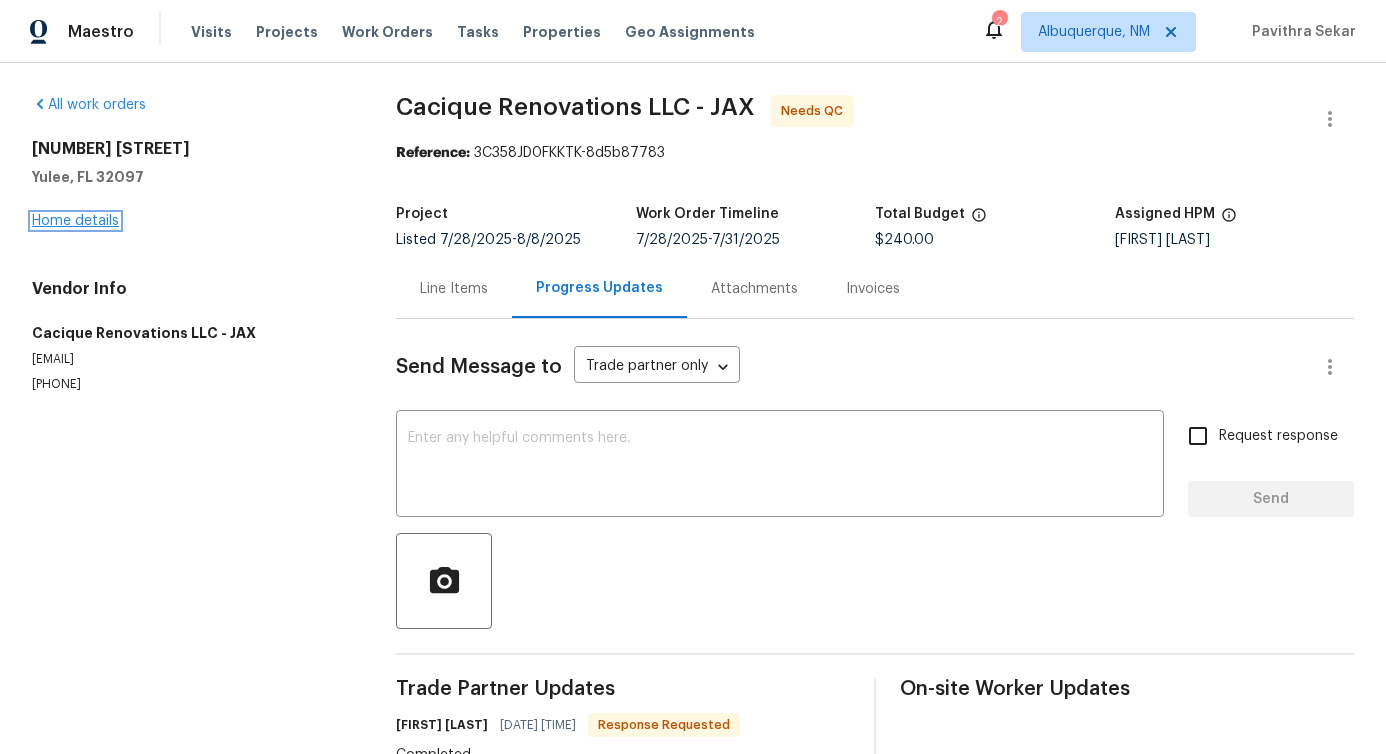 click on "Home details" at bounding box center [75, 221] 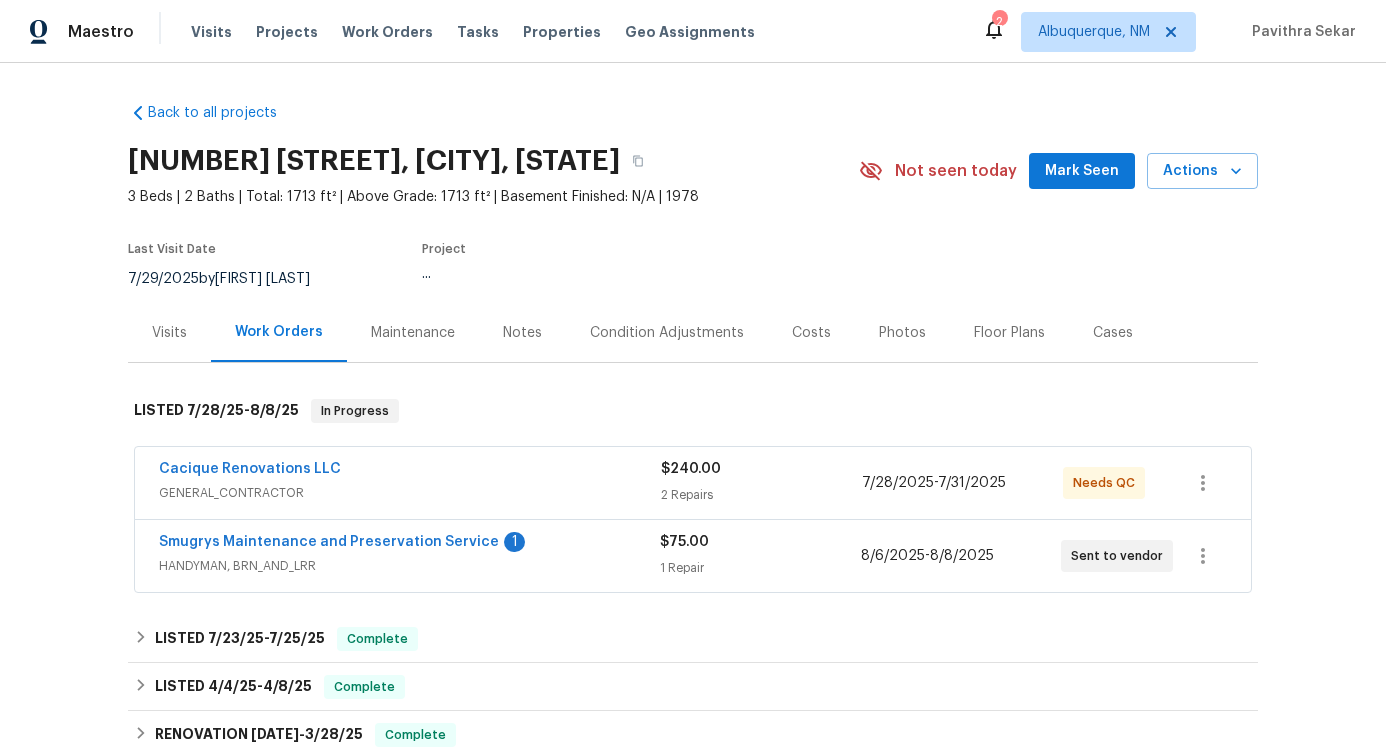 click on "Smugrys Maintenance and Preservation Service 1 HANDYMAN, BRN_AND_LRR $75.00 1 Repair [DATE]  -  [DATE] Sent to vendor" at bounding box center (693, 556) 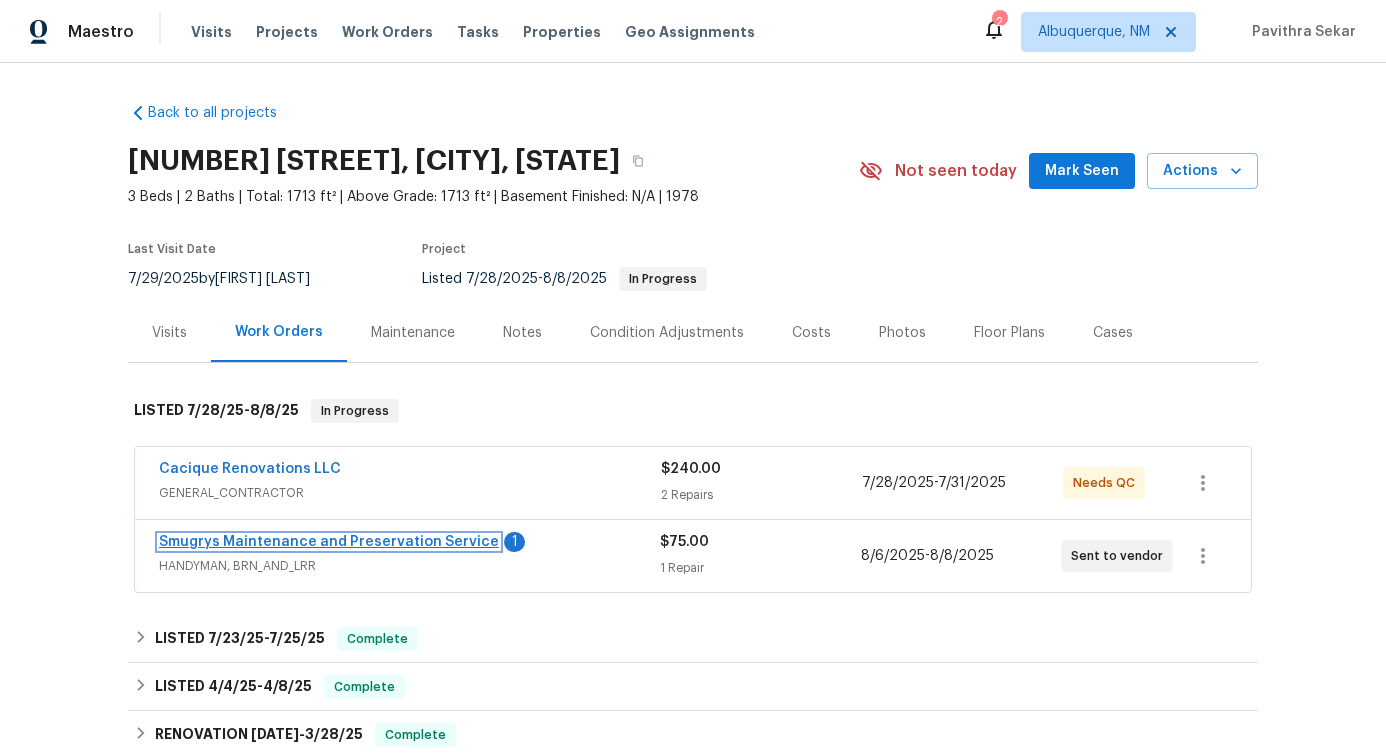 click on "Smugrys Maintenance and Preservation Service" at bounding box center [329, 542] 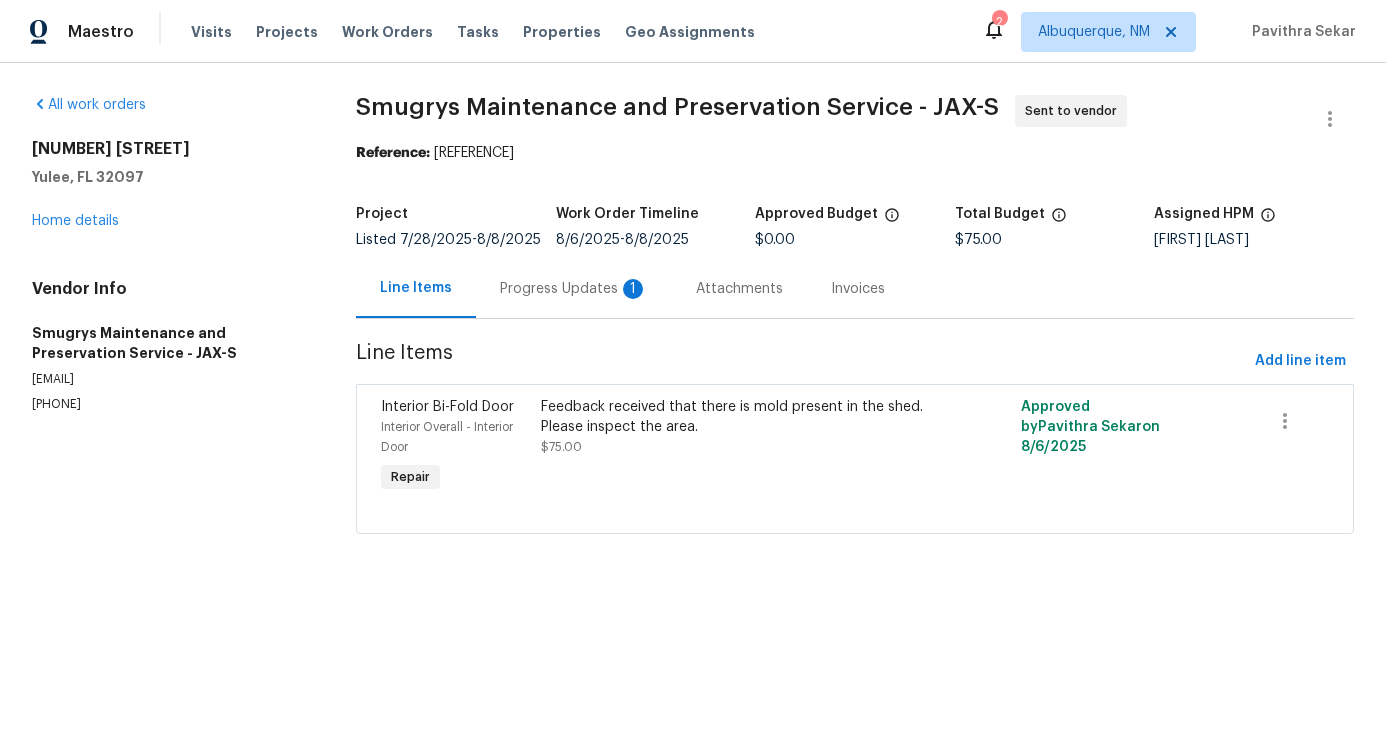 click on "Progress Updates 1" at bounding box center [574, 289] 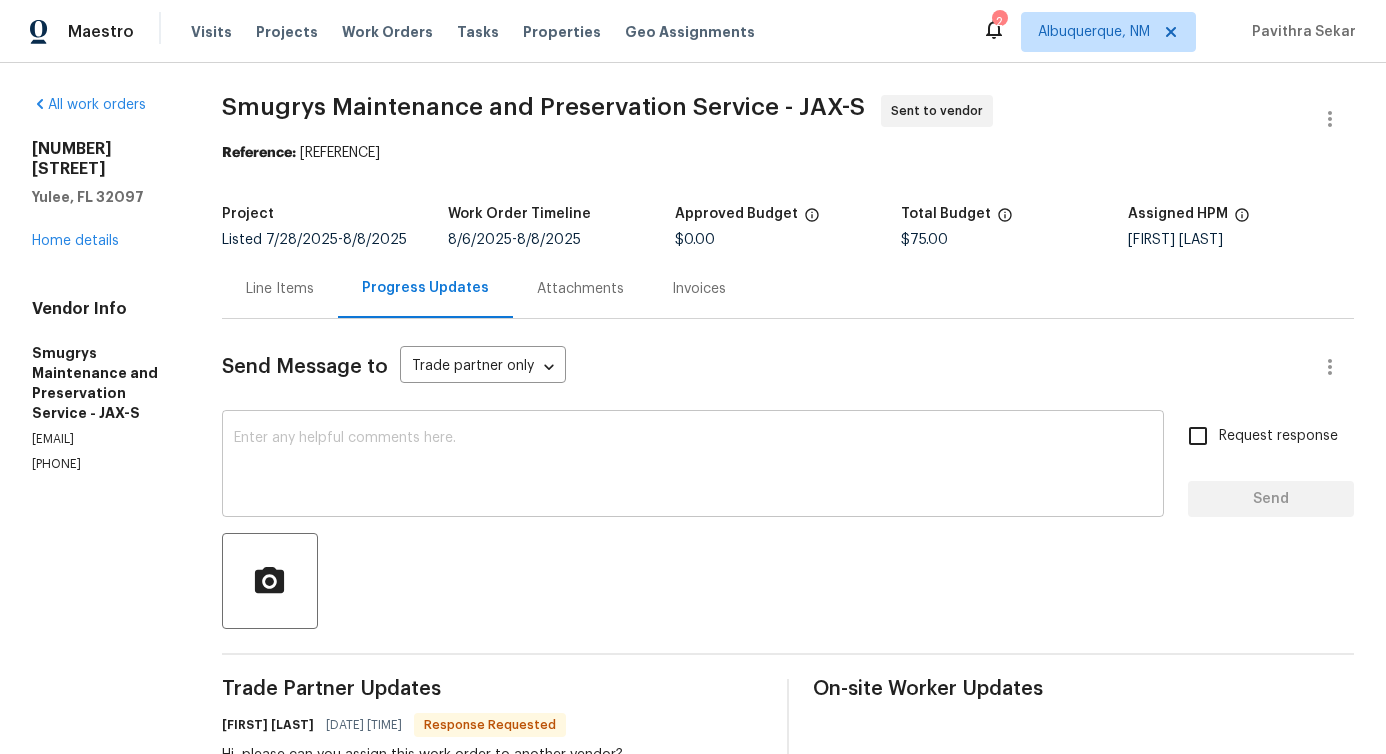 click on "x ​" at bounding box center (693, 466) 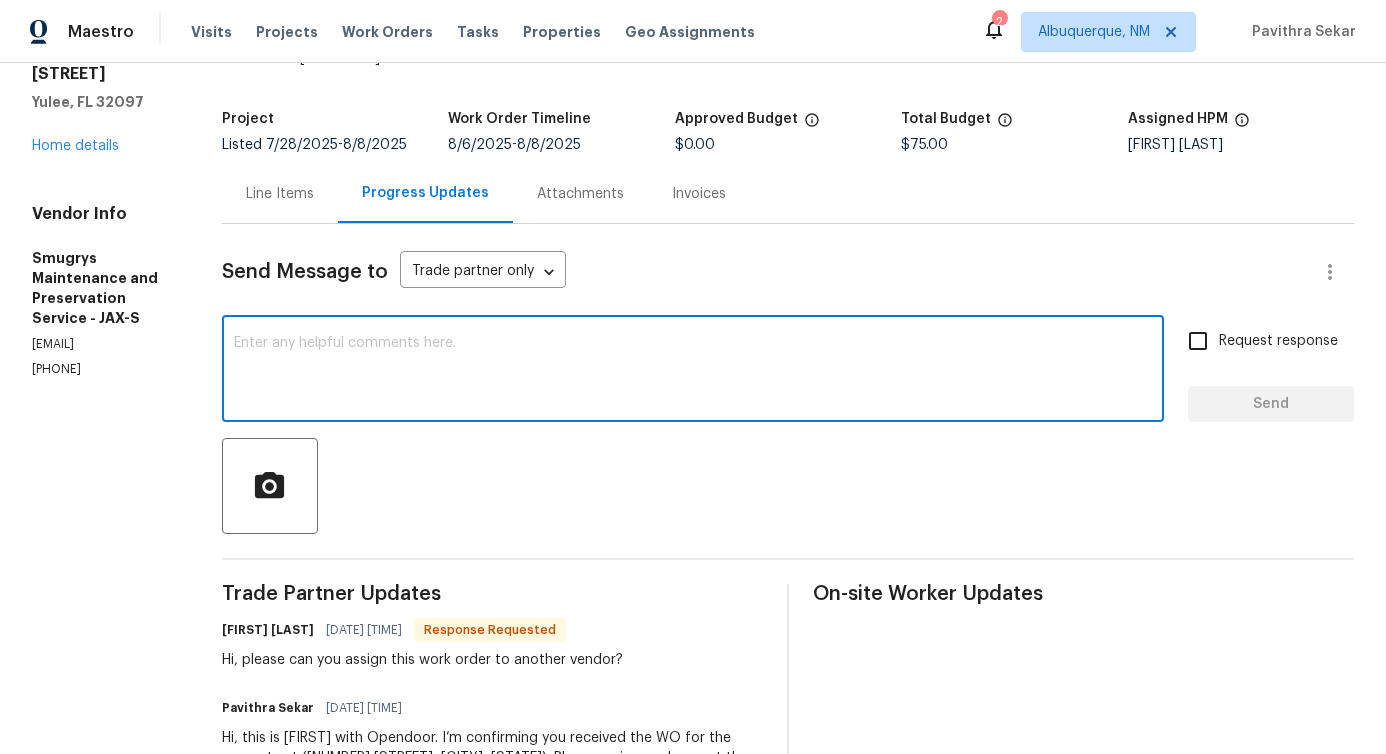 scroll, scrollTop: 0, scrollLeft: 0, axis: both 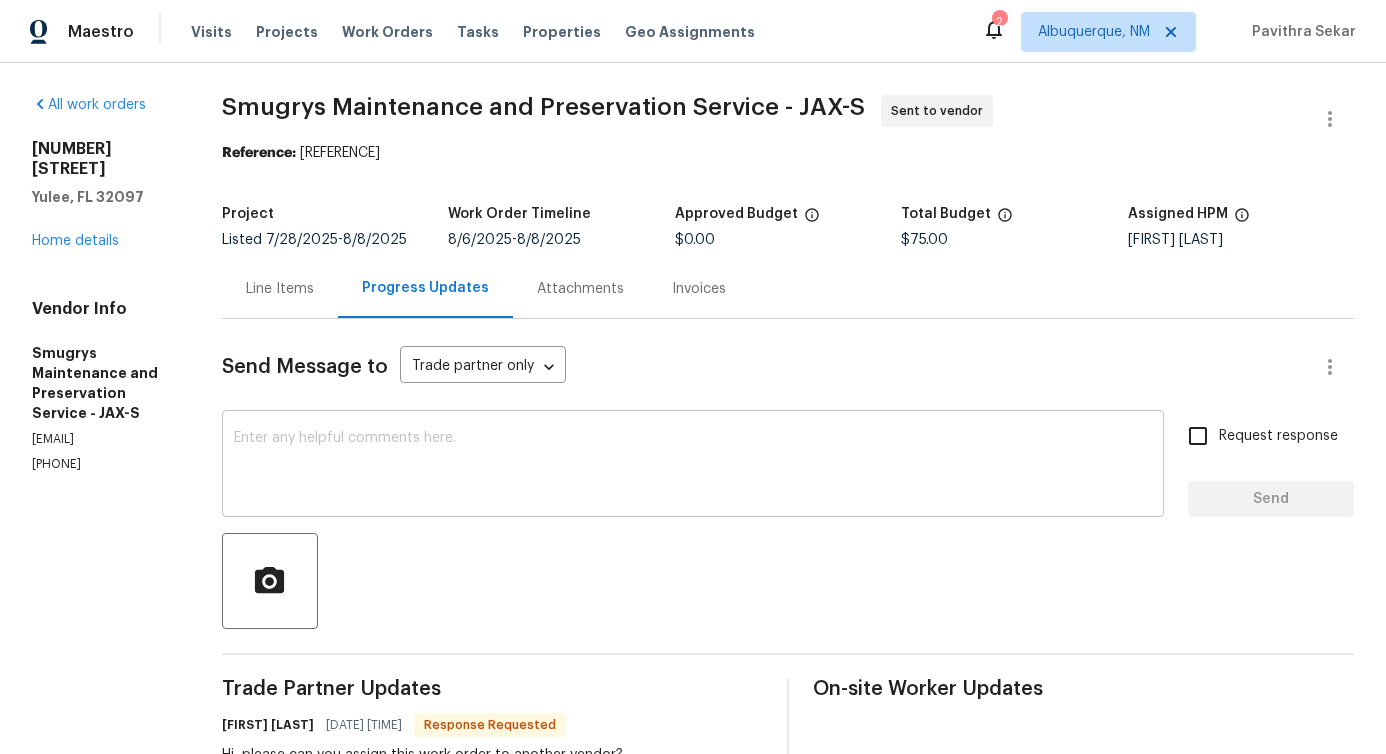 click on "x ​" at bounding box center (693, 466) 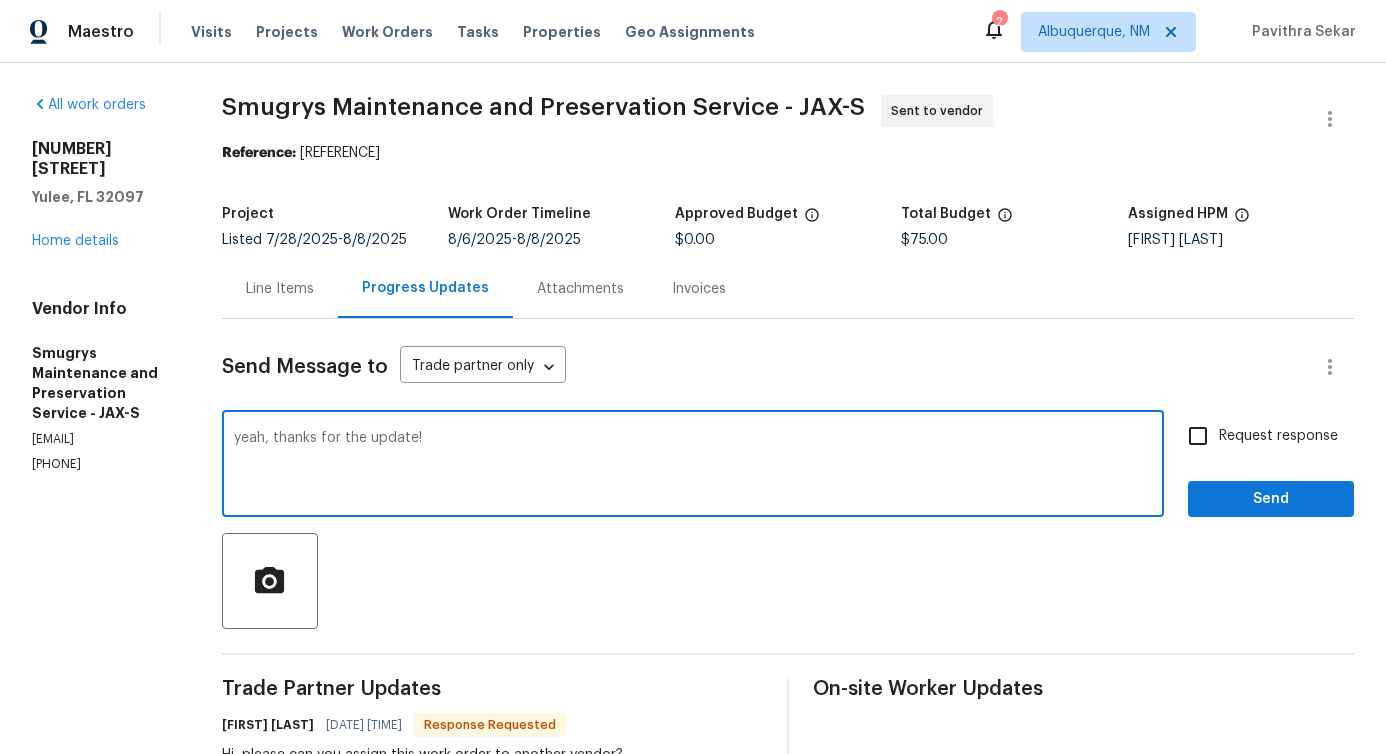 type on "yeah, thanks for the update!" 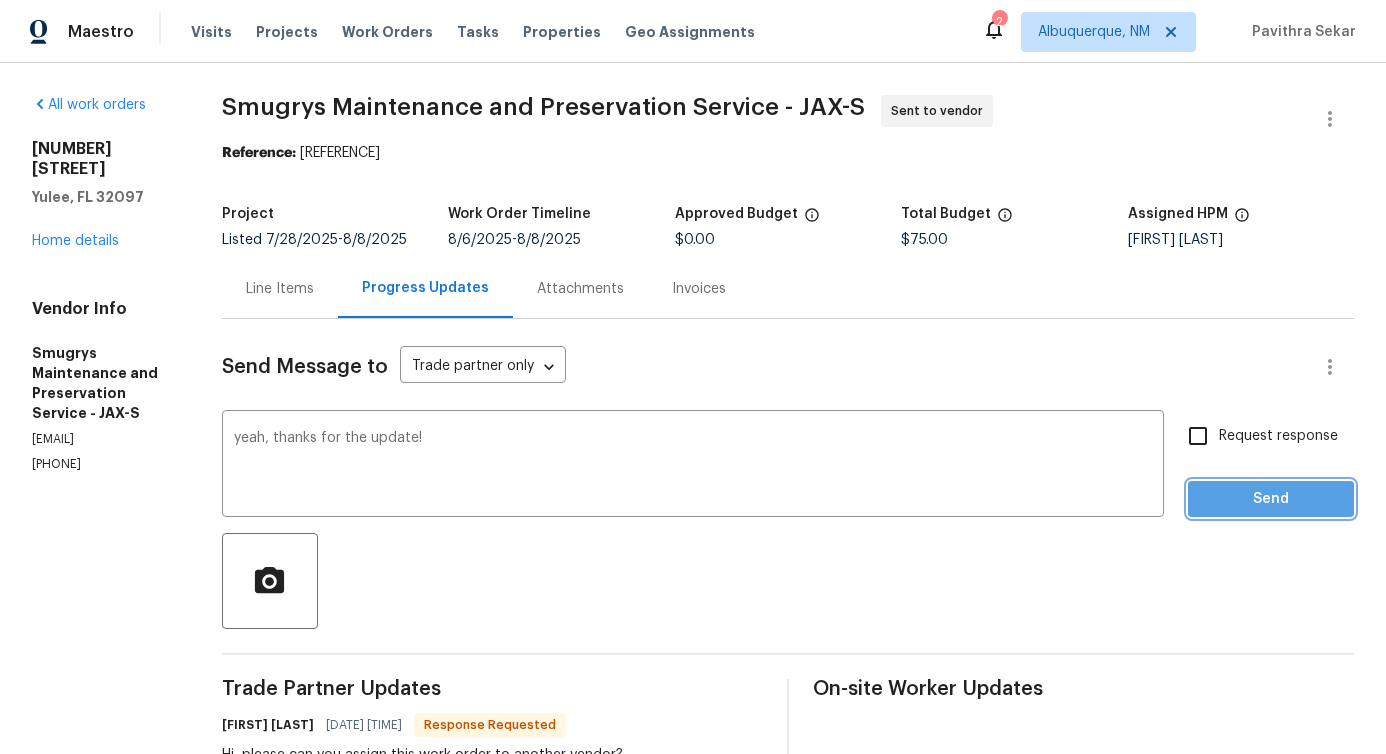 click on "Send" at bounding box center [1271, 499] 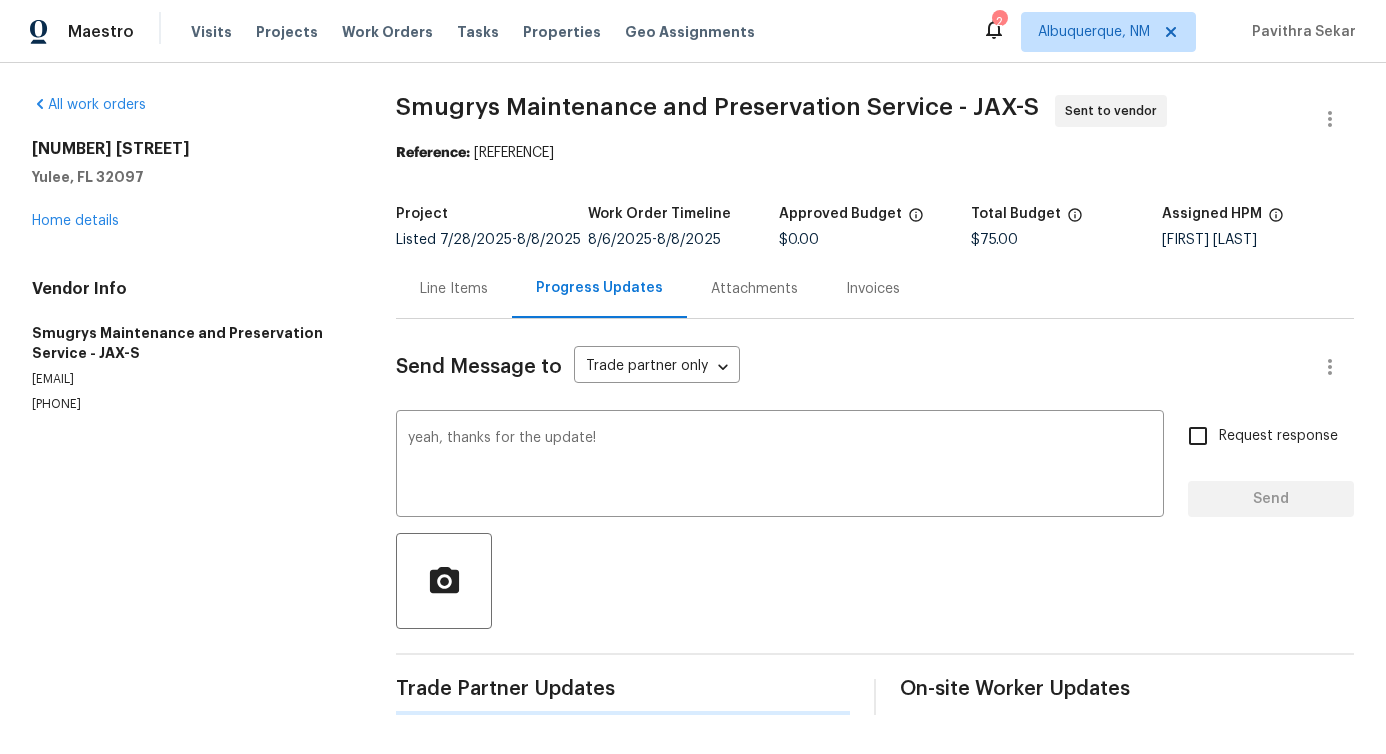 type 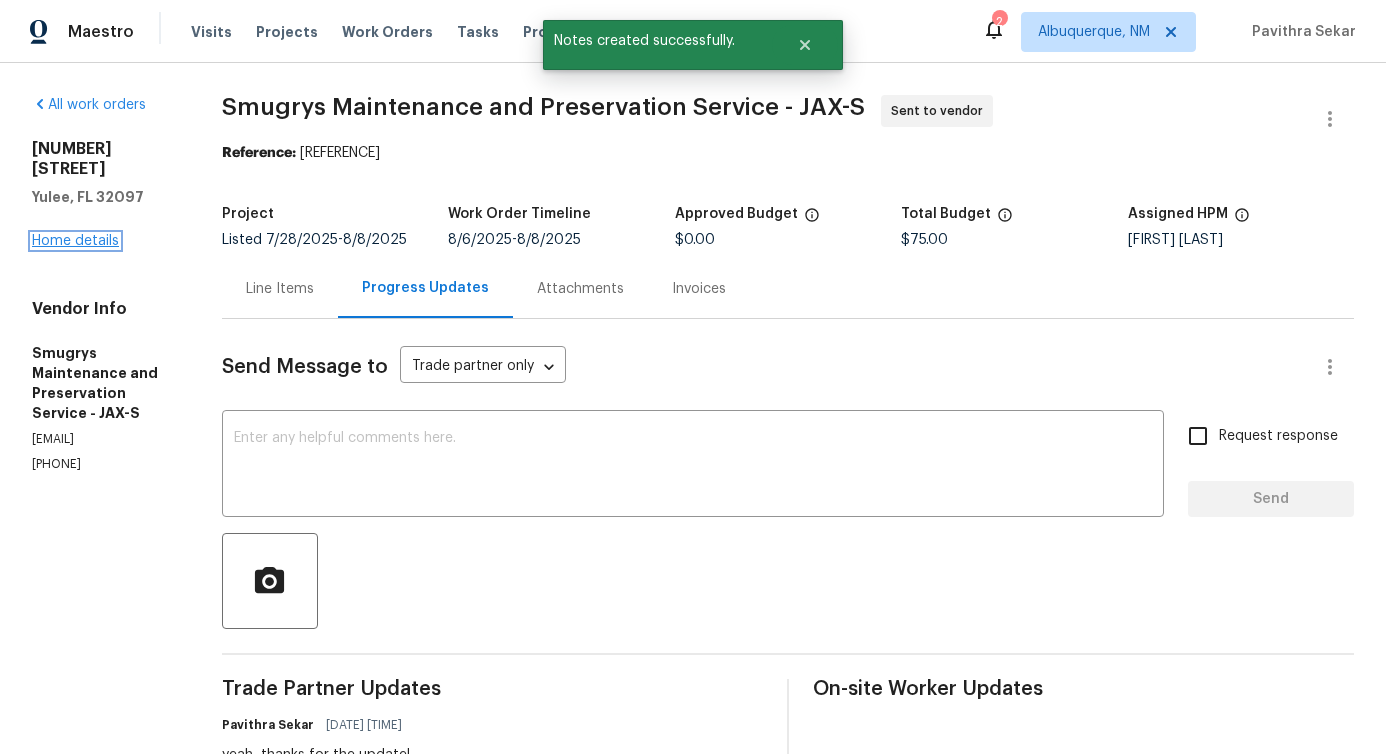 click on "Home details" at bounding box center [75, 241] 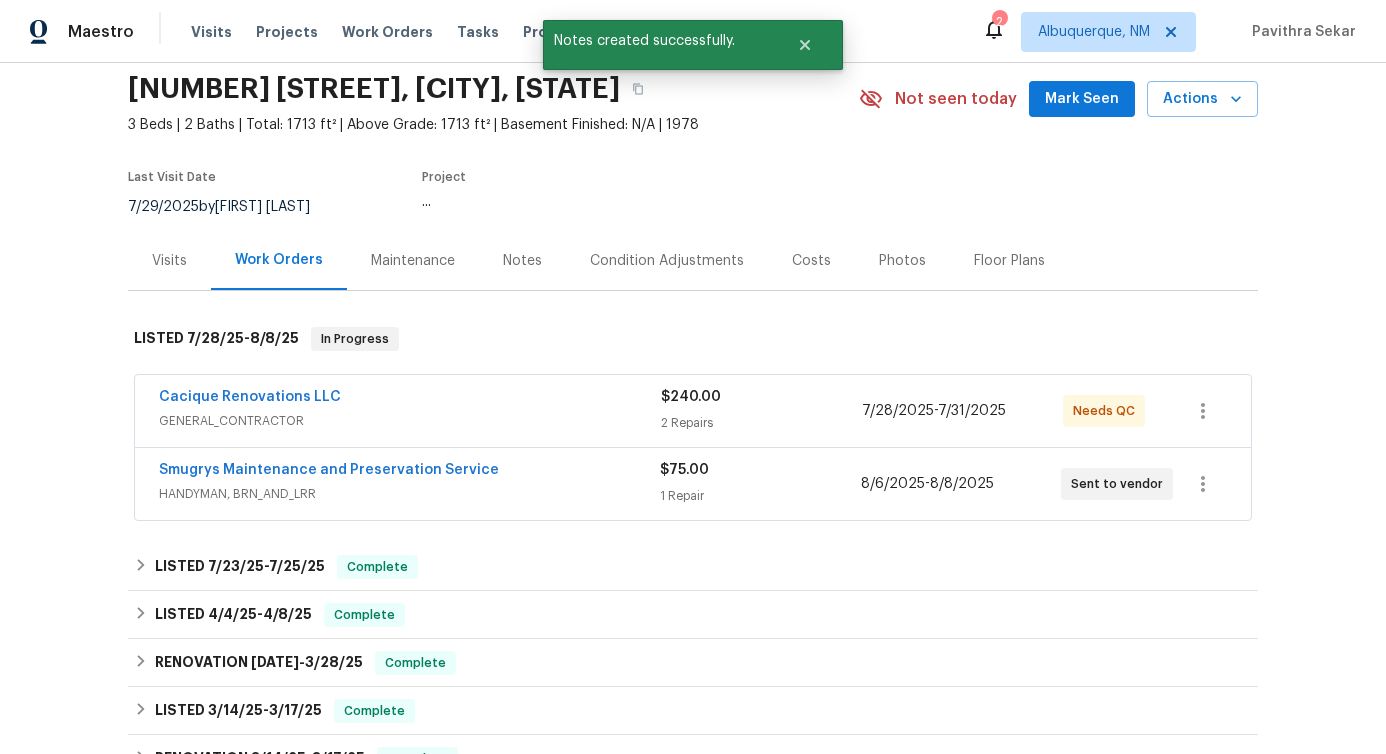 scroll, scrollTop: 90, scrollLeft: 0, axis: vertical 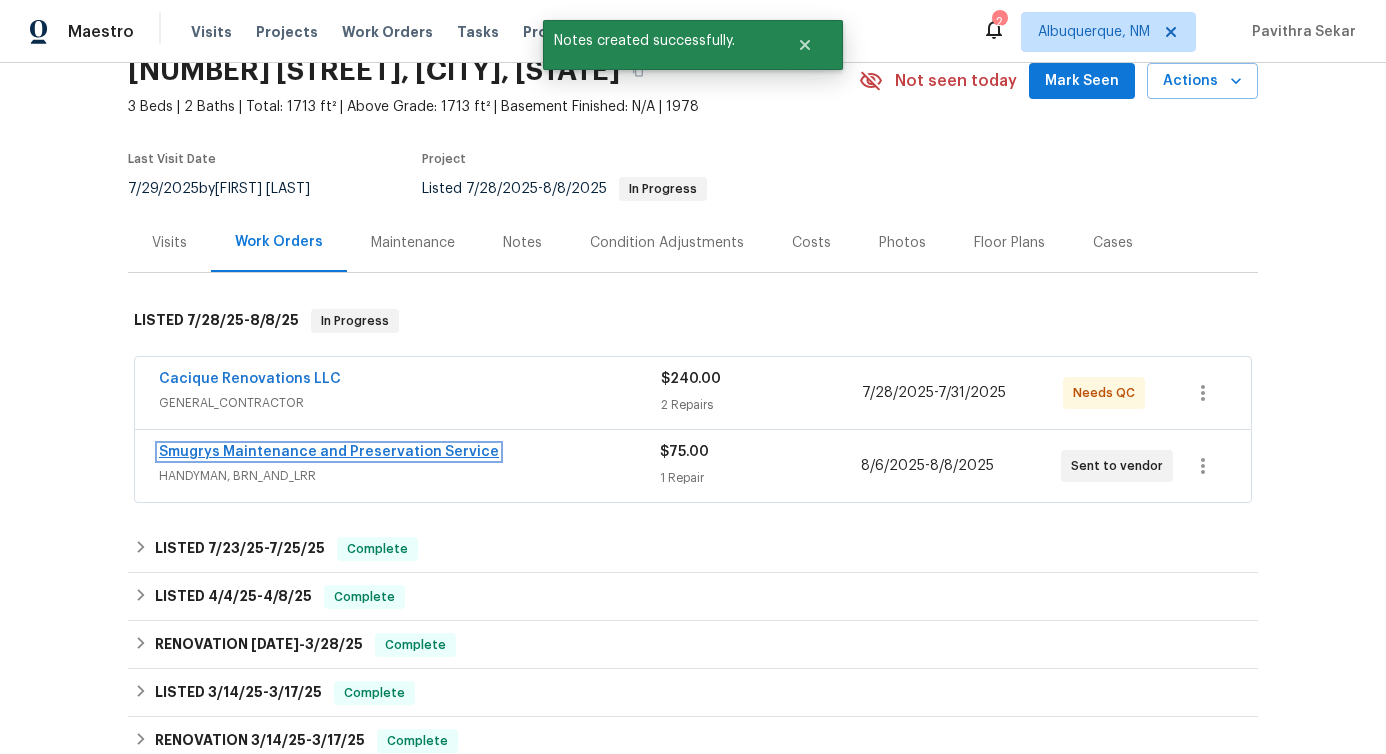 click on "Smugrys Maintenance and Preservation Service" at bounding box center (329, 452) 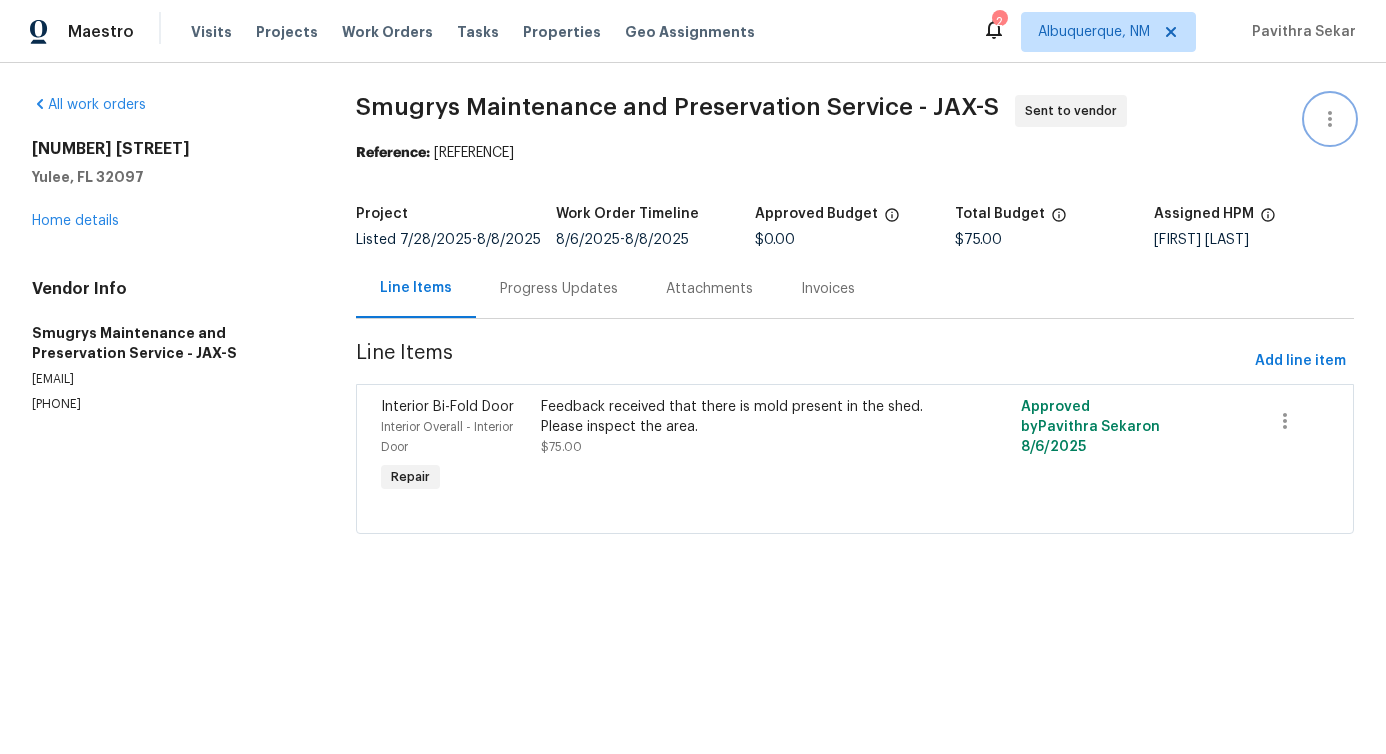 click 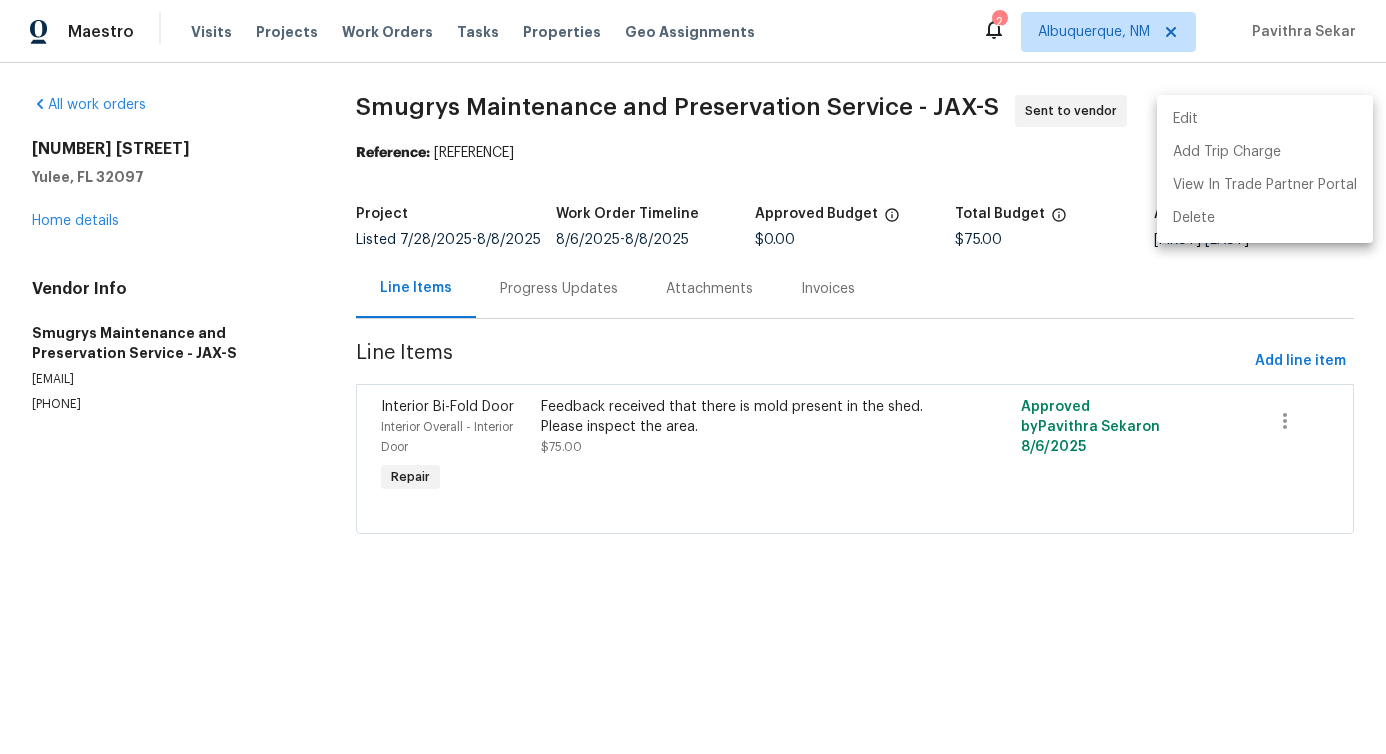 click on "Edit" at bounding box center [1265, 119] 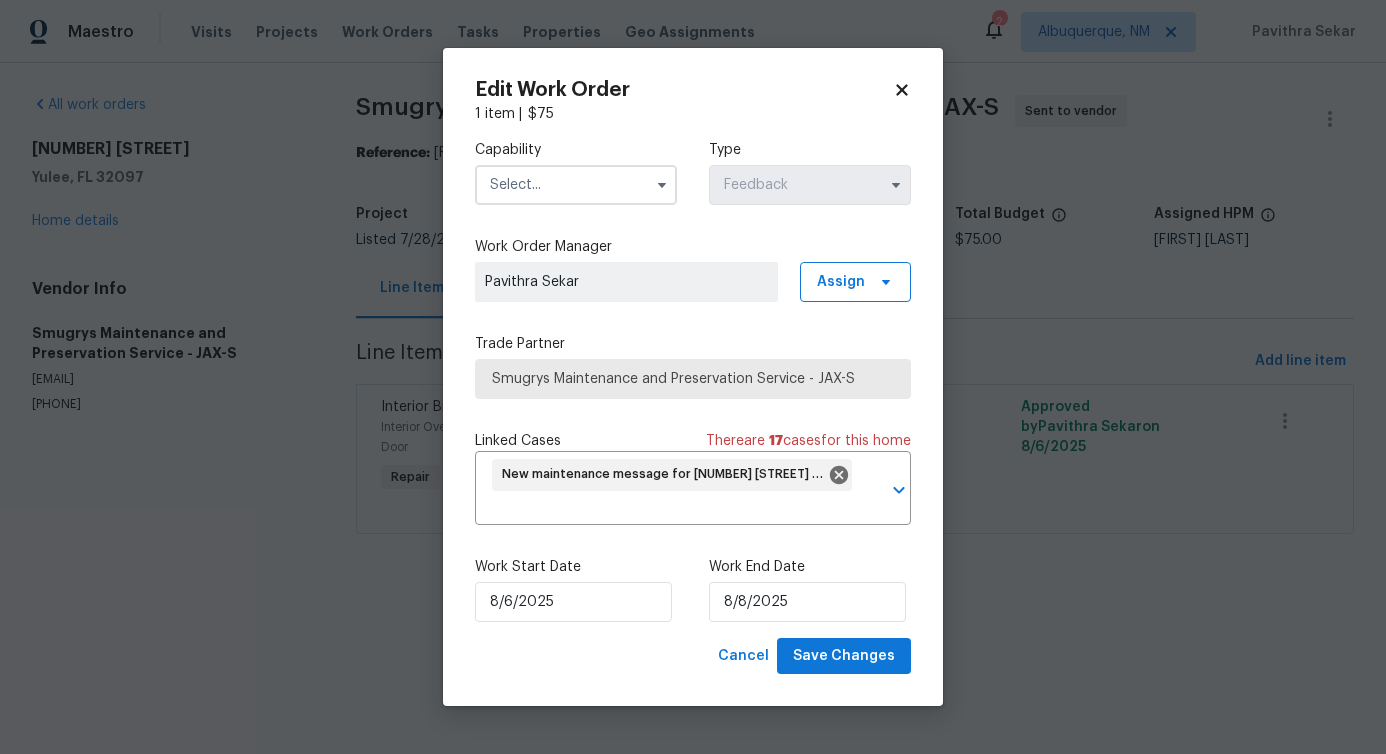click at bounding box center [576, 185] 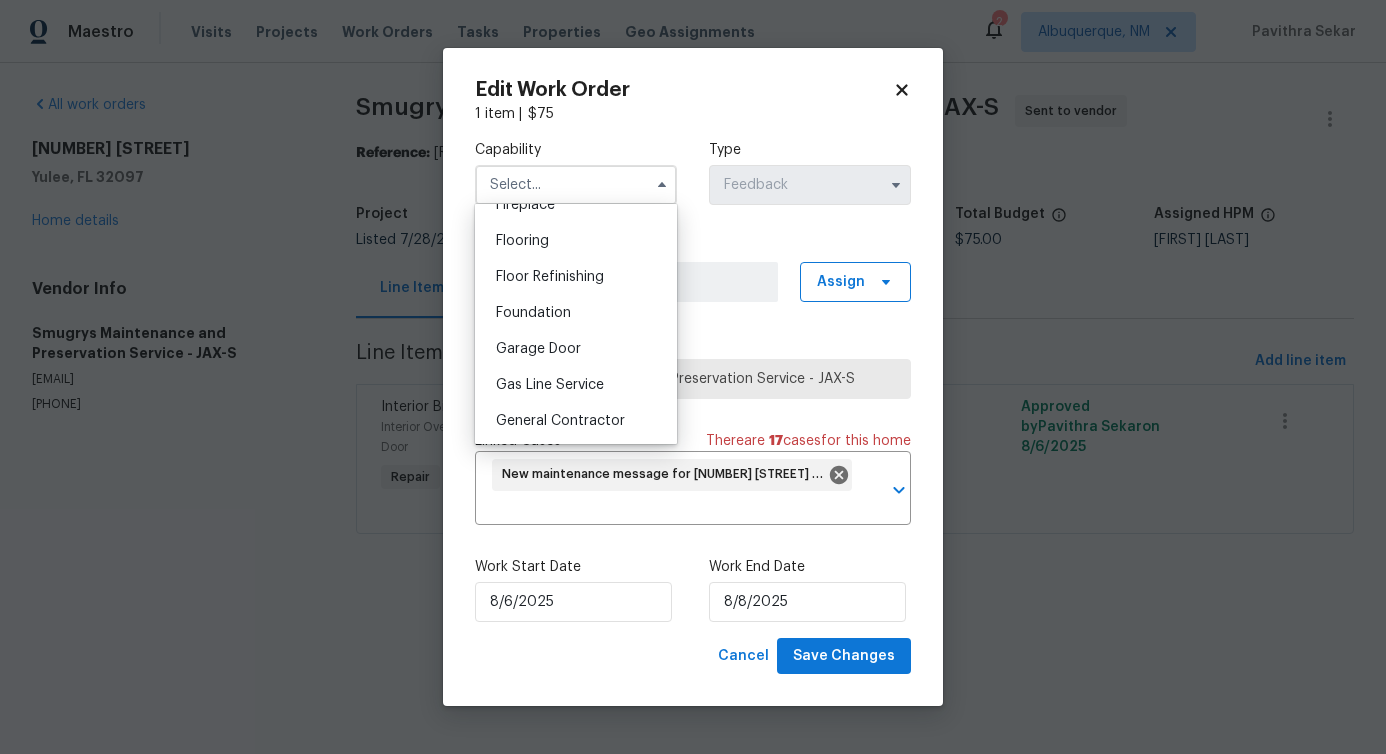 scroll, scrollTop: 772, scrollLeft: 0, axis: vertical 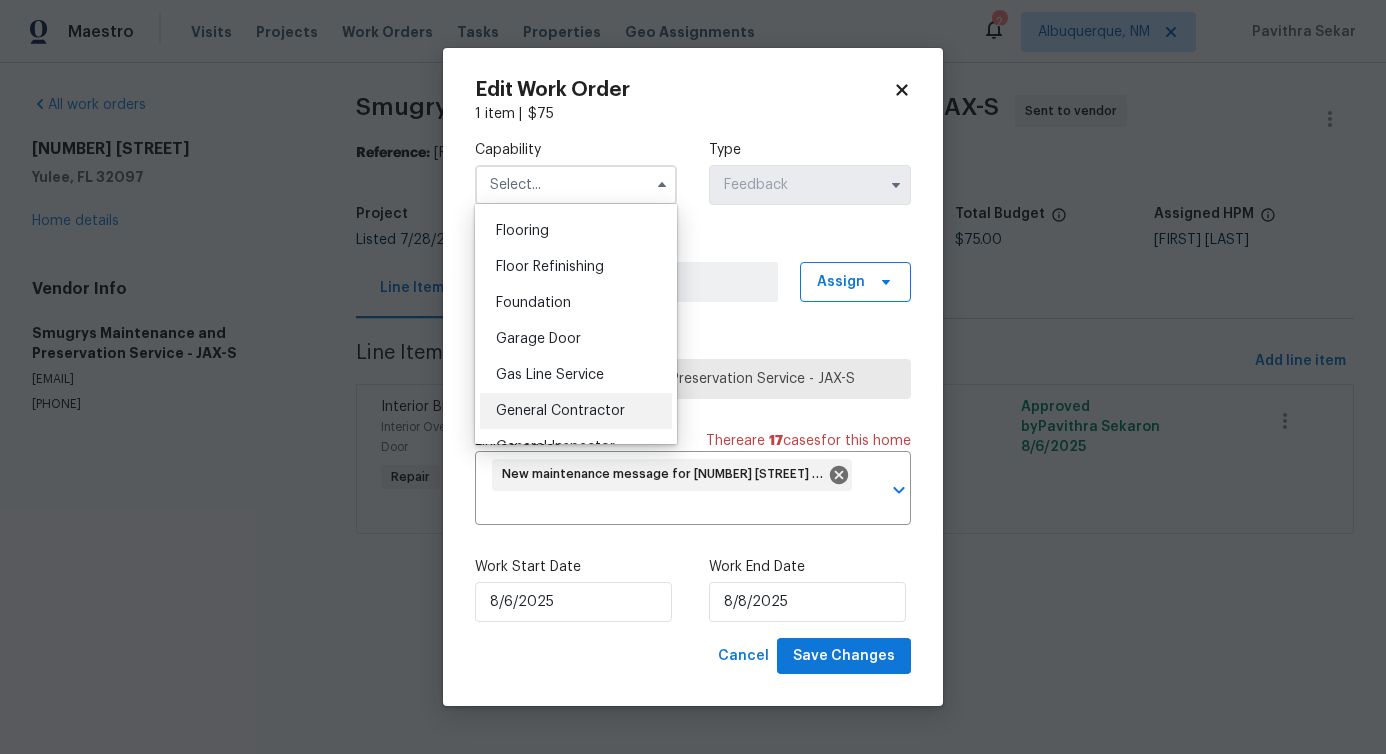 click on "General Contractor" at bounding box center [560, 411] 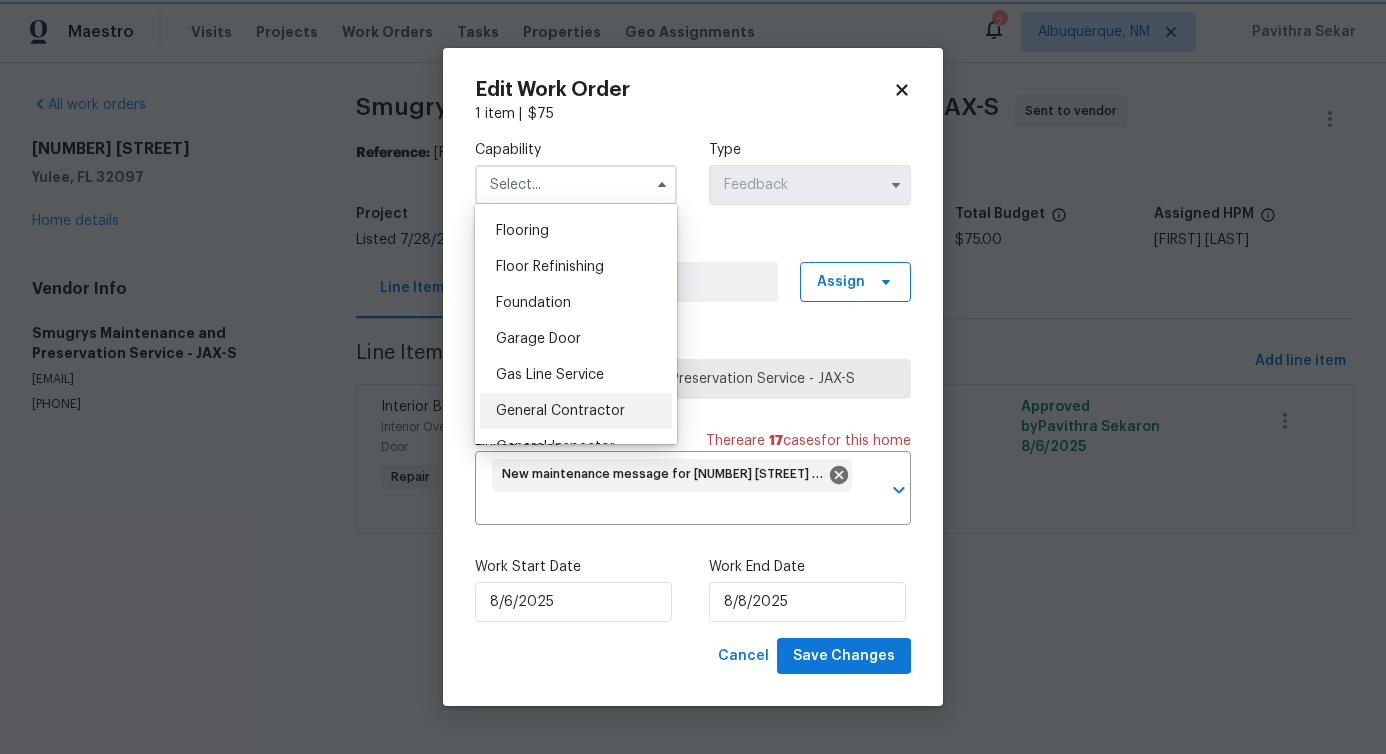 type on "General Contractor" 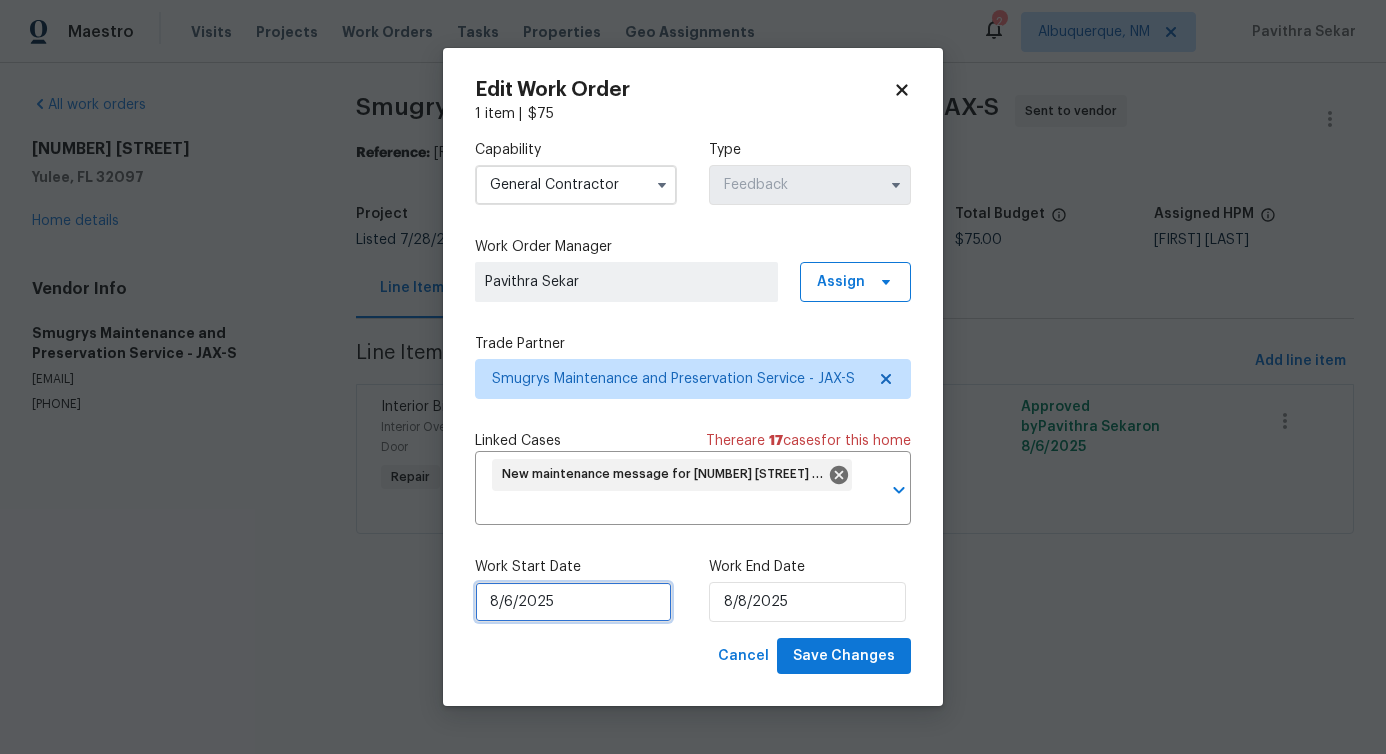 click on "8/6/2025" at bounding box center [573, 602] 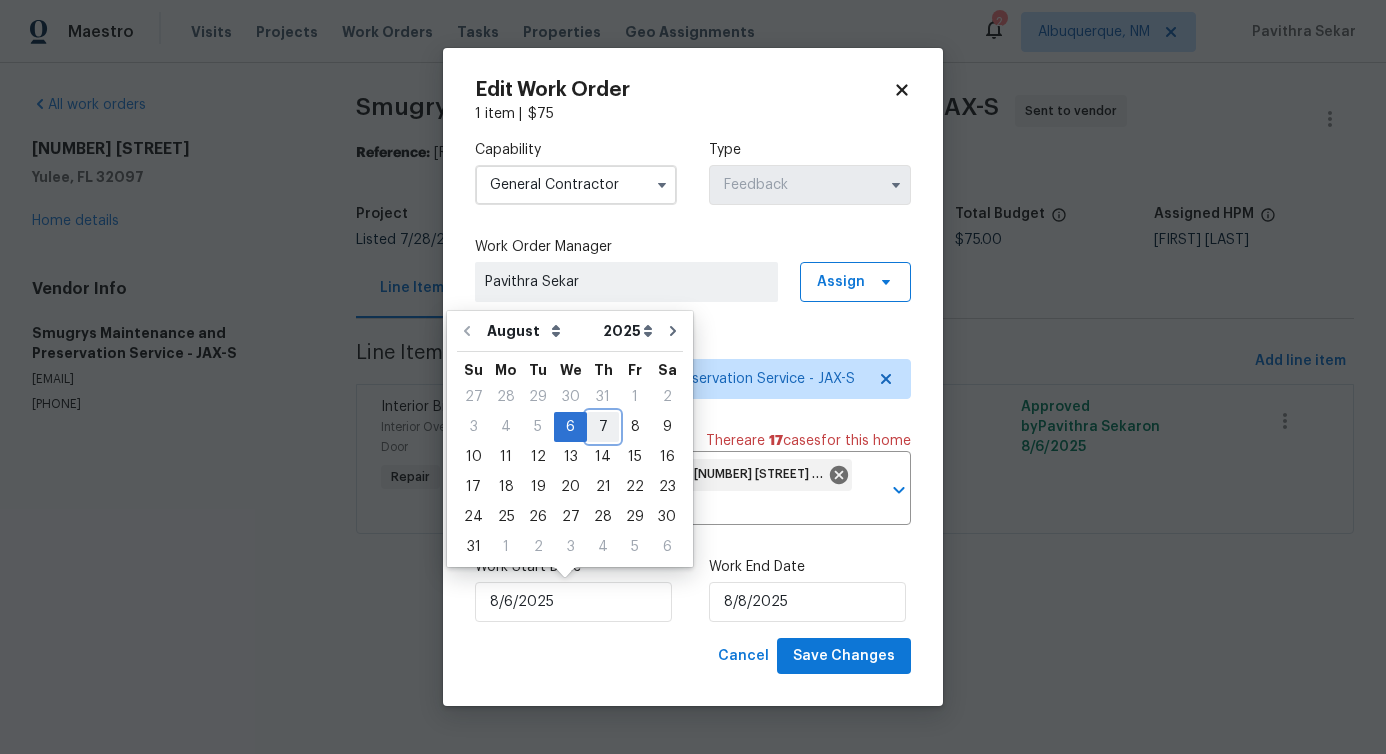 click on "7" at bounding box center [603, 427] 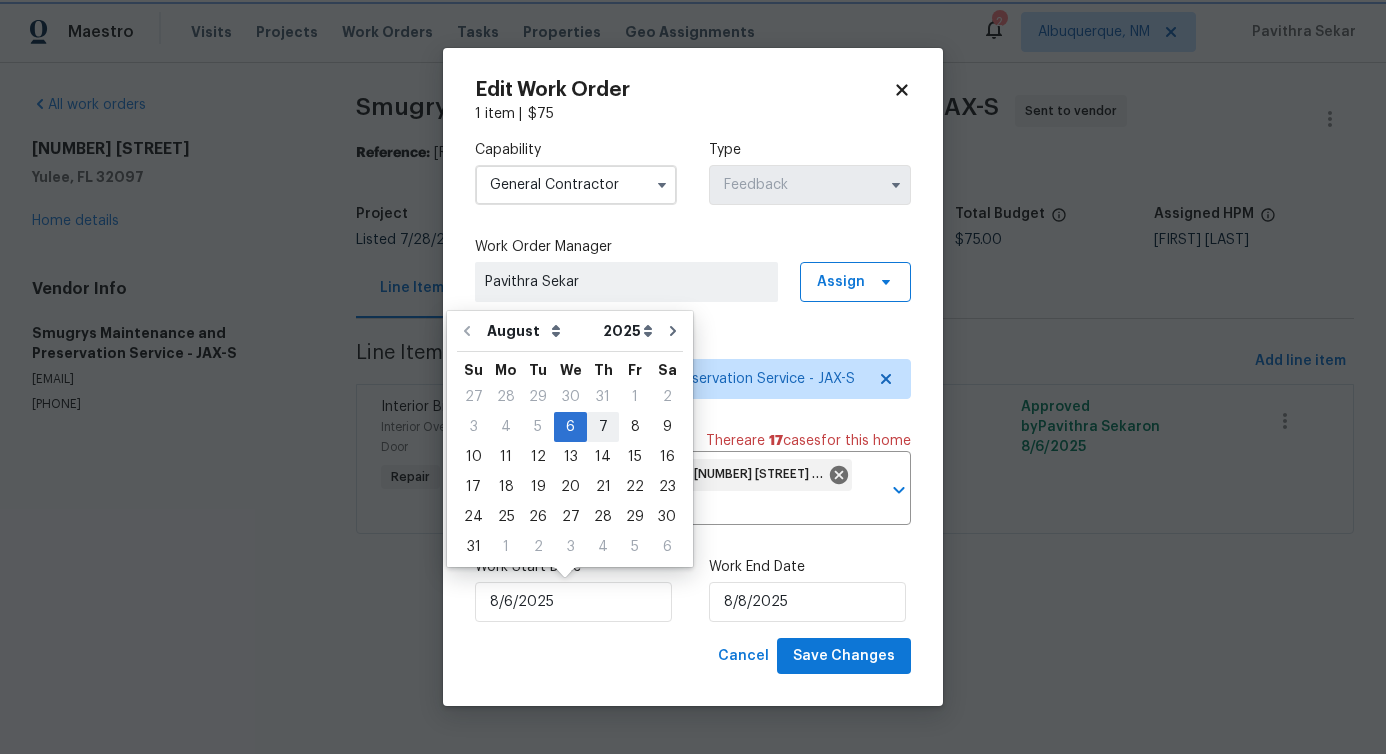type on "8/7/2025" 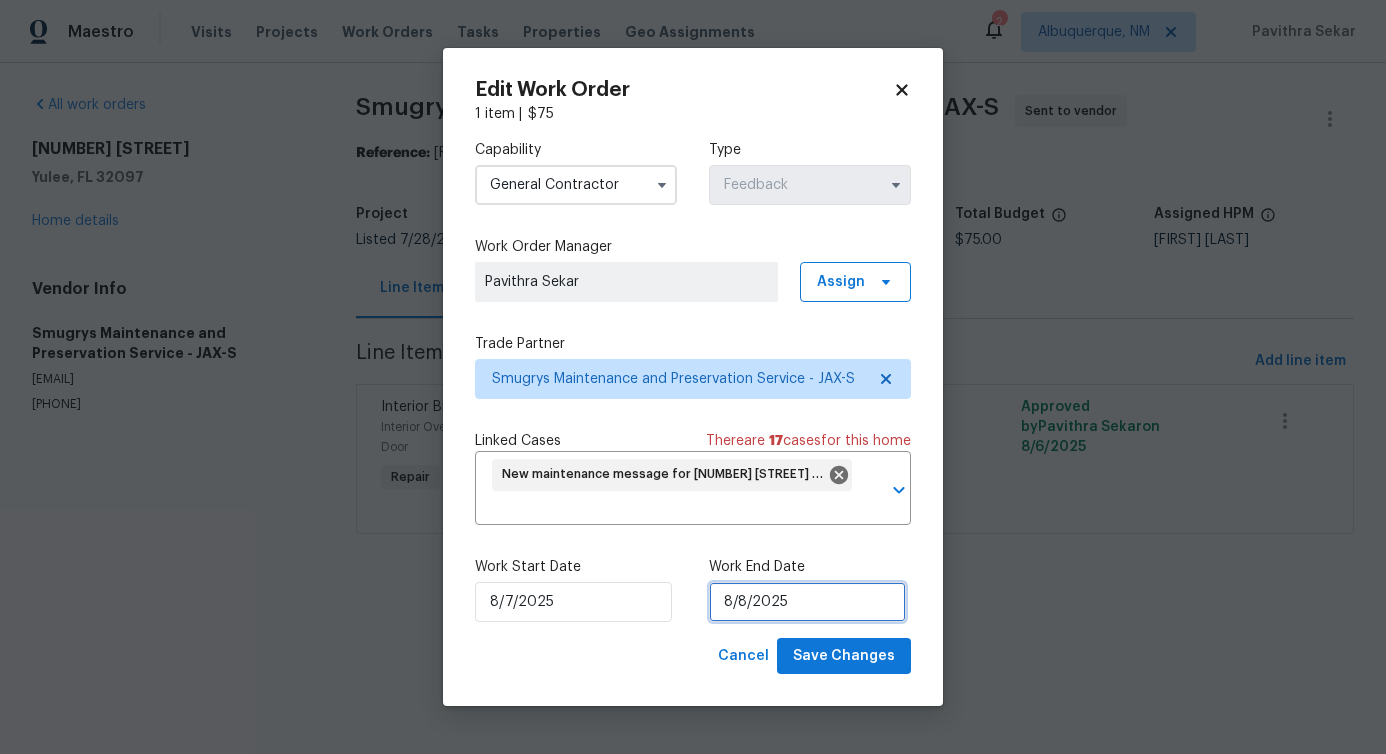 click on "8/8/2025" at bounding box center [807, 602] 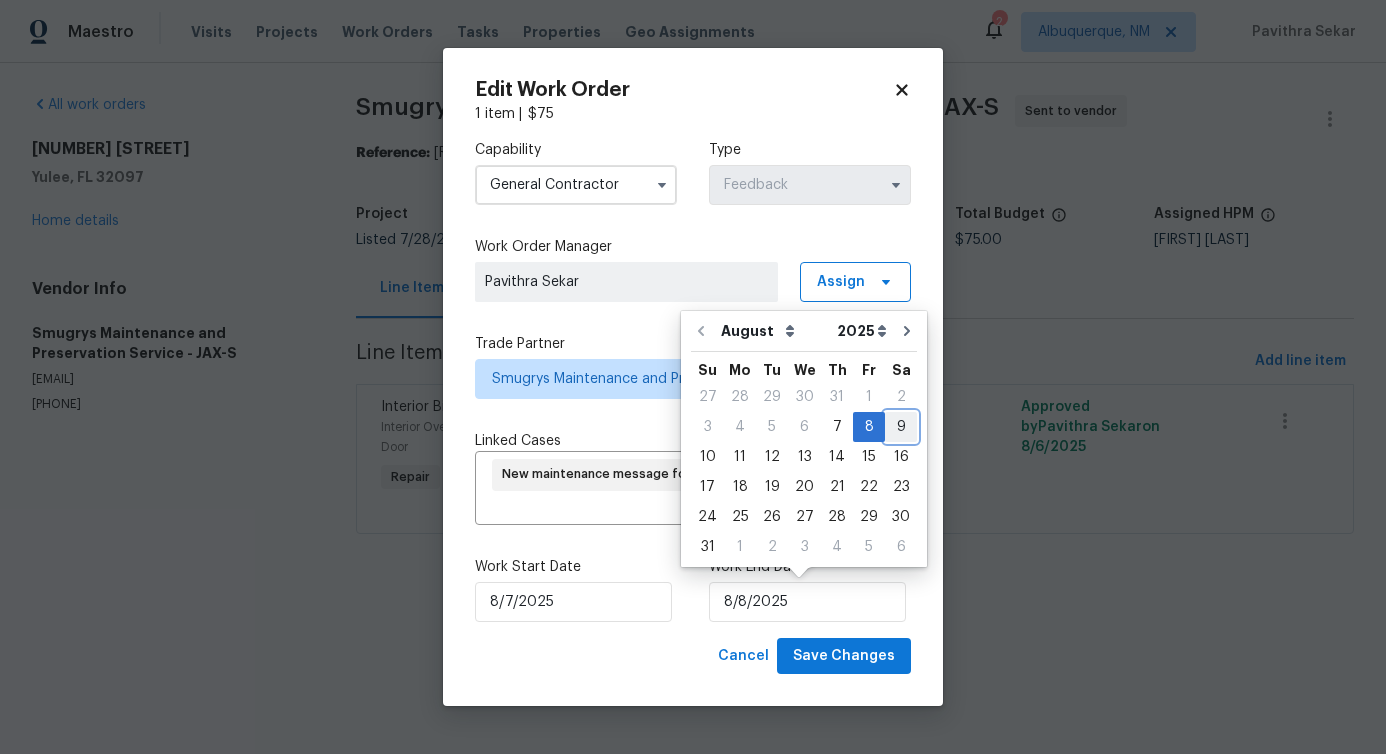 click on "9" at bounding box center [901, 427] 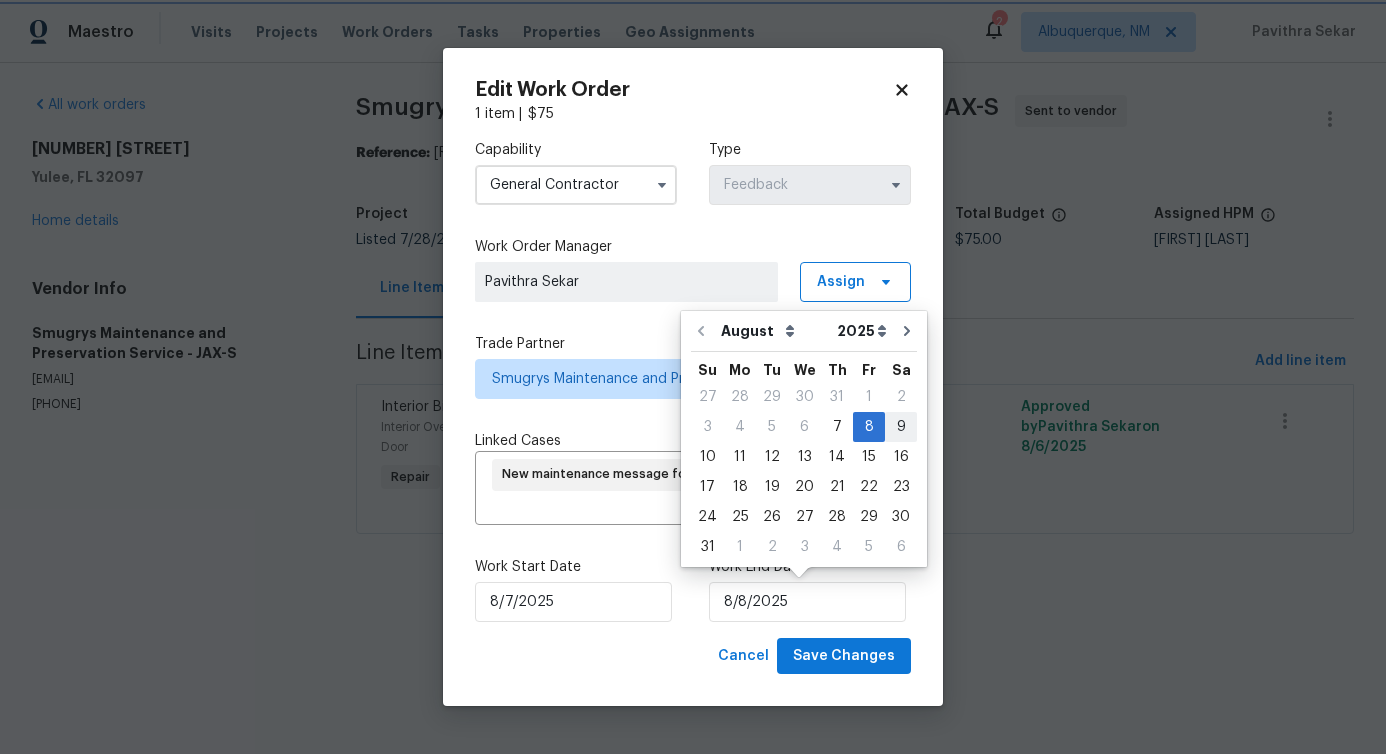 type on "8/9/2025" 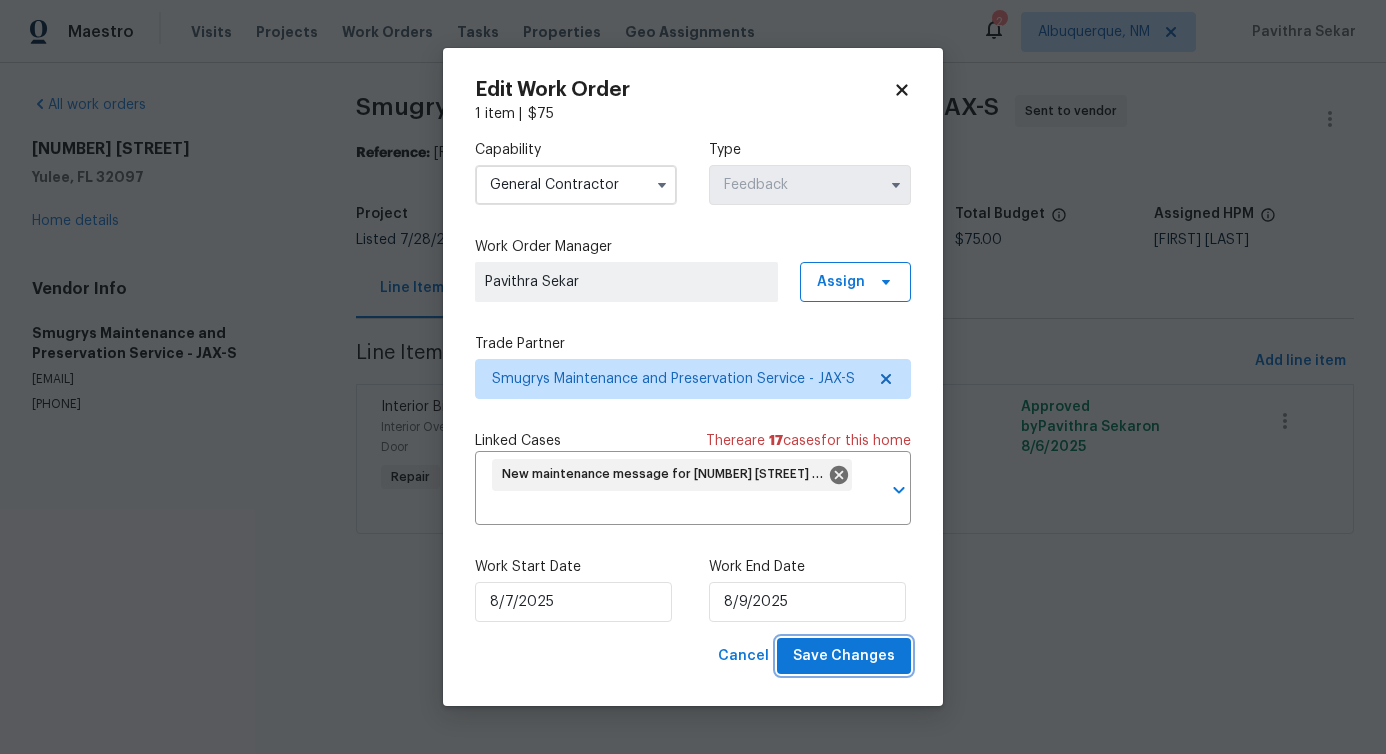 click on "Save Changes" at bounding box center [844, 656] 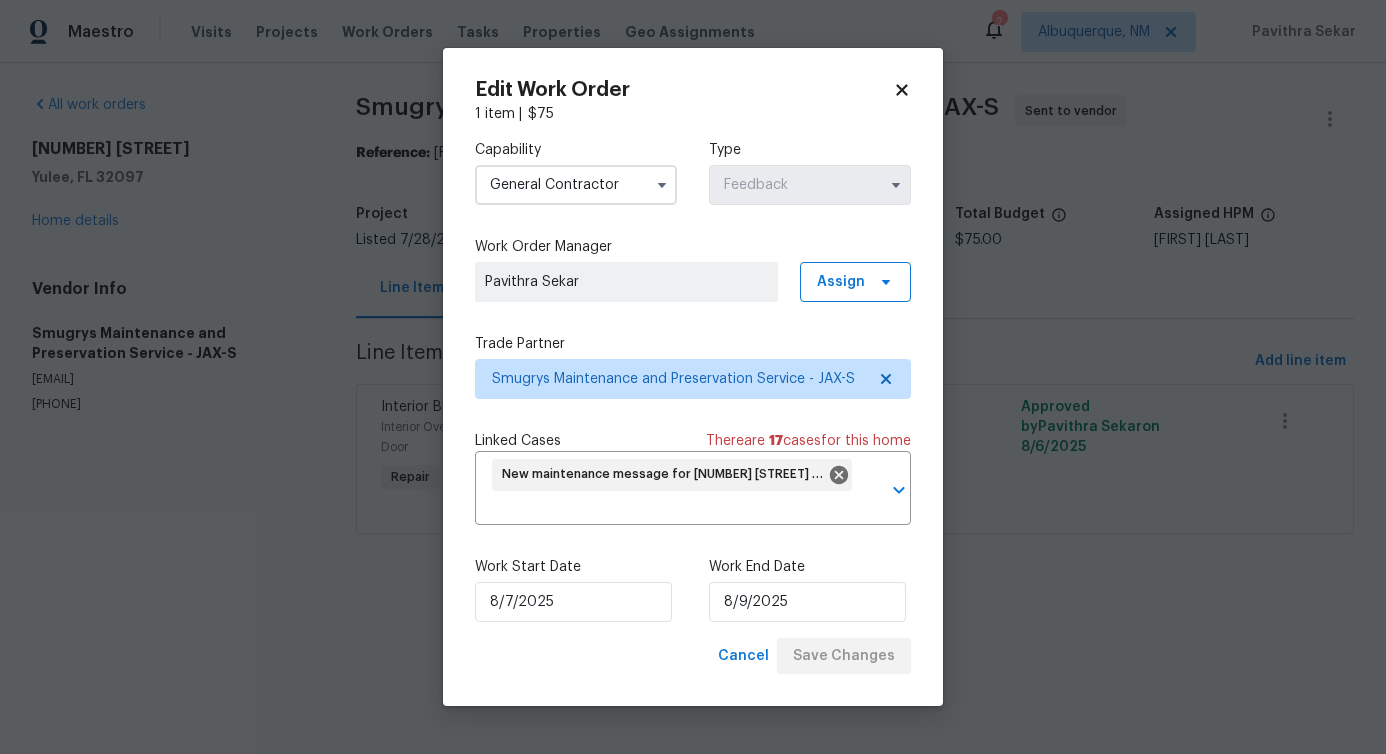 click on "Maestro Visits Projects Work Orders Tasks Properties Geo Assignments 2 Albuquerque, NM Pavithra Sekar All work orders 85735 Wilson Neck Rd Yulee, FL 32097 Home details Vendor Info Smugrys Maintenance and Preservation Service - JAX-S smugryllc@gmail.com (904) 343-8216 Smugrys Maintenance and Preservation Service - JAX-S Sent to vendor Reference:   3C358JD0FKKTK-769974185 Project Listed   7/28/2025  -  8/8/2025 Work Order Timeline 8/6/2025  -  8/8/2025 Approved Budget $0.00 Total Budget $75.00 Assigned HPM Melissa Mossbrooks Line Items Progress Updates Attachments Invoices Line Items Add line item Interior Bi-Fold Door Interior Overall - Interior Door Repair Feedback received that there is mold present in the shed. Please inspect the area. $75.00 Approved by  Pavithra Sekar  on   8/6/2025 Edit Work Order 1 item | $ 75 Capability   General Contractor Type   Feedback Work Order Manager   Pavithra Sekar Assign Trade Partner   Smugrys Maintenance and Preservation Service - JAX-S Linked Cases There  are   17  case s" at bounding box center [693, 295] 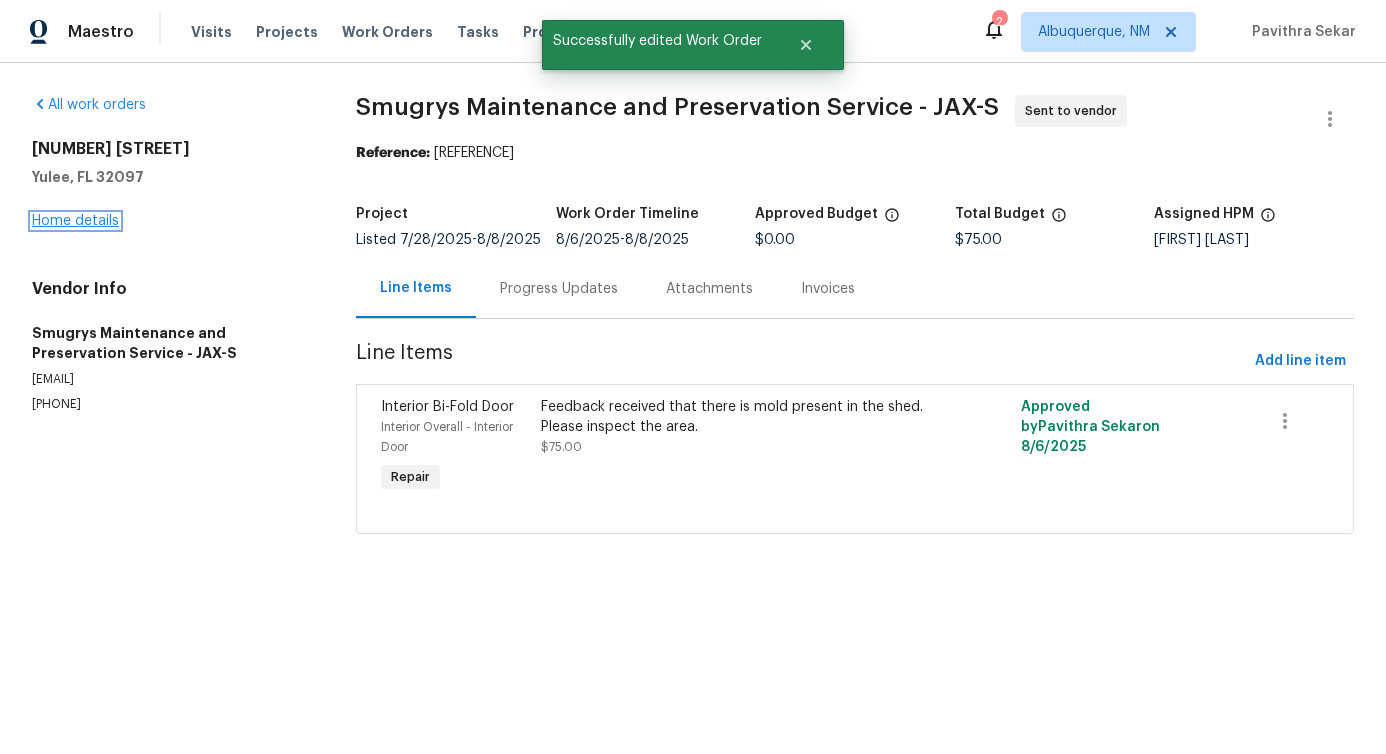 click on "Home details" at bounding box center (75, 221) 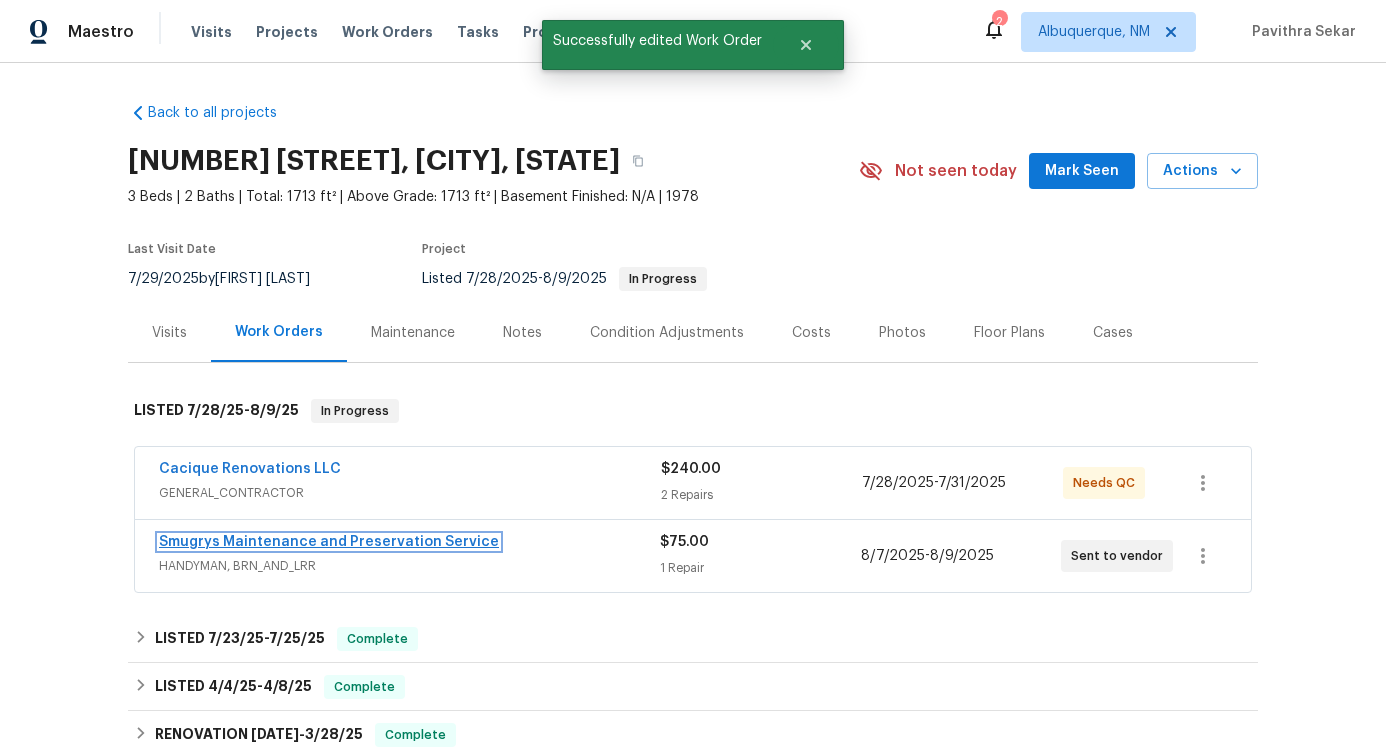 click on "Smugrys Maintenance and Preservation Service" at bounding box center [329, 542] 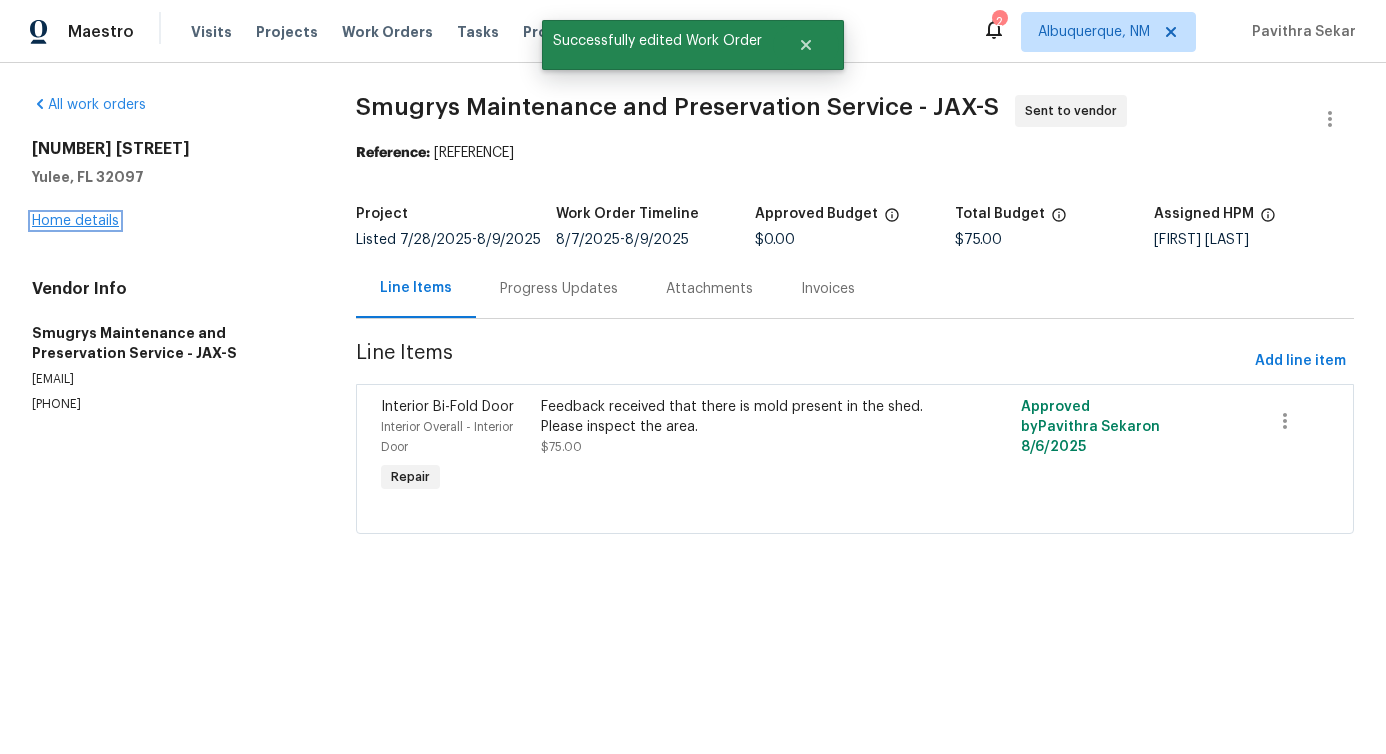 click on "Home details" at bounding box center [75, 221] 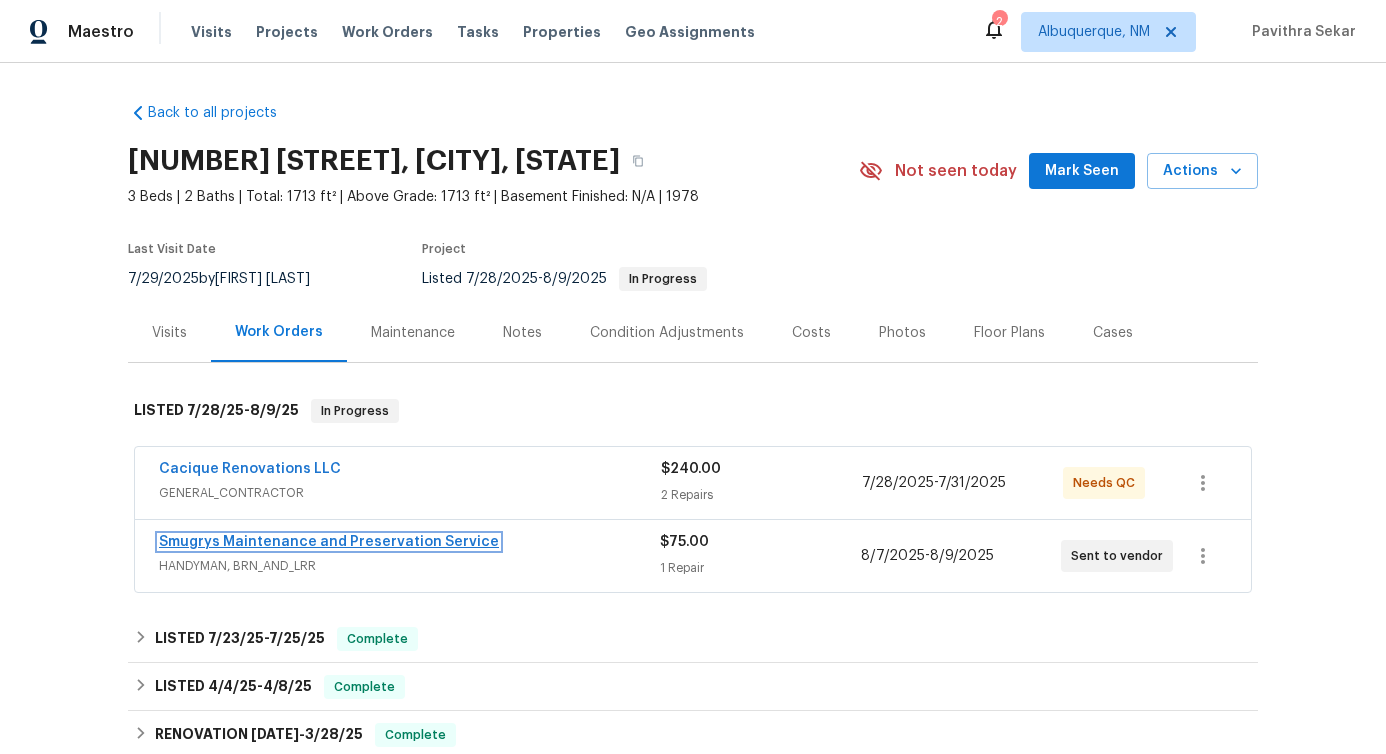 click on "Smugrys Maintenance and Preservation Service" at bounding box center (329, 542) 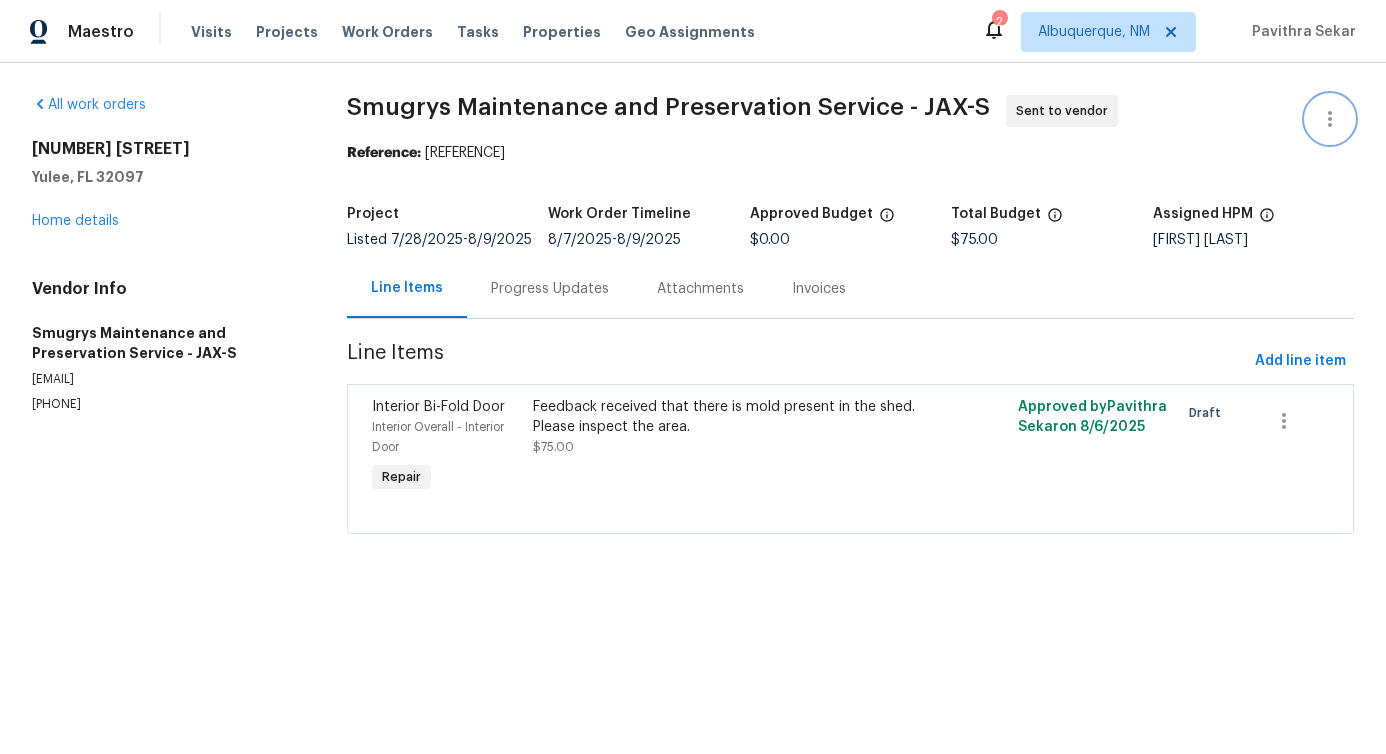 click 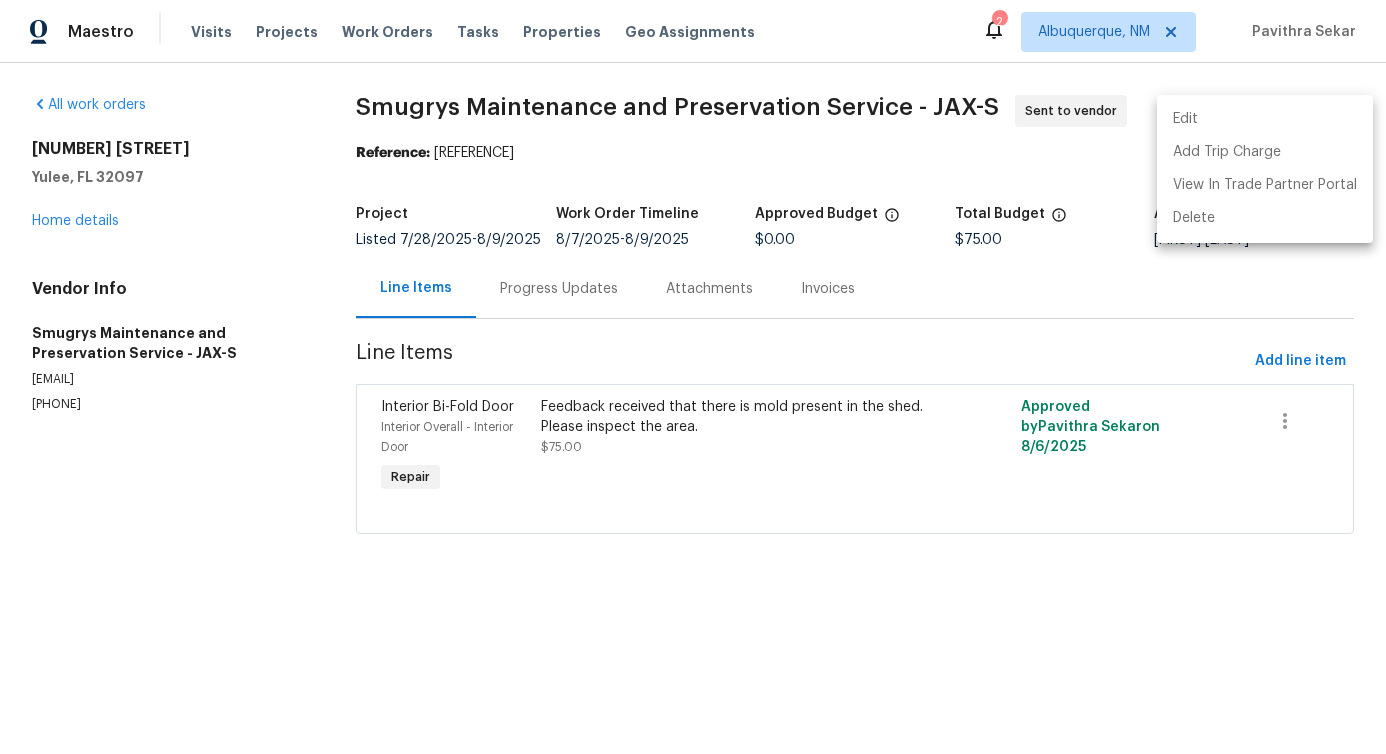 click on "Edit" at bounding box center (1265, 119) 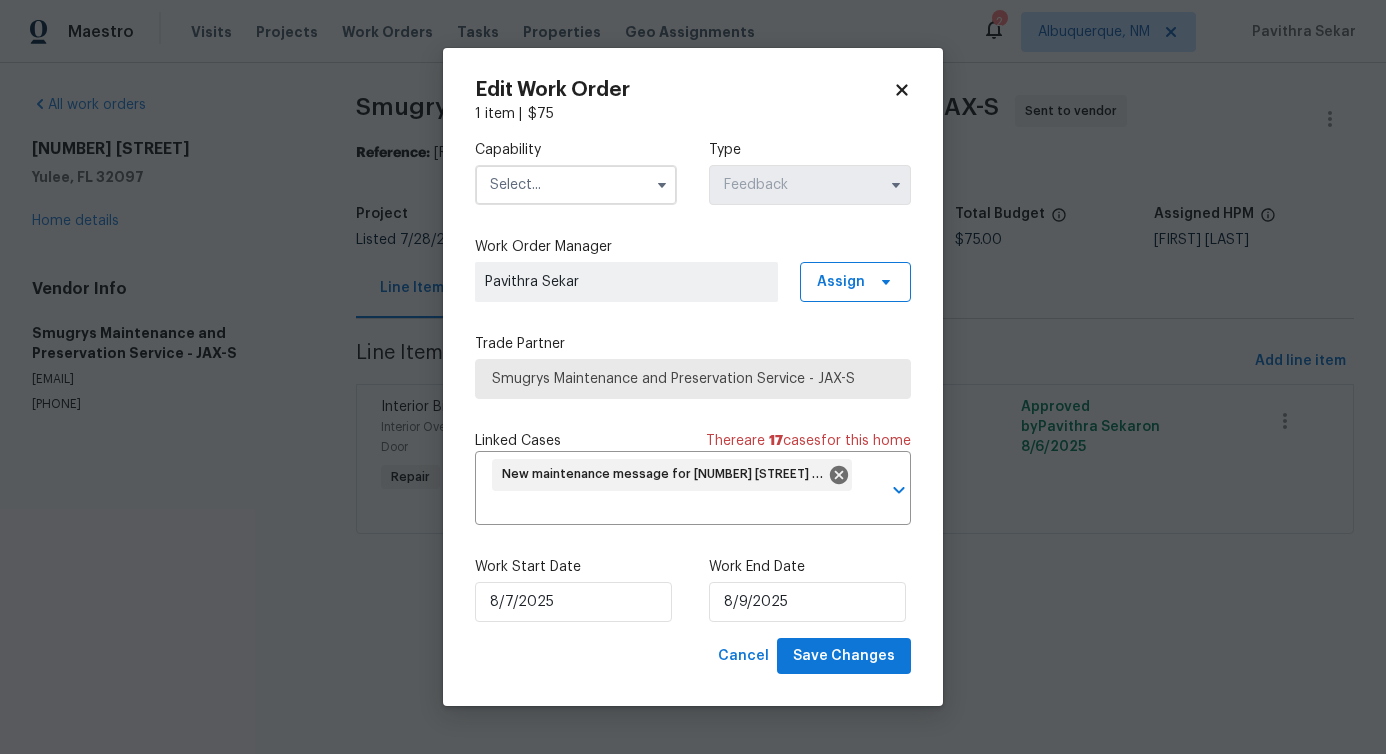 click at bounding box center (576, 185) 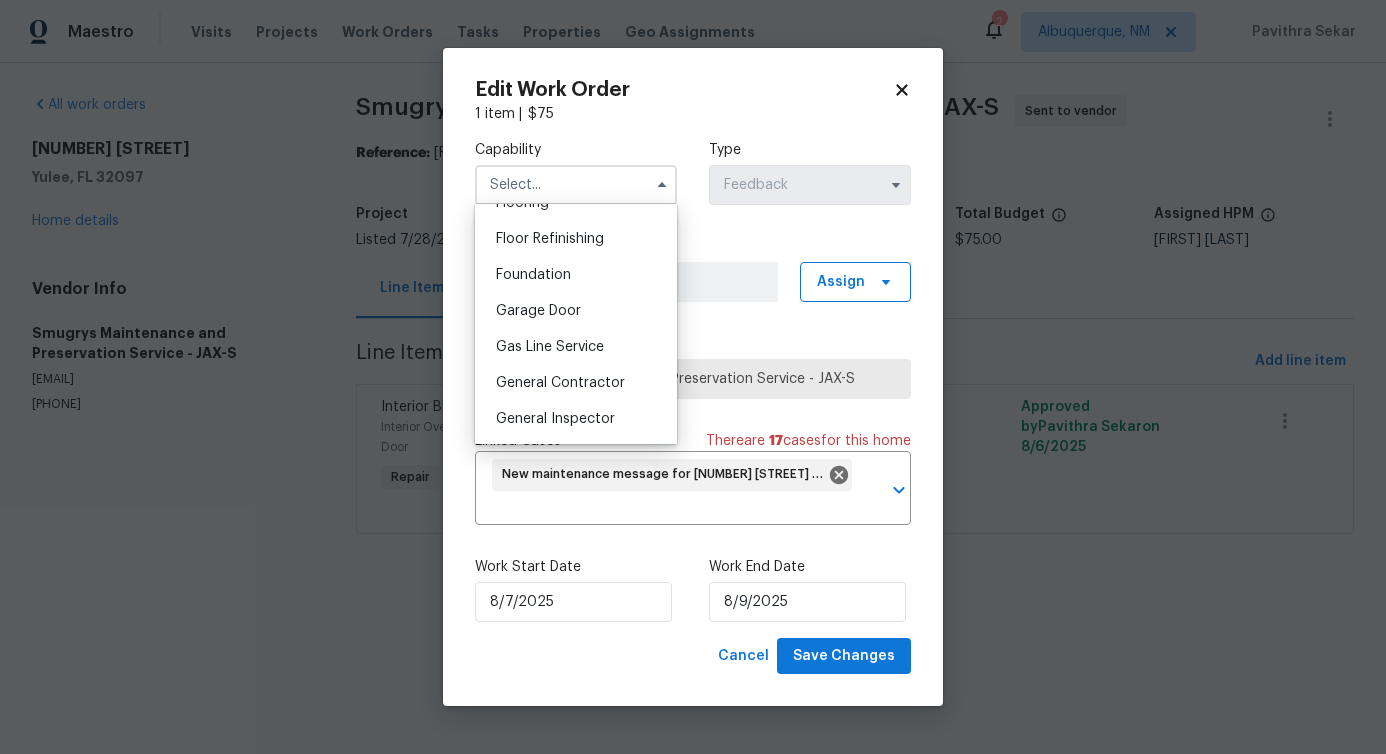 scroll, scrollTop: 817, scrollLeft: 0, axis: vertical 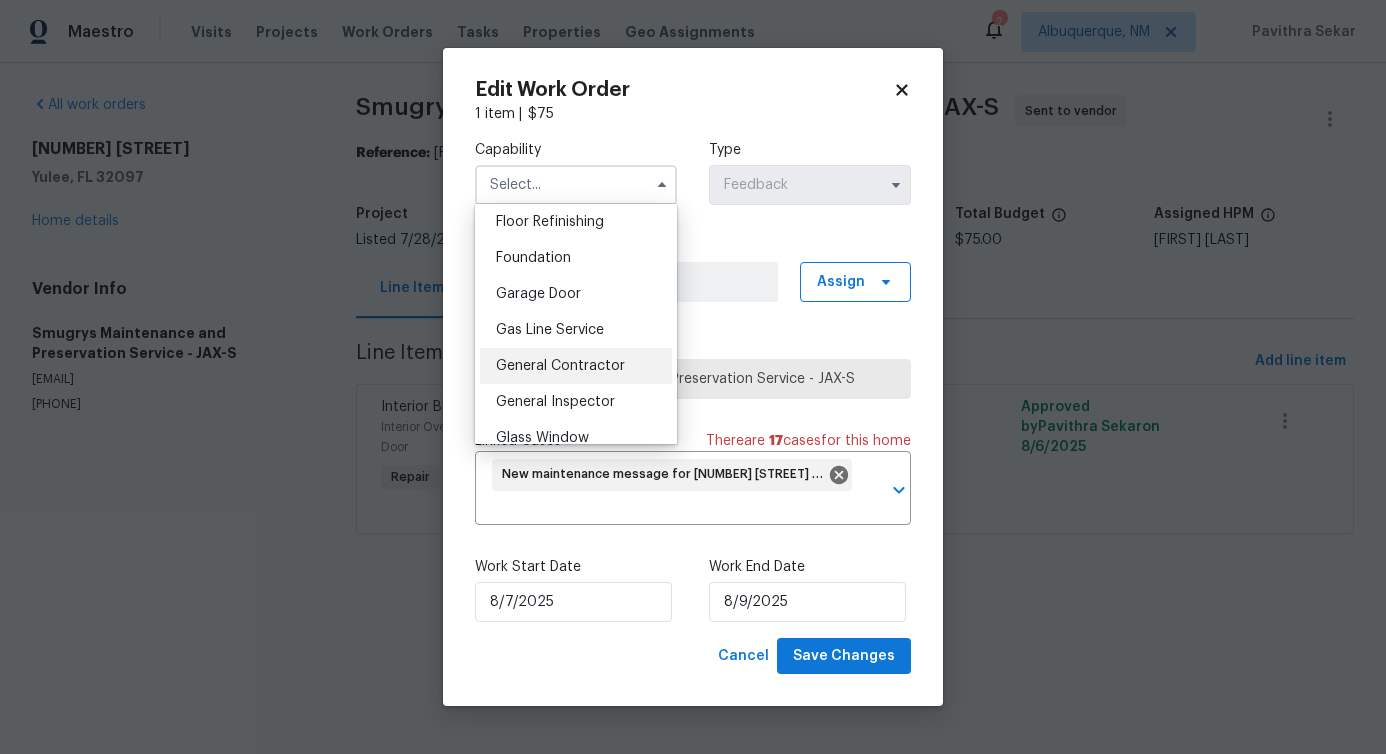 click on "General Contractor" at bounding box center [560, 366] 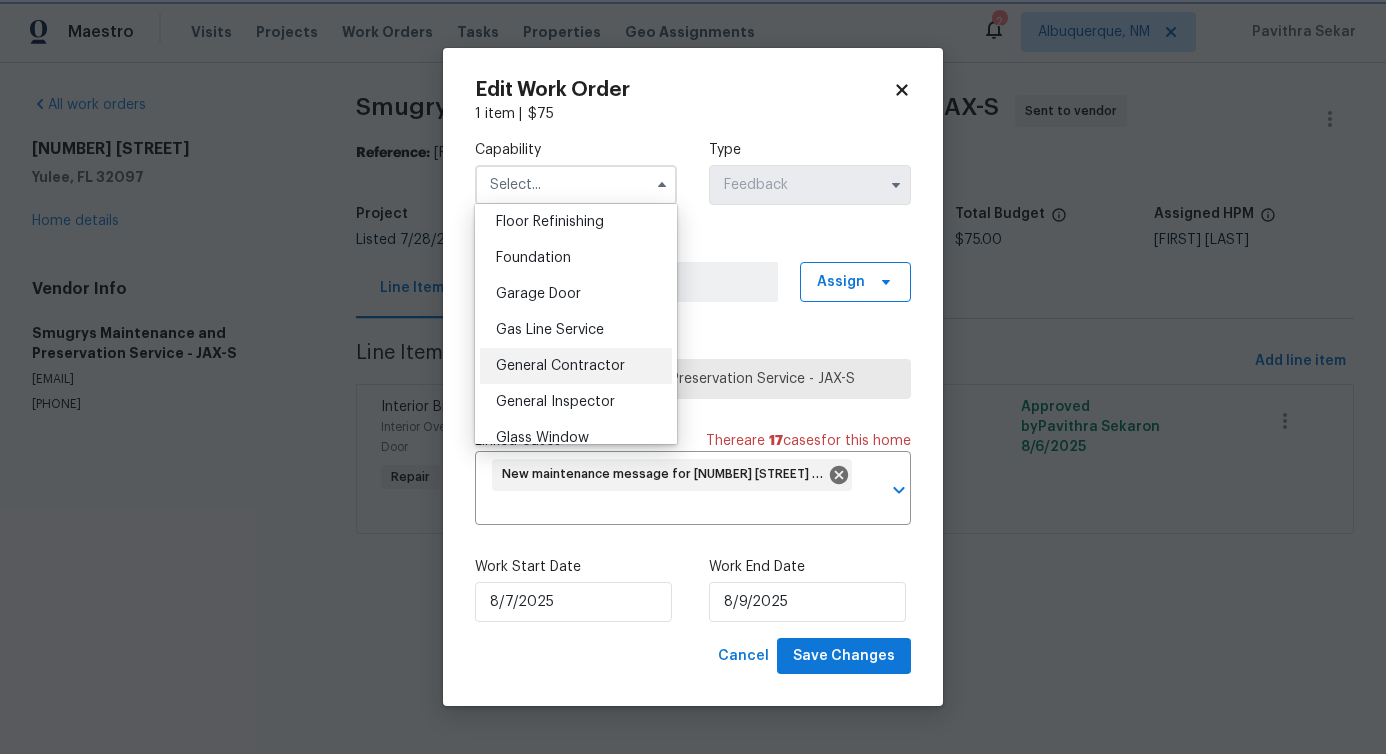 type on "General Contractor" 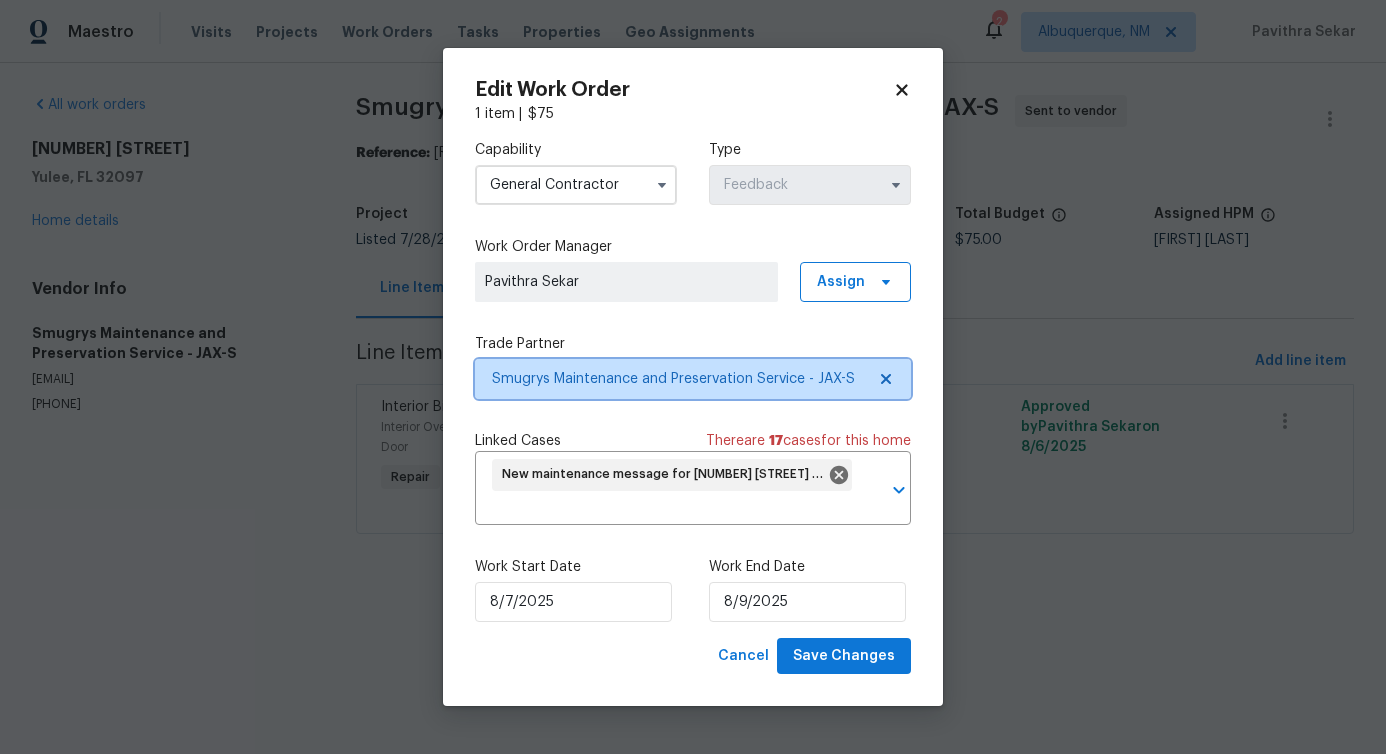 click on "Smugrys Maintenance and Preservation Service - JAX-S" at bounding box center [678, 379] 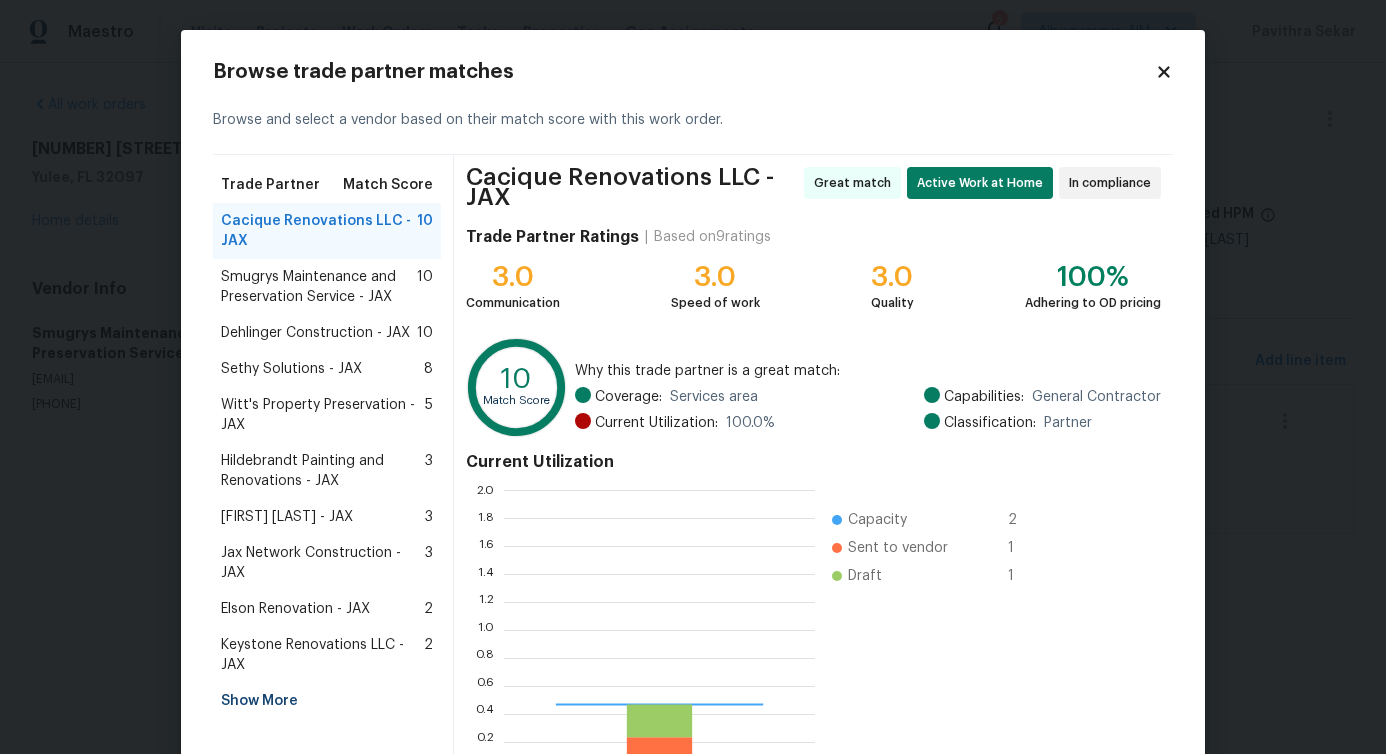 scroll, scrollTop: 2, scrollLeft: 1, axis: both 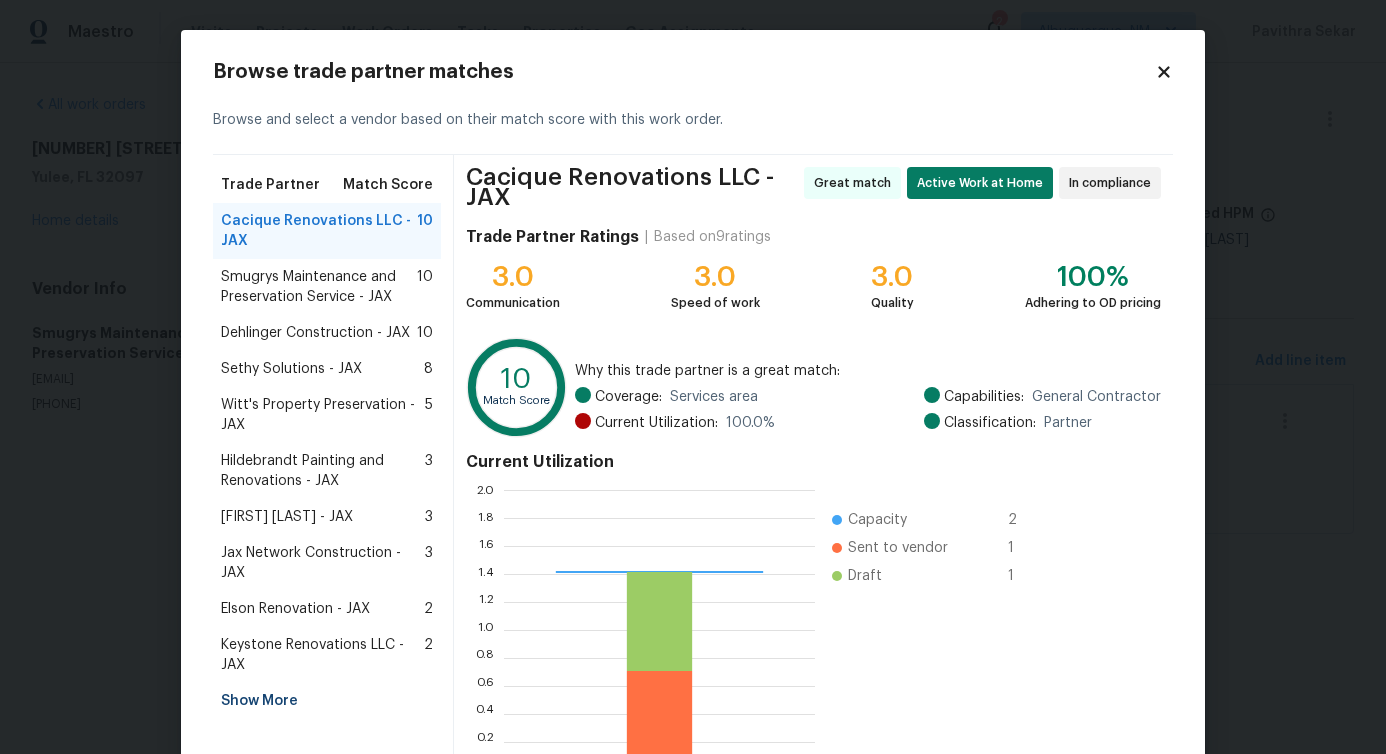 click on "Smugrys Maintenance and Preservation Service - JAX" at bounding box center [319, 287] 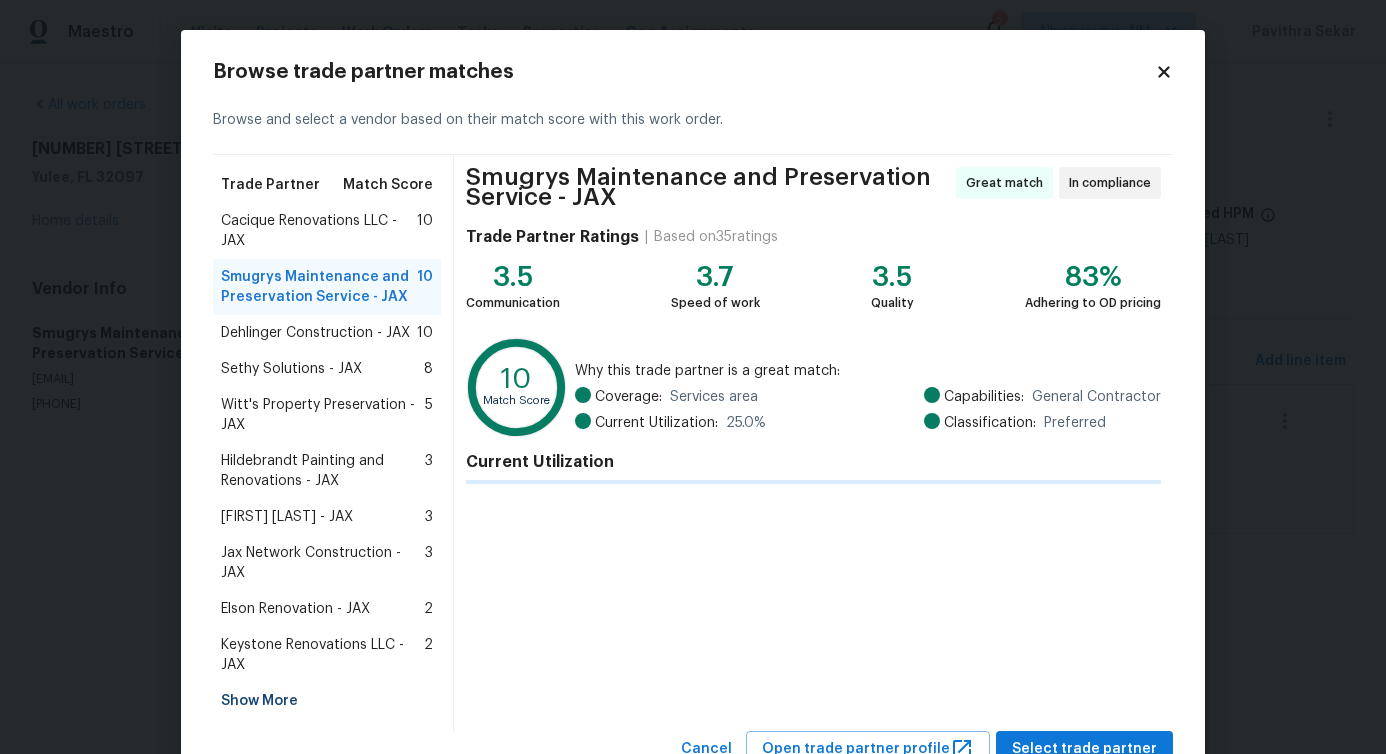 click on "Dehlinger Construction - JAX" at bounding box center [315, 333] 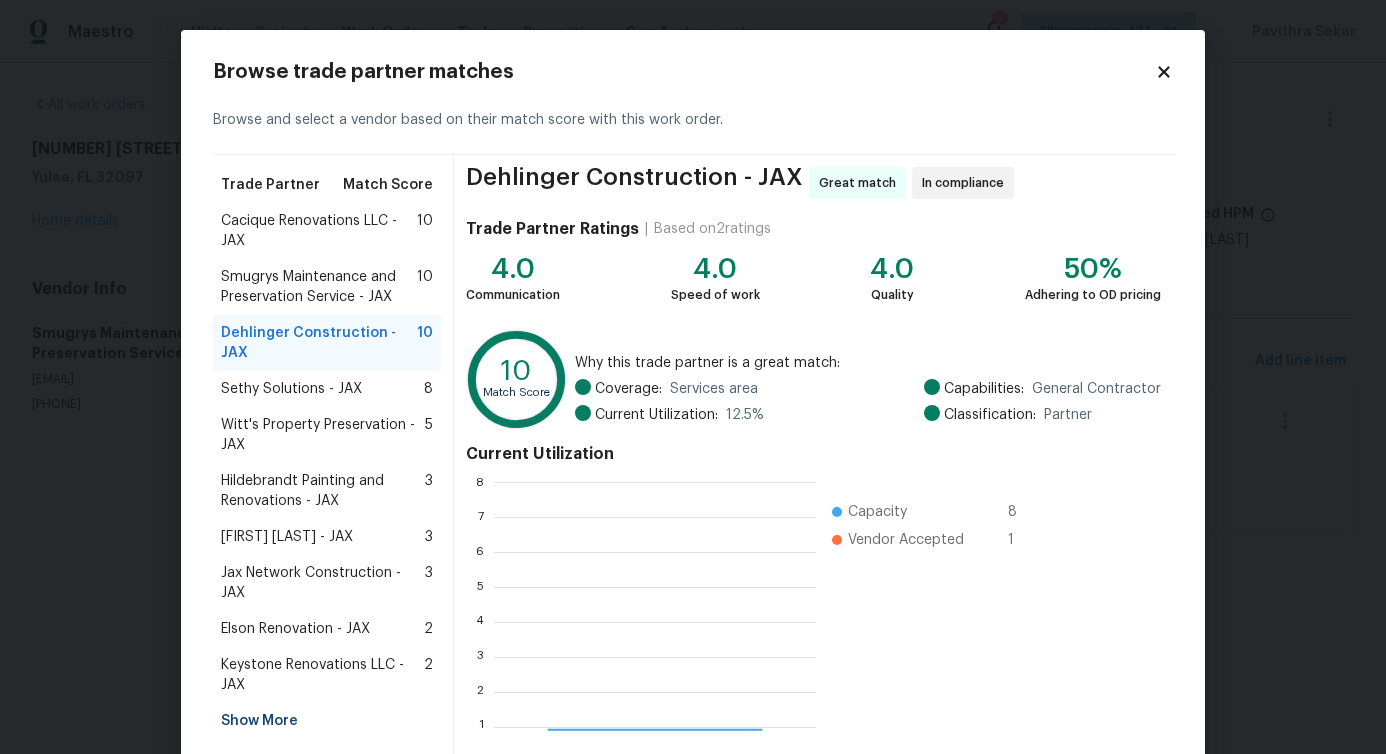 scroll, scrollTop: 2, scrollLeft: 2, axis: both 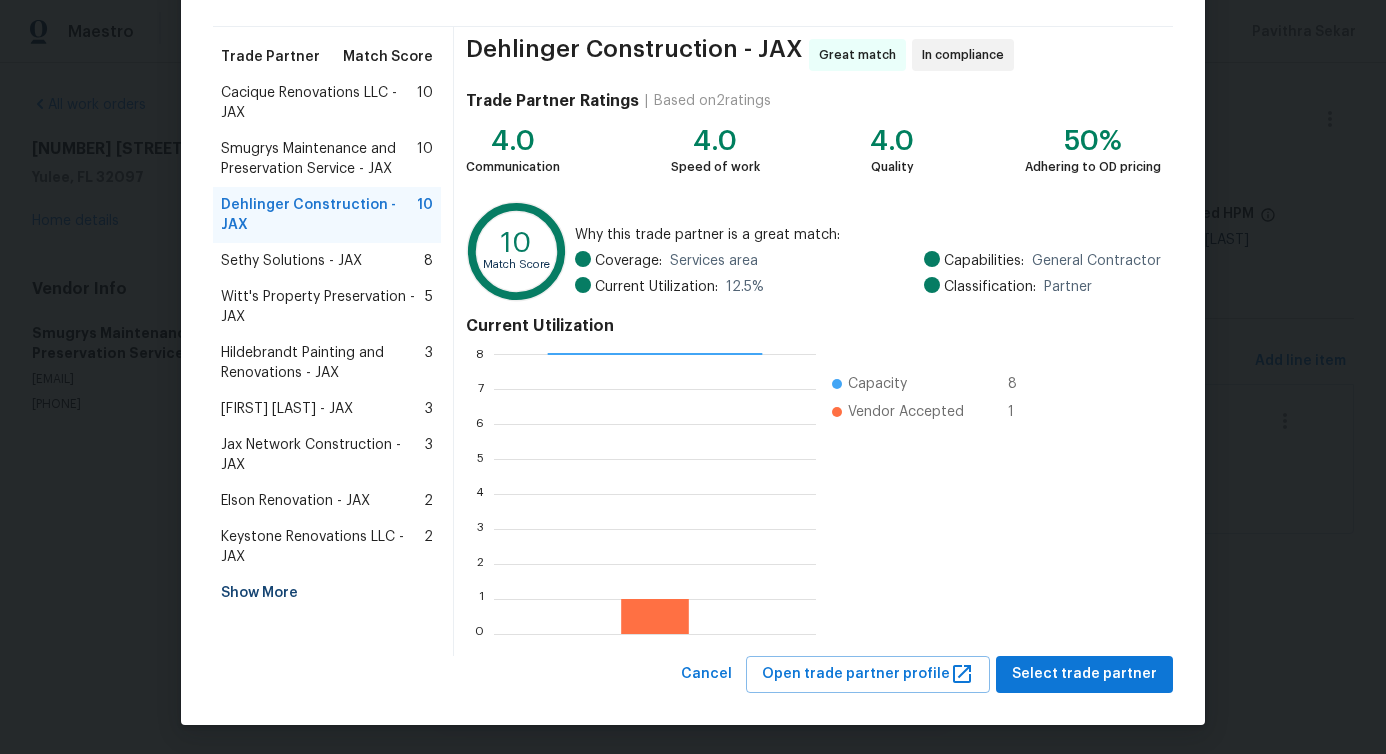 click on "Sethy Solutions - JAX" at bounding box center [291, 261] 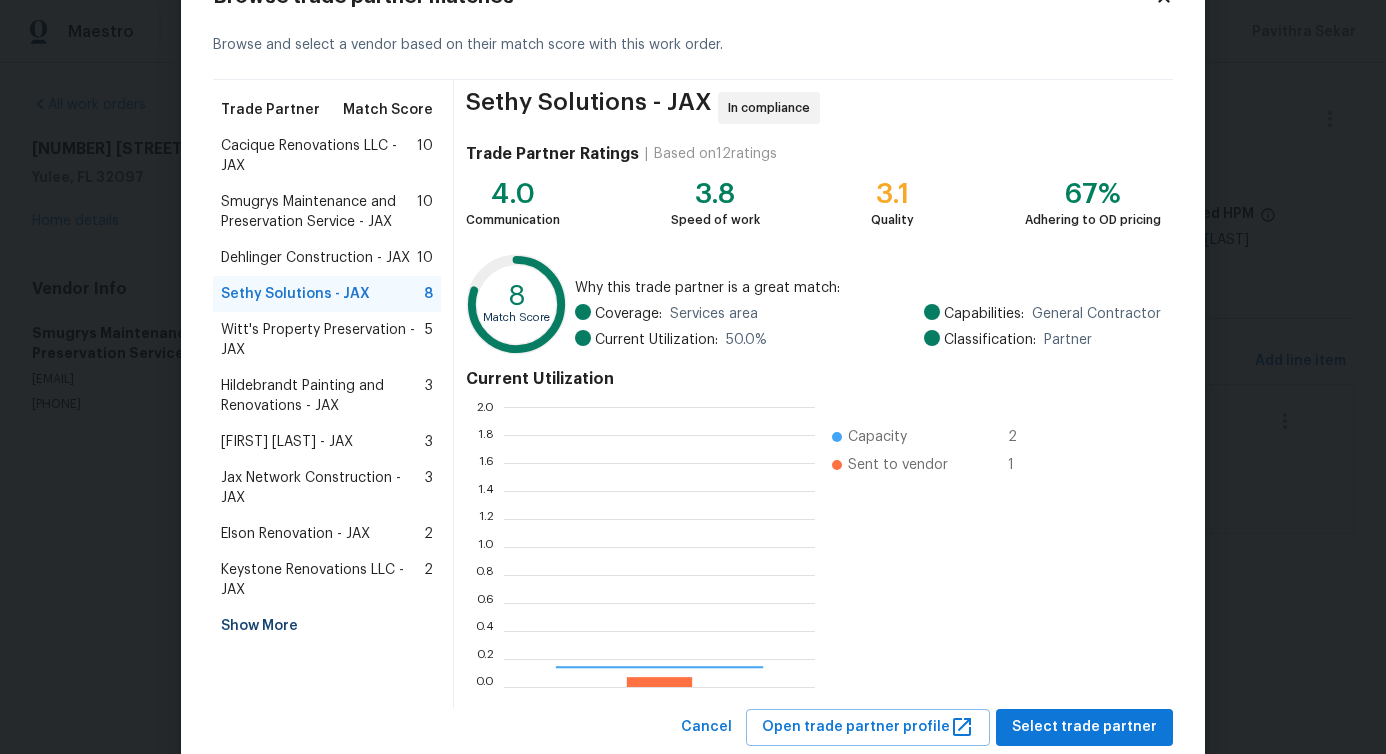 scroll, scrollTop: 128, scrollLeft: 0, axis: vertical 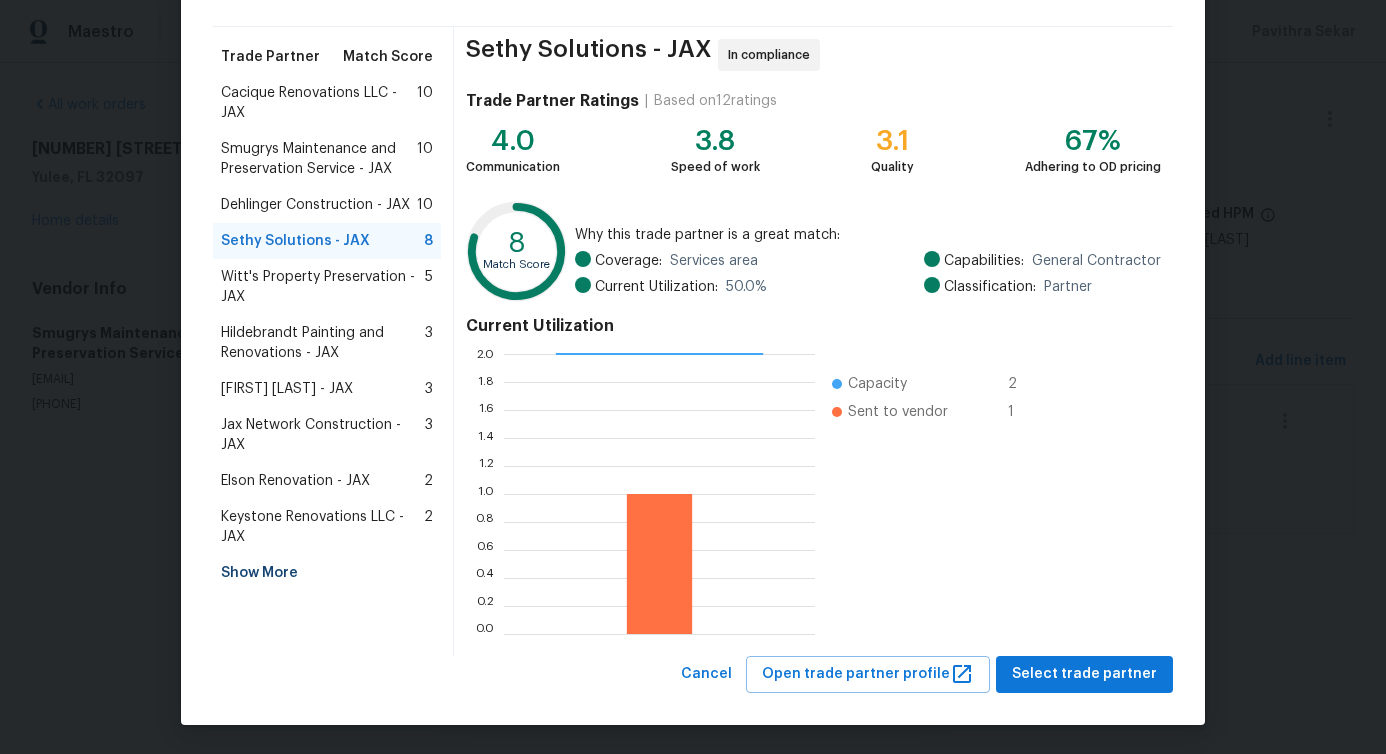 click on "Witt's Property Preservation - JAX" at bounding box center (323, 287) 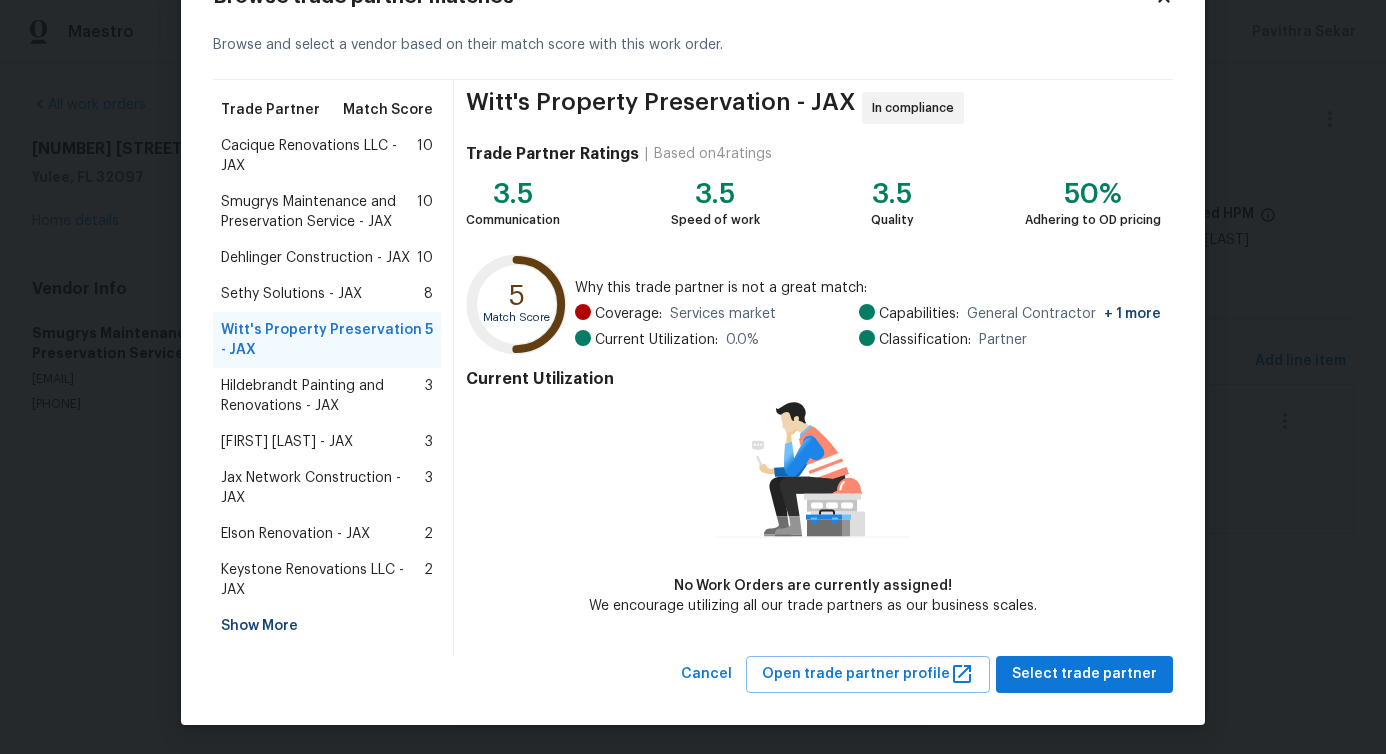 click on "Dehlinger Construction - JAX" at bounding box center [315, 258] 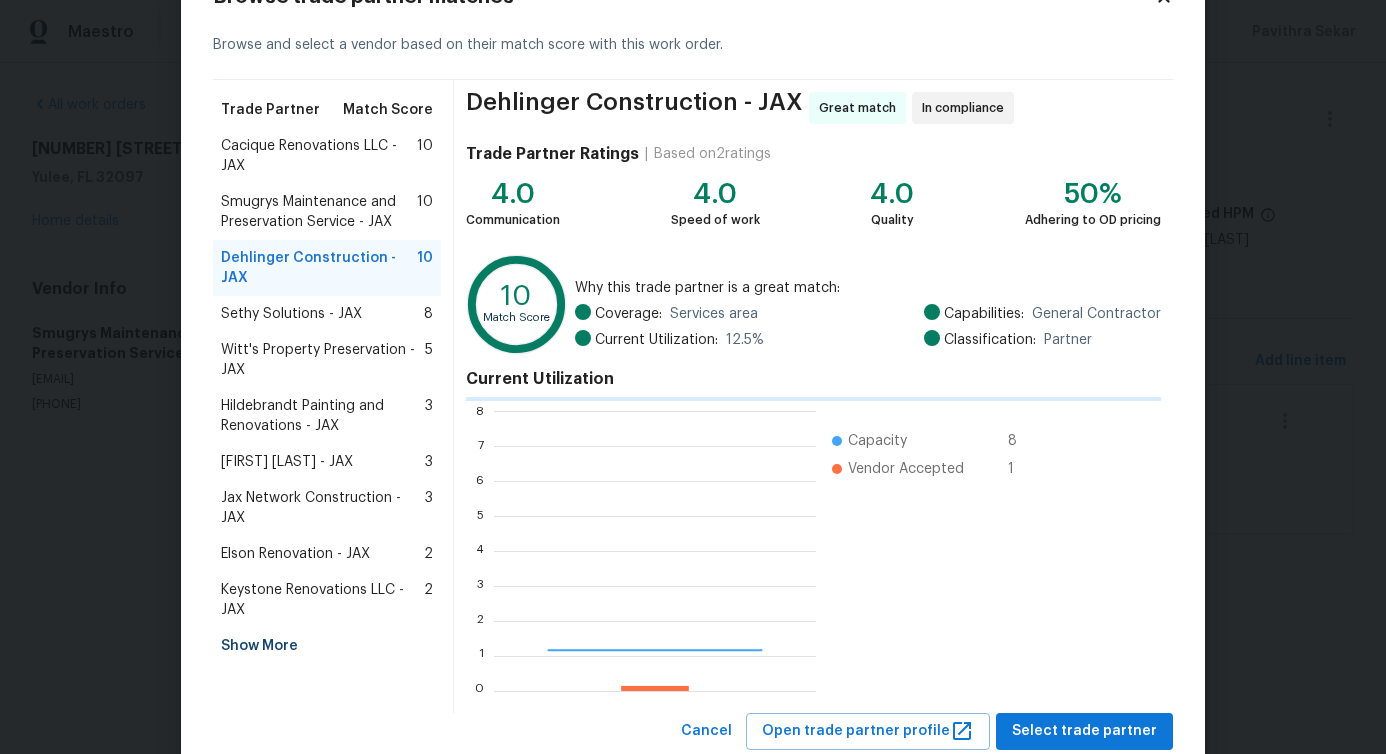 scroll, scrollTop: 128, scrollLeft: 0, axis: vertical 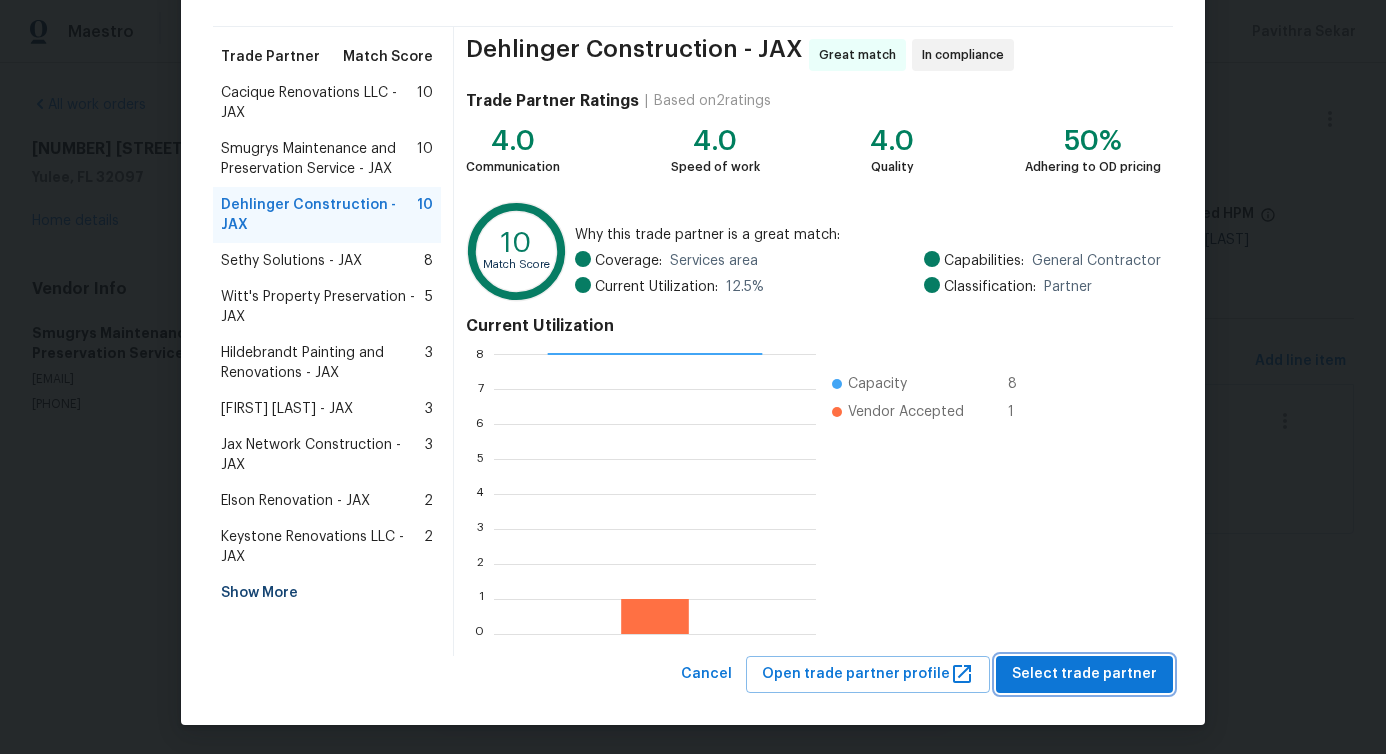 click on "Select trade partner" at bounding box center [1084, 674] 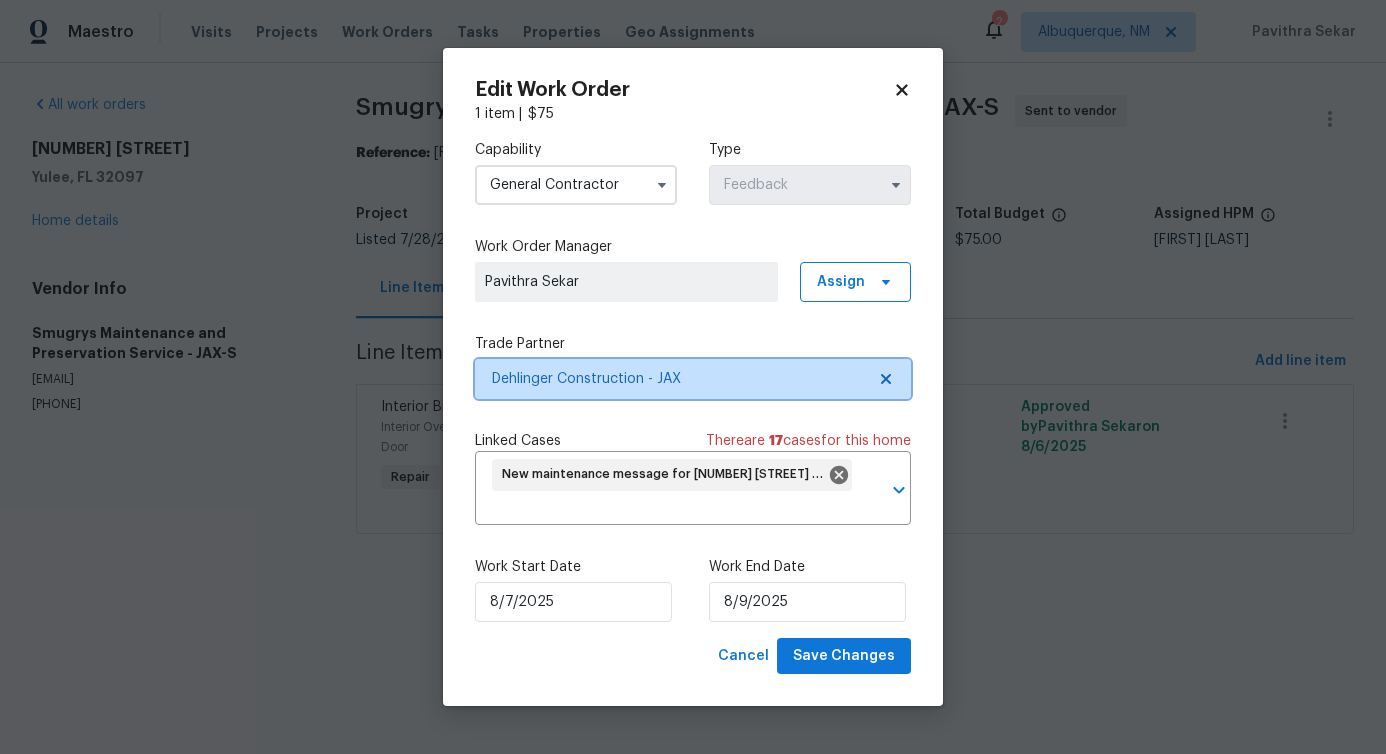 scroll, scrollTop: 0, scrollLeft: 0, axis: both 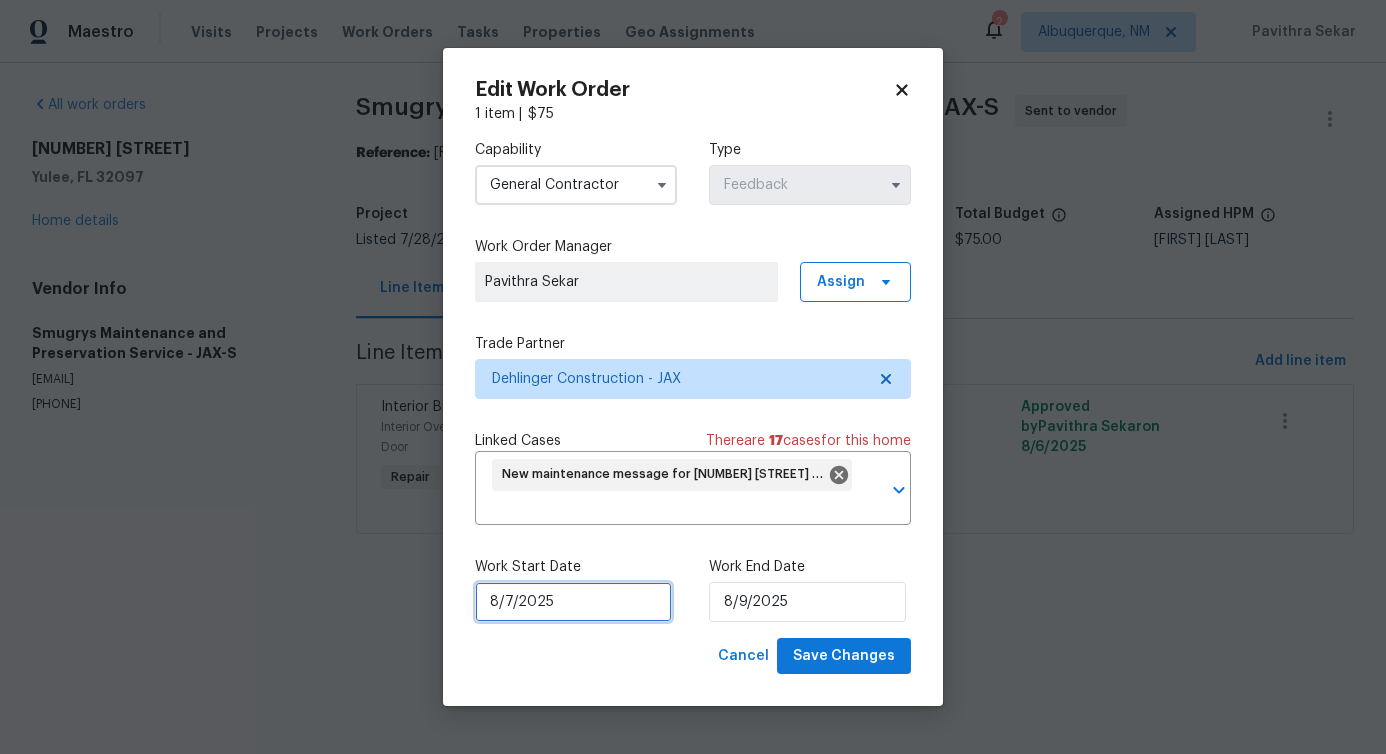 click on "8/7/2025" at bounding box center [573, 602] 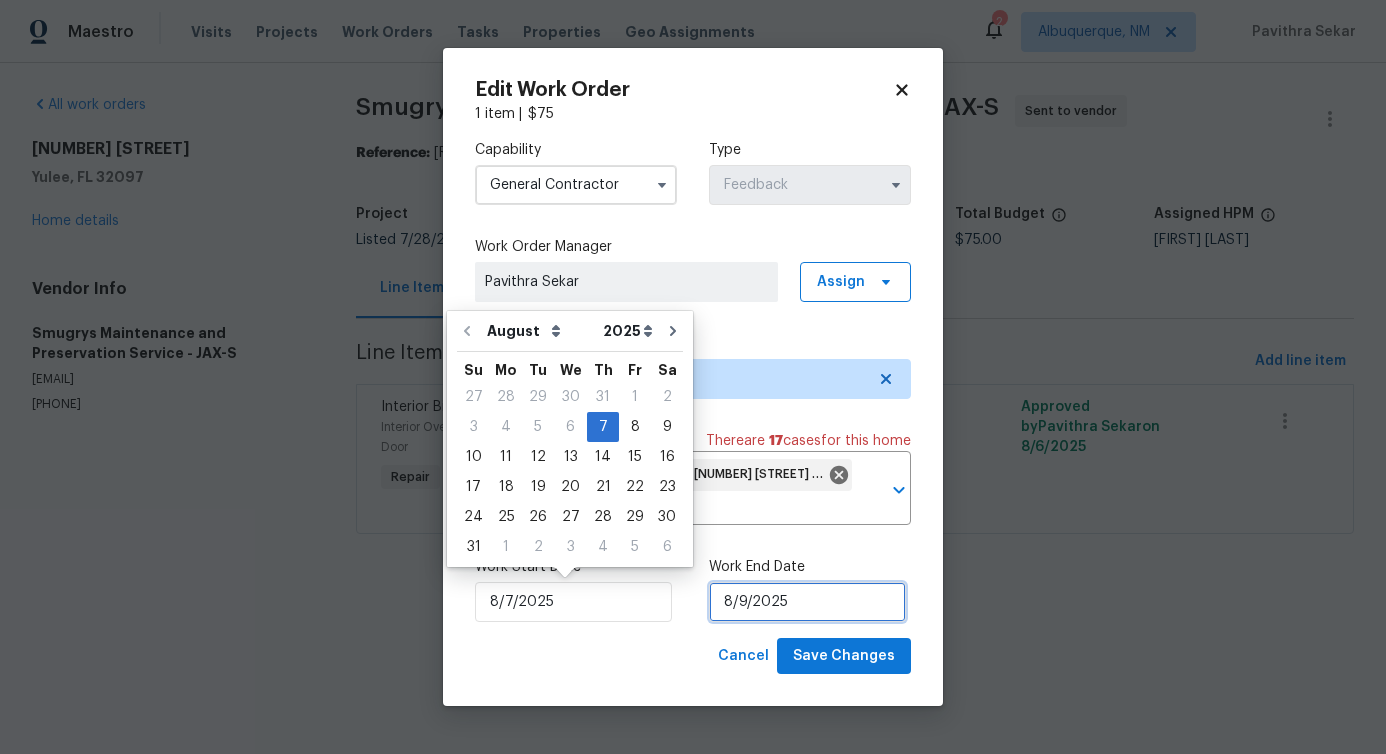 click on "8/9/2025" at bounding box center [807, 602] 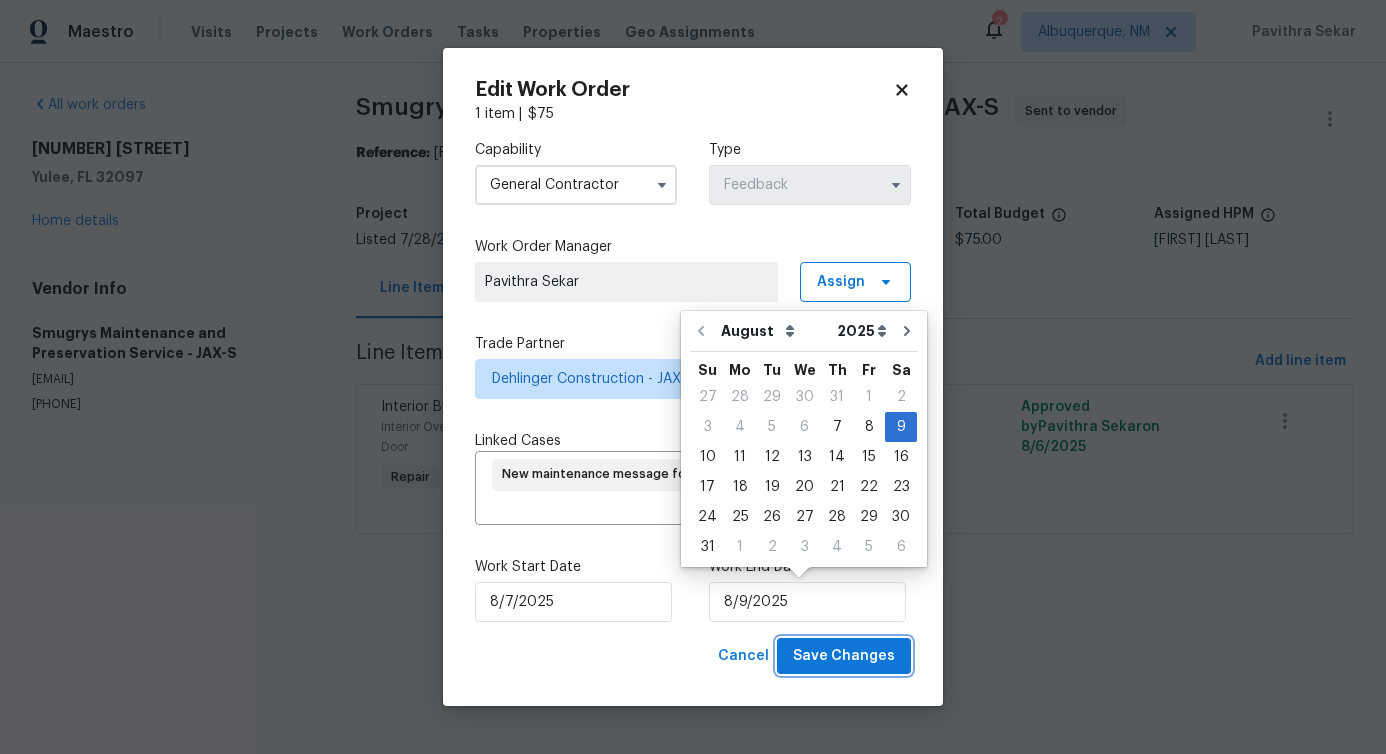 click on "Save Changes" at bounding box center [844, 656] 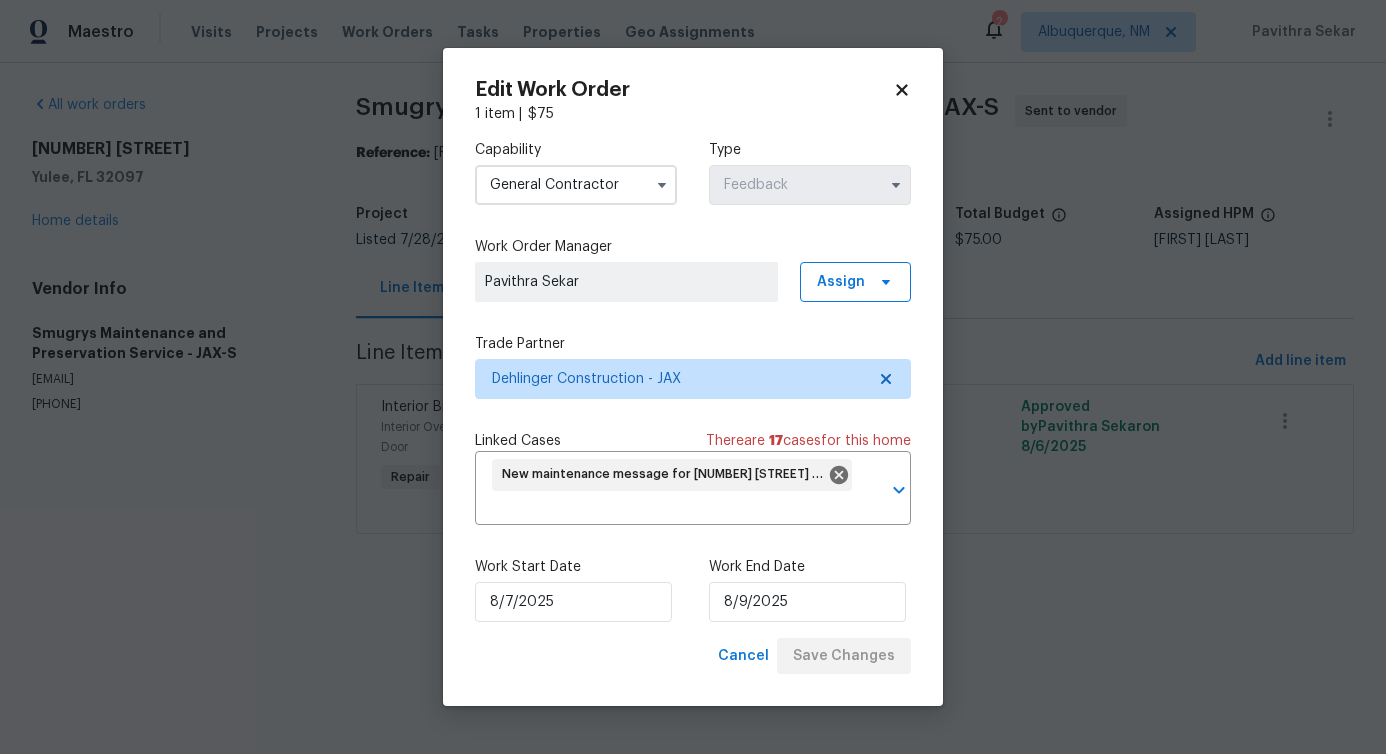 click on "Maestro Visits Projects Work Orders Tasks Properties Geo Assignments 2 Albuquerque, NM Pavithra Sekar All work orders 85735 Wilson Neck Rd Yulee, FL 32097 Home details Vendor Info Smugrys Maintenance and Preservation Service - JAX-S smugryllc@gmail.com (904) 343-8216 Smugrys Maintenance and Preservation Service - JAX-S Sent to vendor Reference:   3C358JD0FKKTK-769974185 Project Listed   7/28/2025  -  8/9/2025 Work Order Timeline 8/7/2025  -  8/9/2025 Approved Budget $0.00 Total Budget $75.00 Assigned HPM Melissa Mossbrooks Line Items Progress Updates Attachments Invoices Line Items Add line item Interior Bi-Fold Door Interior Overall - Interior Door Repair Feedback received that there is mold present in the shed. Please inspect the area. $75.00 Approved by  Pavithra Sekar  on   8/6/2025 Edit Work Order 1 item | $ 75 Capability   General Contractor Type   Feedback Work Order Manager   Pavithra Sekar Assign Trade Partner   Dehlinger Construction - JAX Linked Cases There  are   17  case s  for this home   ​" at bounding box center [693, 295] 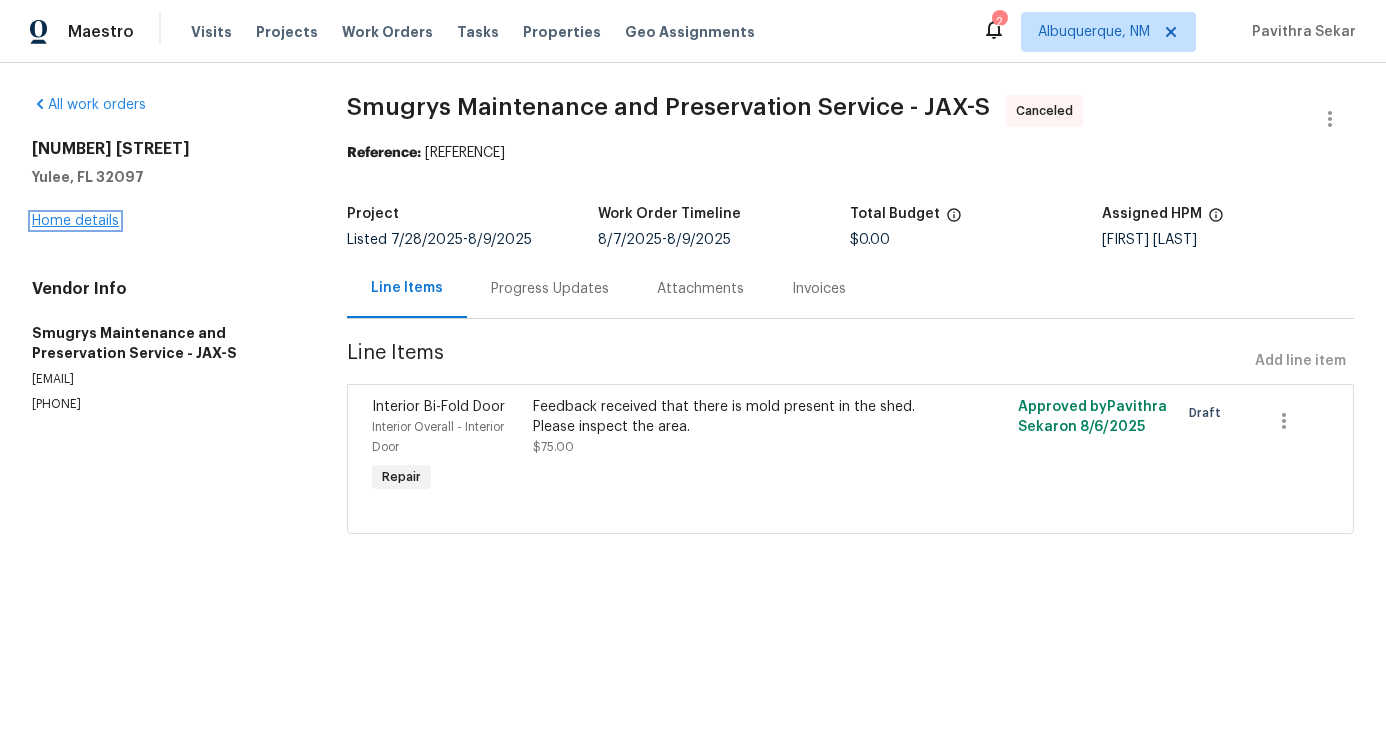 click on "Home details" at bounding box center (75, 221) 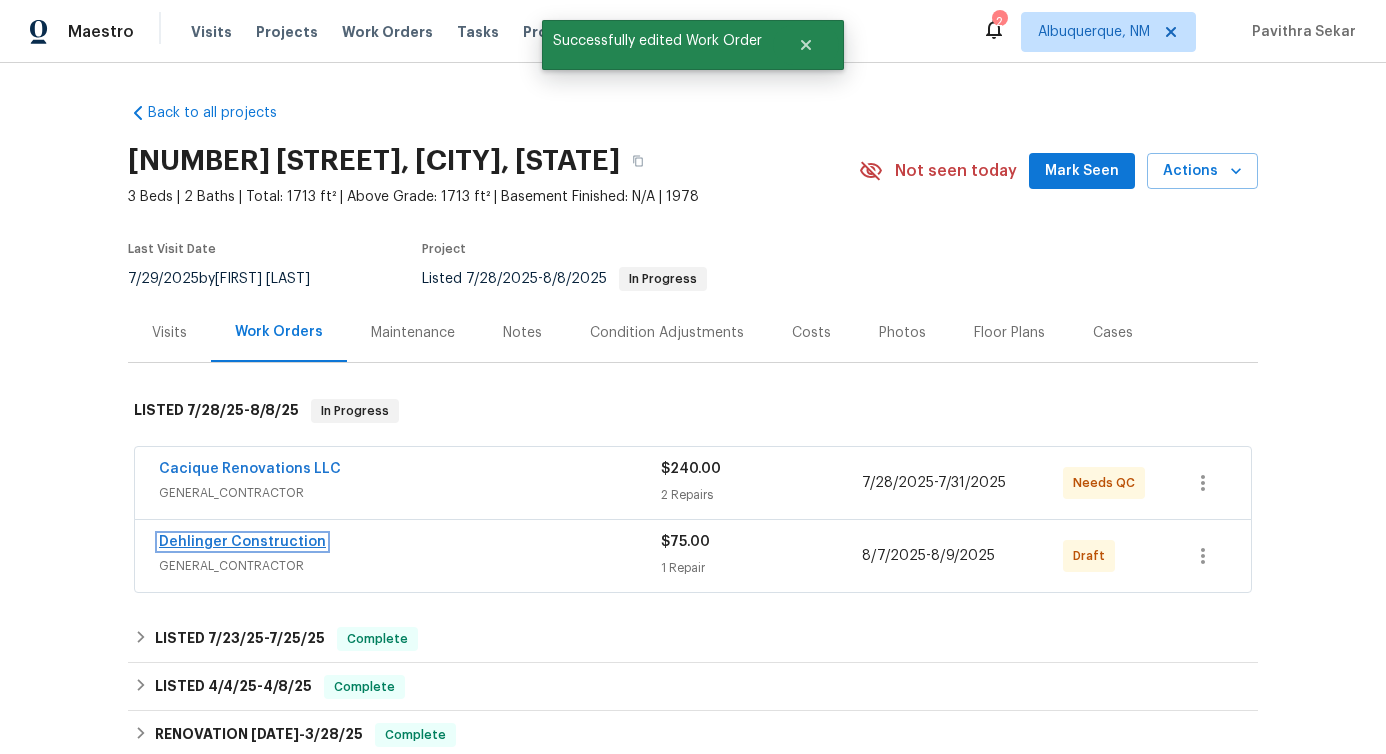 click on "Dehlinger Construction" at bounding box center [242, 542] 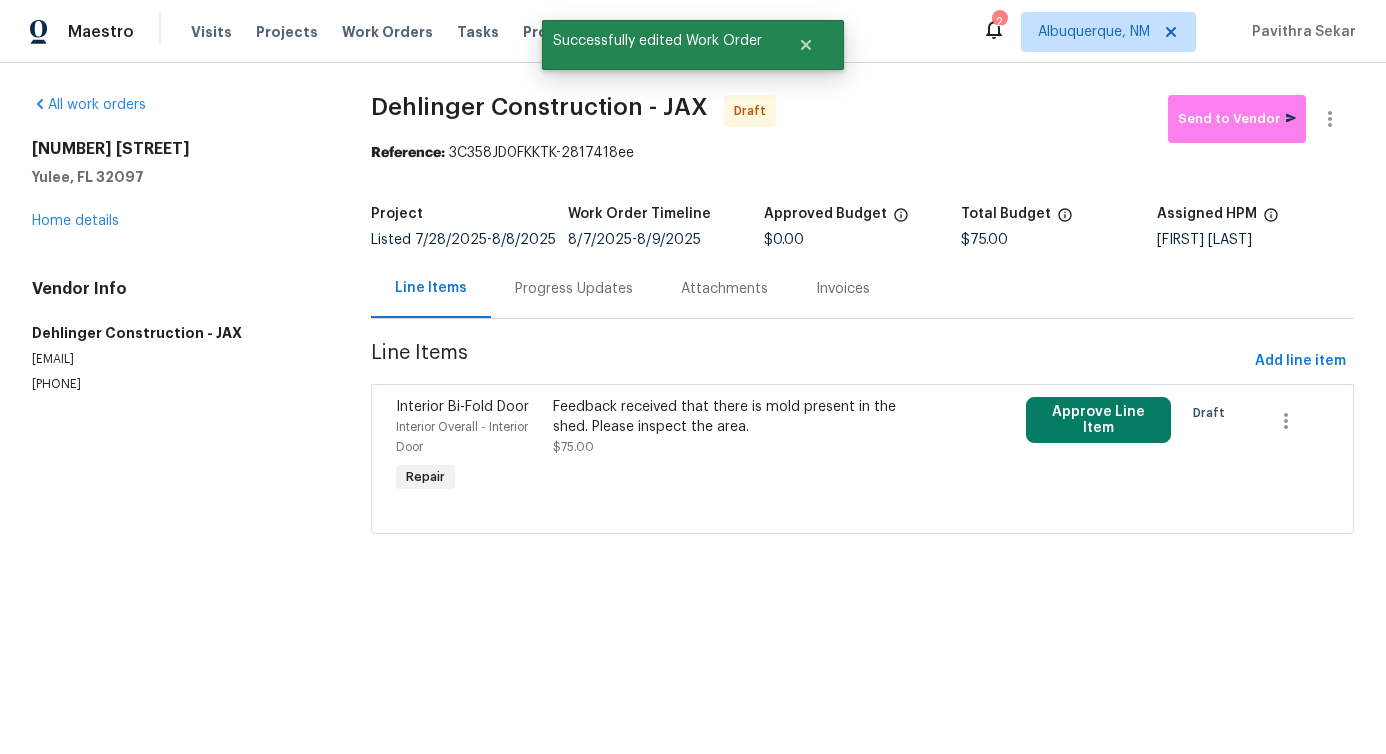 click on "Feedback received that there is mold present in the shed. Please inspect the area. $75.00" at bounding box center [744, 427] 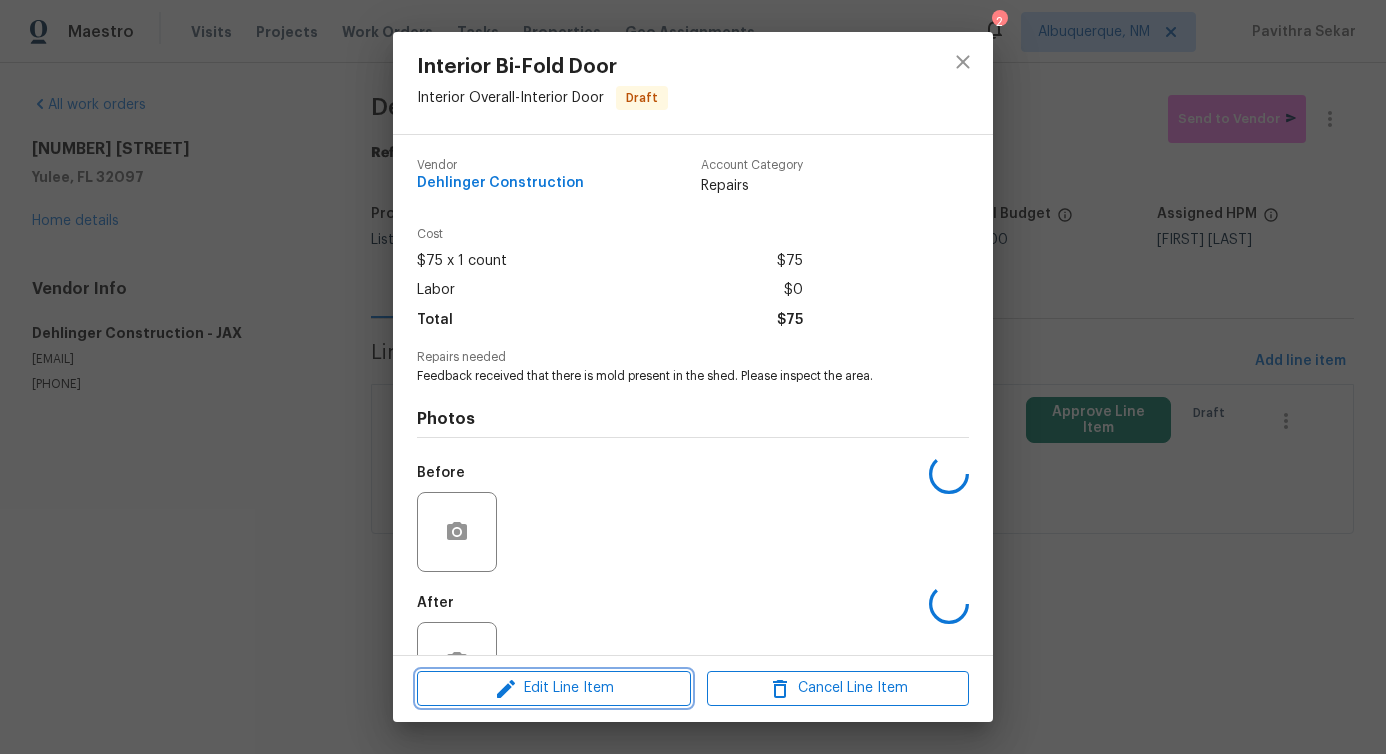 click on "Edit Line Item" at bounding box center [554, 688] 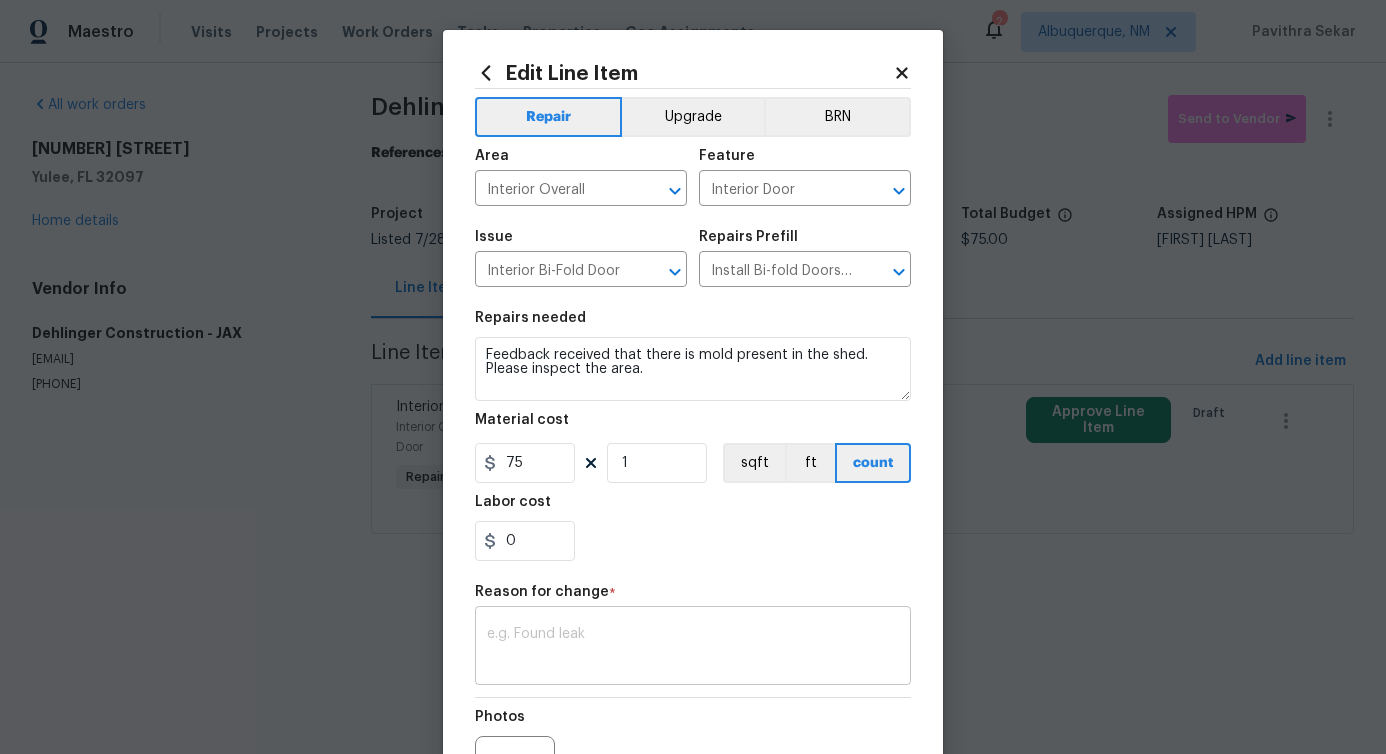 click at bounding box center [693, 648] 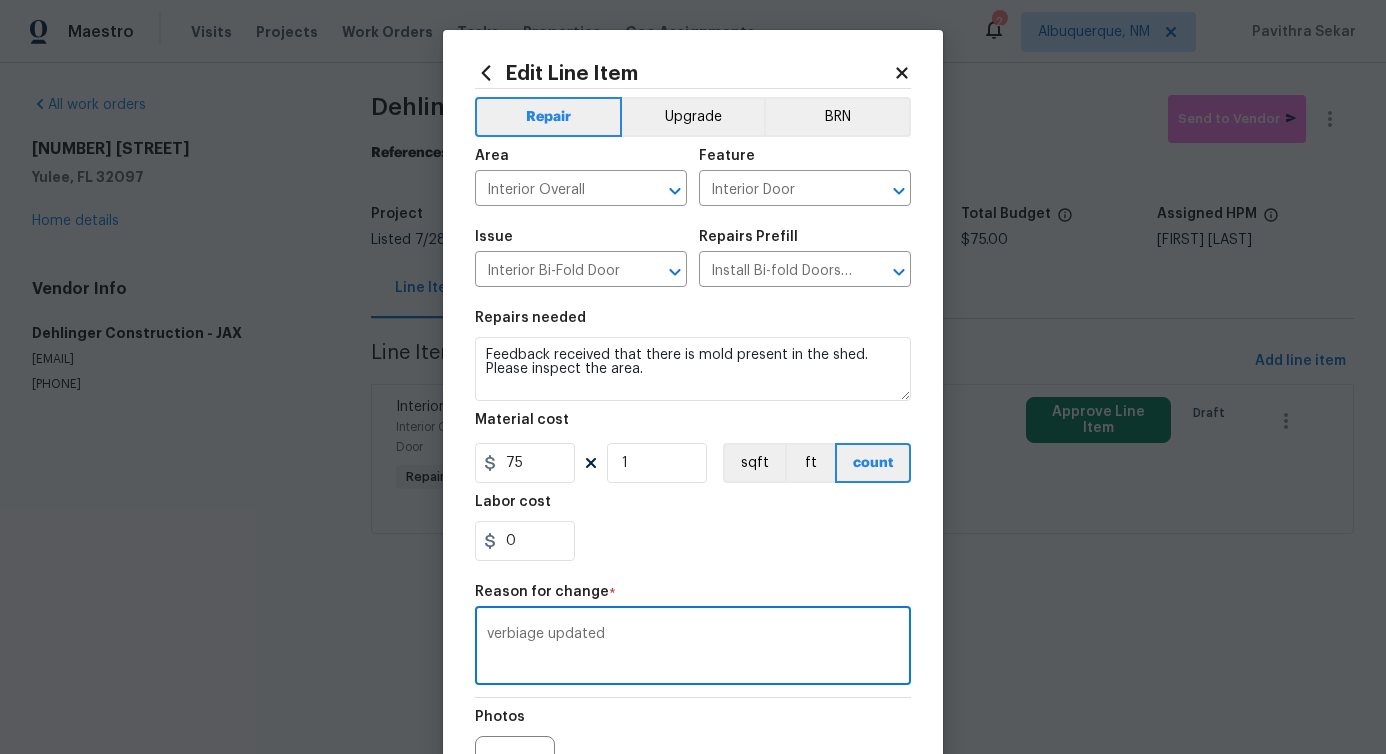 scroll, scrollTop: 232, scrollLeft: 0, axis: vertical 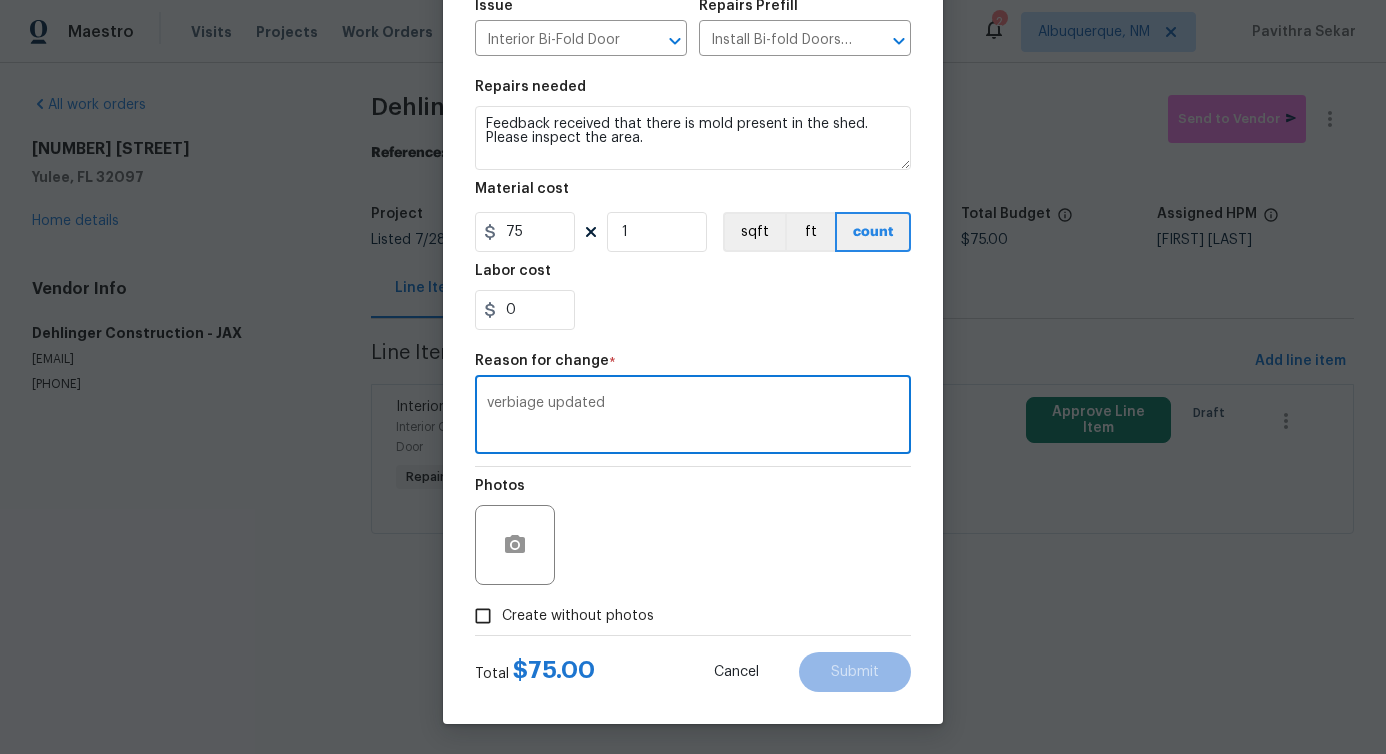 type on "verbiage updated" 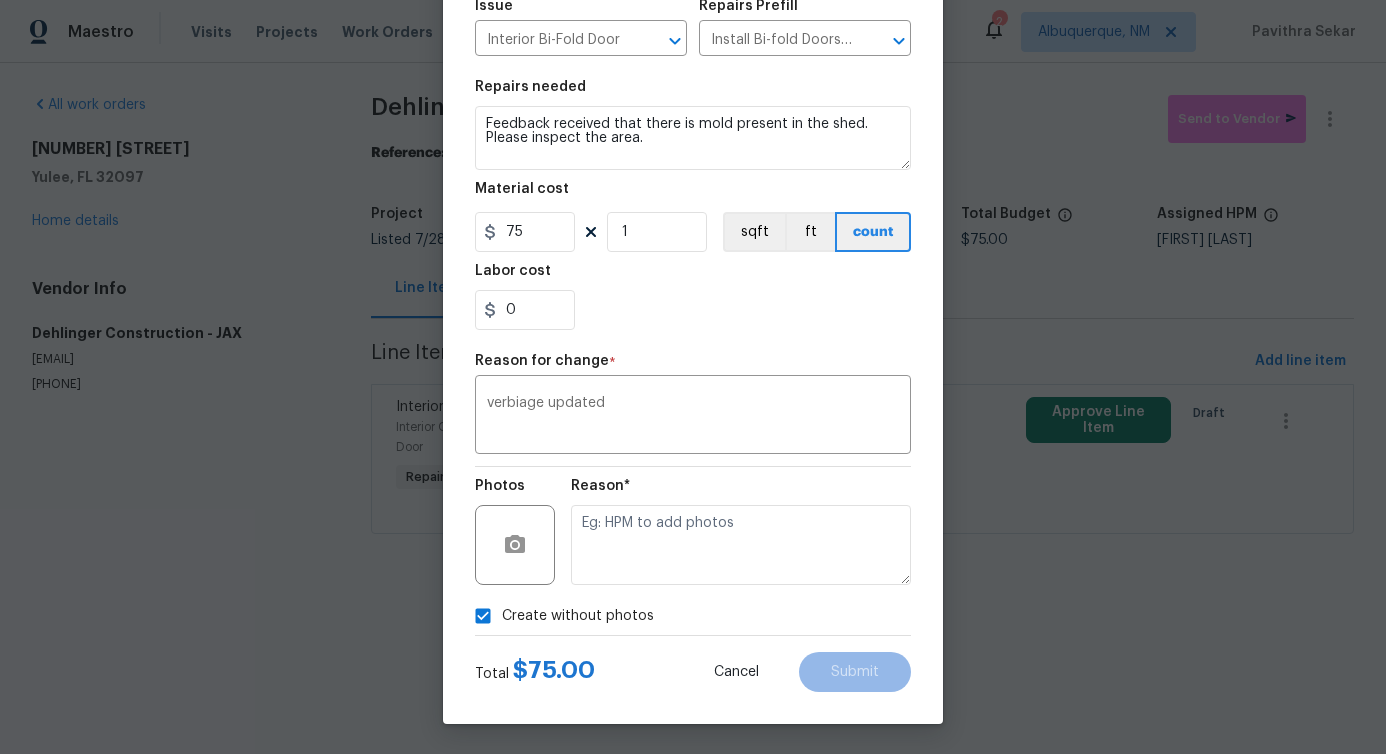 click on "Create without photos" at bounding box center [578, 616] 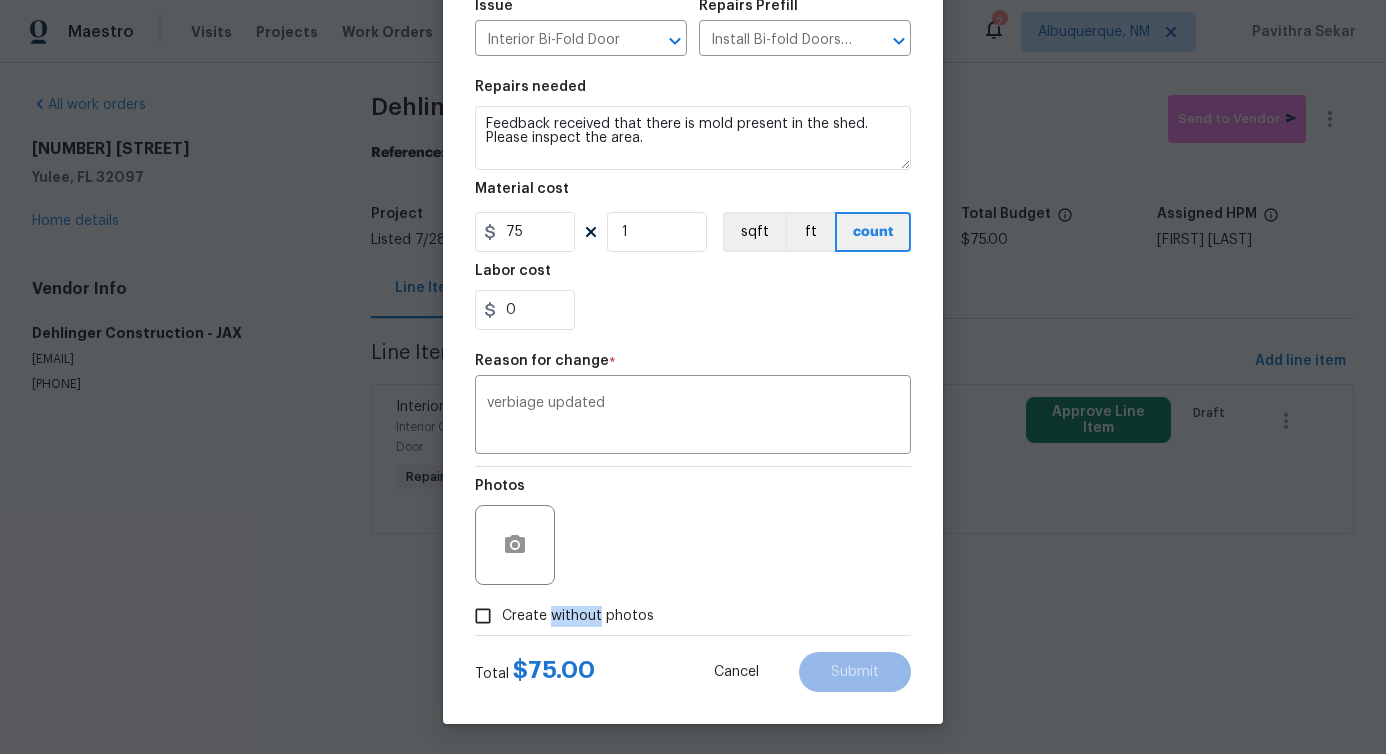 click on "Create without photos" at bounding box center (578, 616) 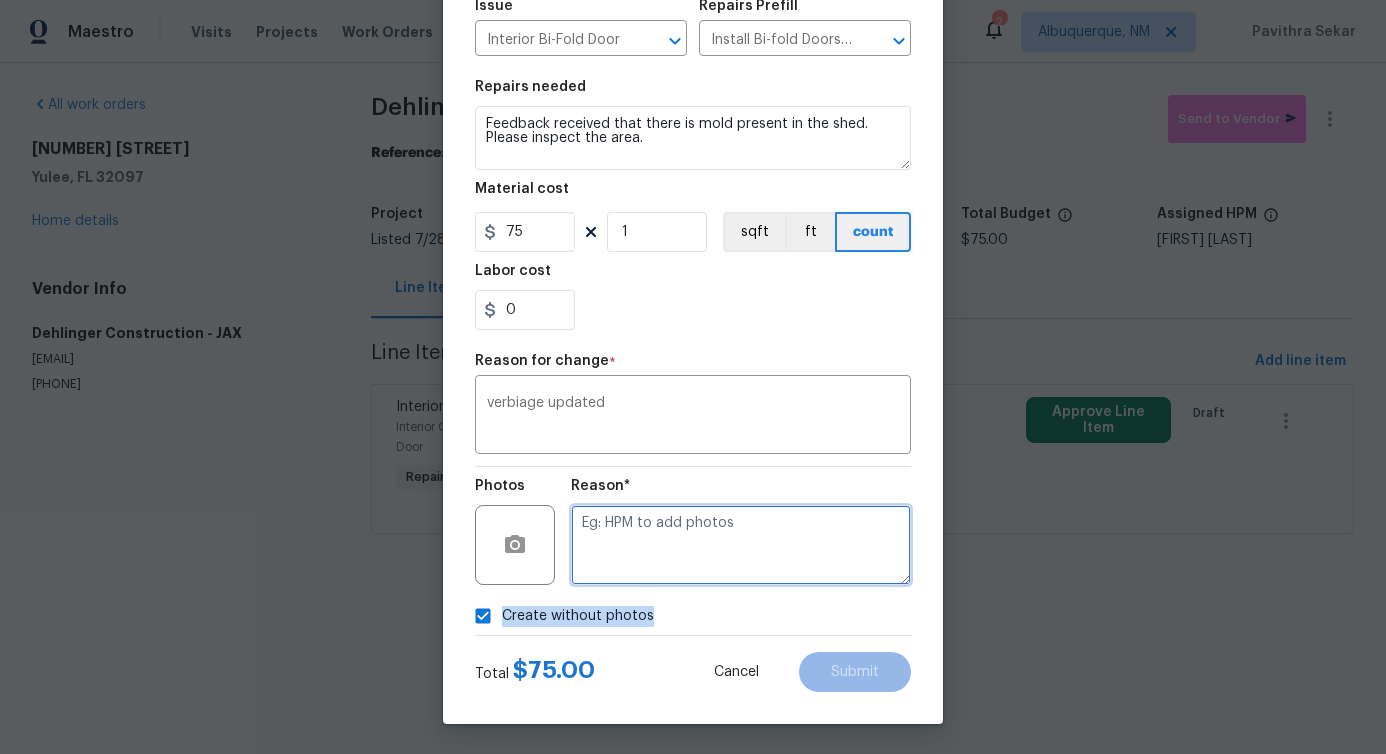 click at bounding box center [741, 545] 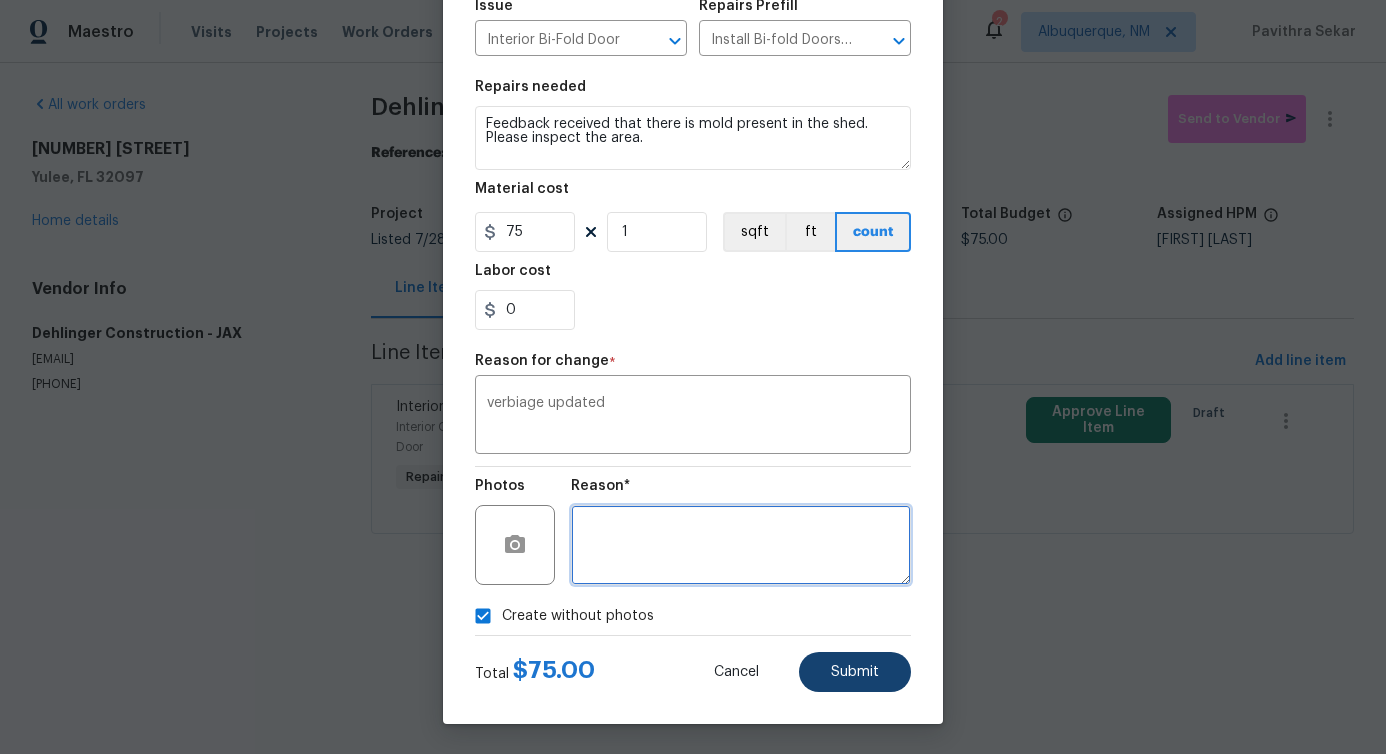 type 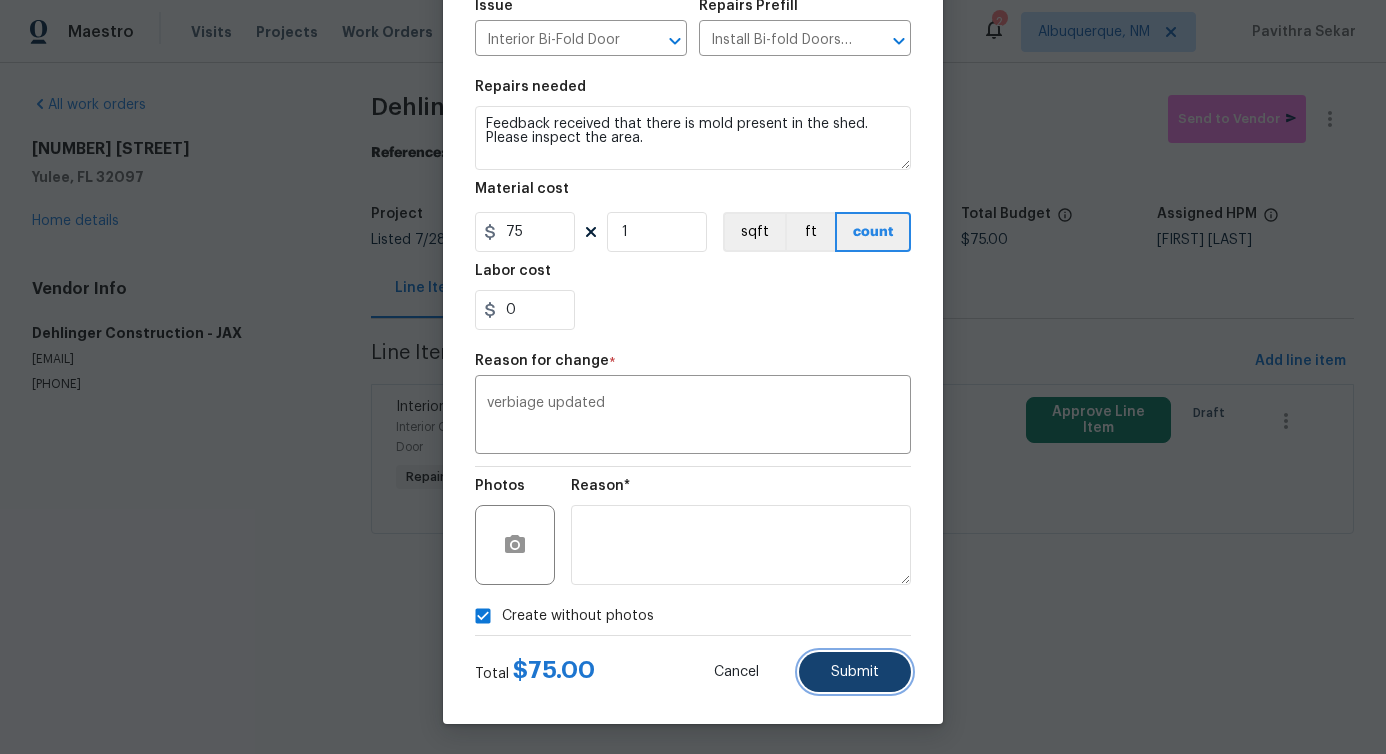 click on "Submit" at bounding box center (855, 672) 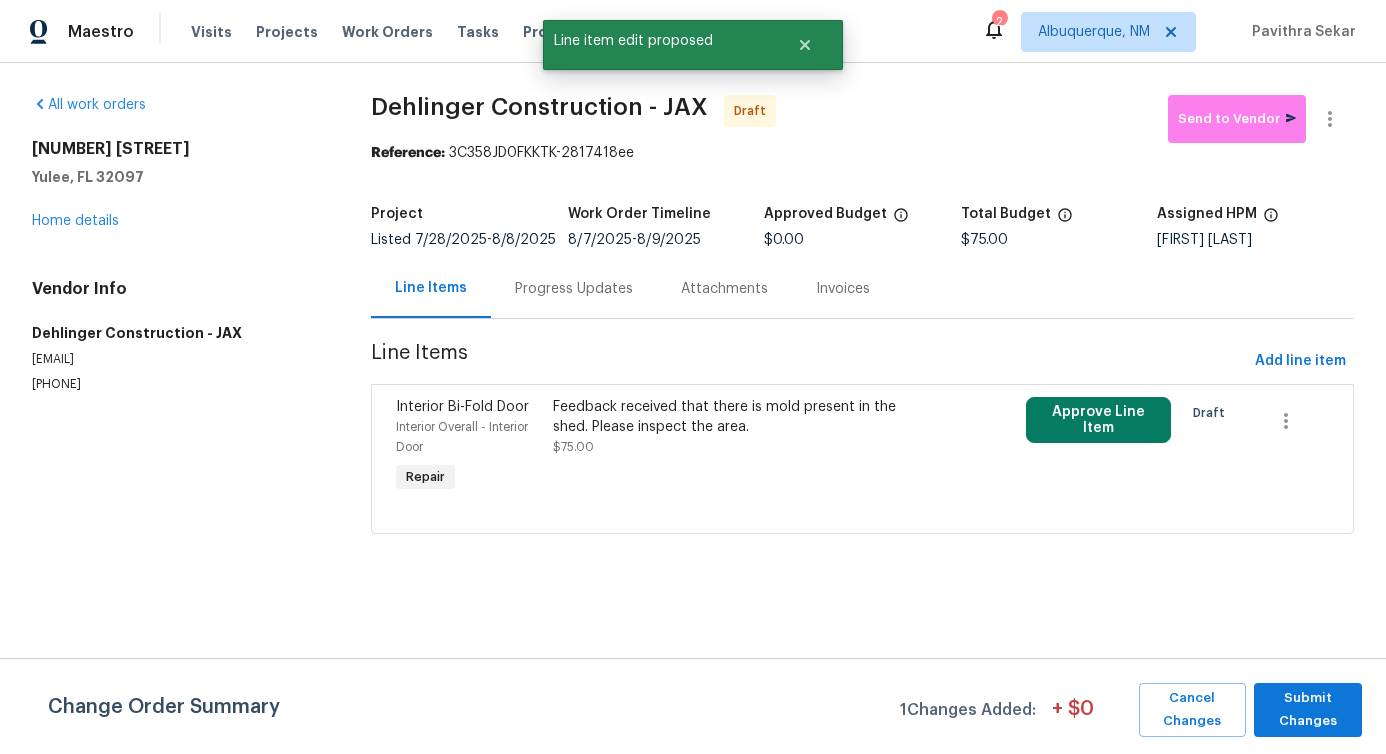 scroll, scrollTop: 0, scrollLeft: 0, axis: both 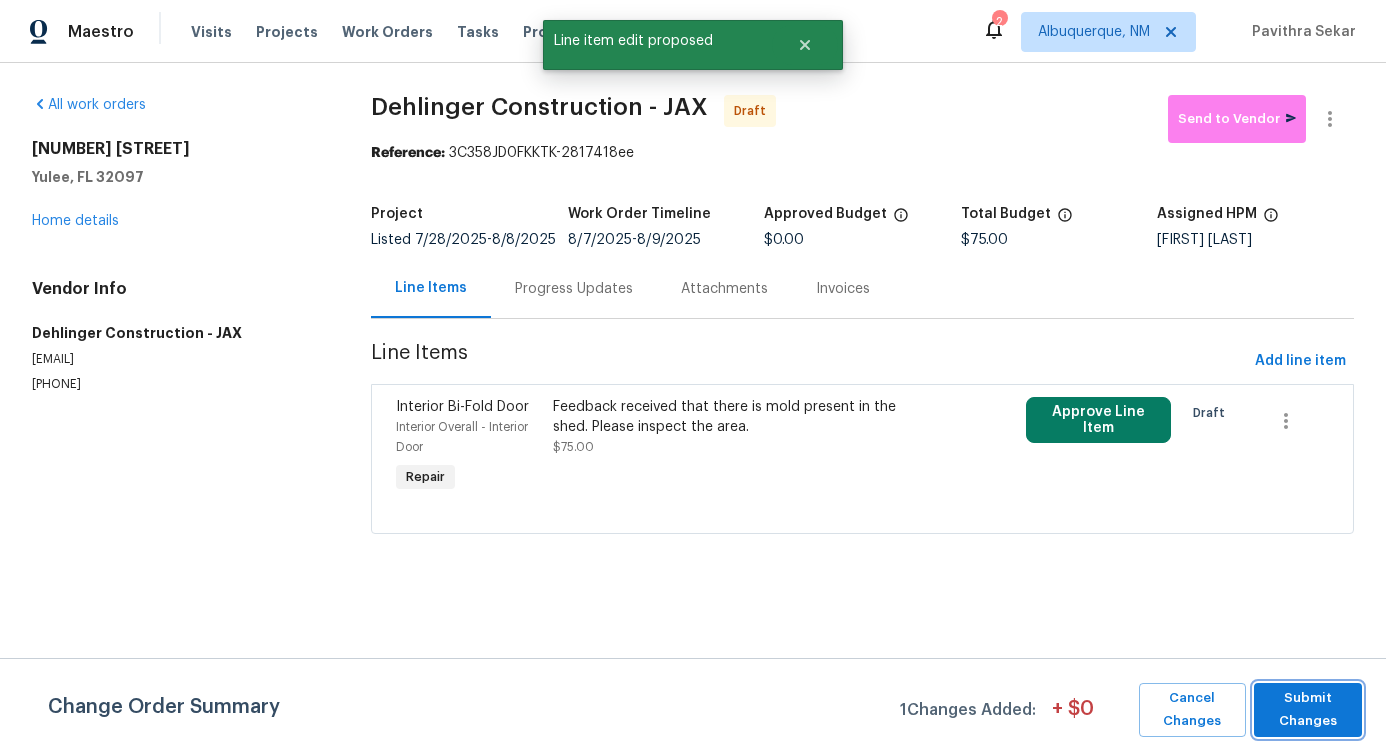 click on "Submit Changes" at bounding box center (1308, 710) 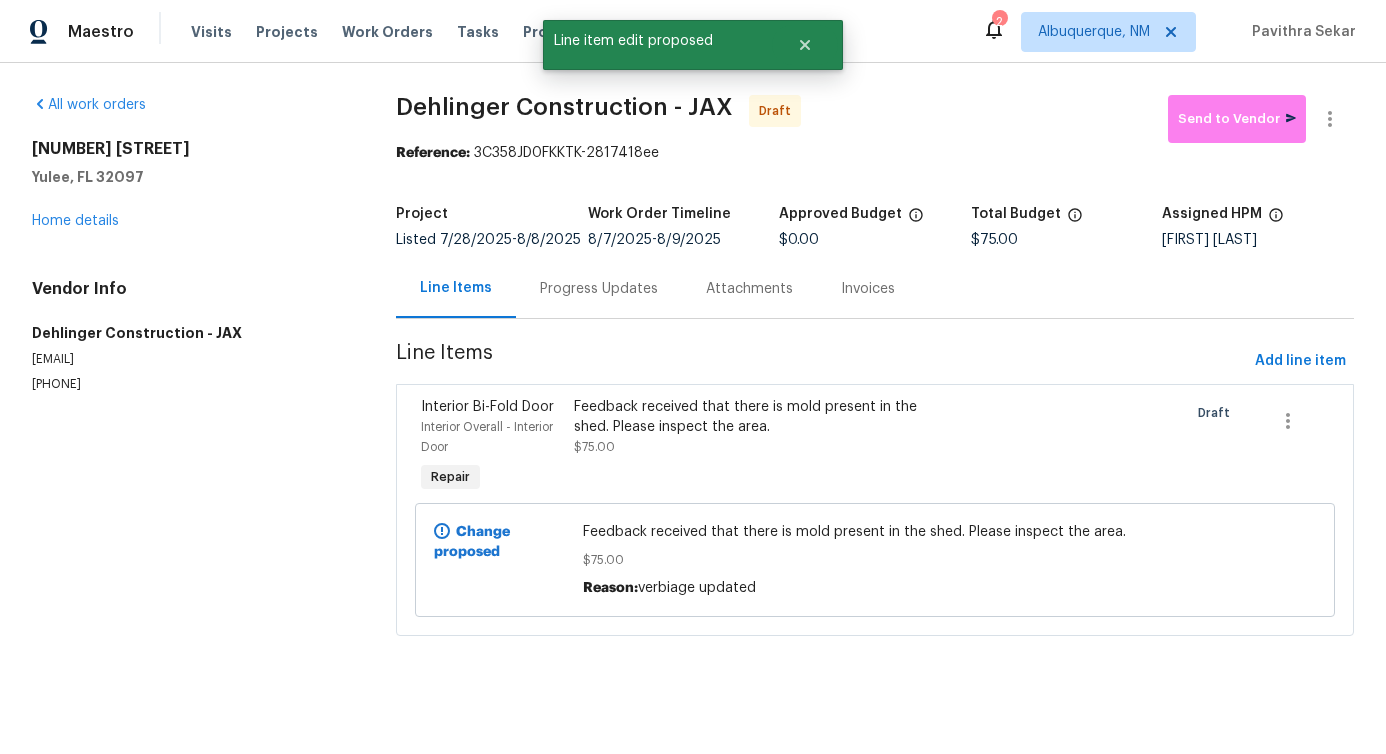 click on "Progress Updates" at bounding box center (599, 288) 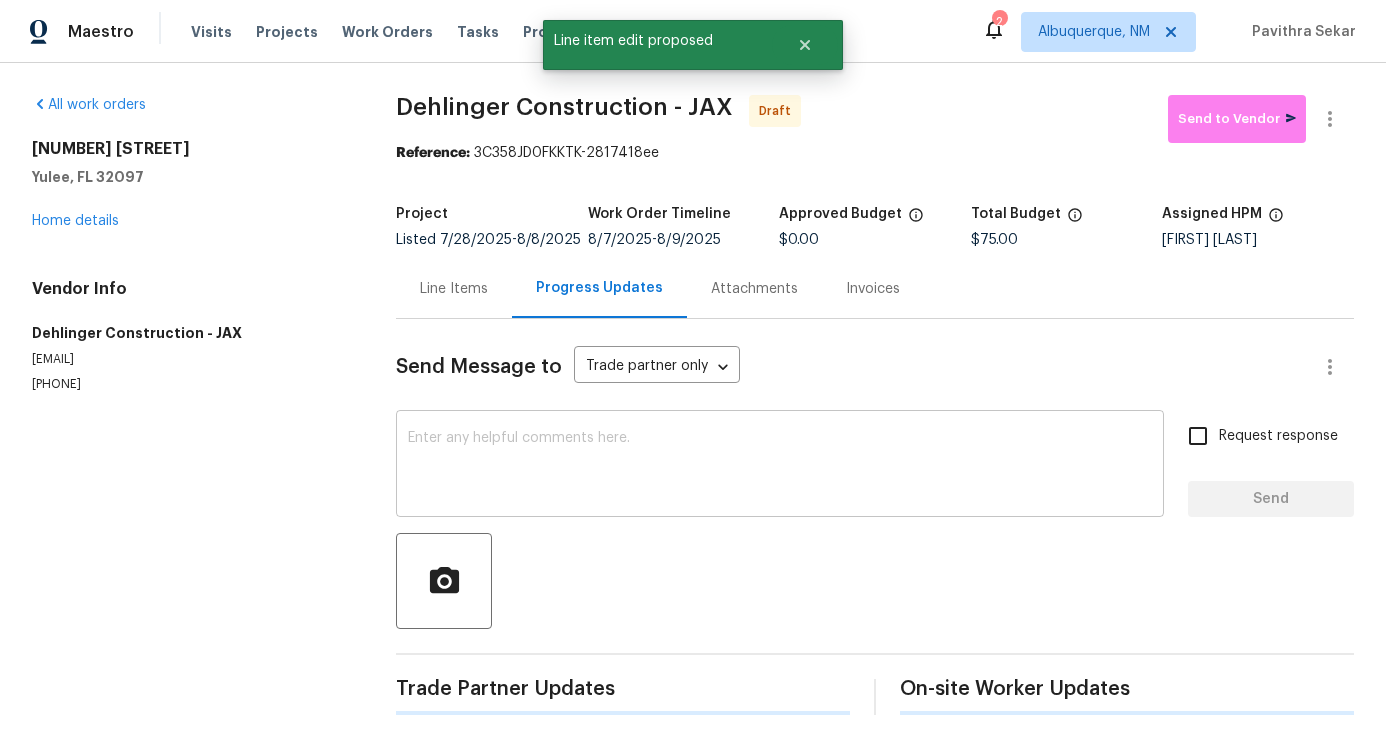 click at bounding box center (780, 466) 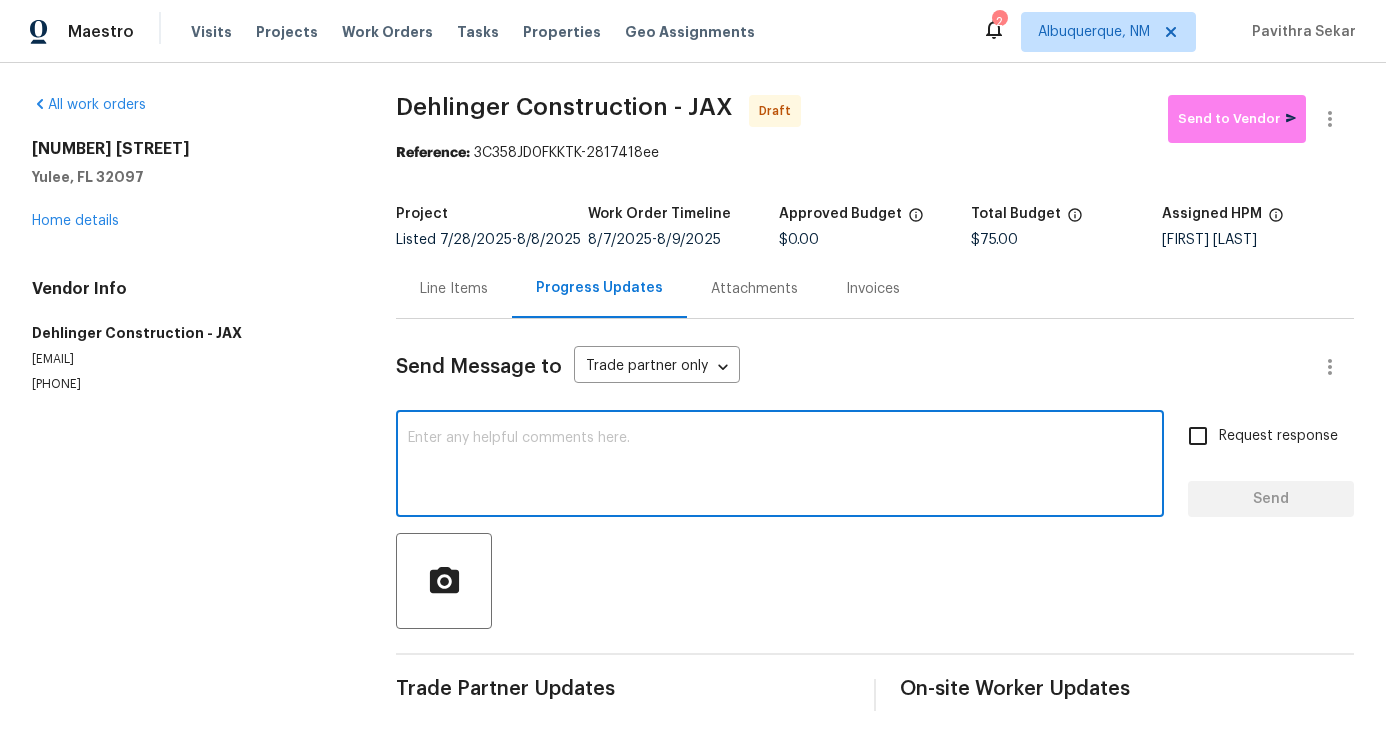 click at bounding box center (780, 466) 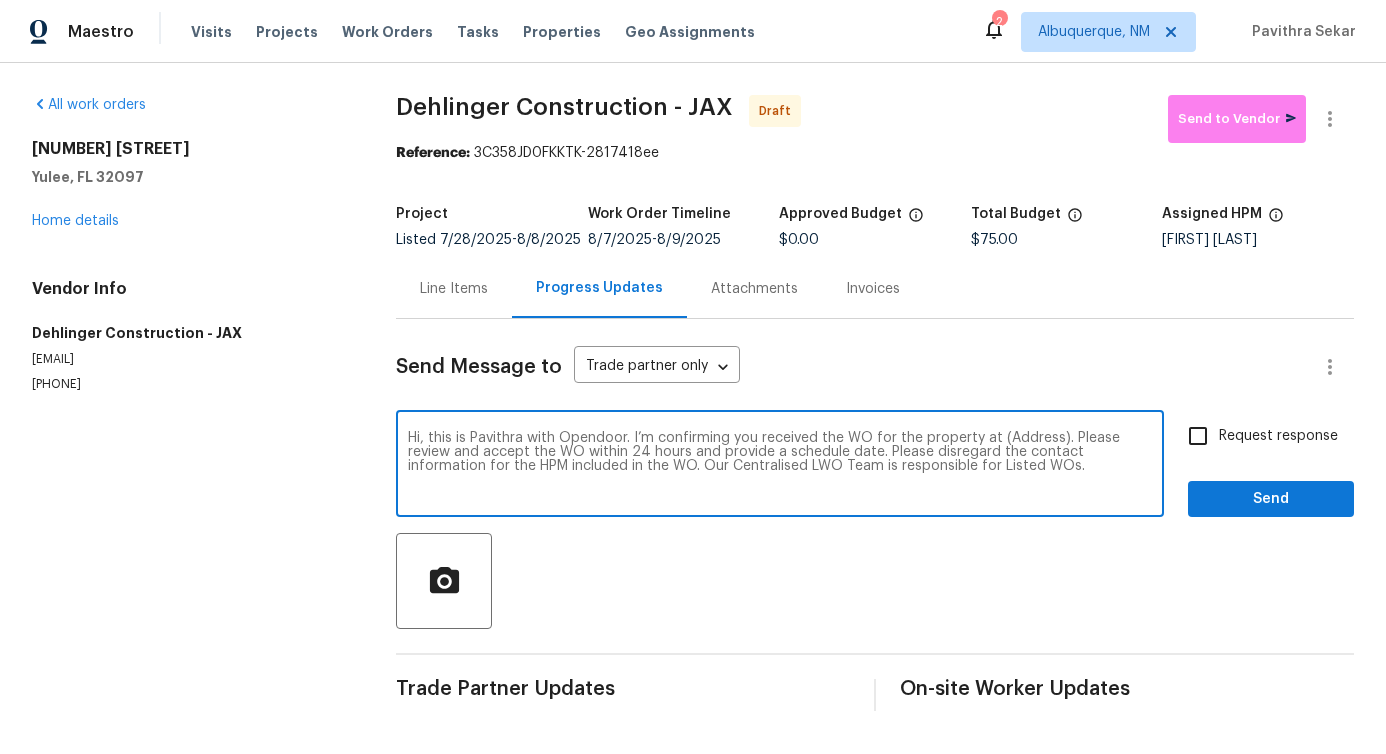 click on "Hi, this is Pavithra with Opendoor. I’m confirming you received the WO for the property at (Address). Please review and accept the WO within 24 hours and provide a schedule date. Please disregard the contact information for the HPM included in the WO. Our Centralised LWO Team is responsible for Listed WOs." at bounding box center [780, 466] 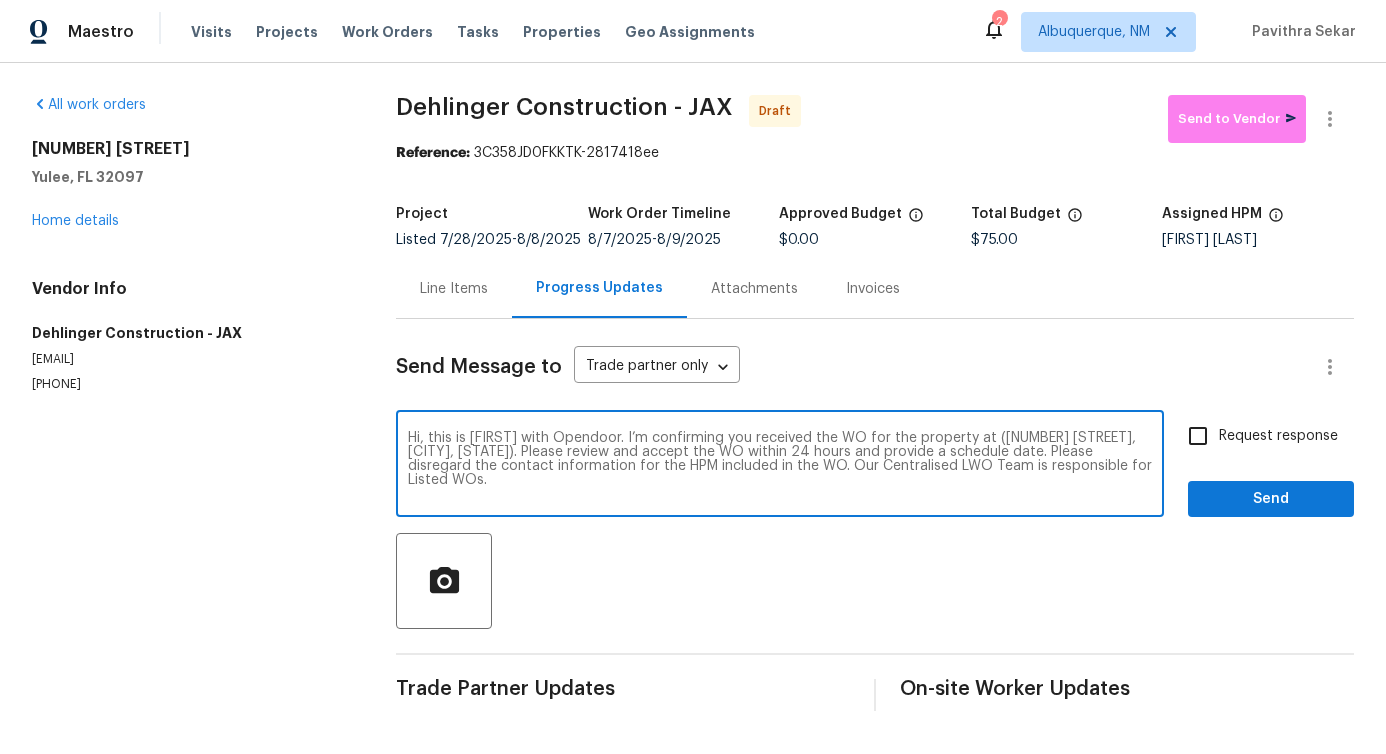 type on "Hi, this is Pavithra with Opendoor. I’m confirming you received the WO for the property at (85735 Wilson Neck Rd, Yulee, FL 32097). Please review and accept the WO within 24 hours and provide a schedule date. Please disregard the contact information for the HPM included in the WO. Our Centralised LWO Team is responsible for Listed WOs." 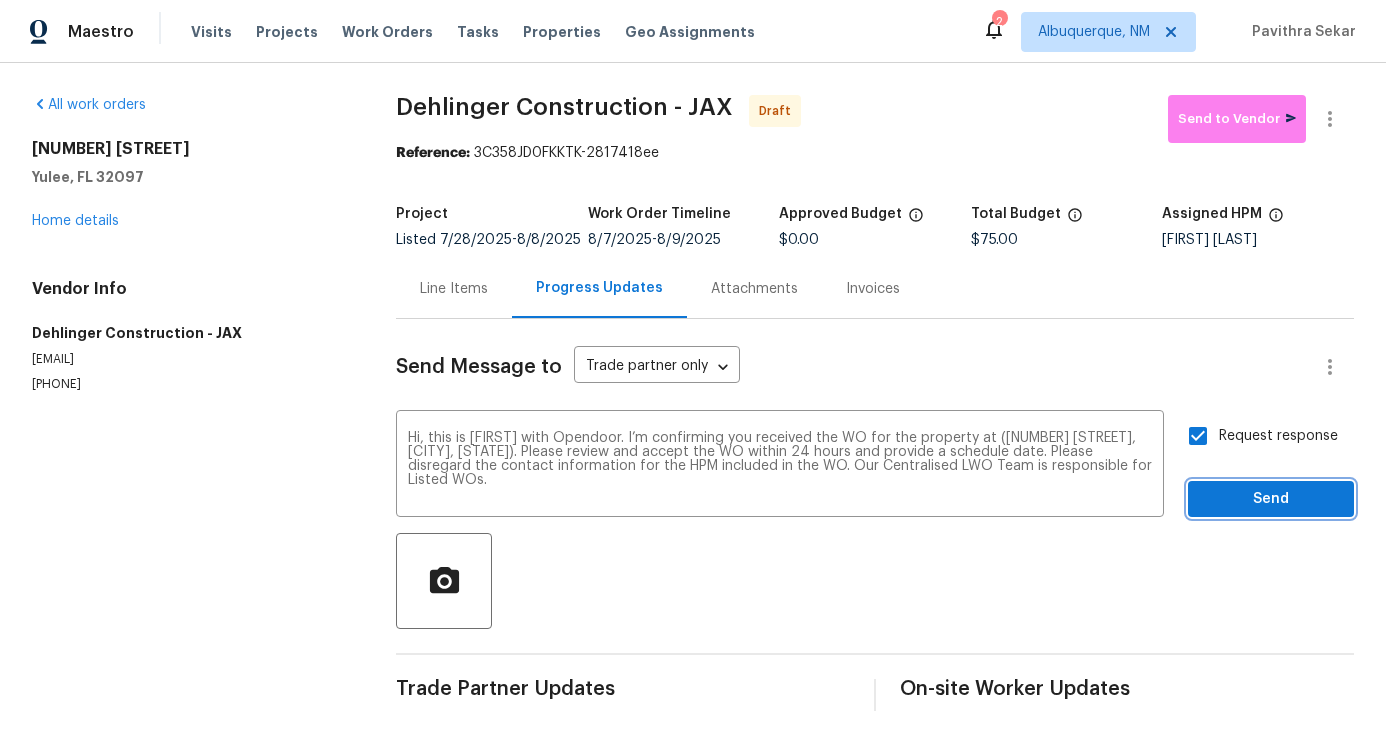 click on "Send" at bounding box center (1271, 499) 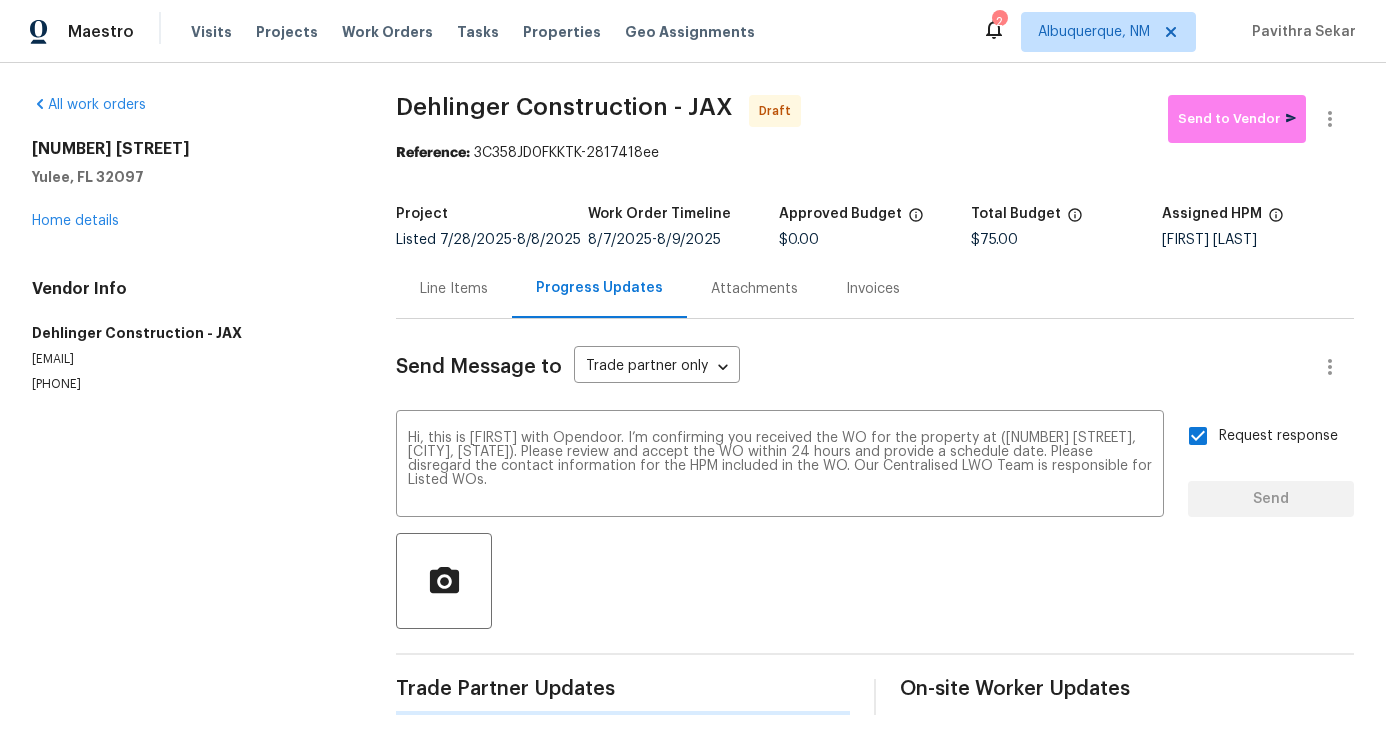 type 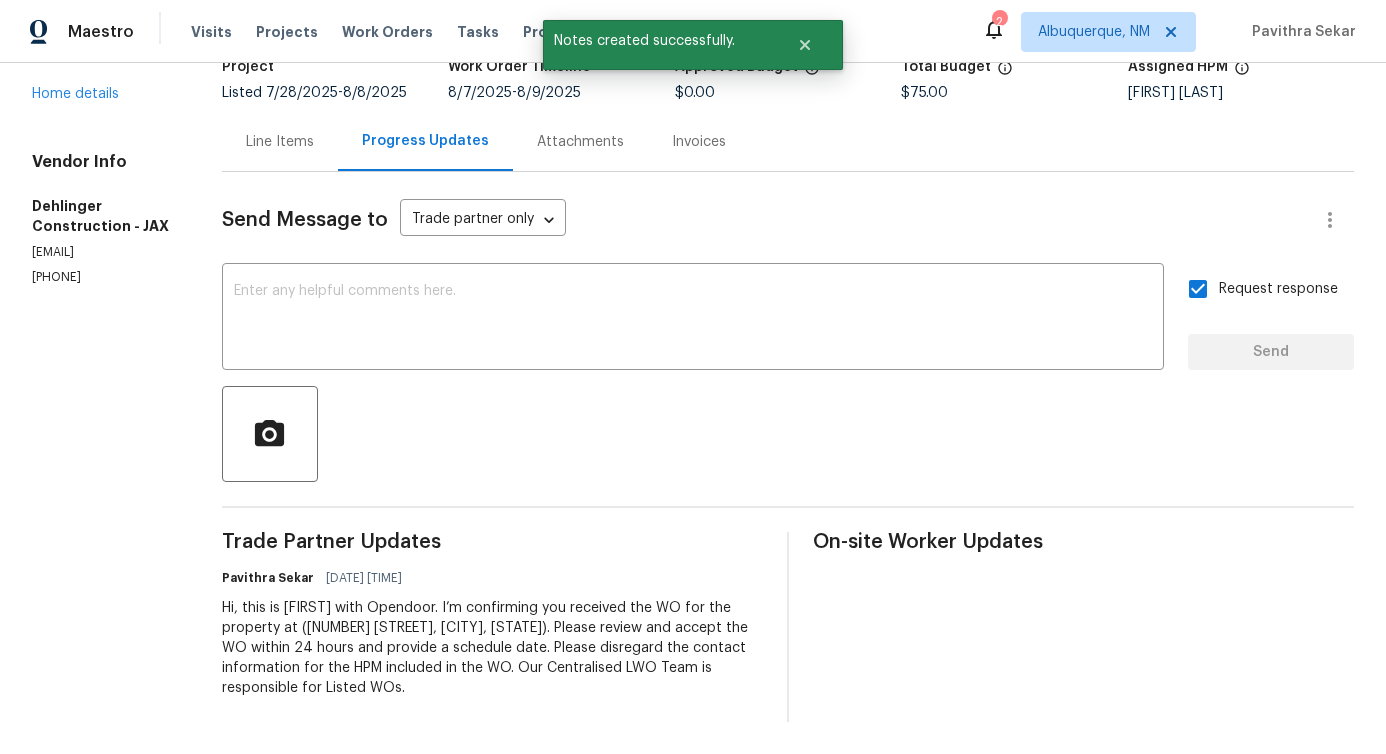 scroll, scrollTop: 0, scrollLeft: 0, axis: both 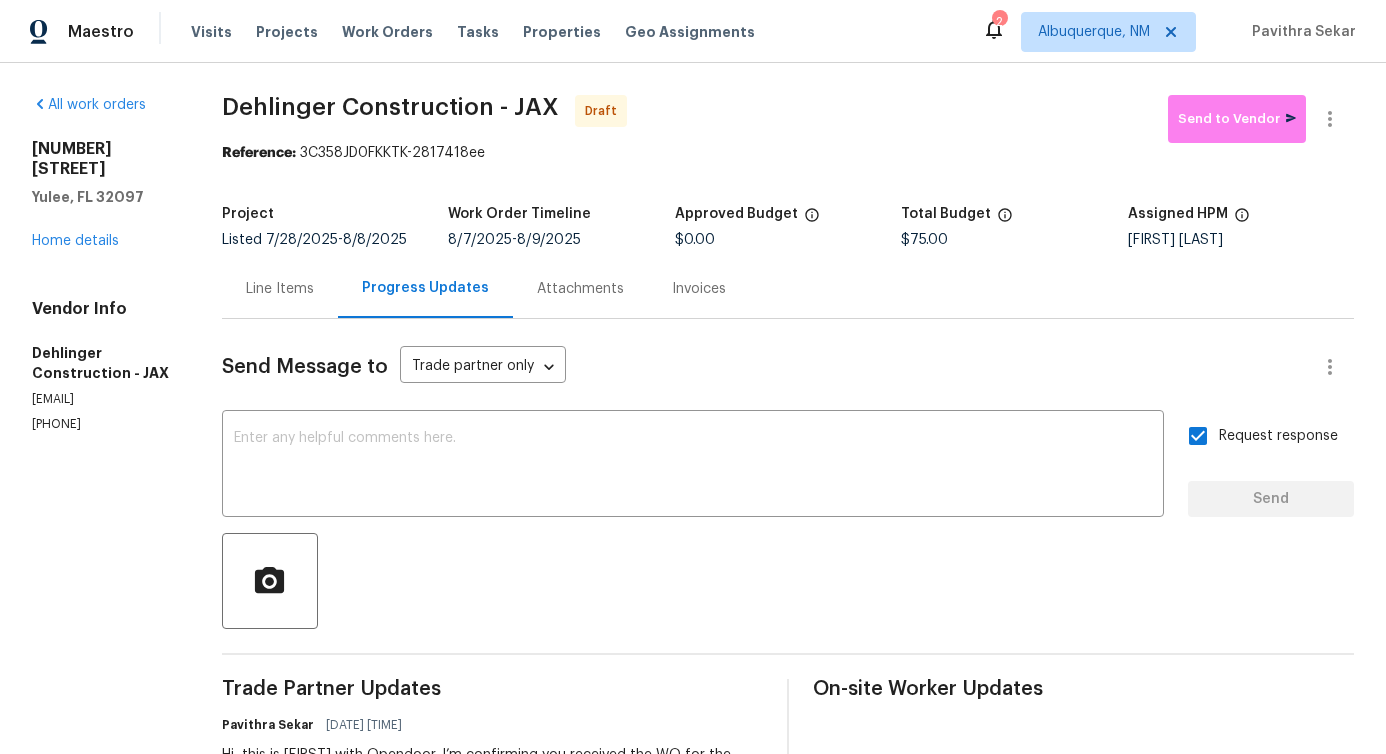 click on "Line Items" at bounding box center (280, 288) 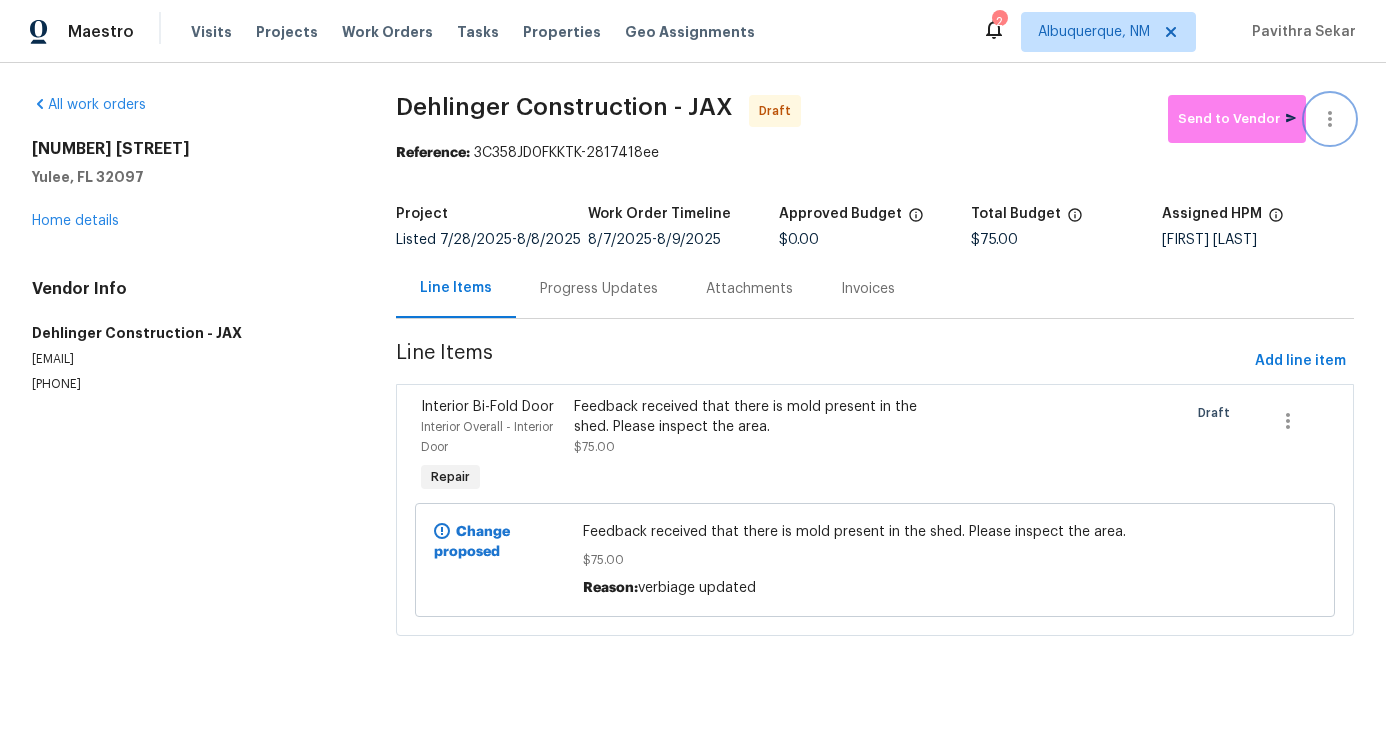 click 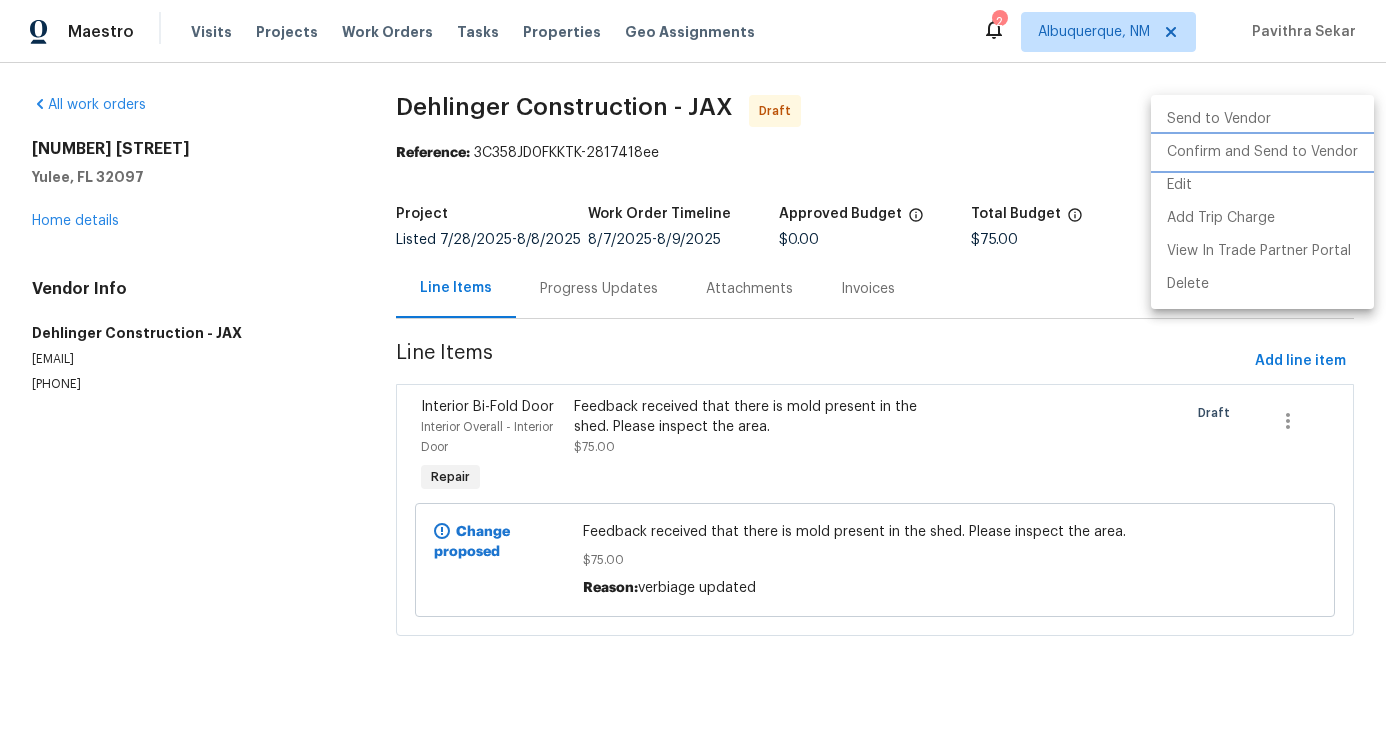 click on "Confirm and Send to Vendor" at bounding box center [1262, 152] 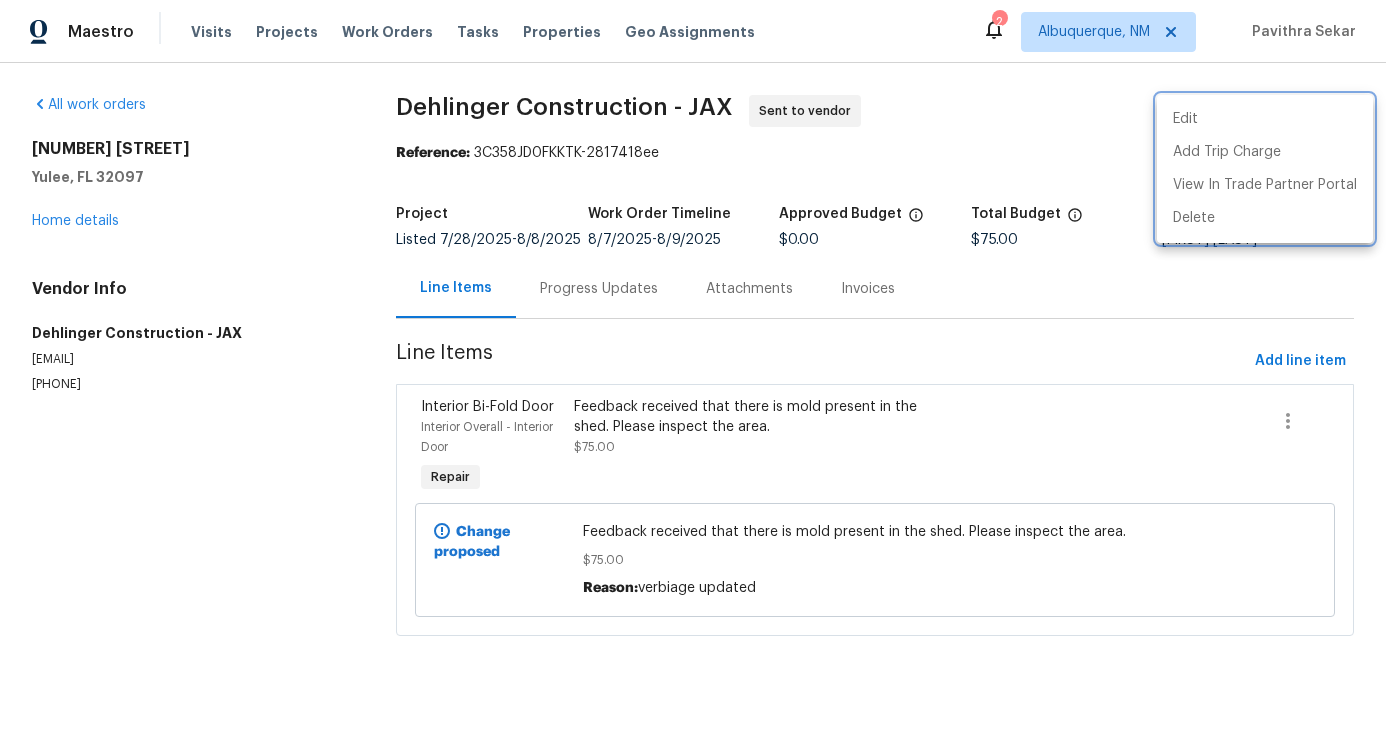 drag, startPoint x: 388, startPoint y: 107, endPoint x: 633, endPoint y: 108, distance: 245.00204 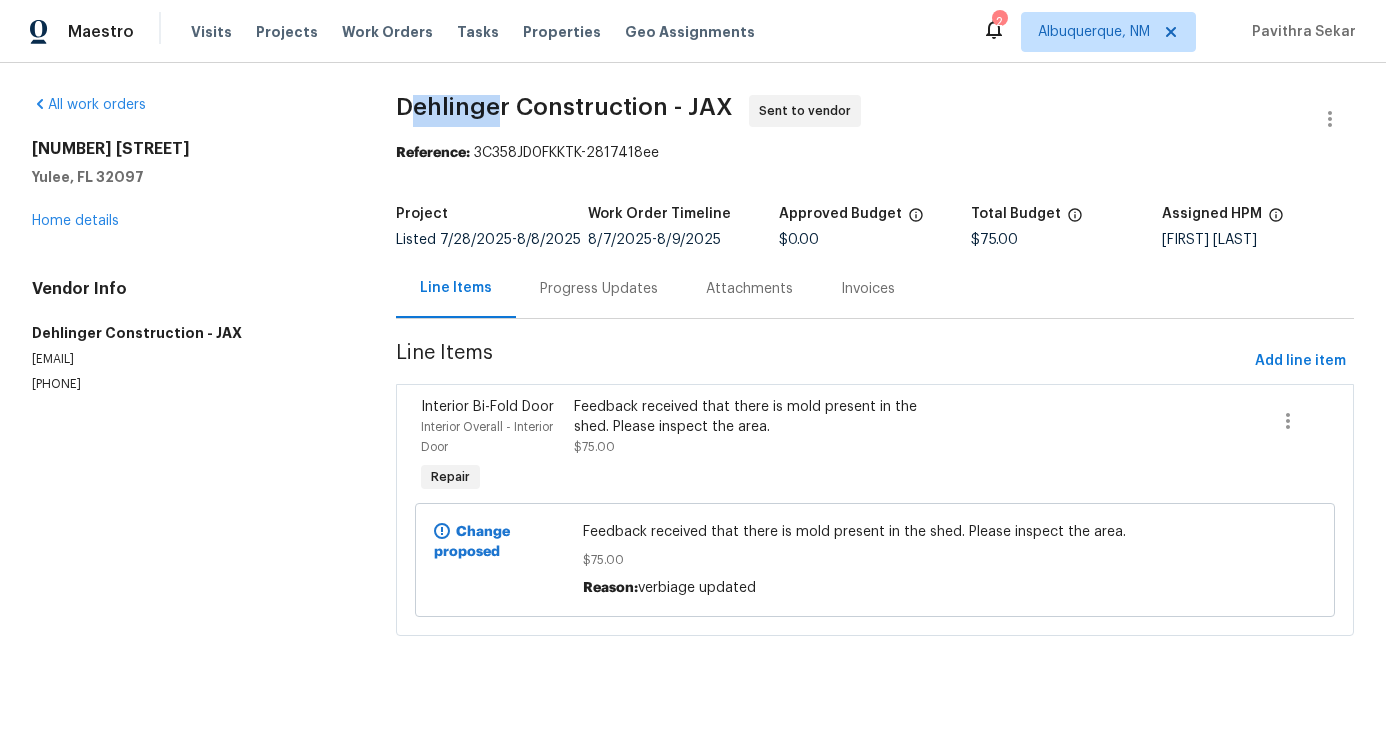 drag, startPoint x: 407, startPoint y: 109, endPoint x: 496, endPoint y: 118, distance: 89.453896 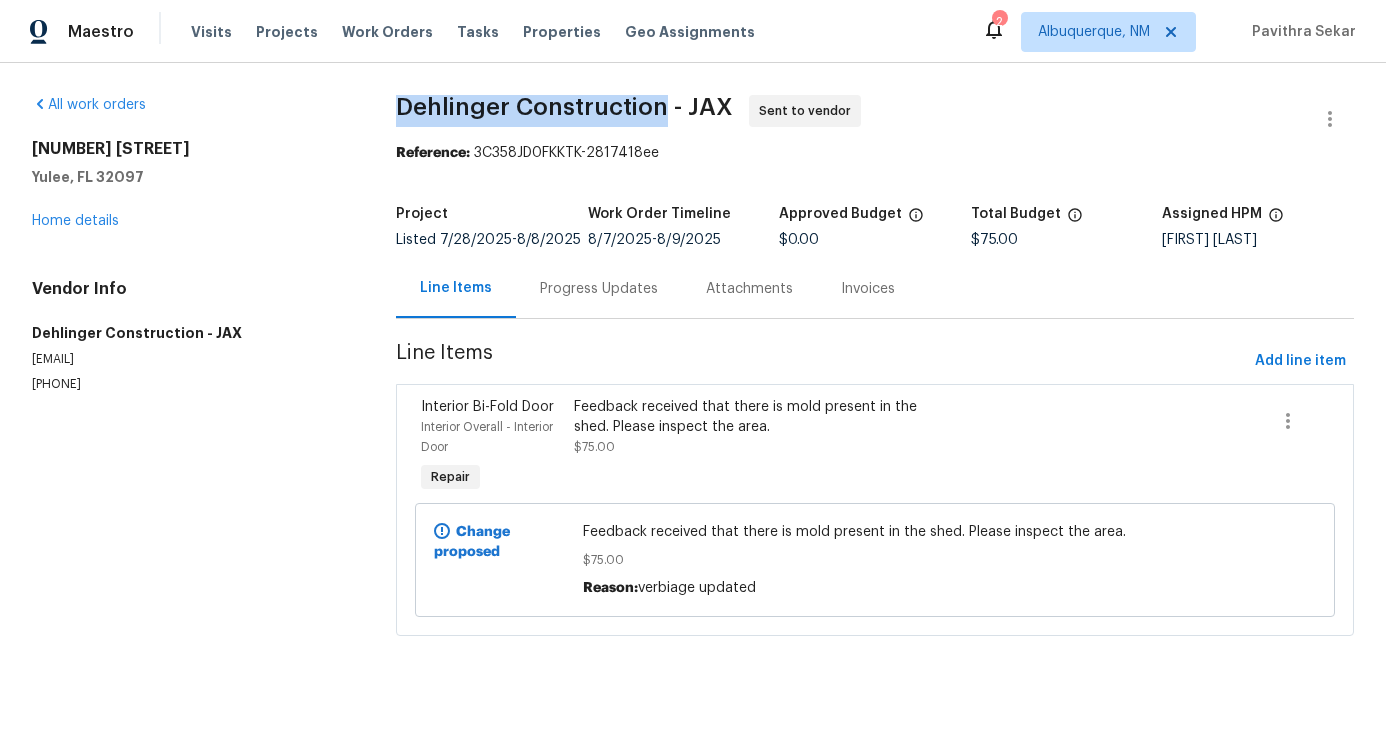 drag, startPoint x: 390, startPoint y: 103, endPoint x: 665, endPoint y: 106, distance: 275.01636 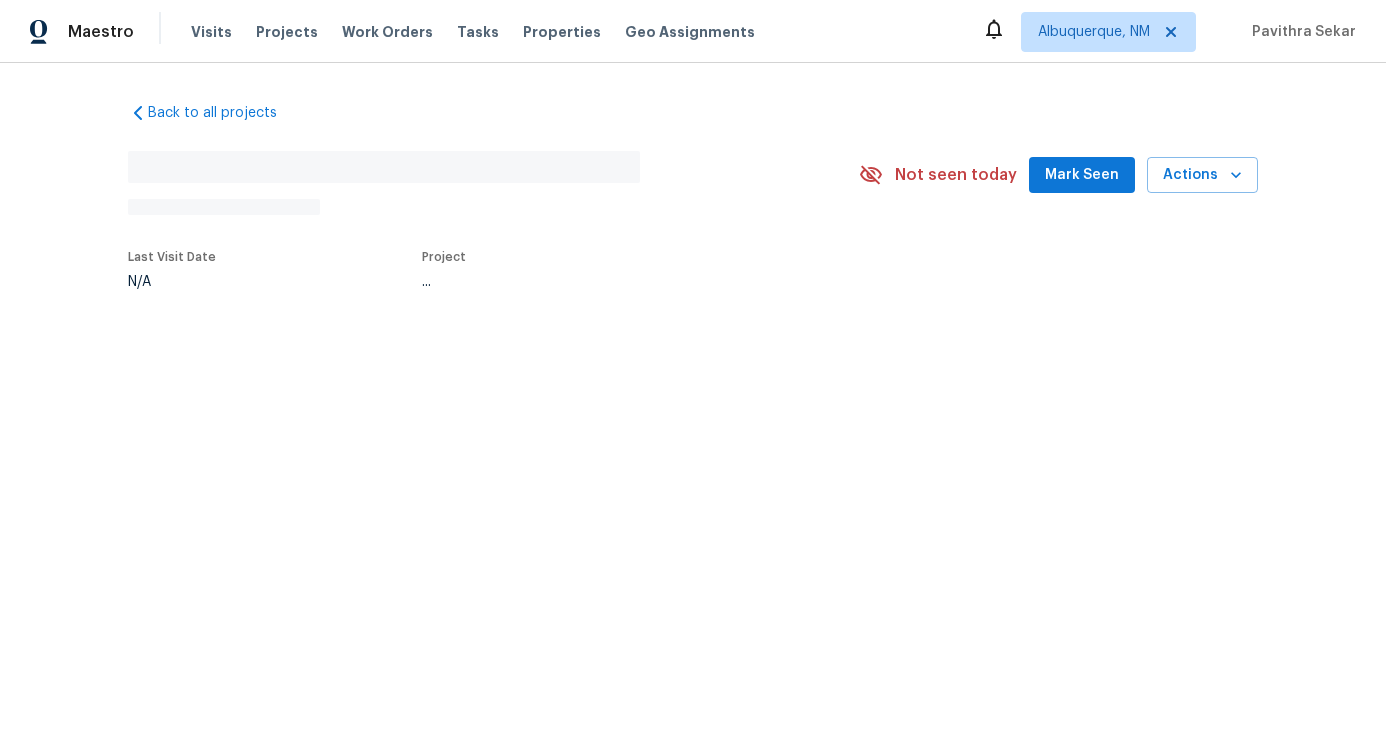 scroll, scrollTop: 0, scrollLeft: 0, axis: both 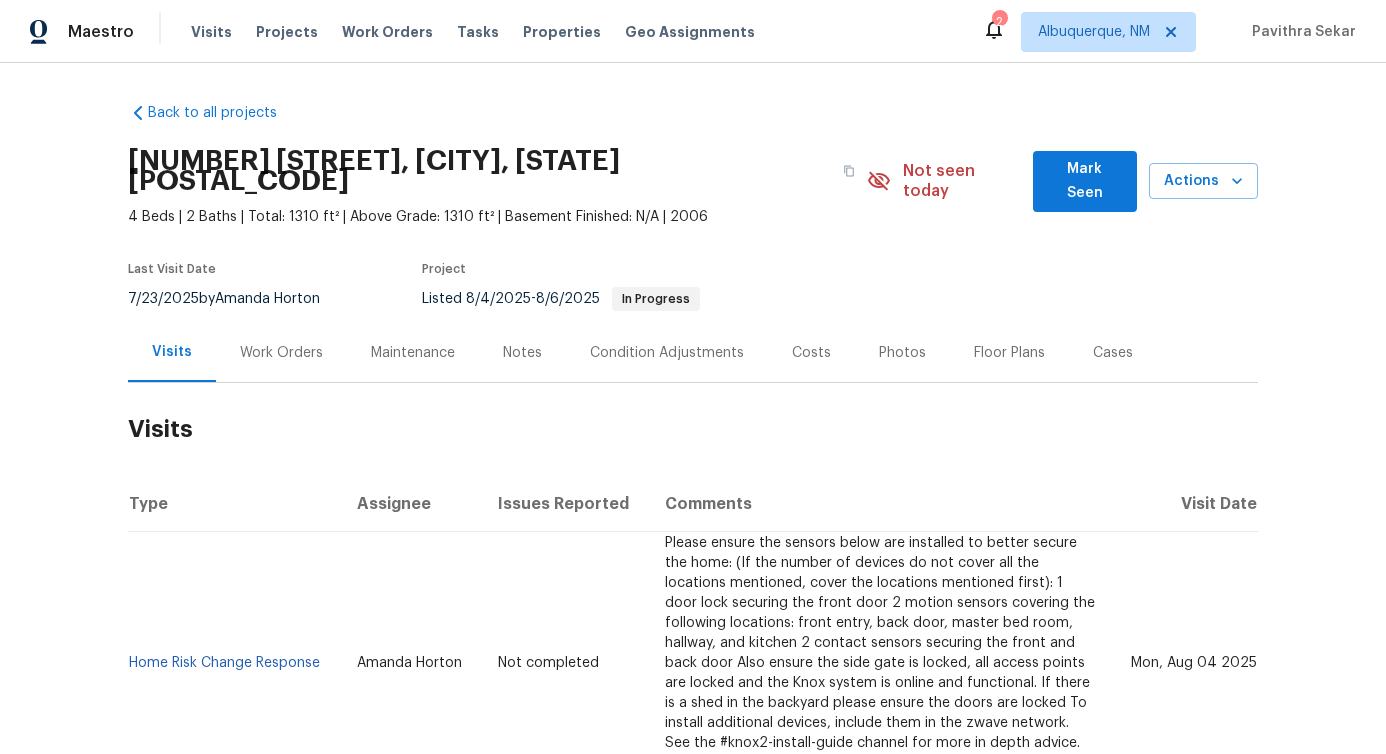 click on "Work Orders" at bounding box center (281, 352) 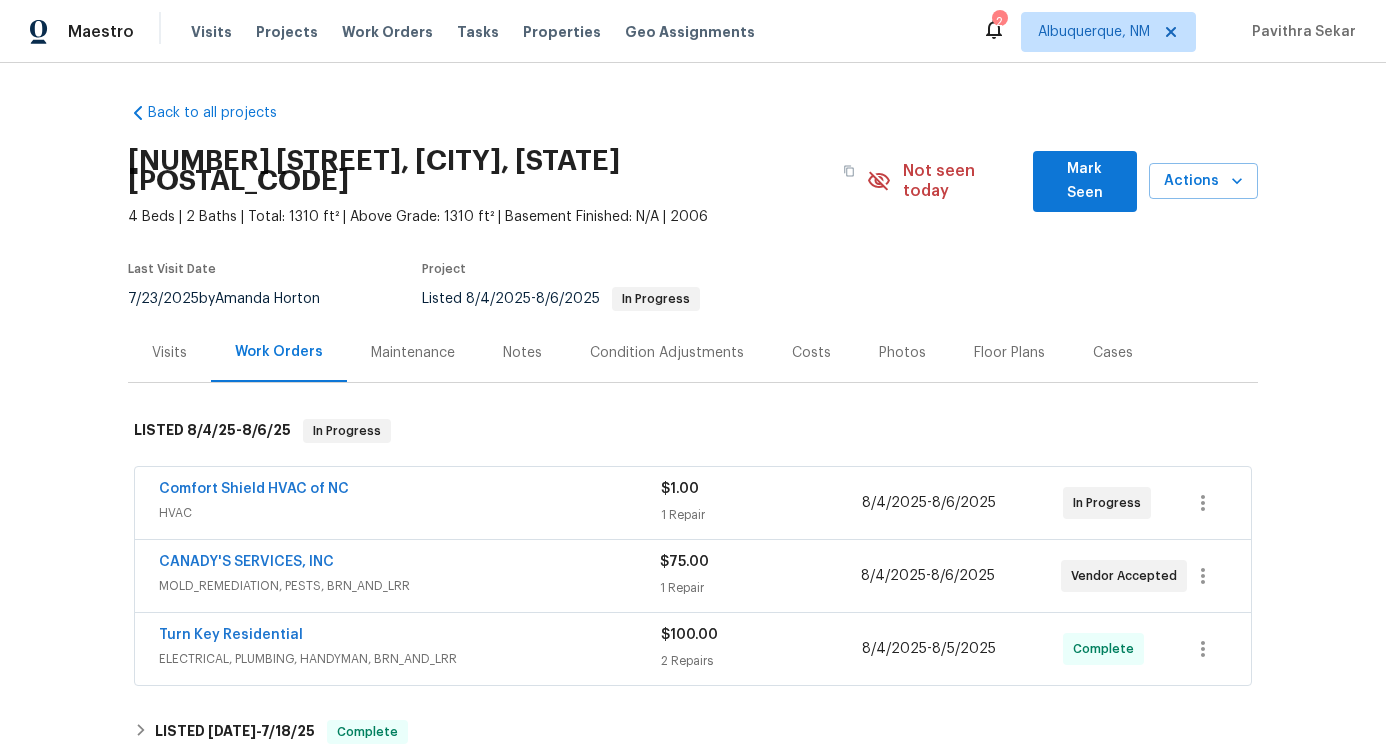 scroll, scrollTop: 148, scrollLeft: 0, axis: vertical 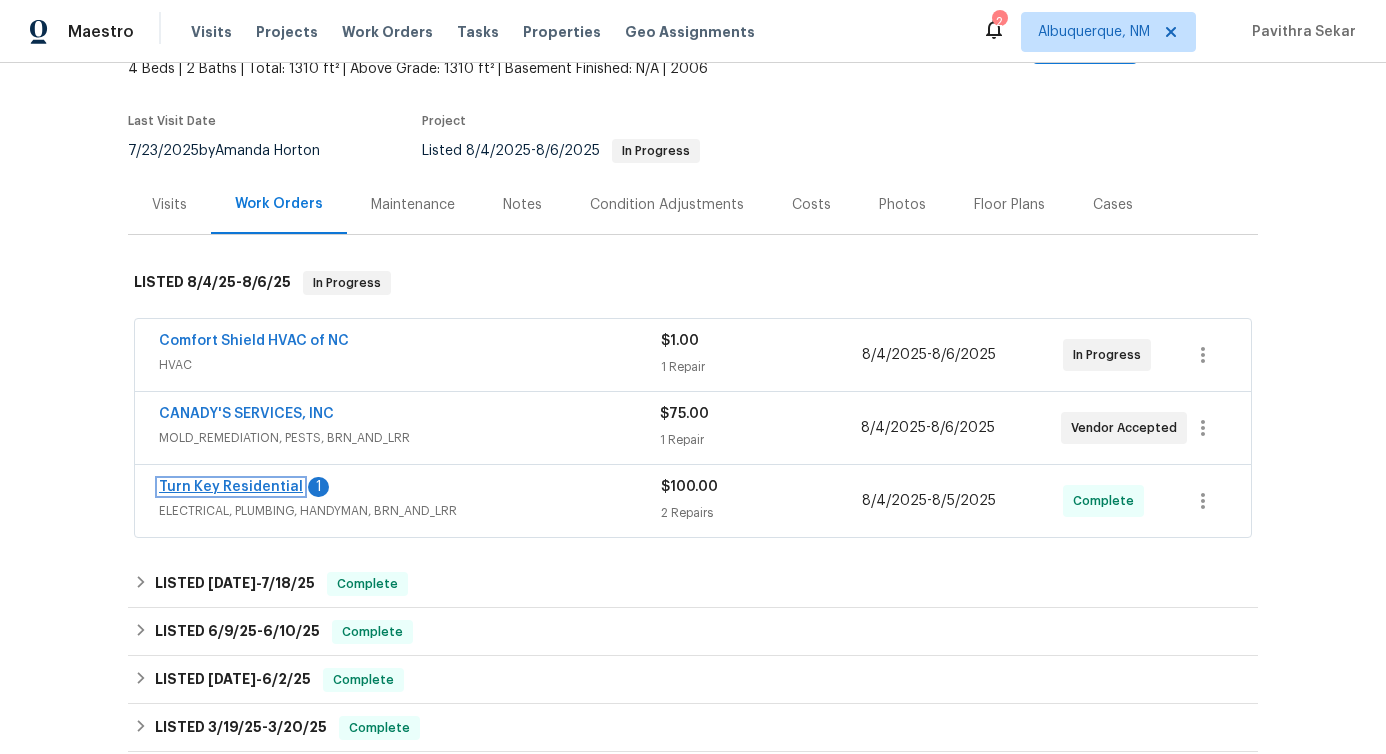 click on "Turn Key Residential" at bounding box center (231, 487) 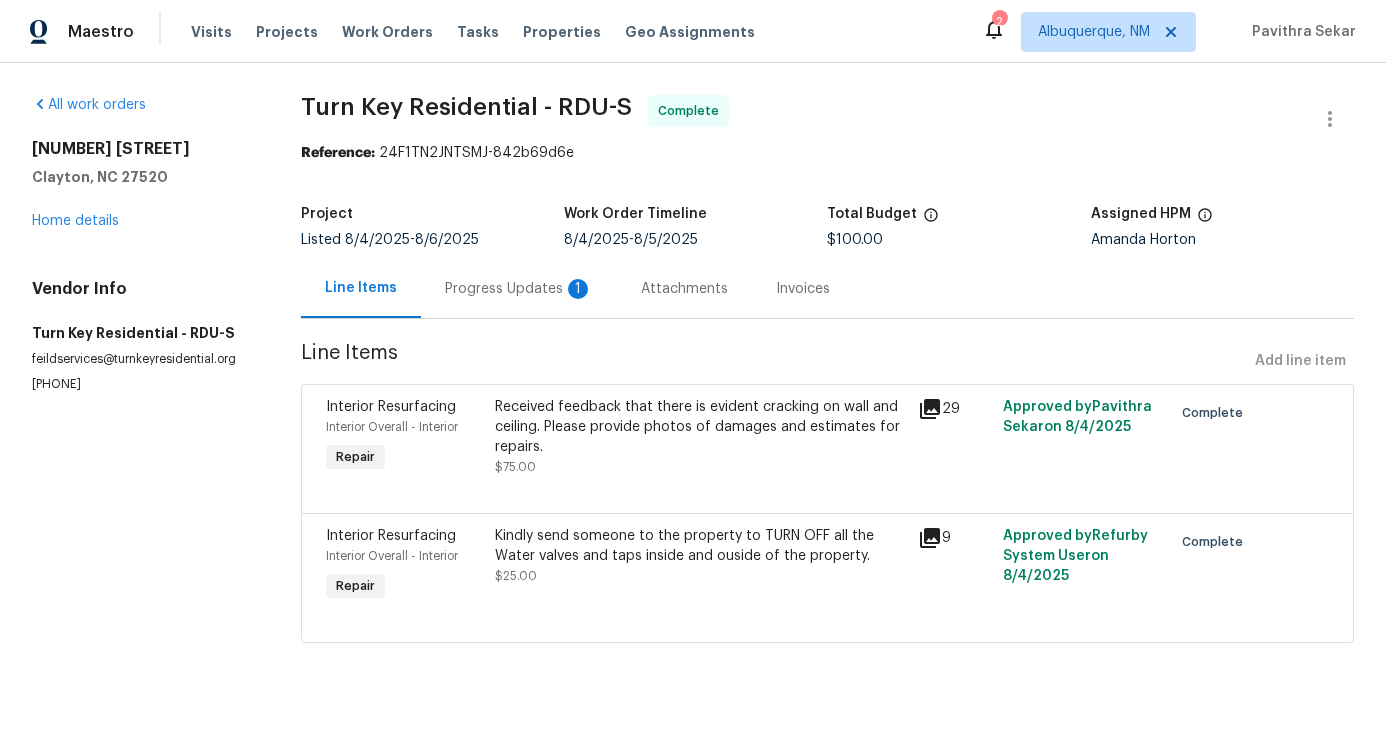 click on "Progress Updates 1" at bounding box center (519, 289) 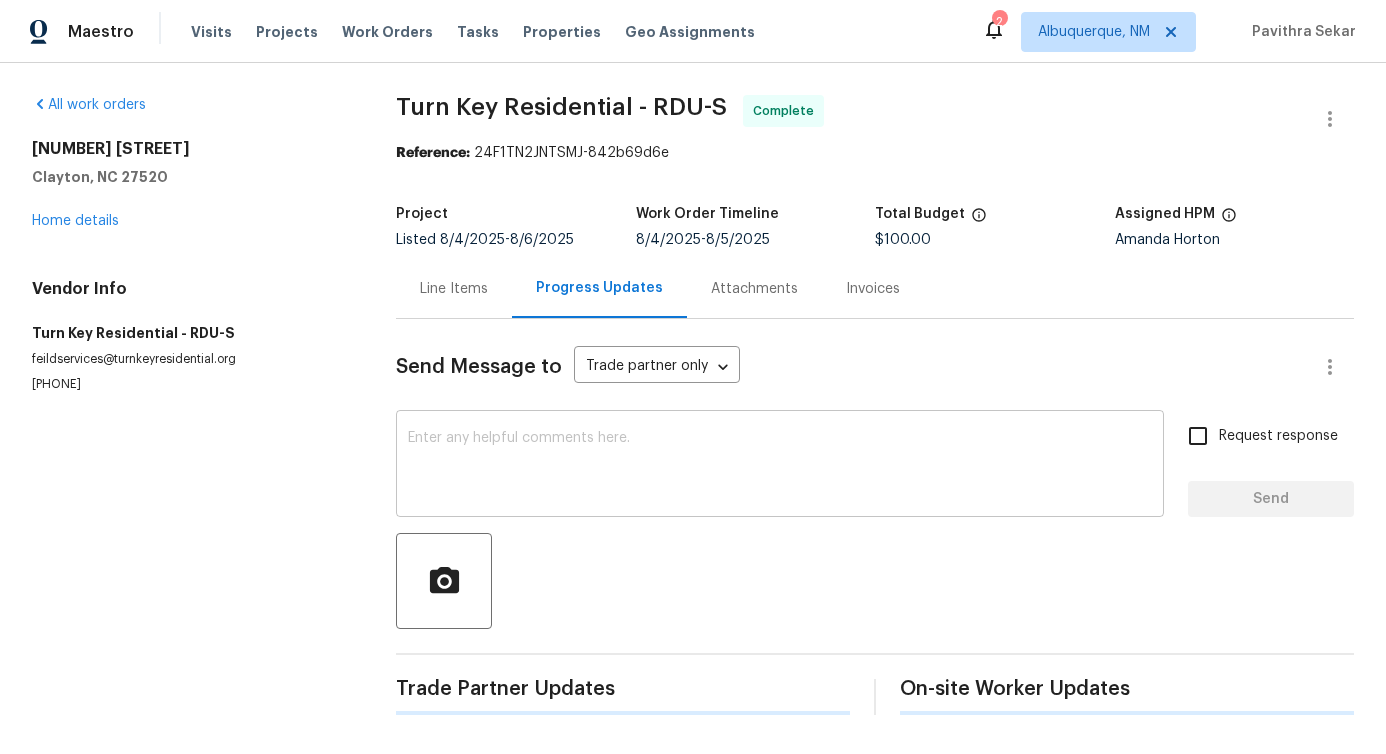 click at bounding box center [780, 466] 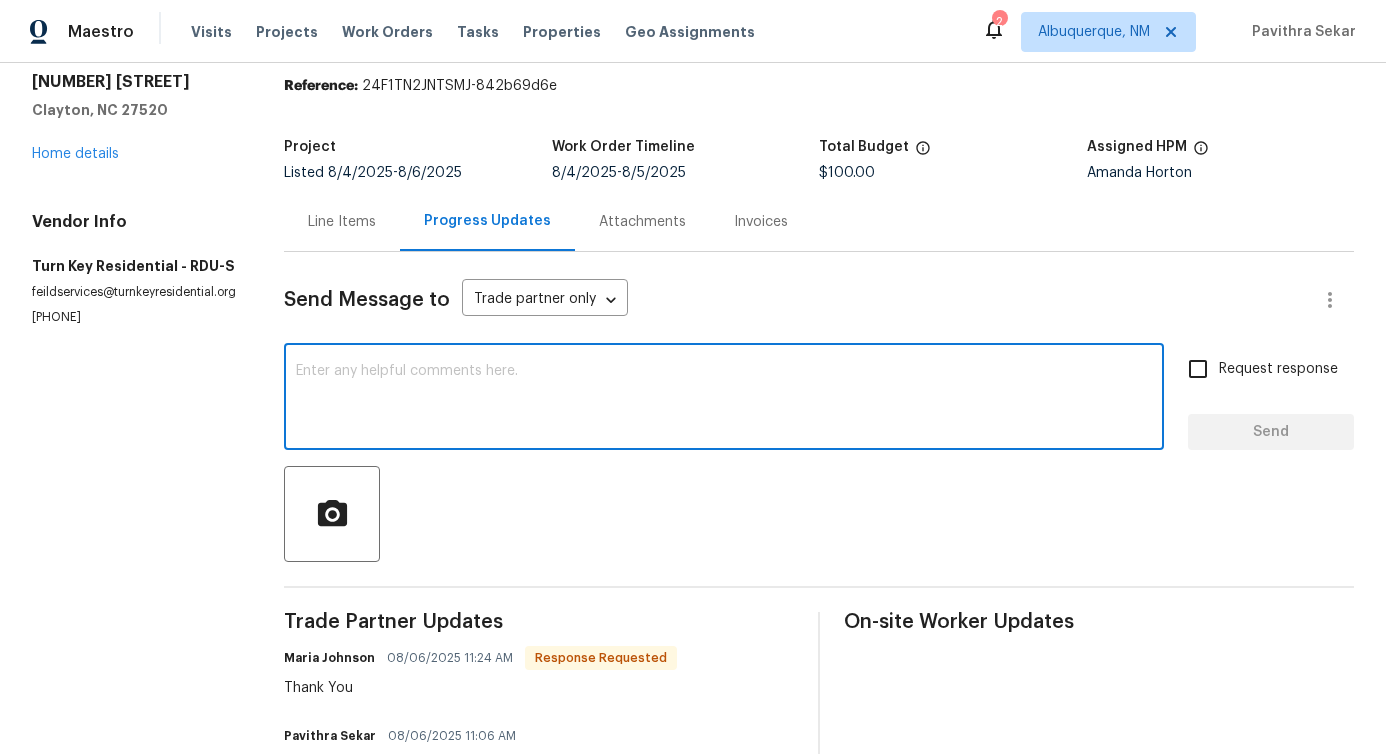 scroll, scrollTop: 48, scrollLeft: 0, axis: vertical 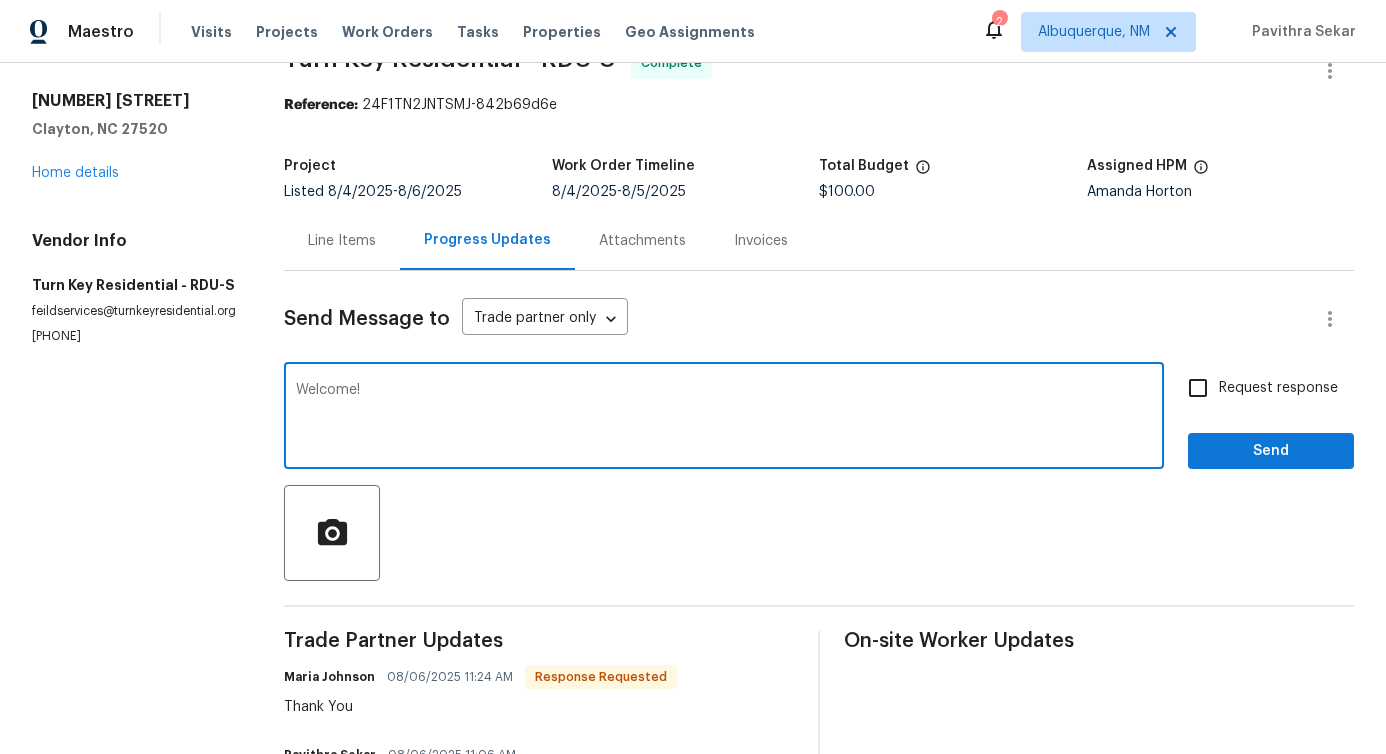 type on "Welcome!" 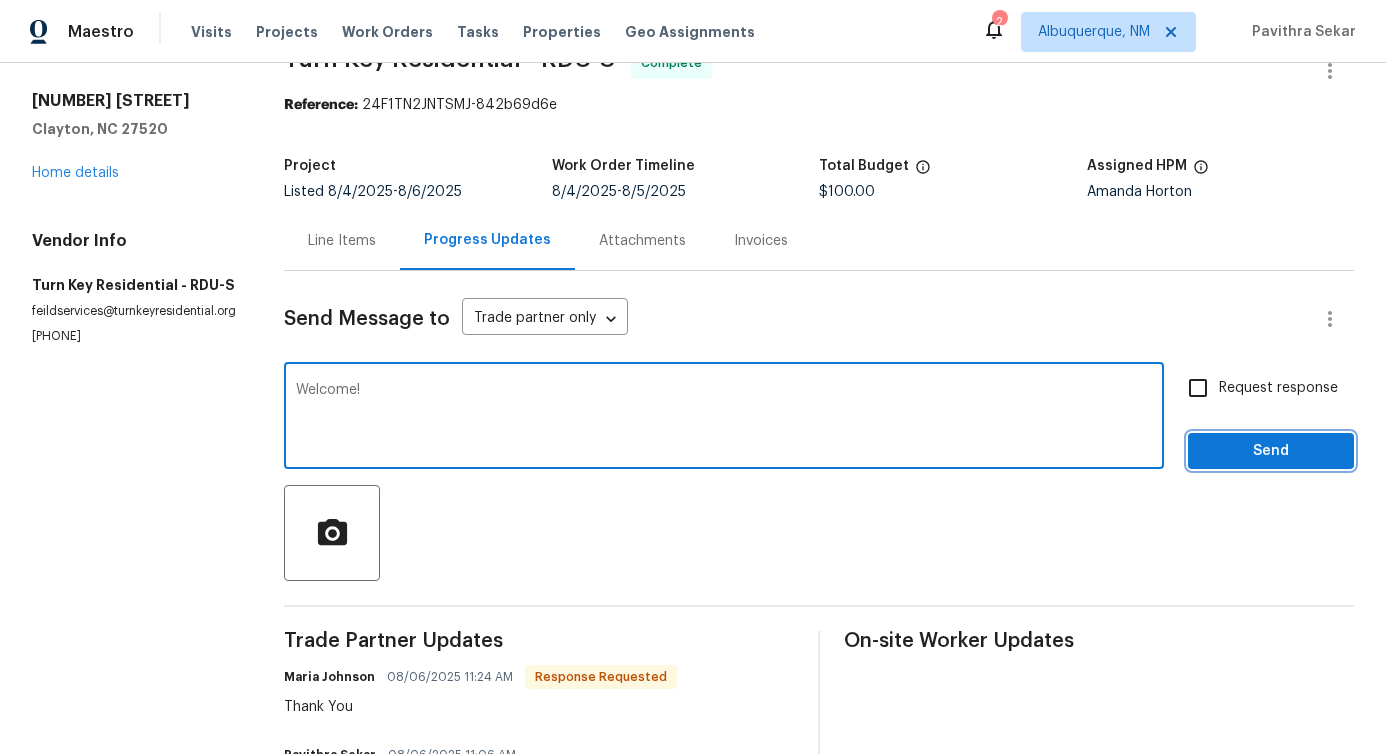 click on "Send" at bounding box center (1271, 451) 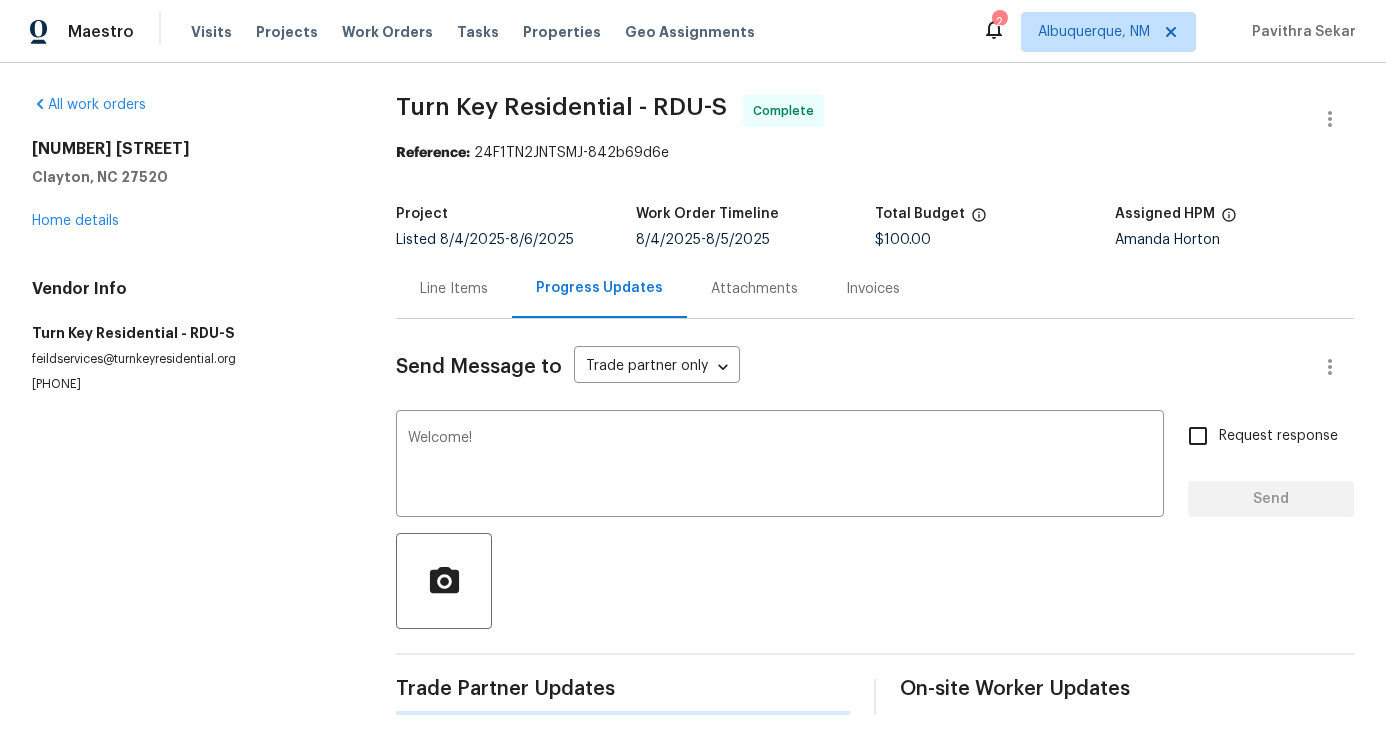 scroll, scrollTop: 0, scrollLeft: 0, axis: both 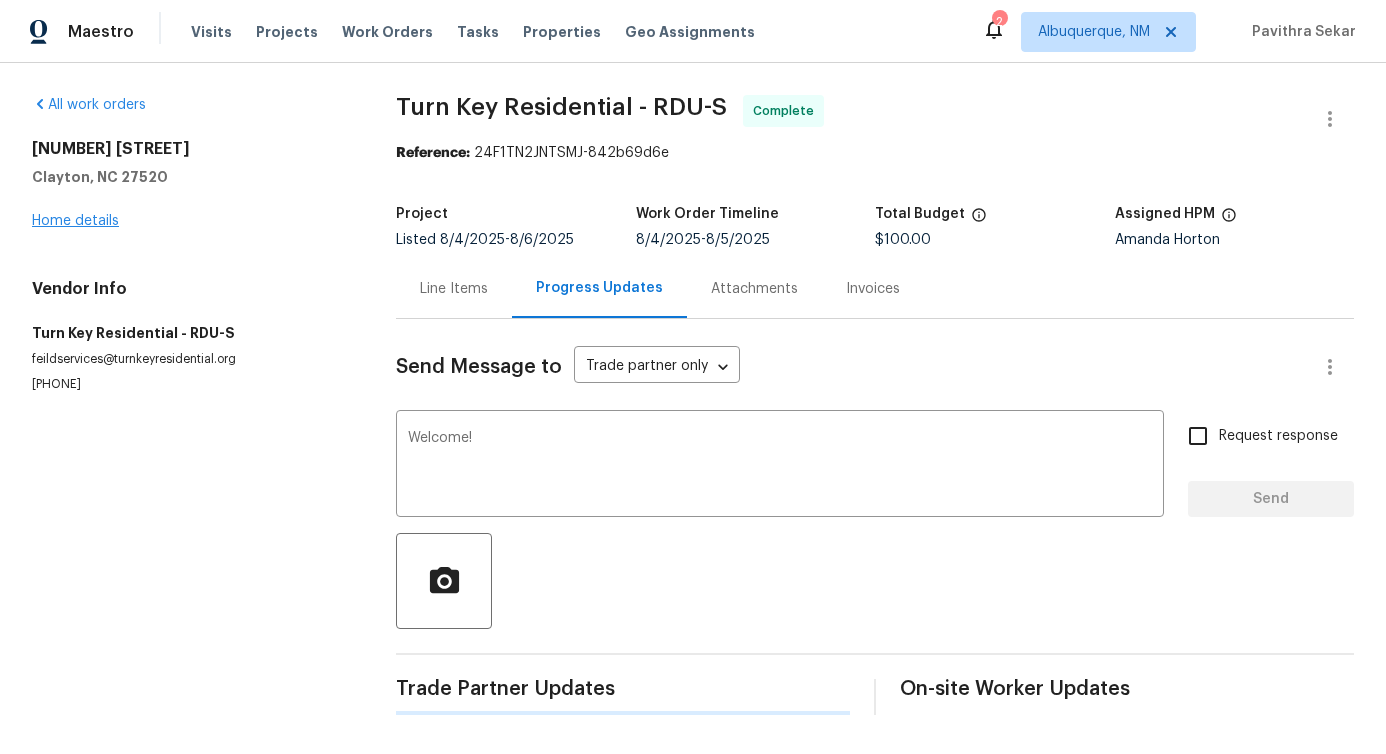 type 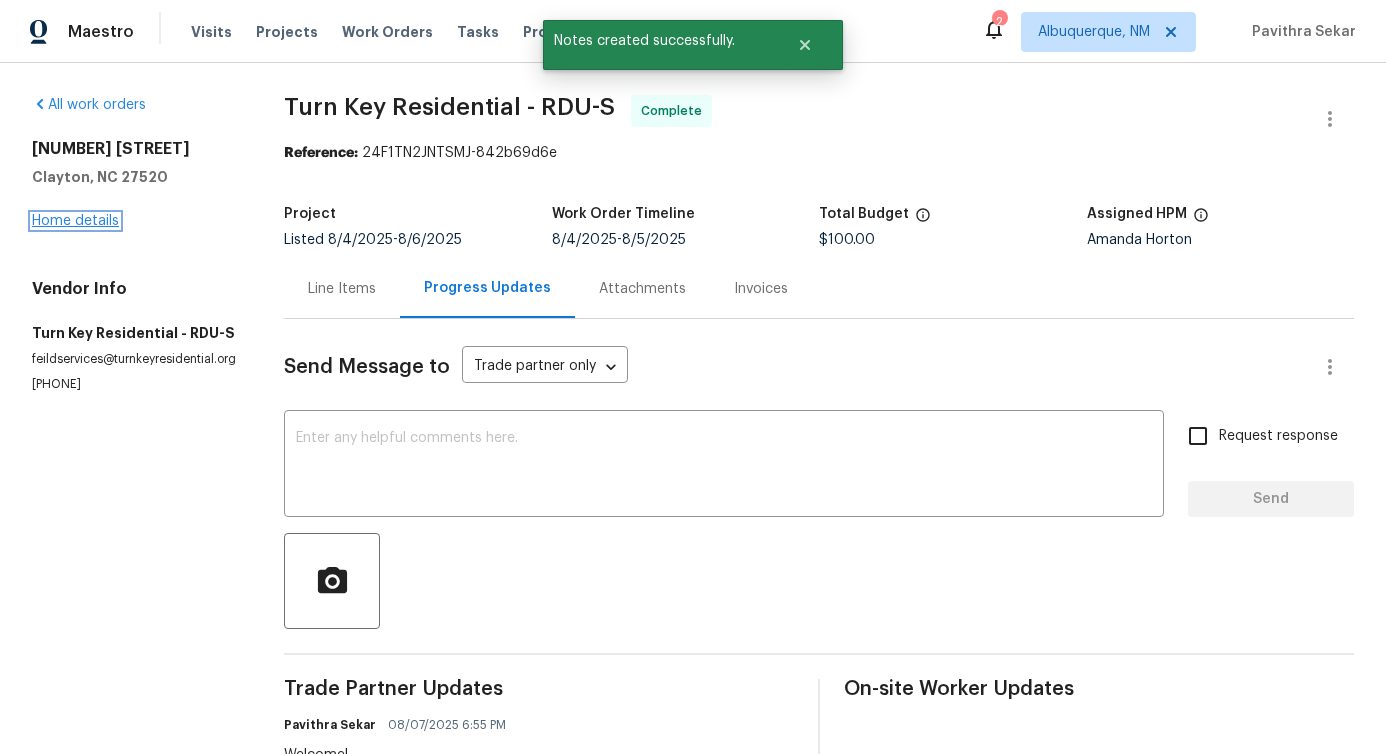 click on "Home details" at bounding box center (75, 221) 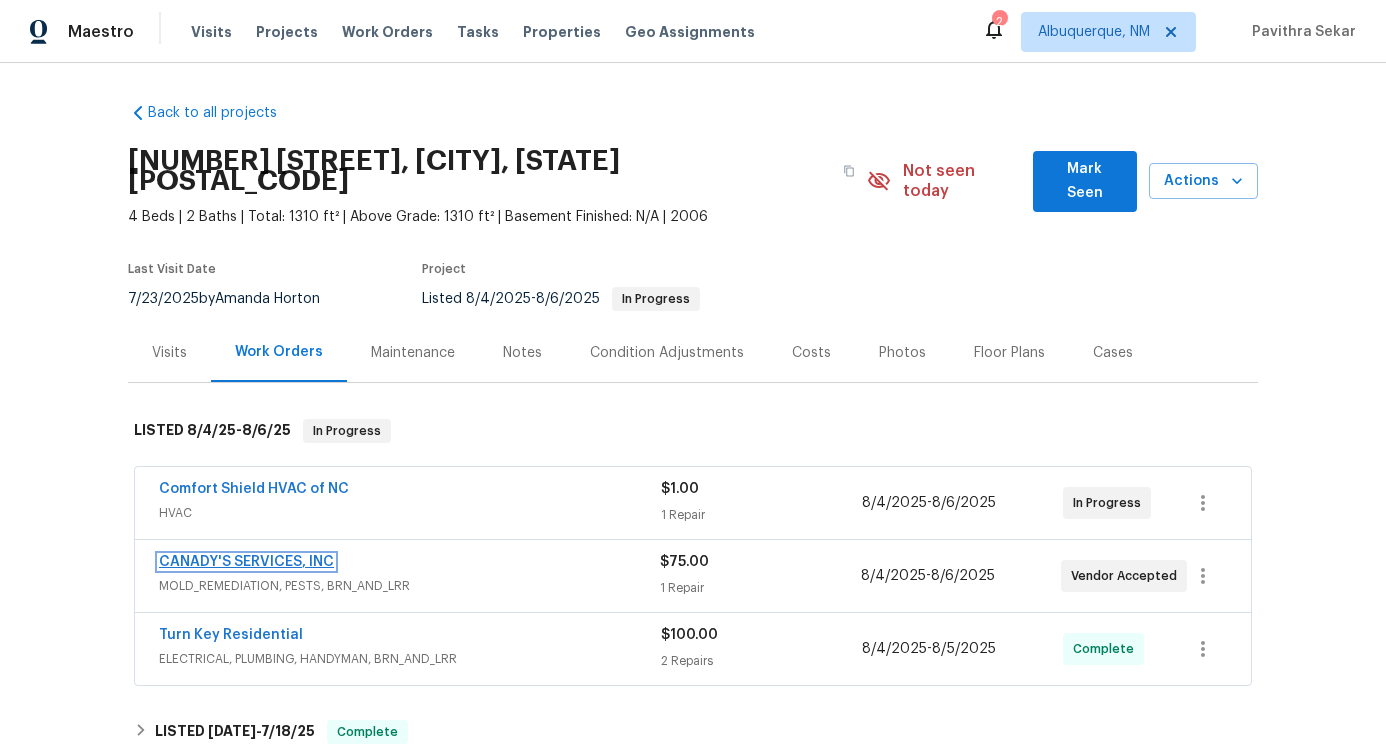 click on "CANADY'S SERVICES, INC" at bounding box center [246, 562] 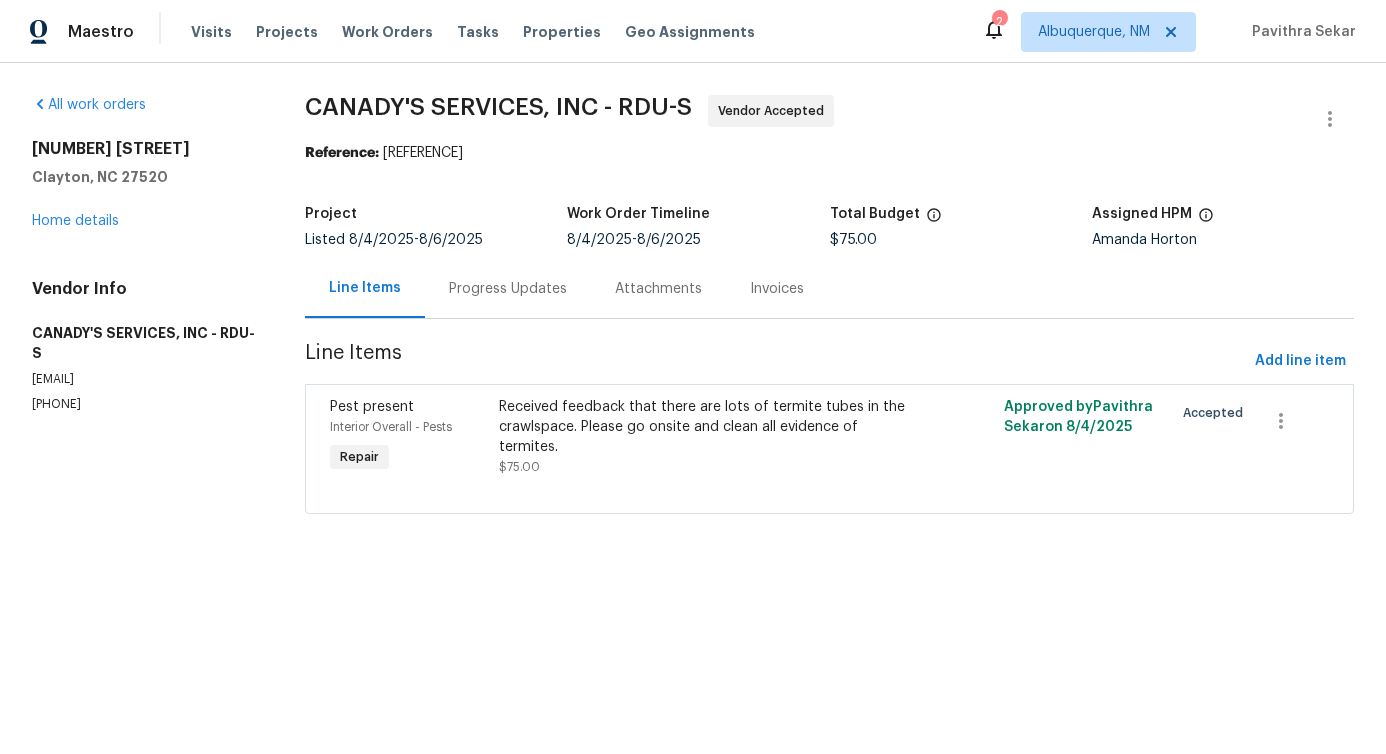 click on "Progress Updates" at bounding box center (508, 288) 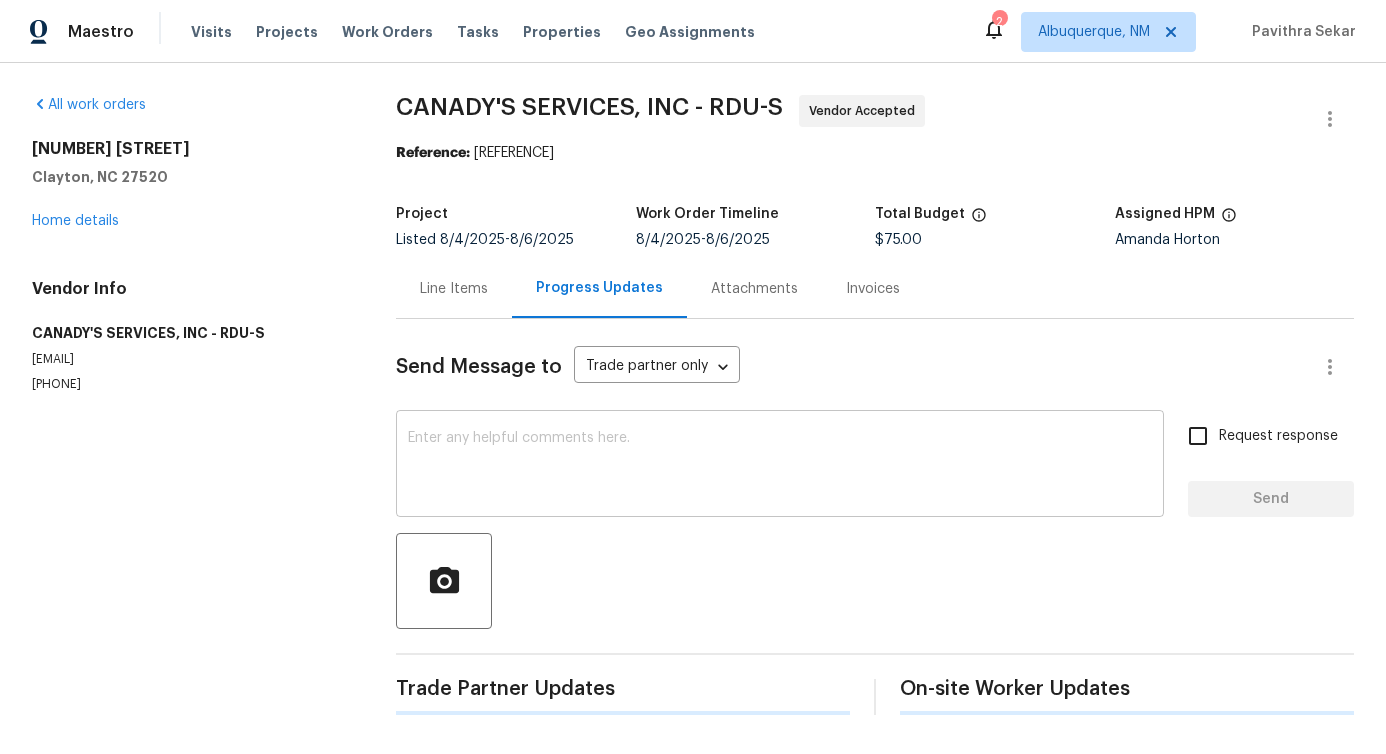 click at bounding box center (780, 466) 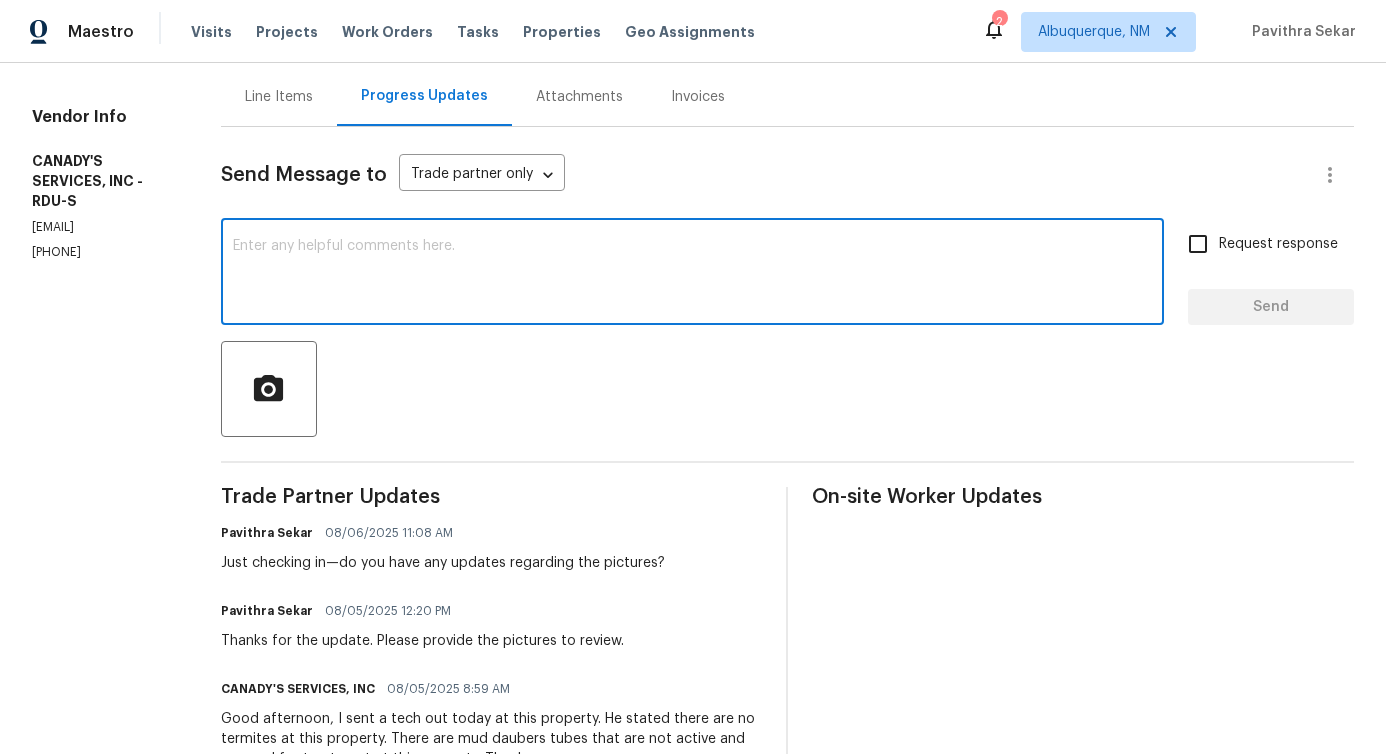 scroll, scrollTop: 302, scrollLeft: 0, axis: vertical 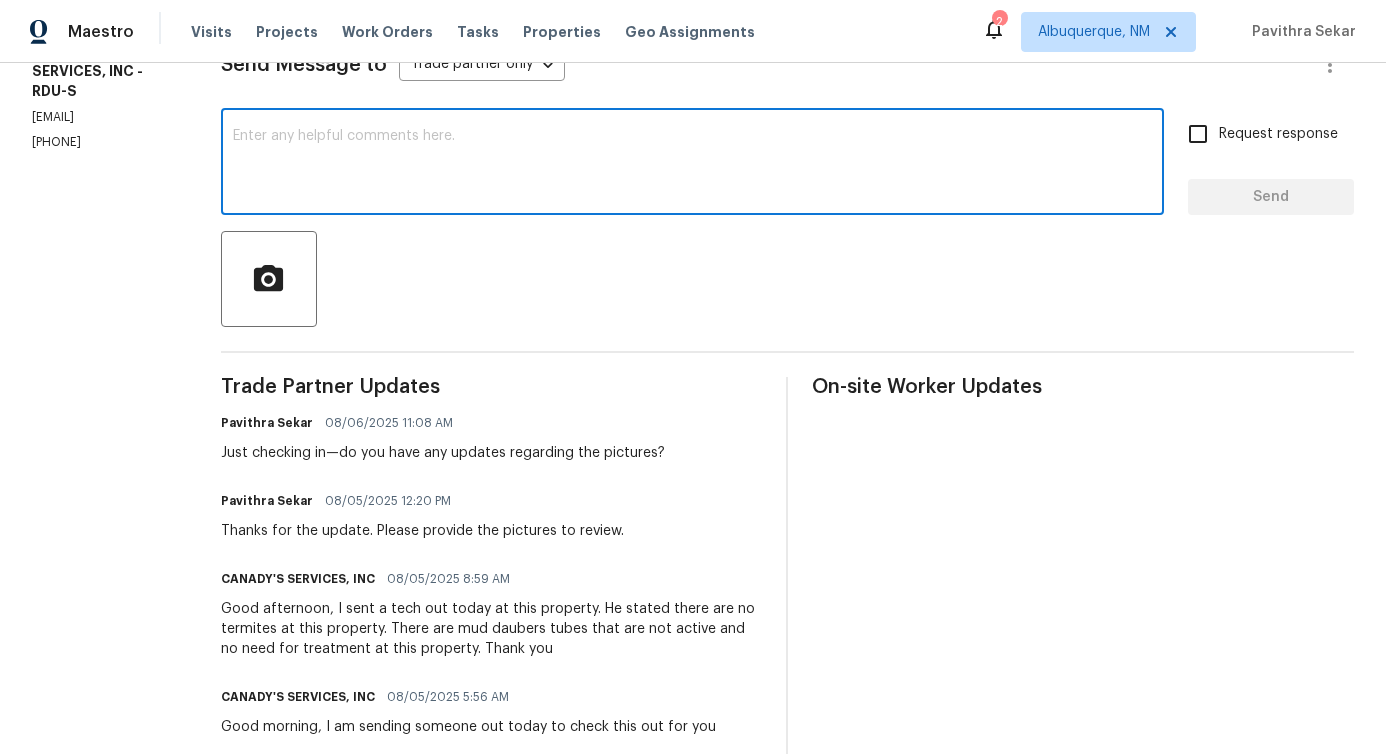 click on "Just checking in—do you have any updates regarding the pictures?" at bounding box center [443, 453] 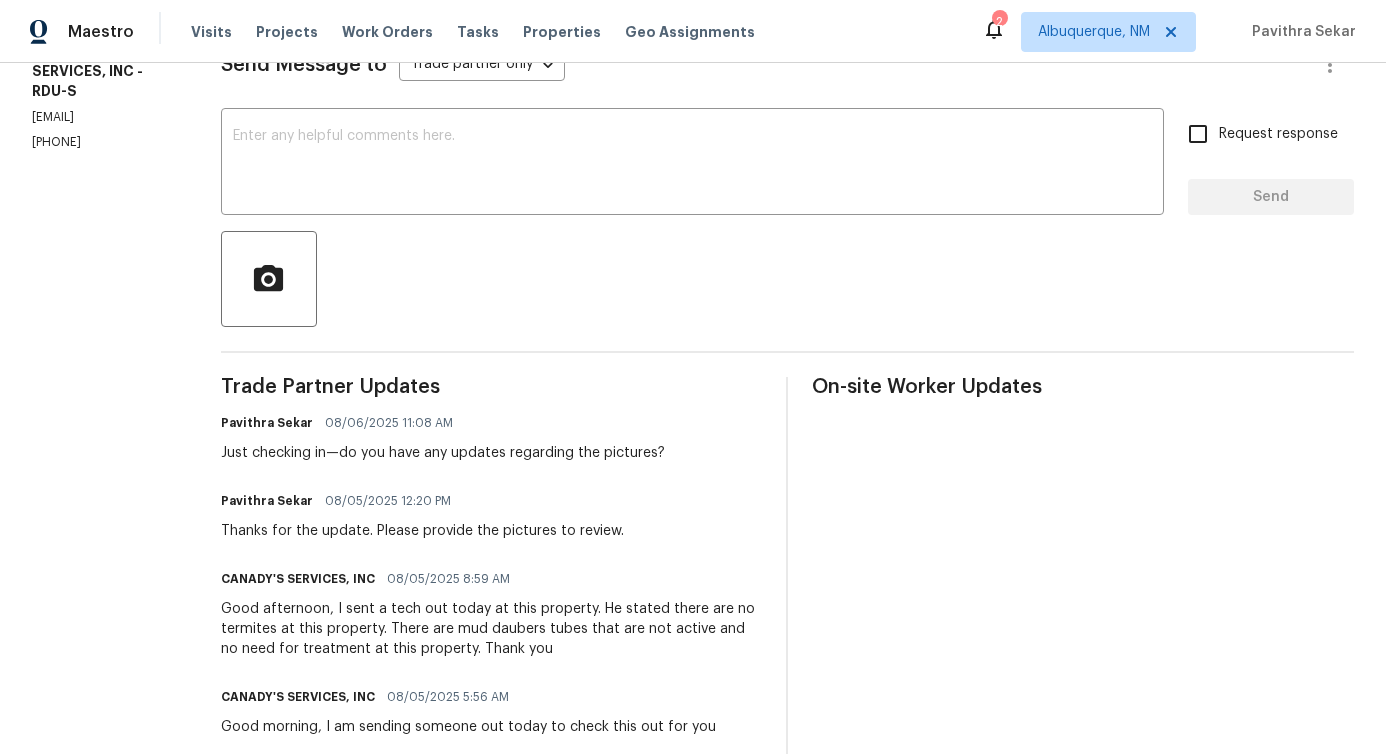 click on "Just checking in—do you have any updates regarding the pictures?" at bounding box center (443, 453) 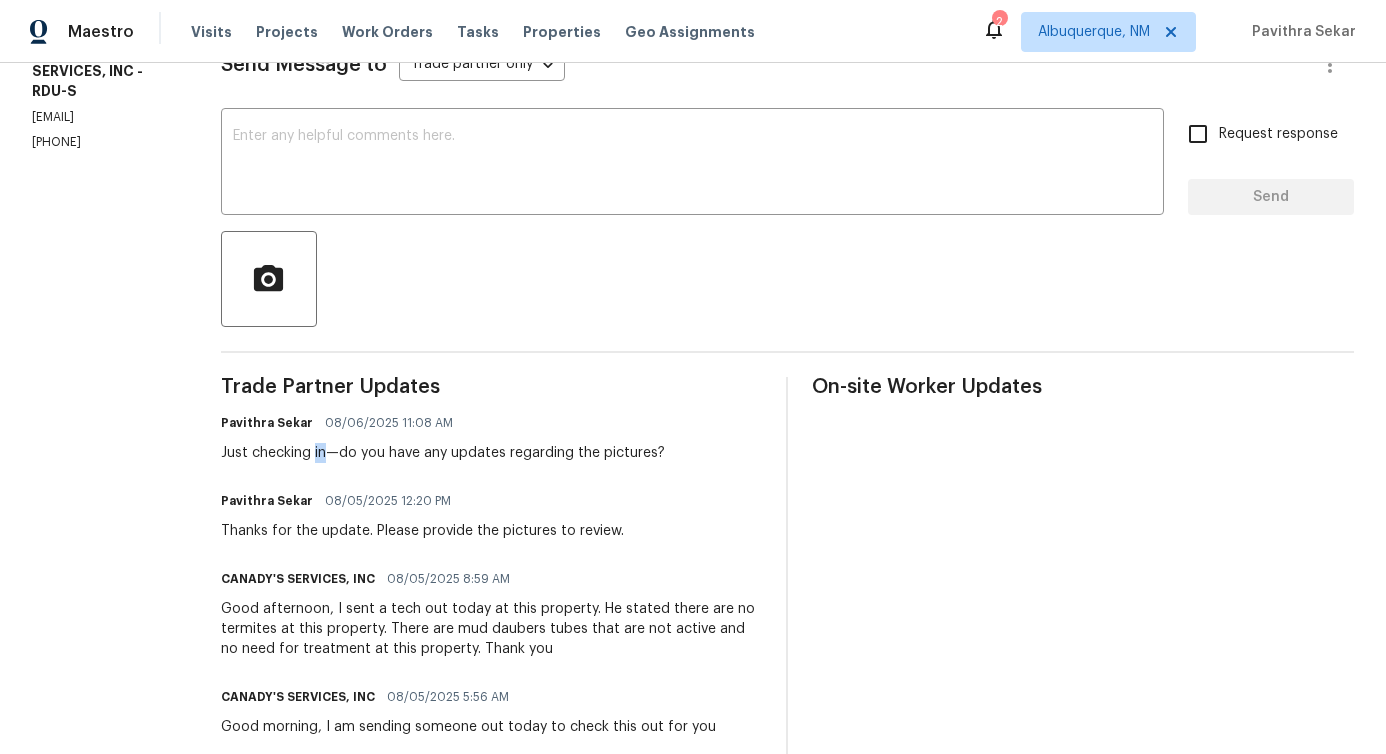 click on "Just checking in—do you have any updates regarding the pictures?" at bounding box center [443, 453] 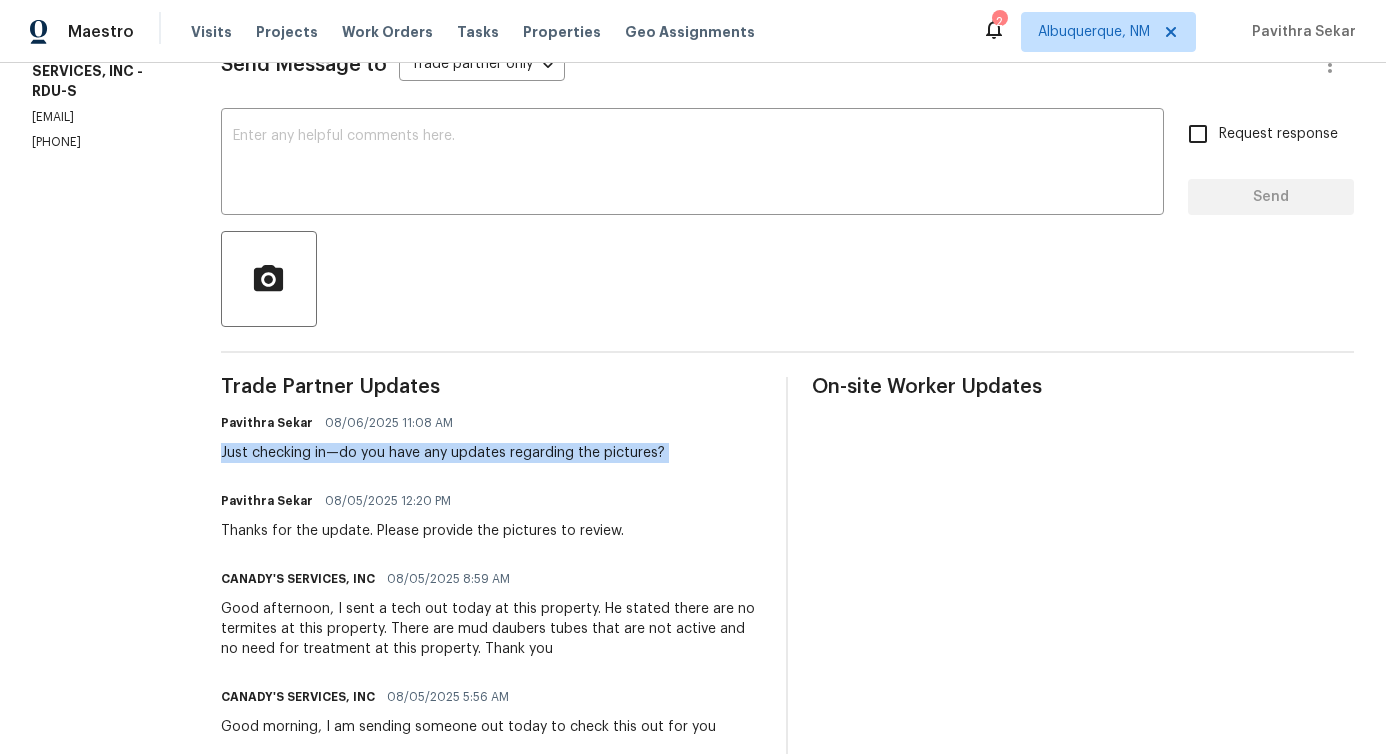 copy on "Just checking in—do you have any updates regarding the pictures?" 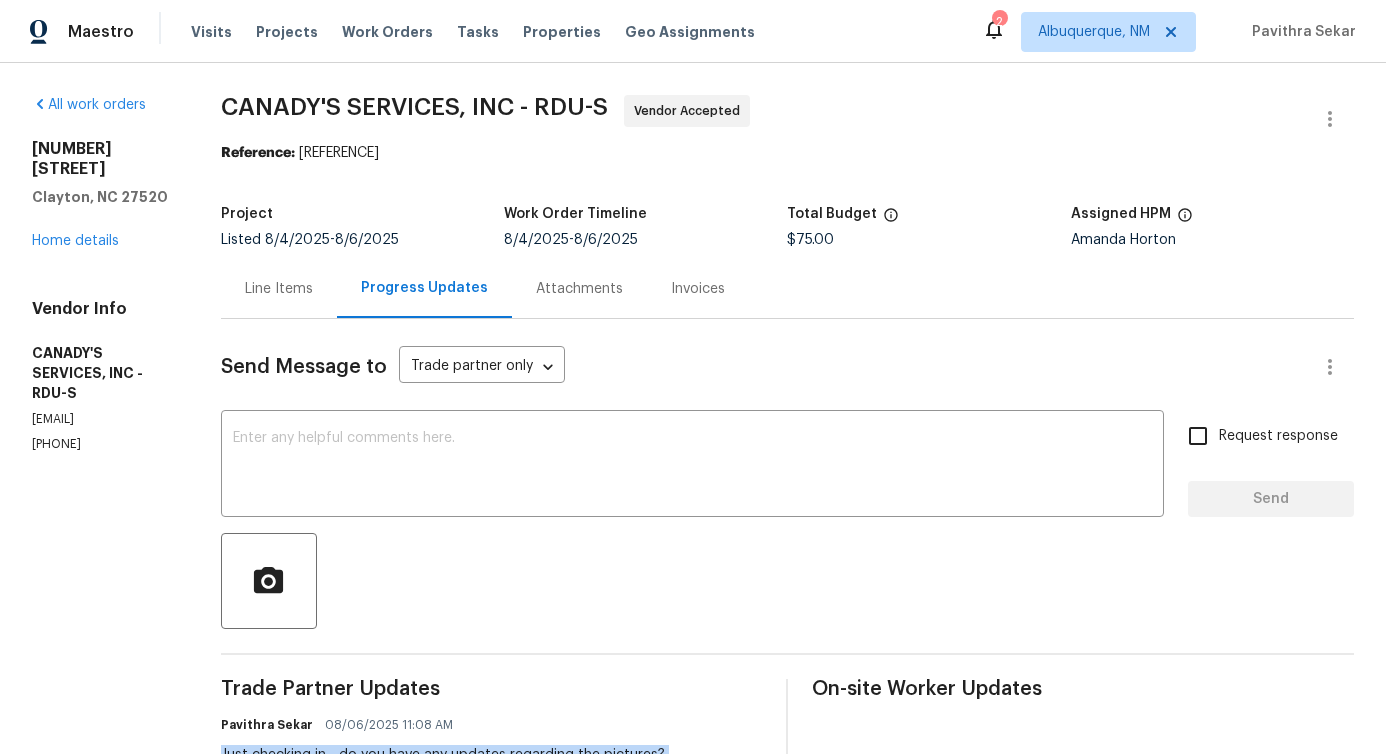click on "Line Items" at bounding box center (279, 289) 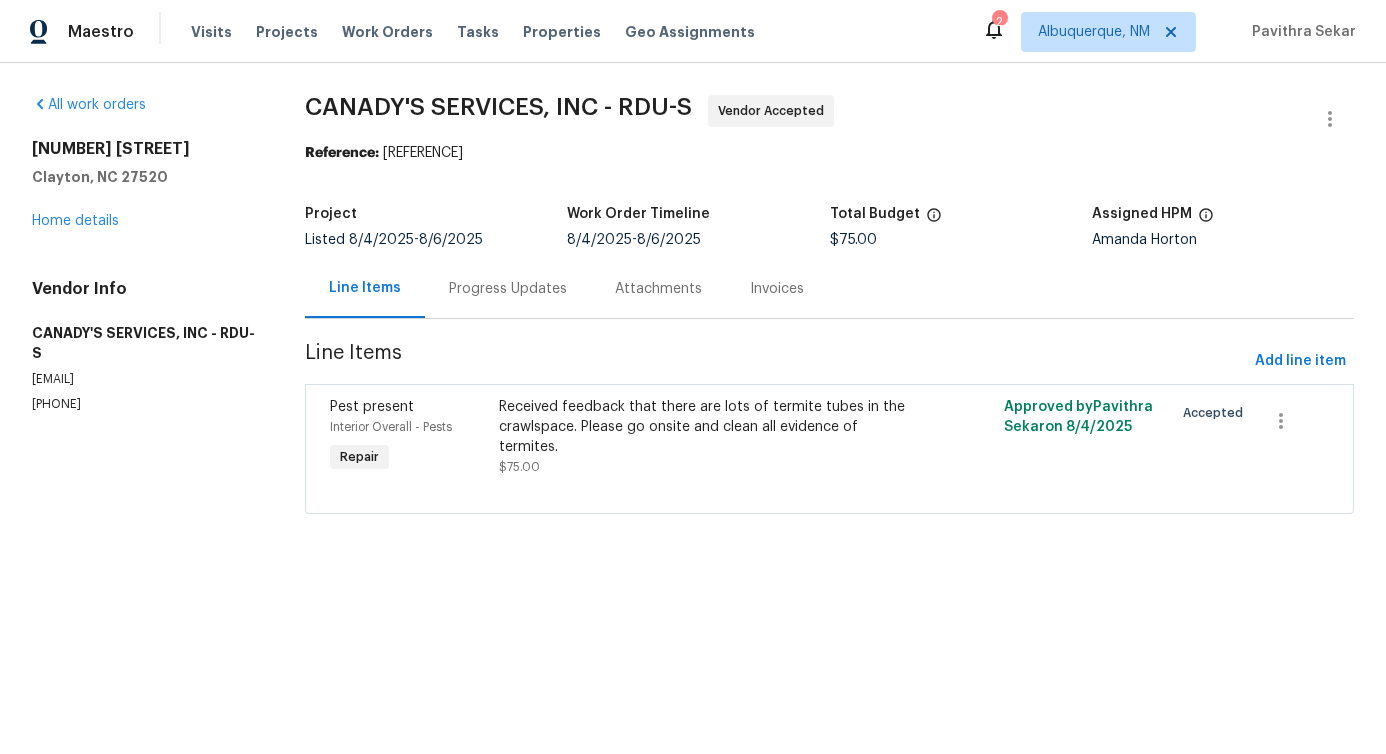 click on "Progress Updates" at bounding box center [508, 289] 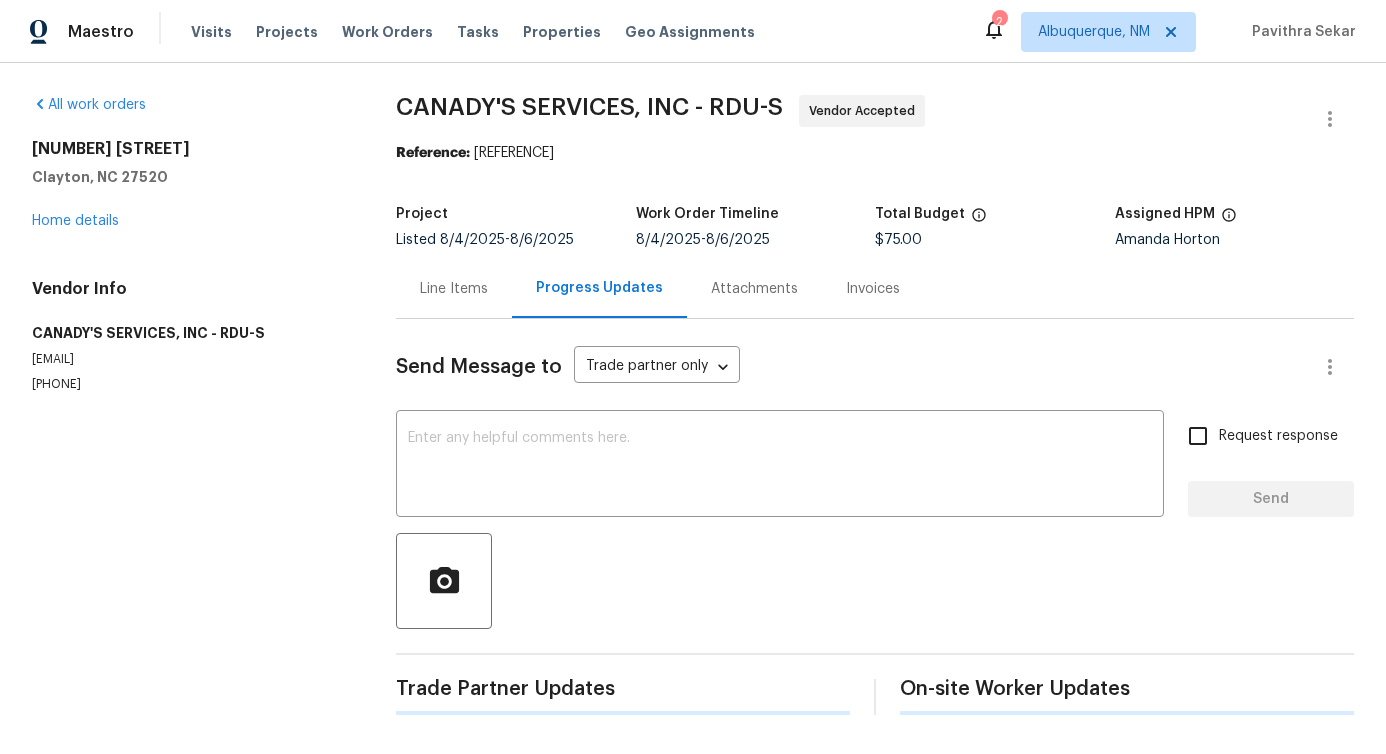 click on "Send Message to Trade partner only Trade partner only ​ x ​ Request response Send Trade Partner Updates On-site Worker Updates" at bounding box center (875, 517) 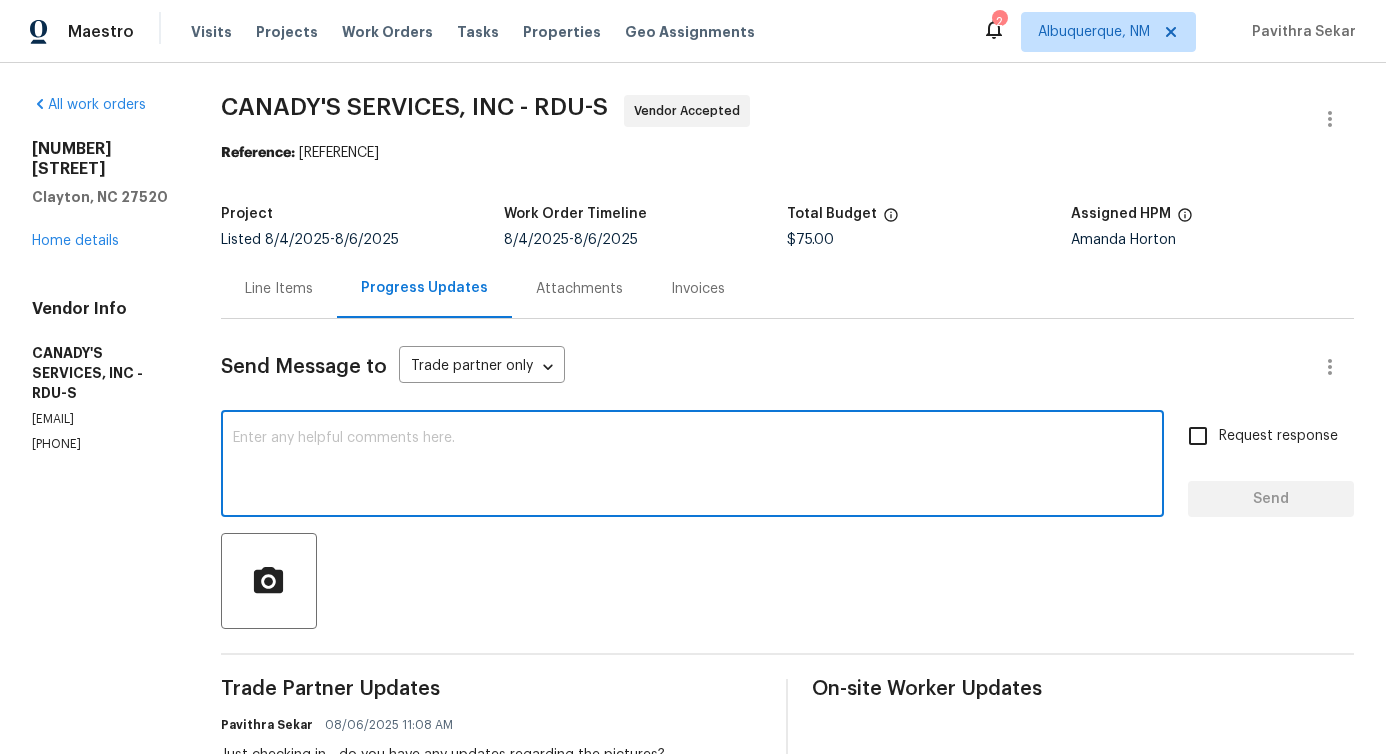 click at bounding box center (692, 466) 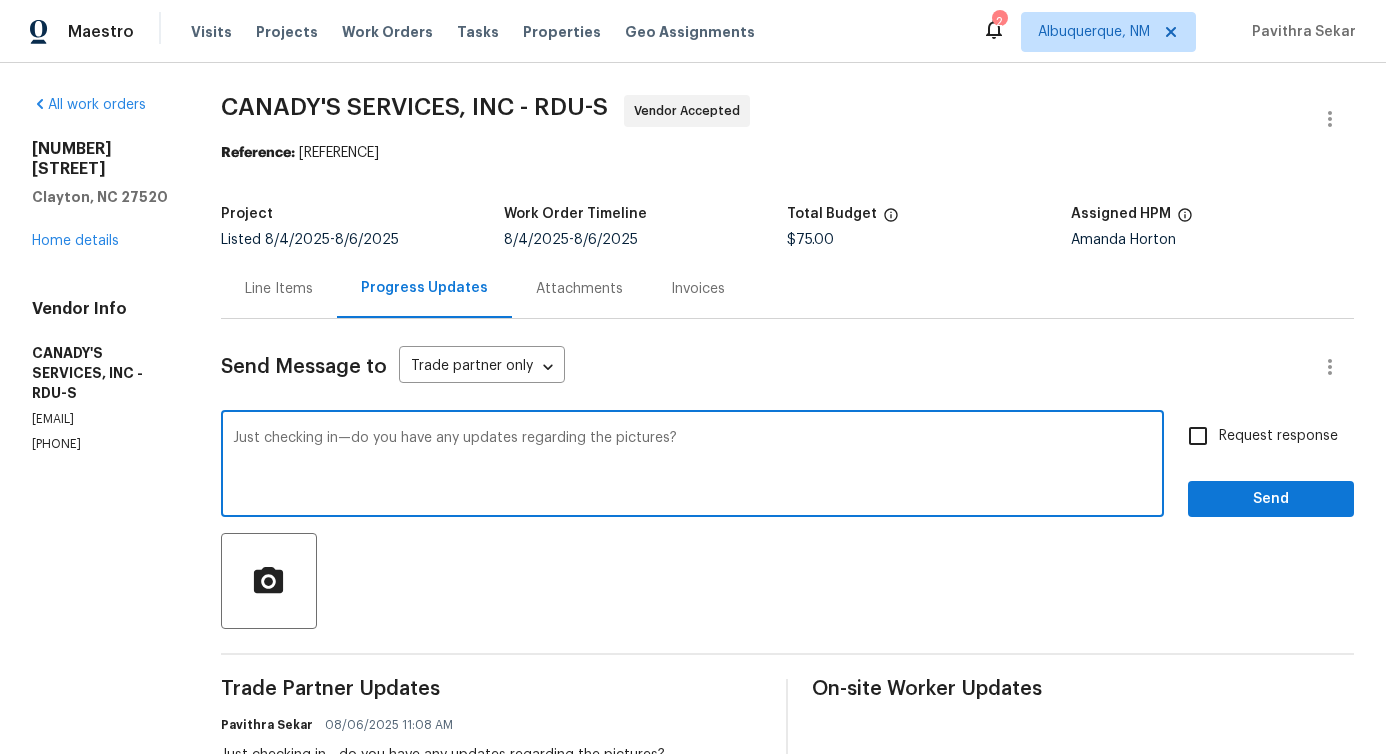 type on "Just checking in—do you have any updates regarding the pictures?" 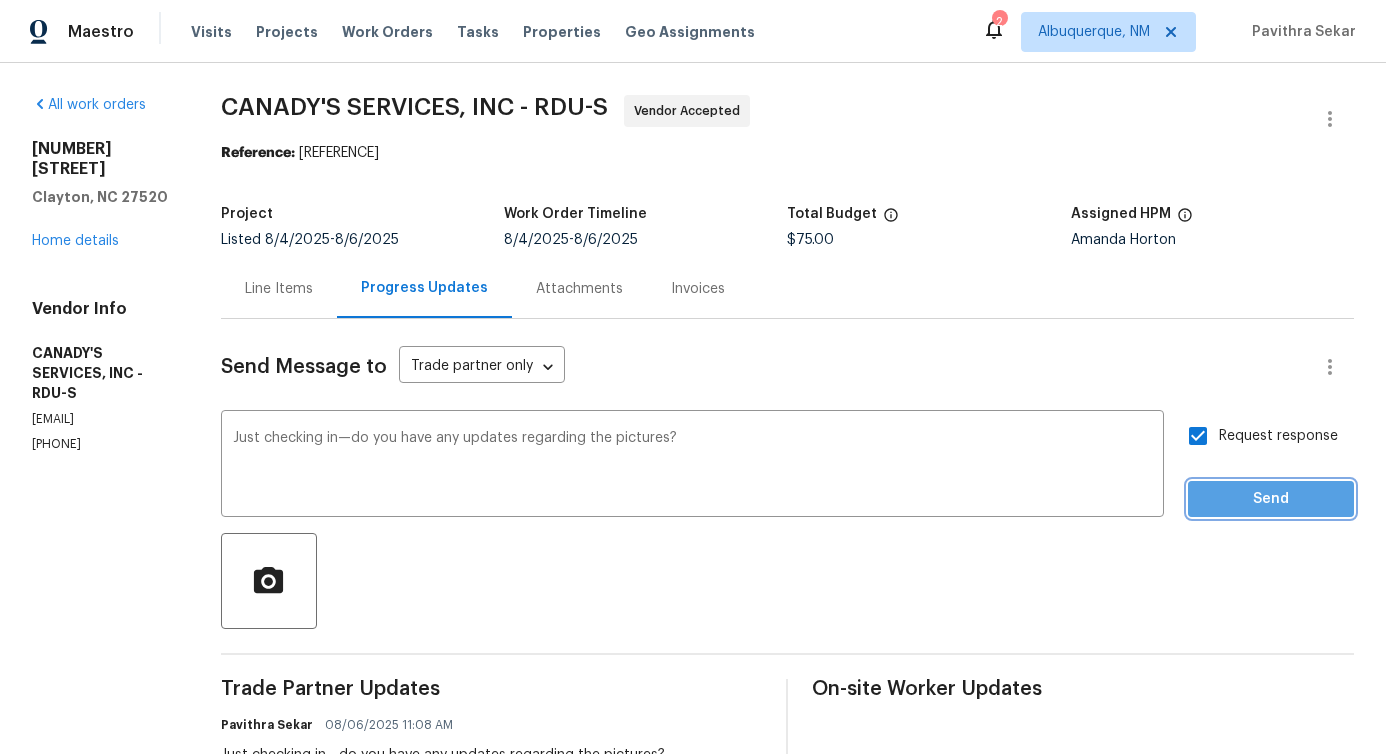 click on "Send" at bounding box center (1271, 499) 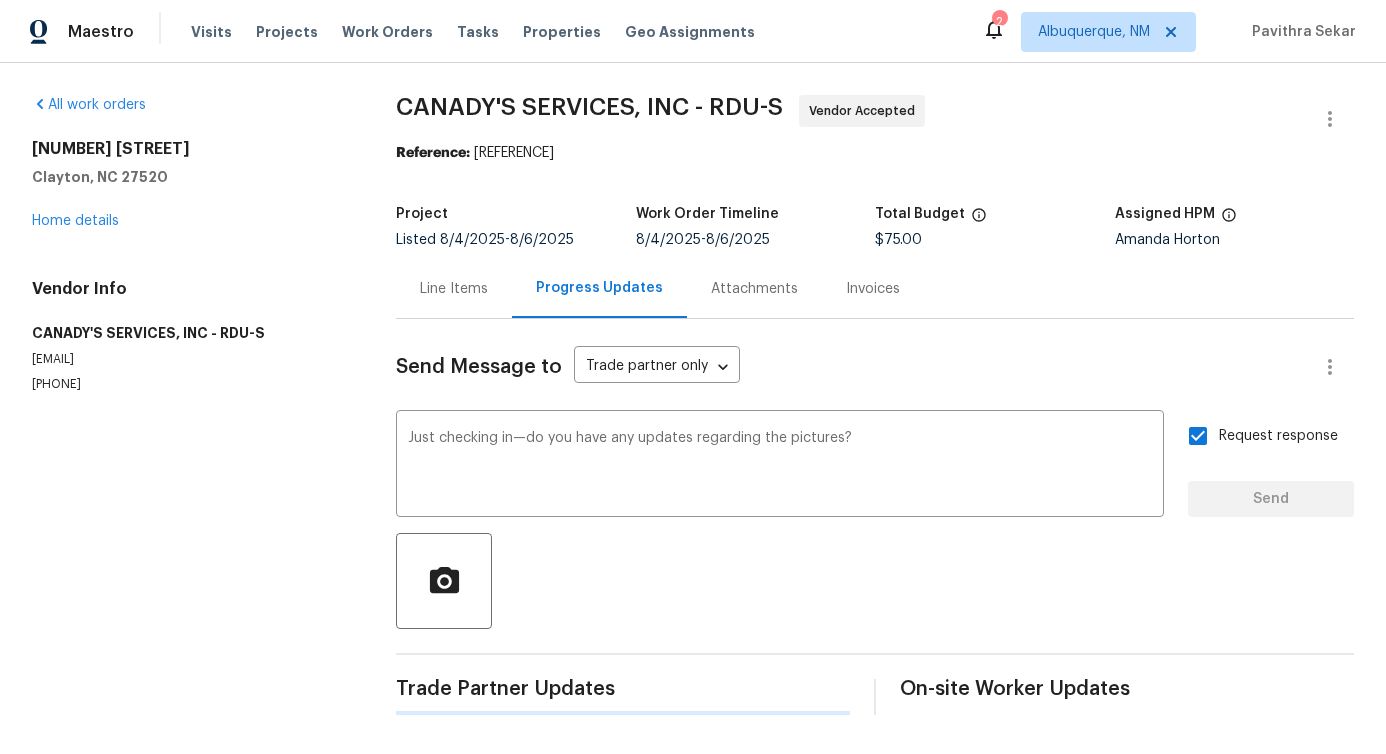 type 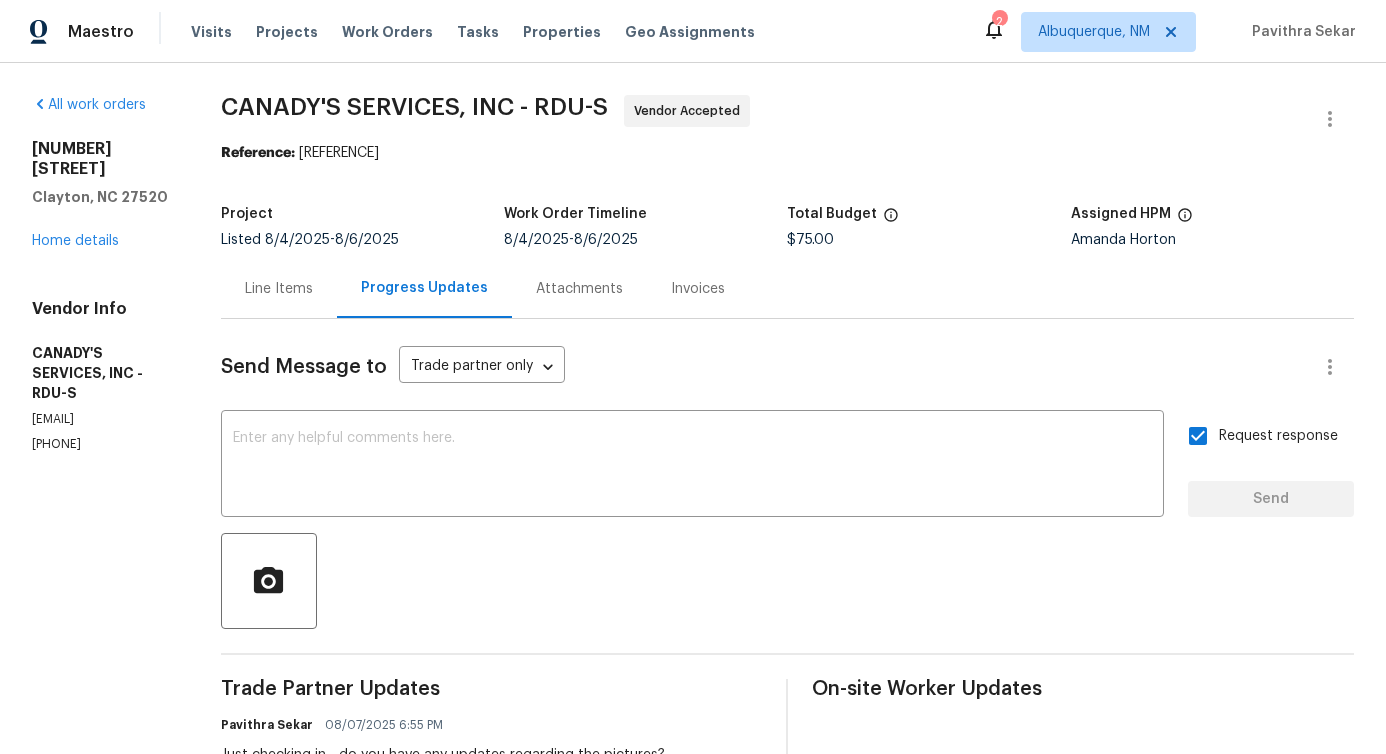 click on "13 Herndon Ct Clayton, NC 27520 Home details" at bounding box center (102, 195) 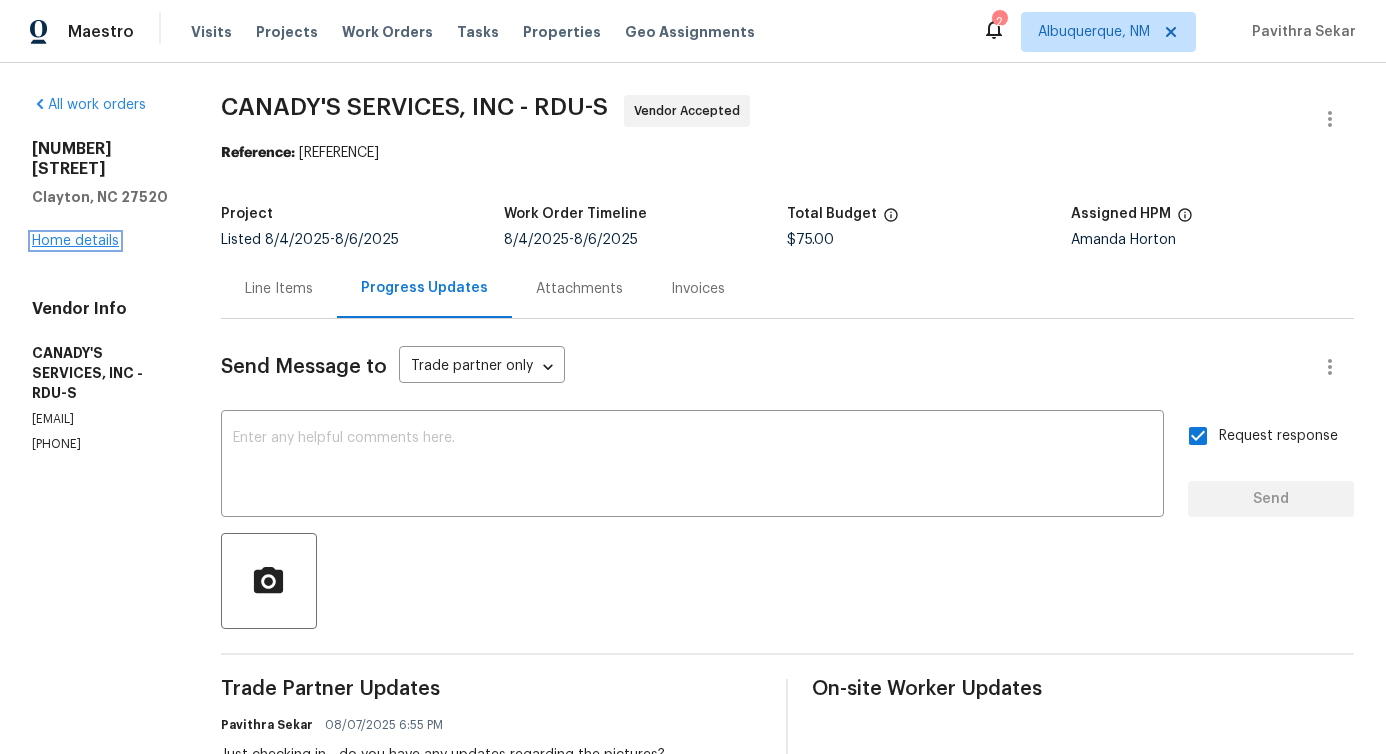 click on "Home details" at bounding box center [75, 241] 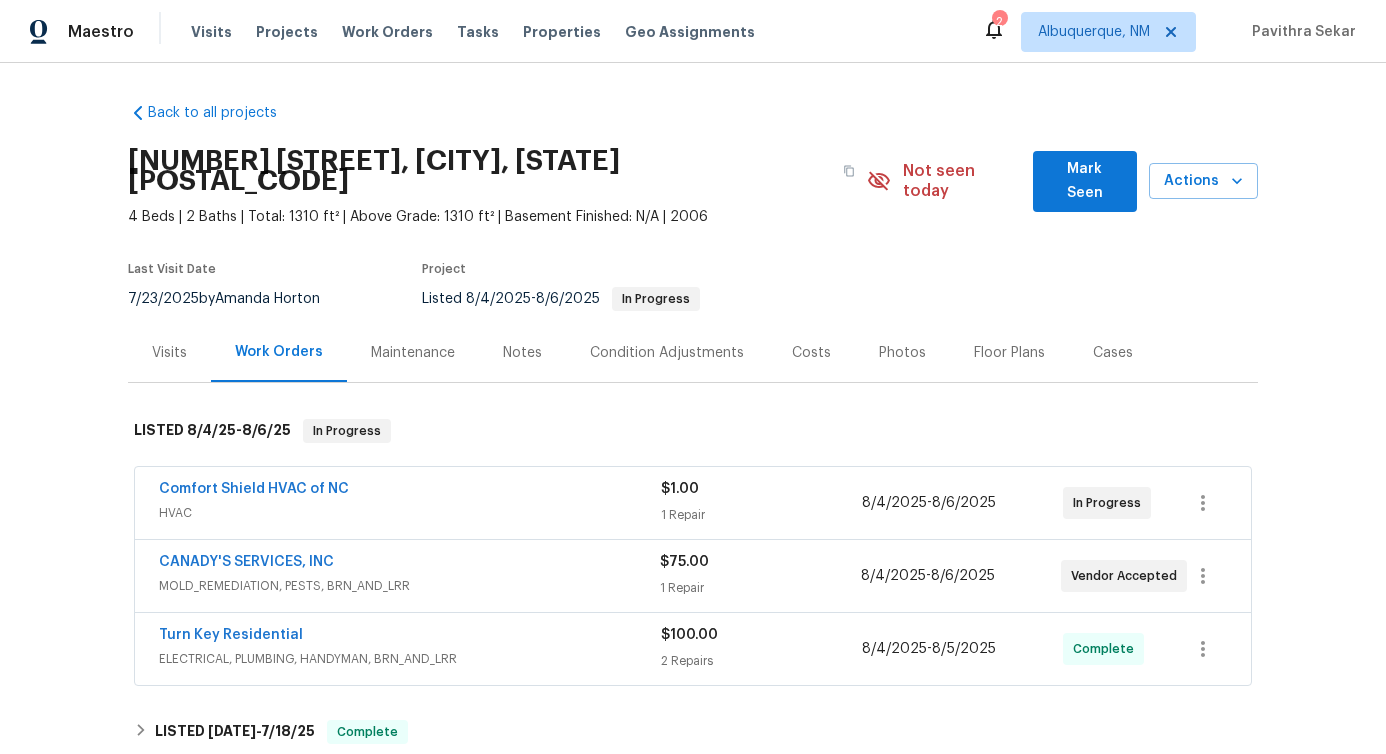 click on "Comfort Shield HVAC of NC" at bounding box center (254, 489) 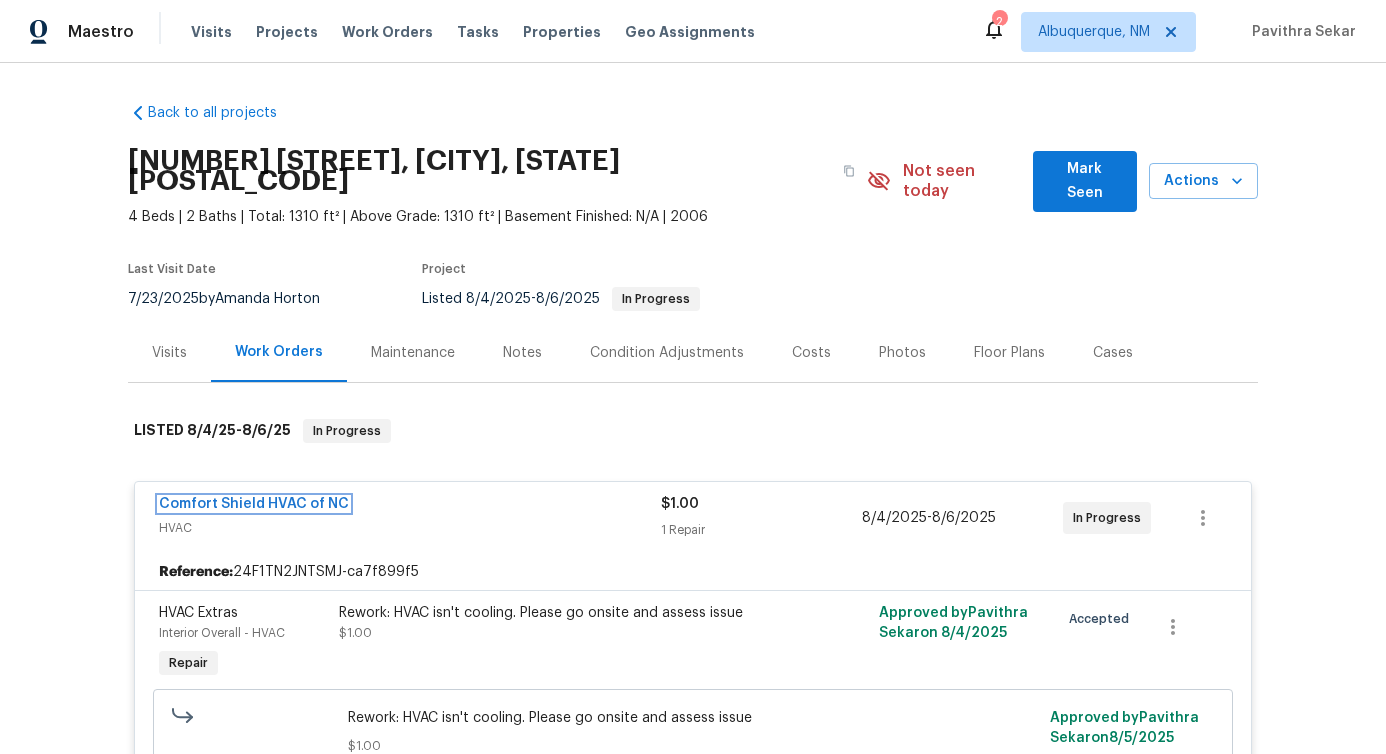 click on "Comfort Shield HVAC of NC" at bounding box center [254, 504] 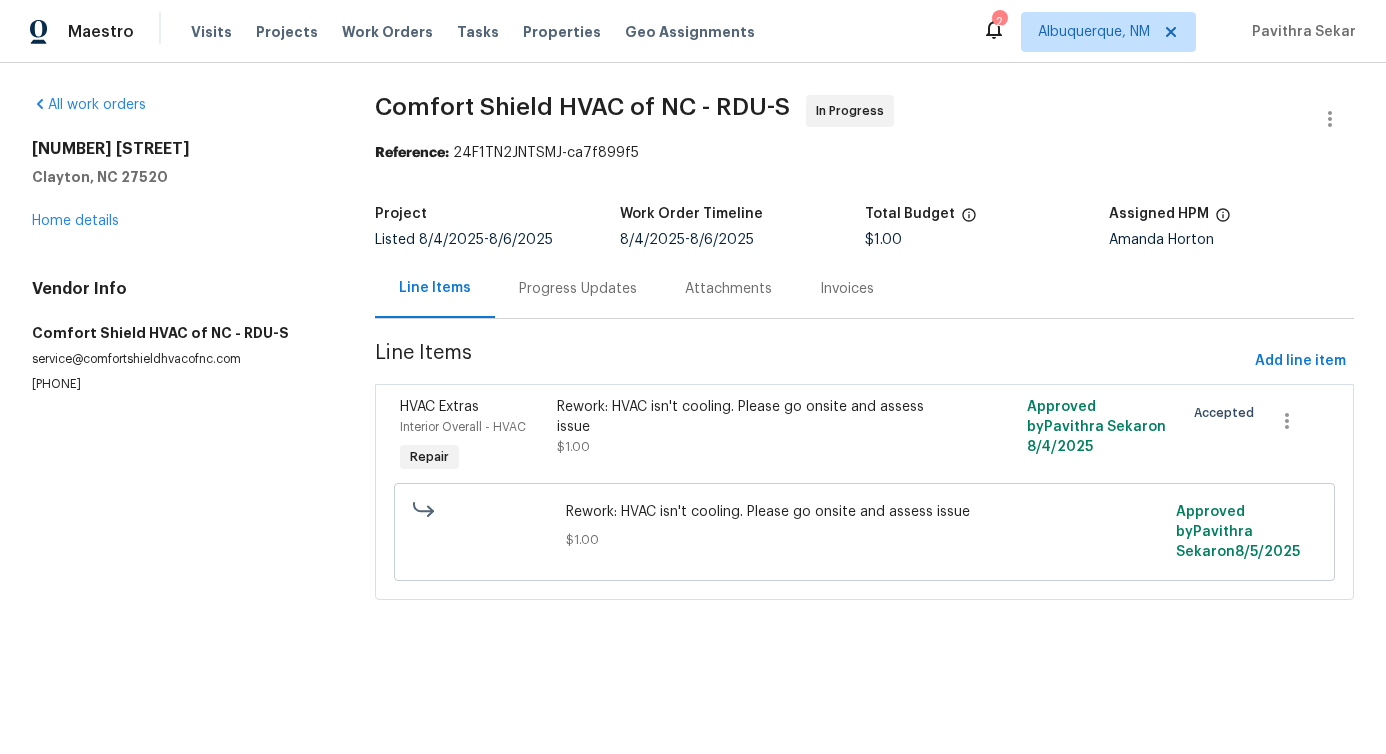 click on "Progress Updates" at bounding box center [578, 289] 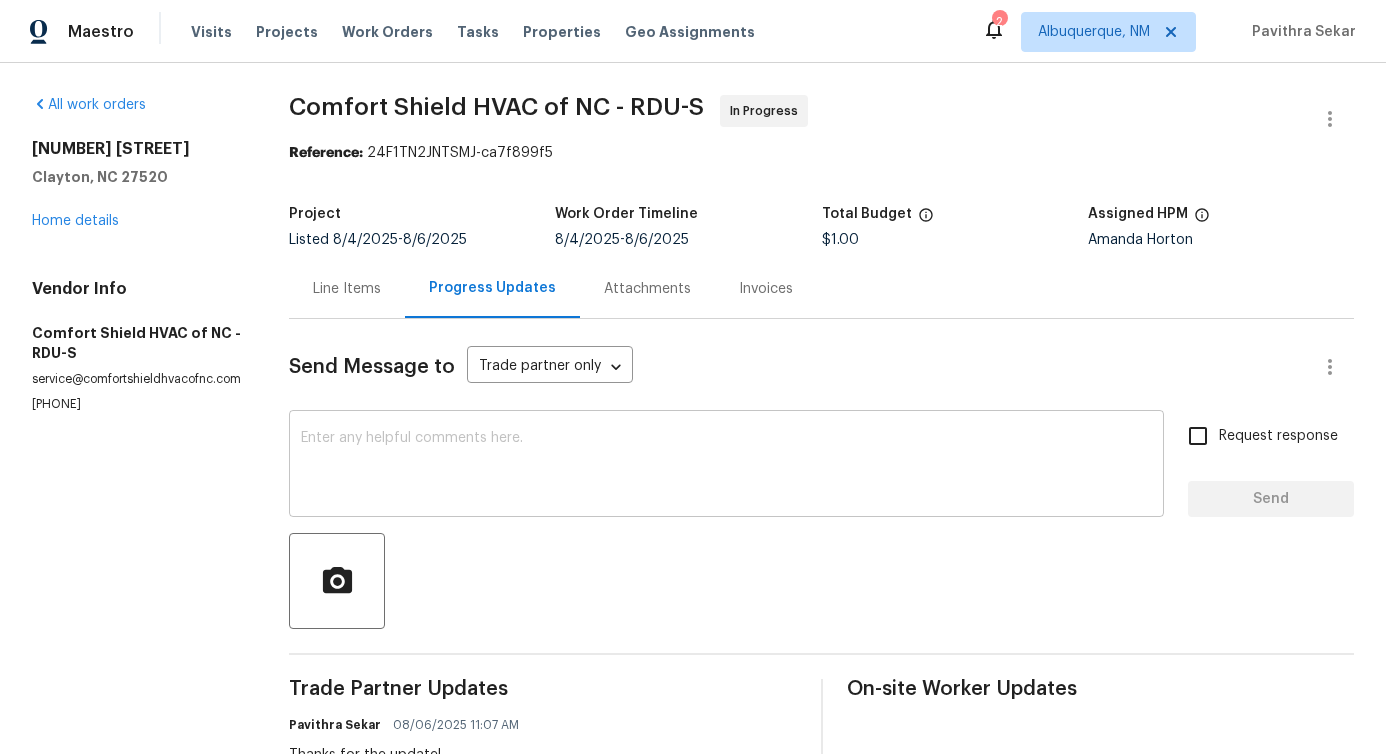 click at bounding box center [726, 466] 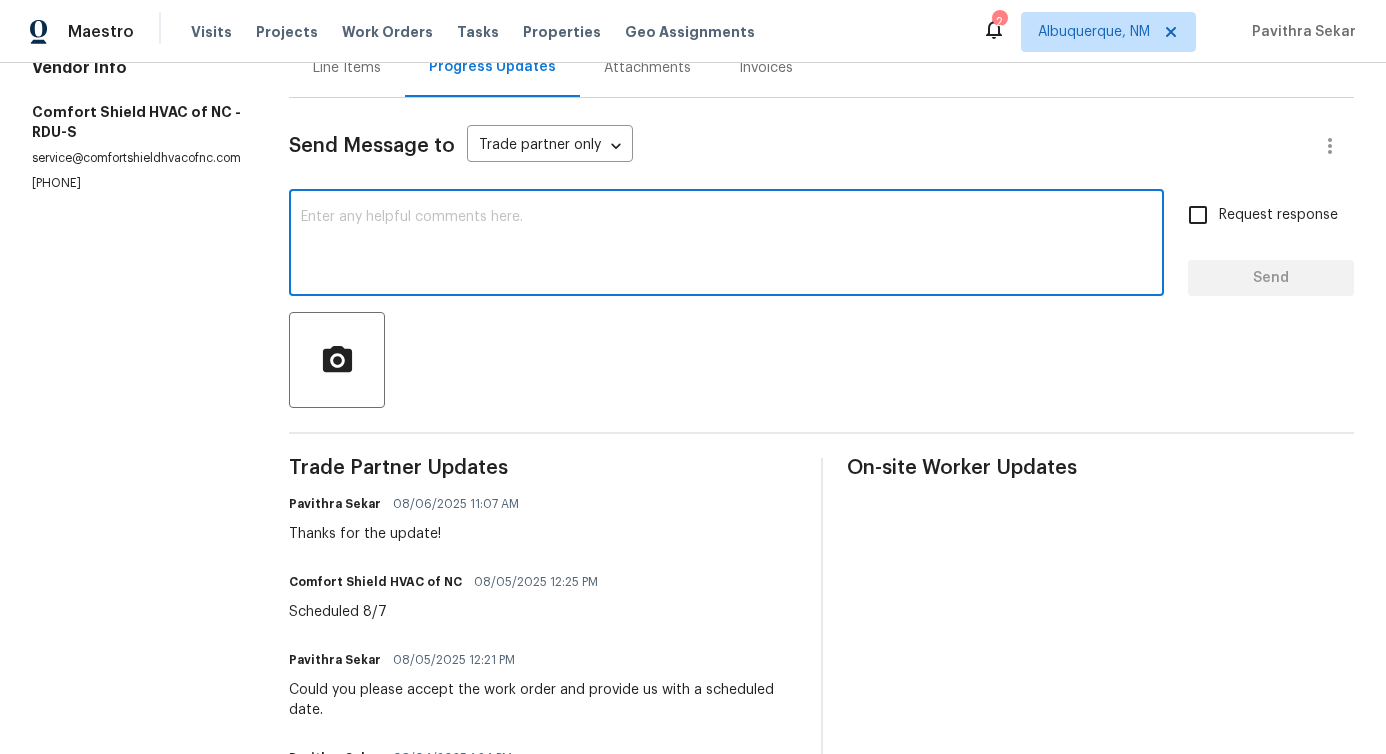 scroll, scrollTop: 201, scrollLeft: 0, axis: vertical 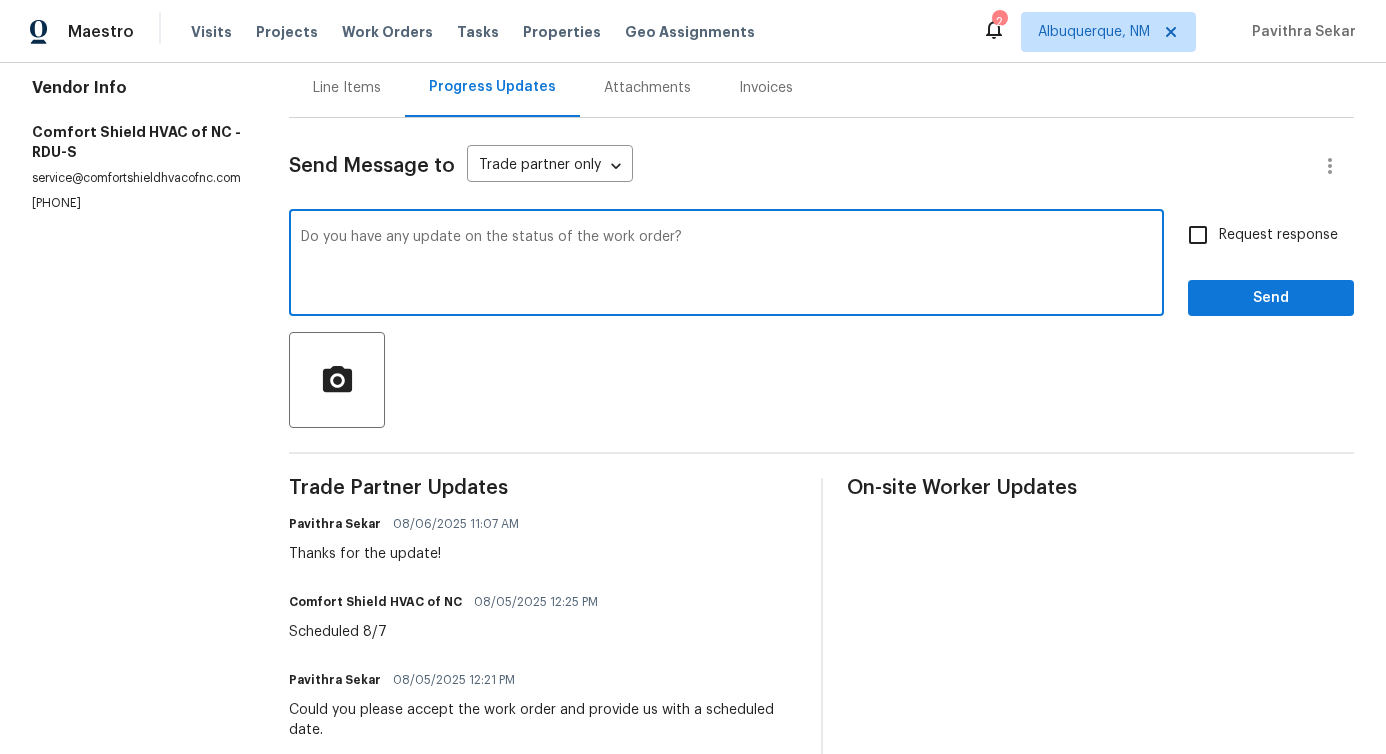 type on "Do you have any update on the status of the work order?" 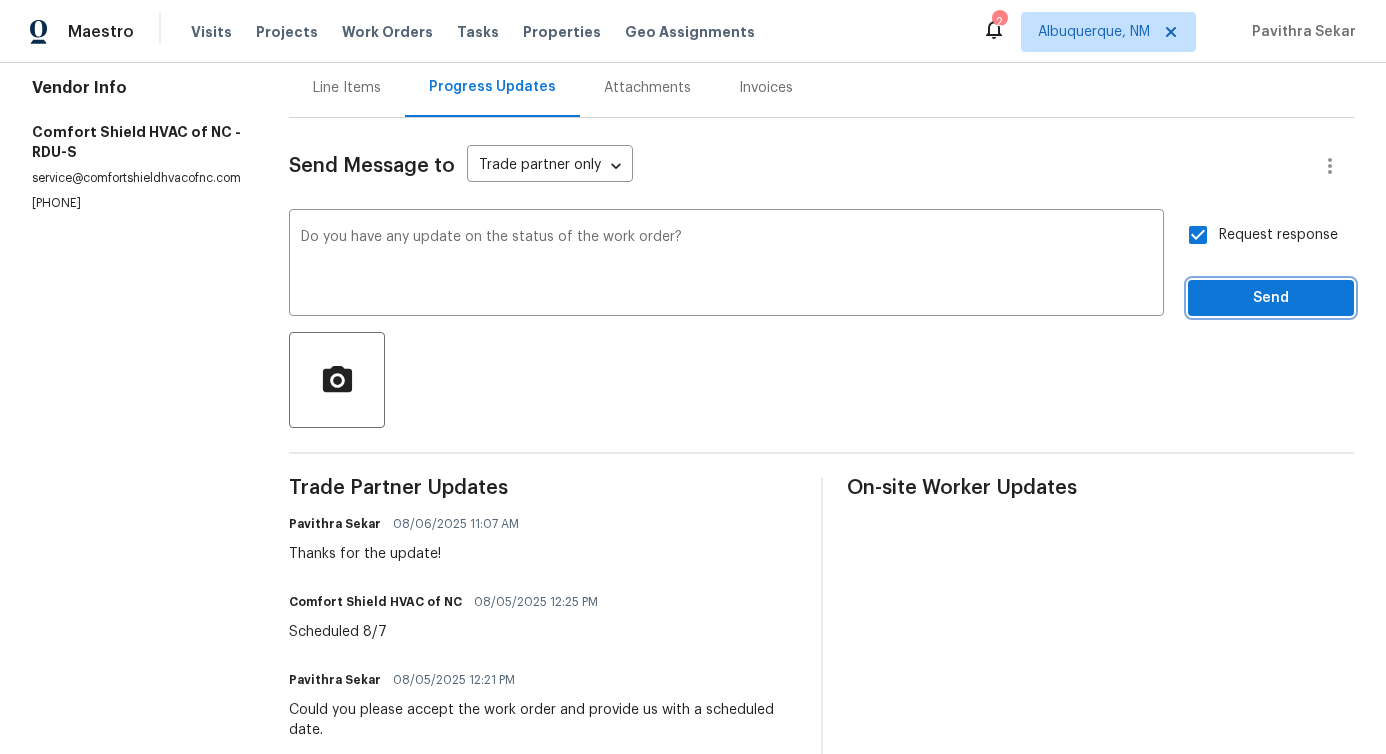 click on "Send" at bounding box center (1271, 298) 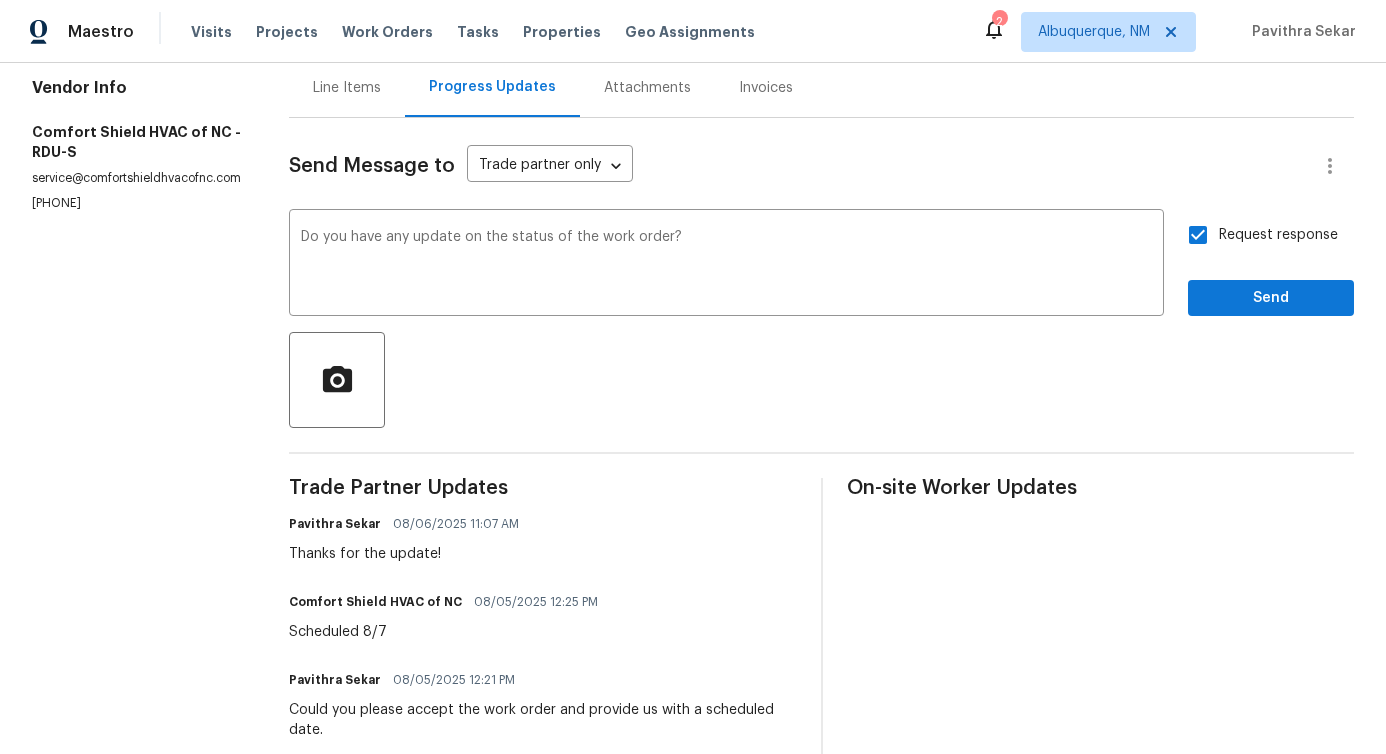 scroll, scrollTop: 0, scrollLeft: 0, axis: both 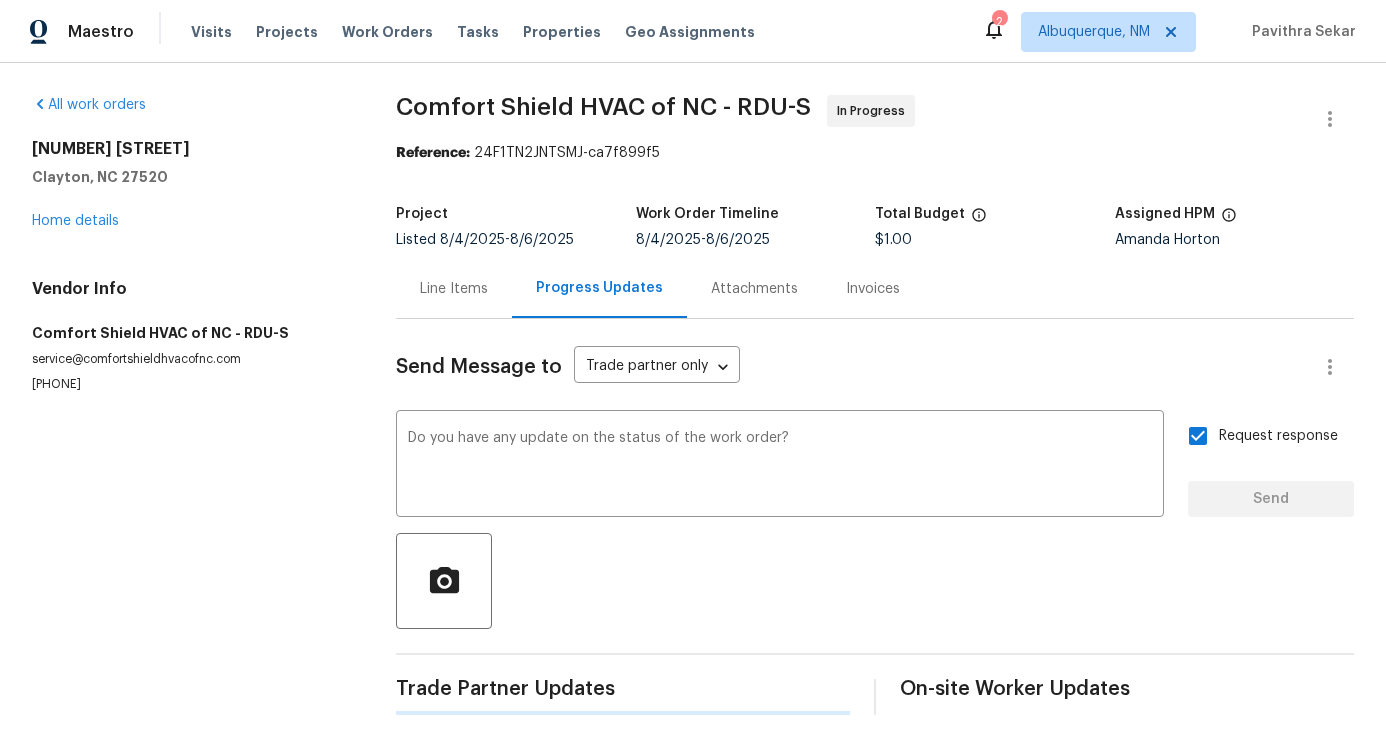 type 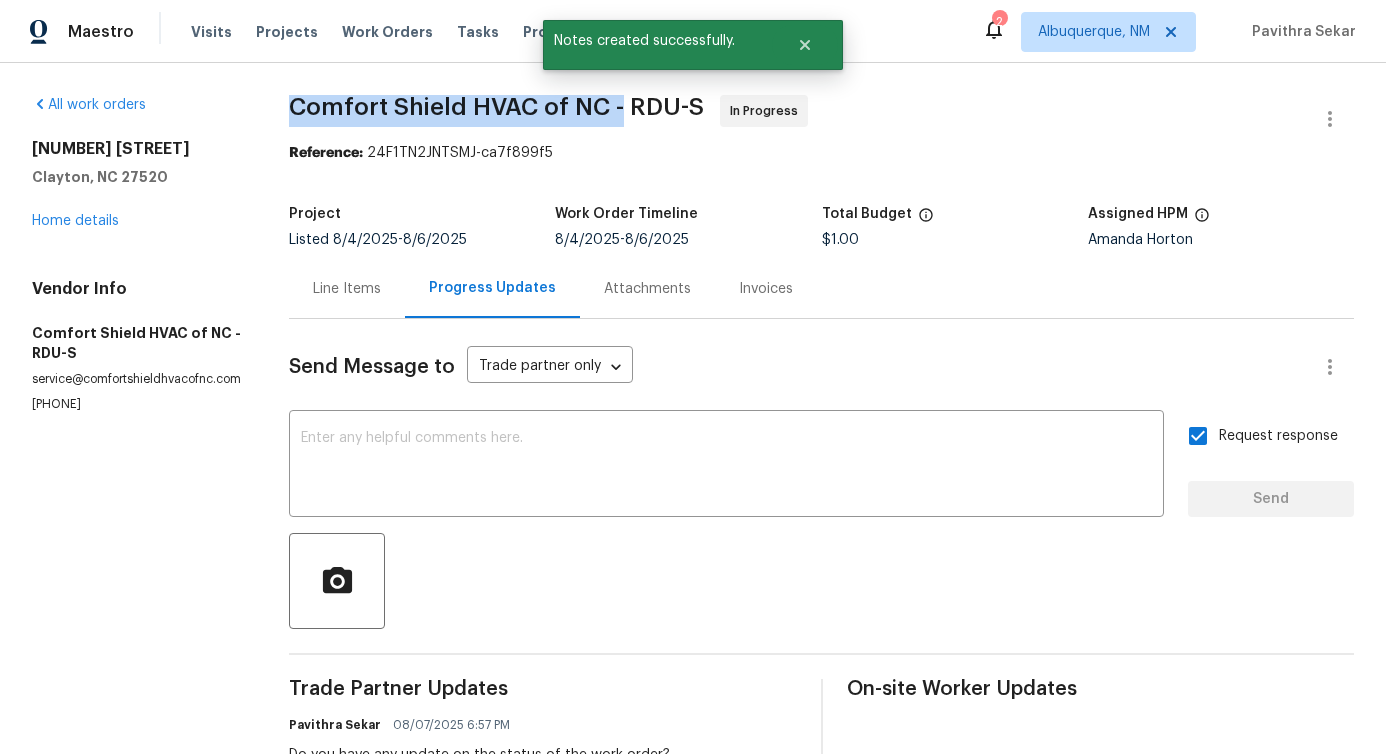 drag, startPoint x: 292, startPoint y: 105, endPoint x: 621, endPoint y: 111, distance: 329.05472 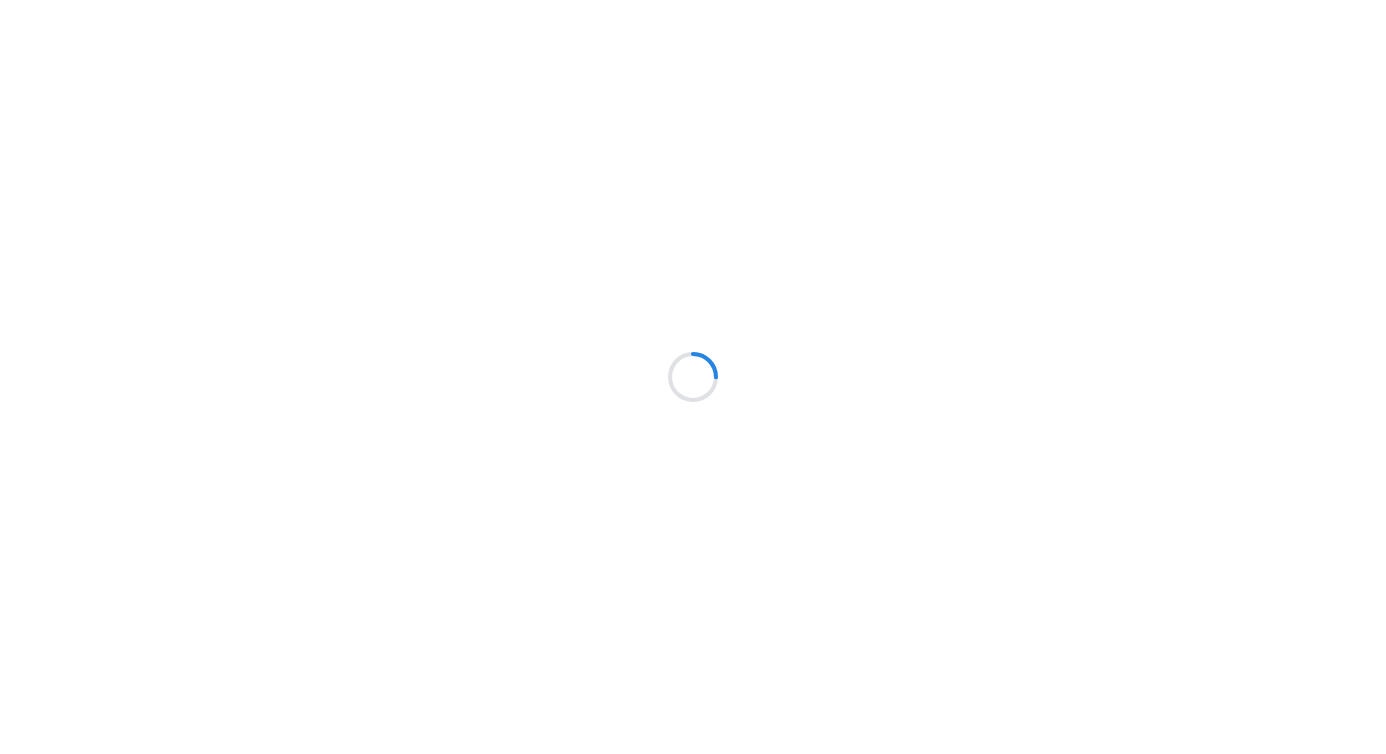 scroll, scrollTop: 0, scrollLeft: 0, axis: both 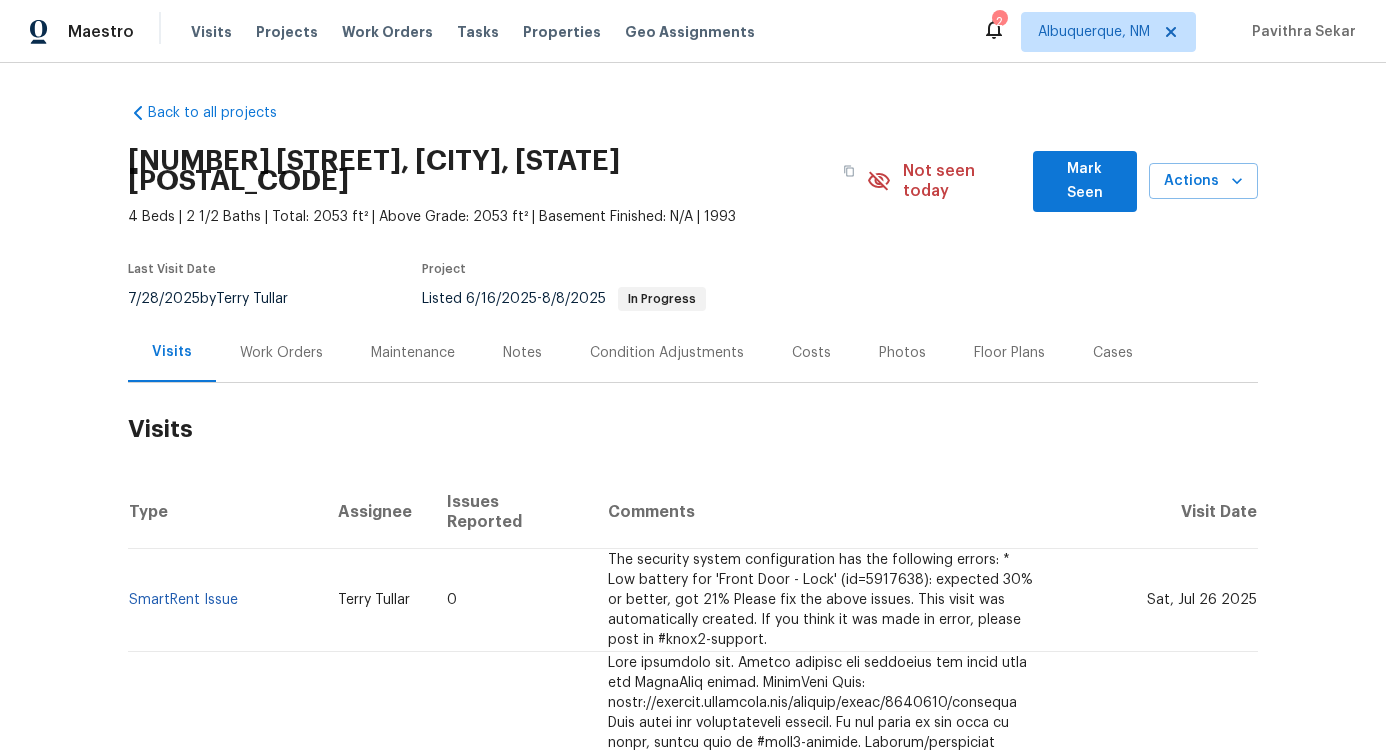 click on "Work Orders" at bounding box center (281, 352) 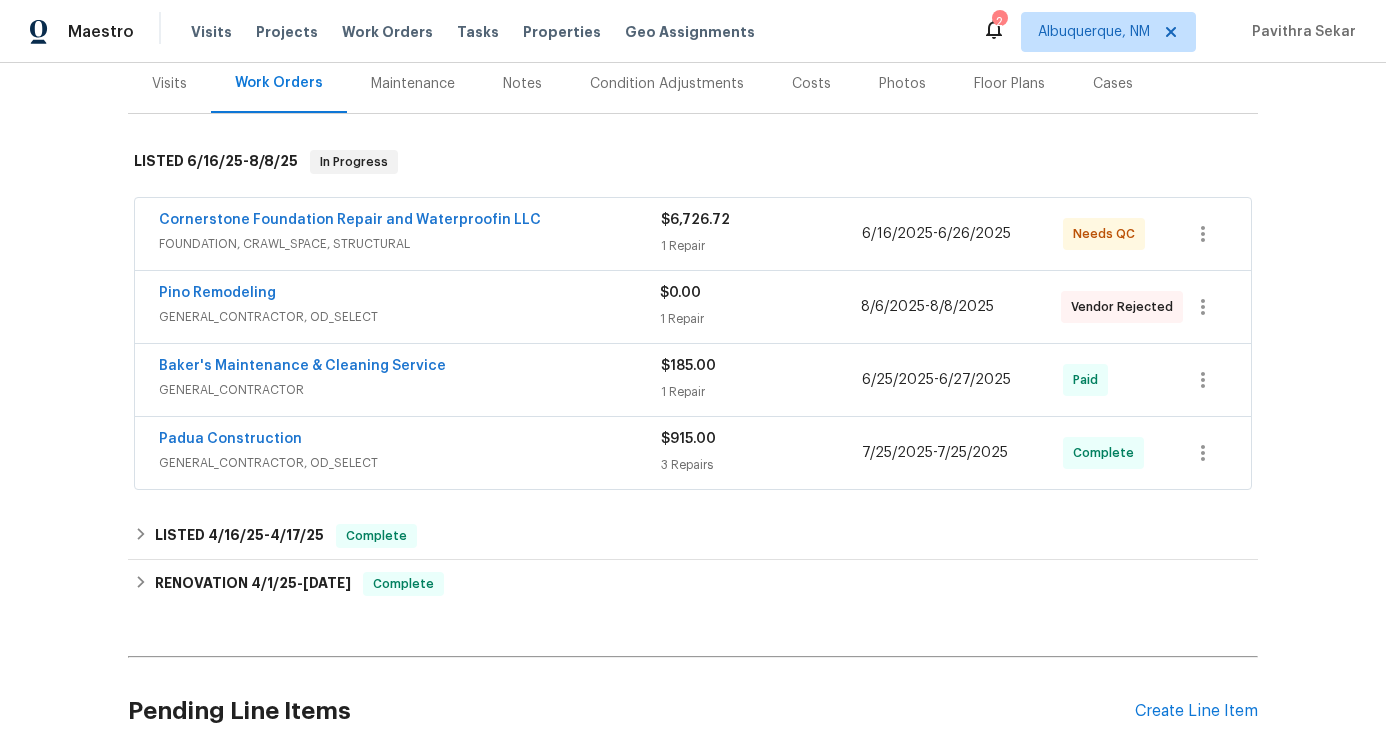 scroll, scrollTop: 267, scrollLeft: 0, axis: vertical 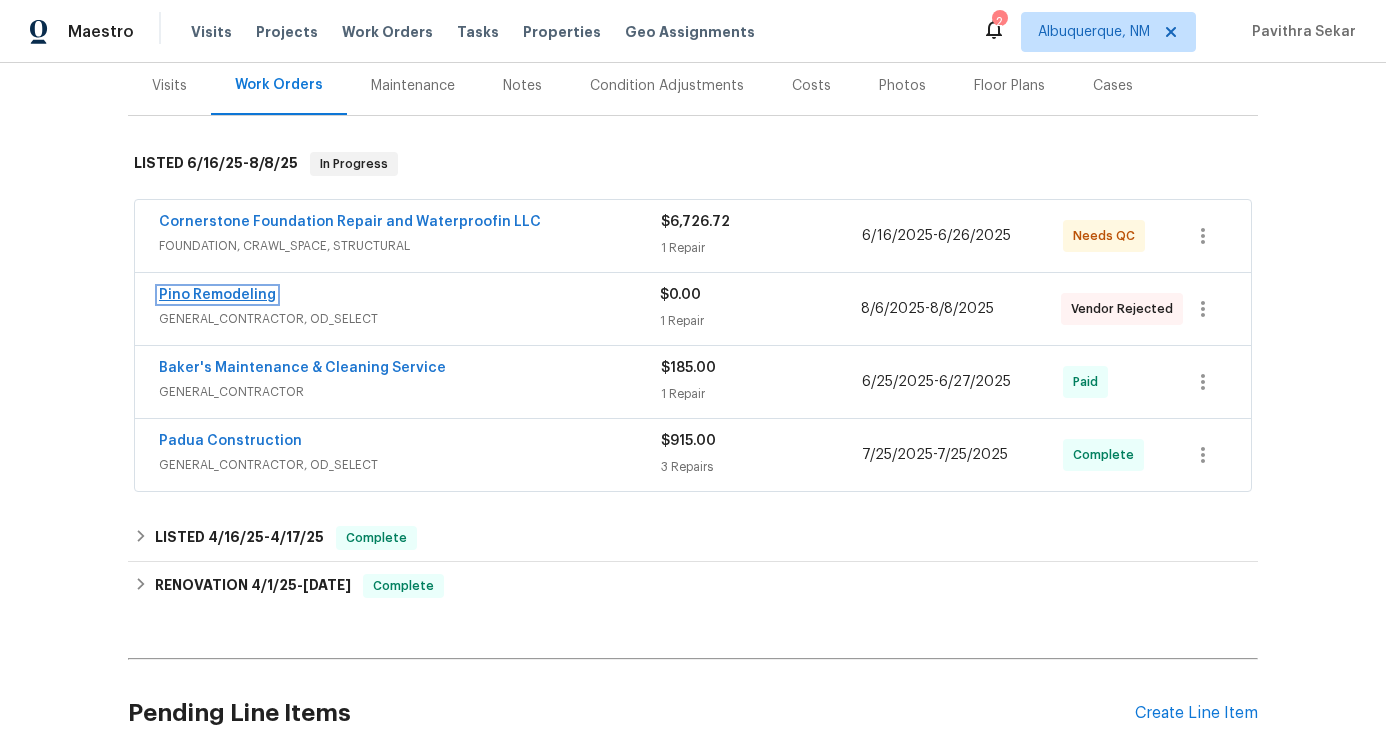 click on "Pino Remodeling" at bounding box center [217, 295] 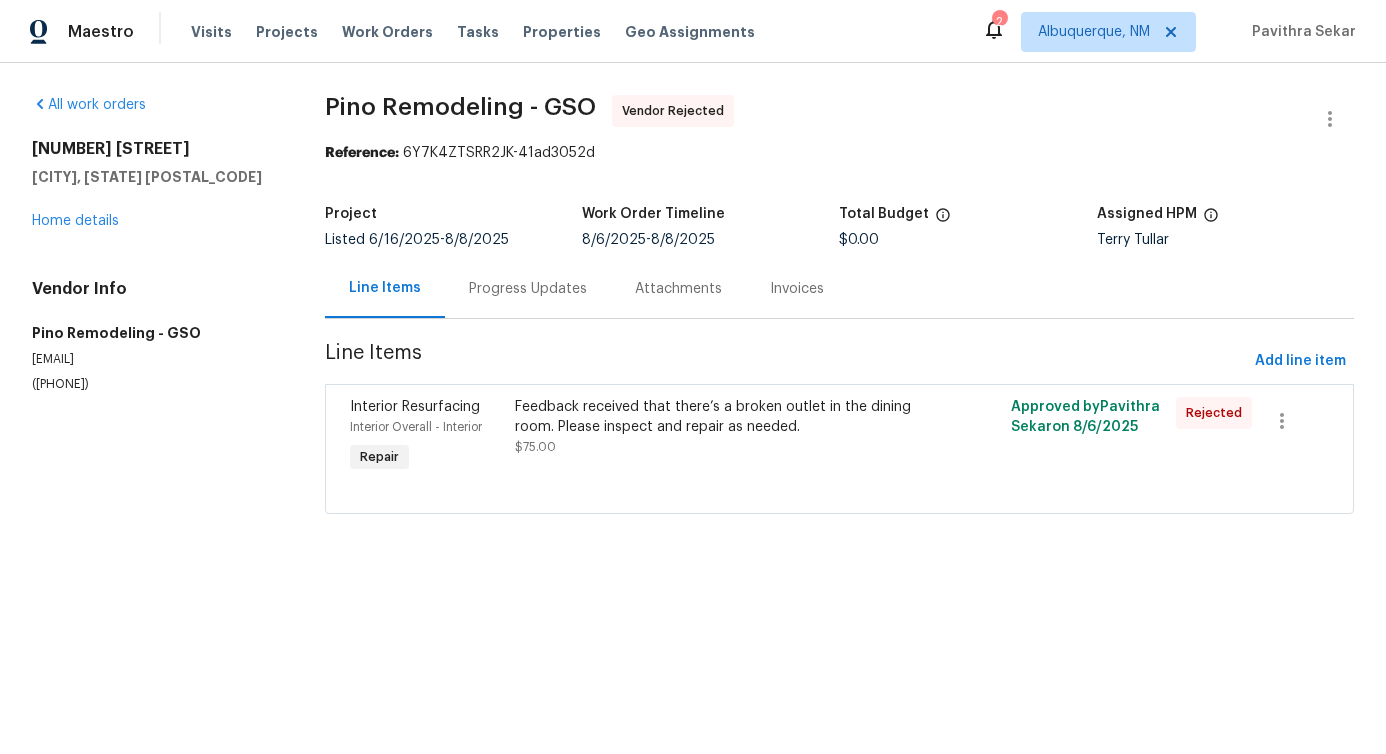 click on "Progress Updates" at bounding box center (528, 289) 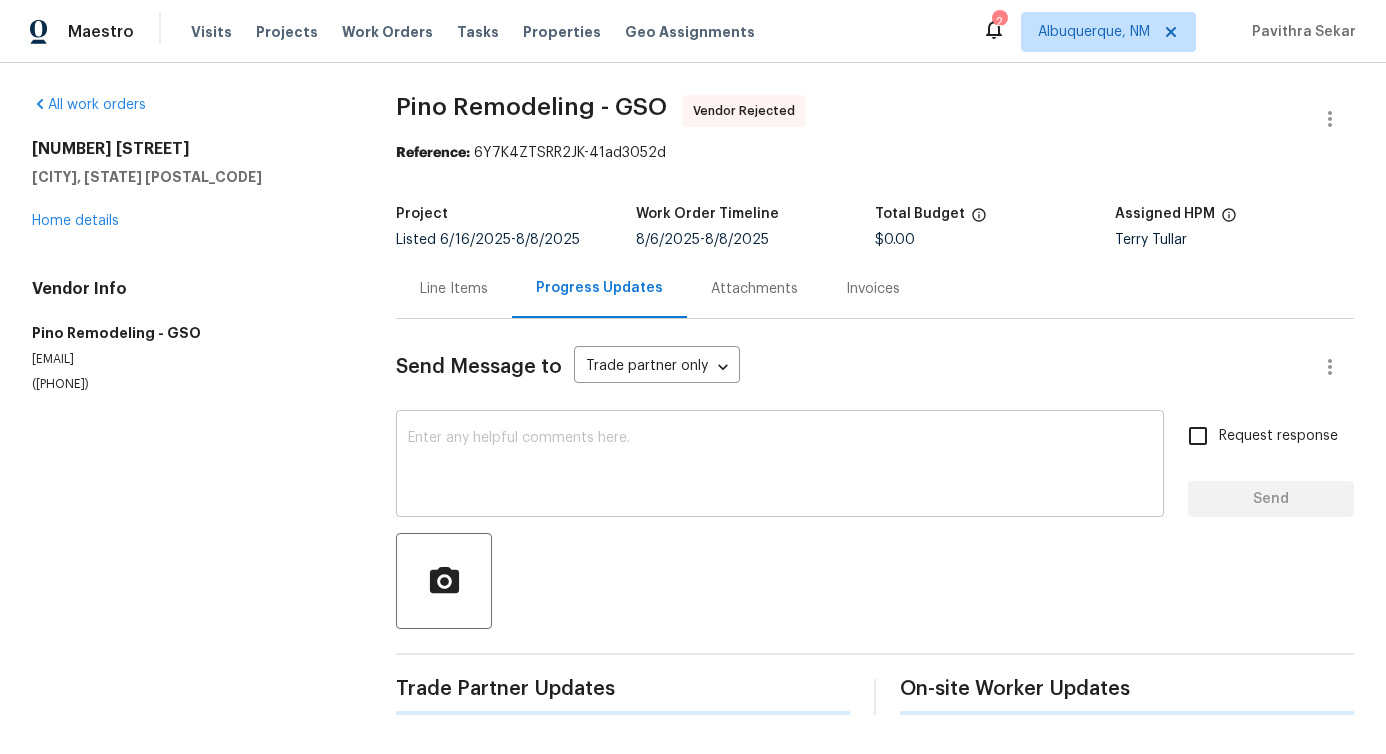 click at bounding box center (780, 466) 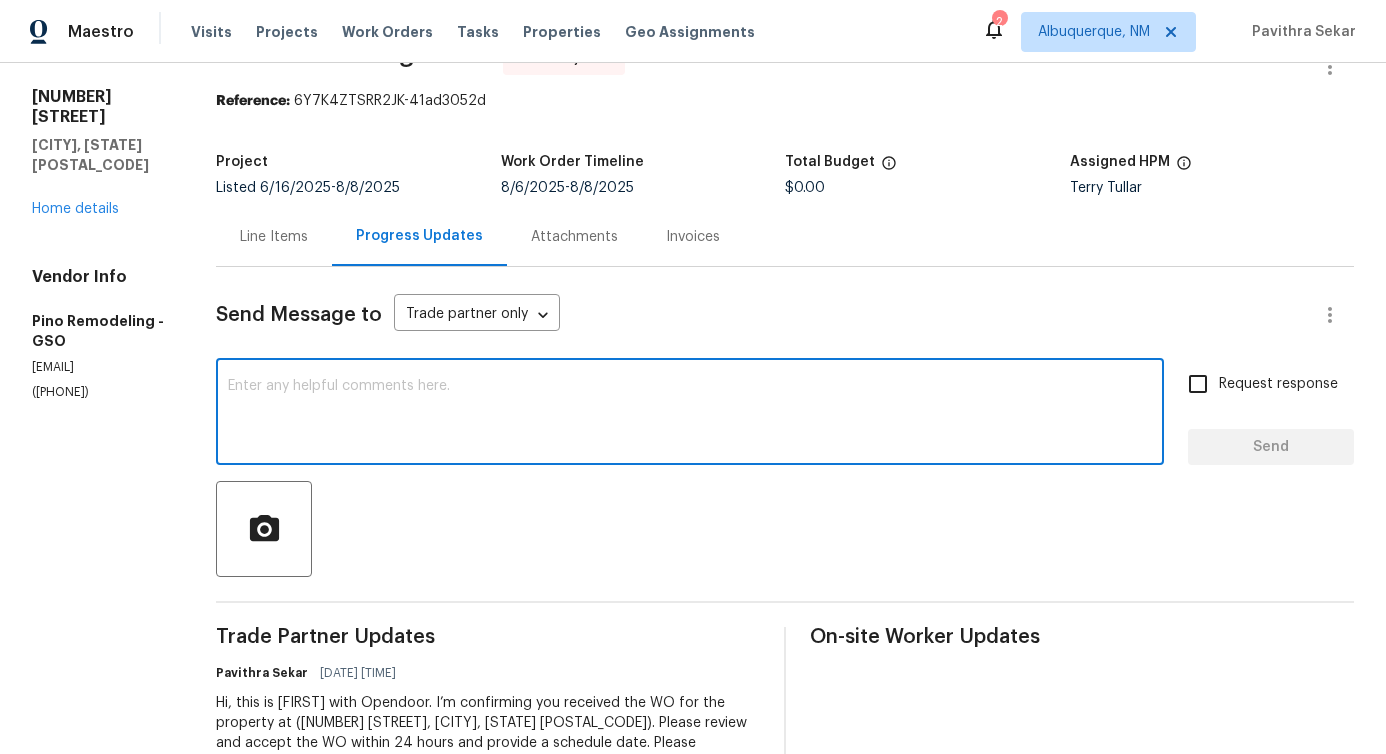 scroll, scrollTop: 0, scrollLeft: 0, axis: both 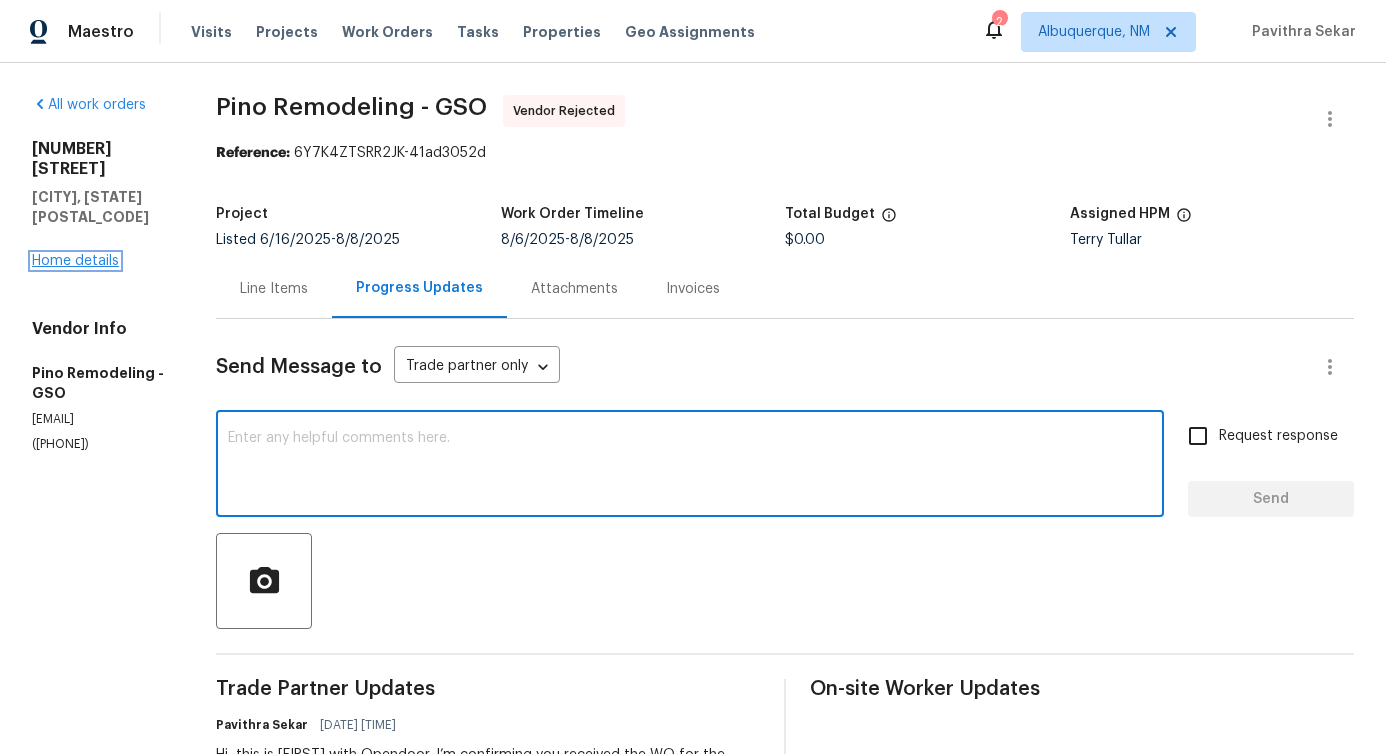 click on "Home details" at bounding box center [75, 261] 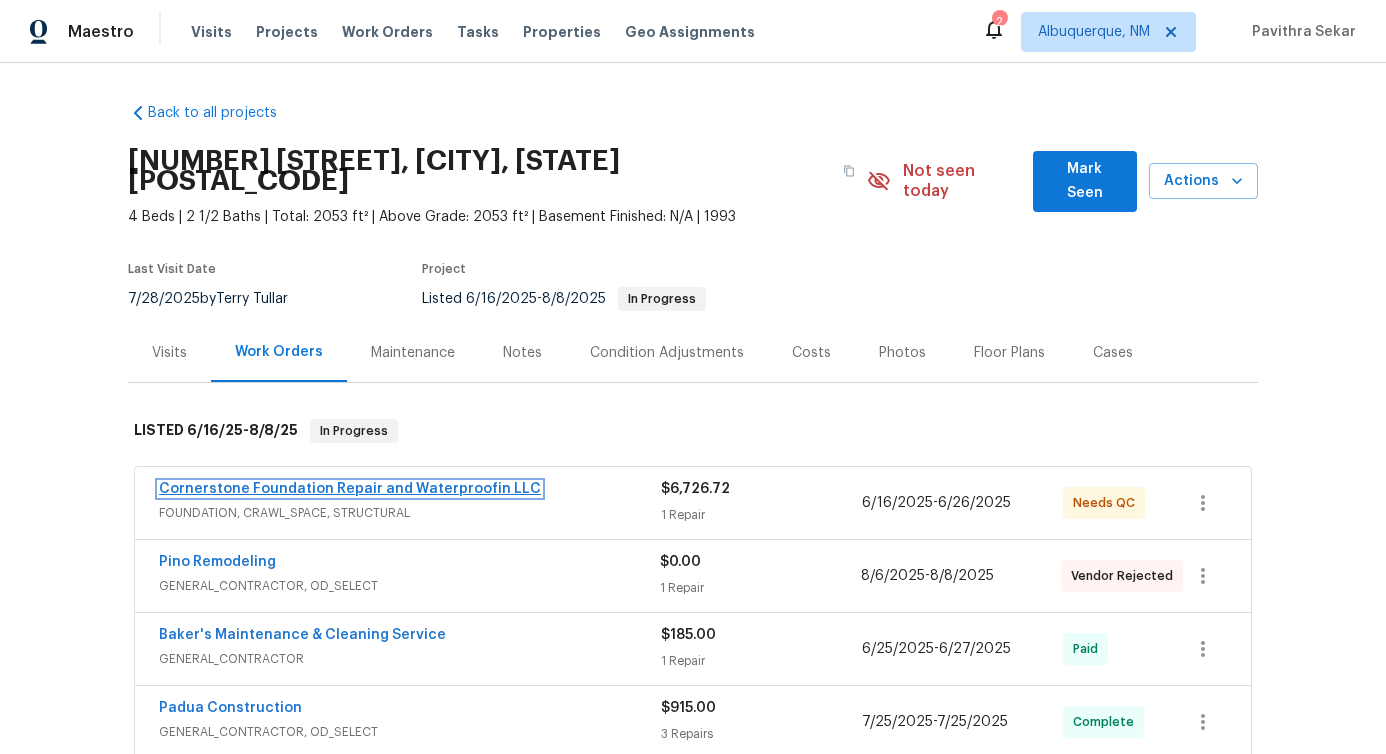 click on "Cornerstone Foundation Repair and Waterproofin LLC" at bounding box center [350, 489] 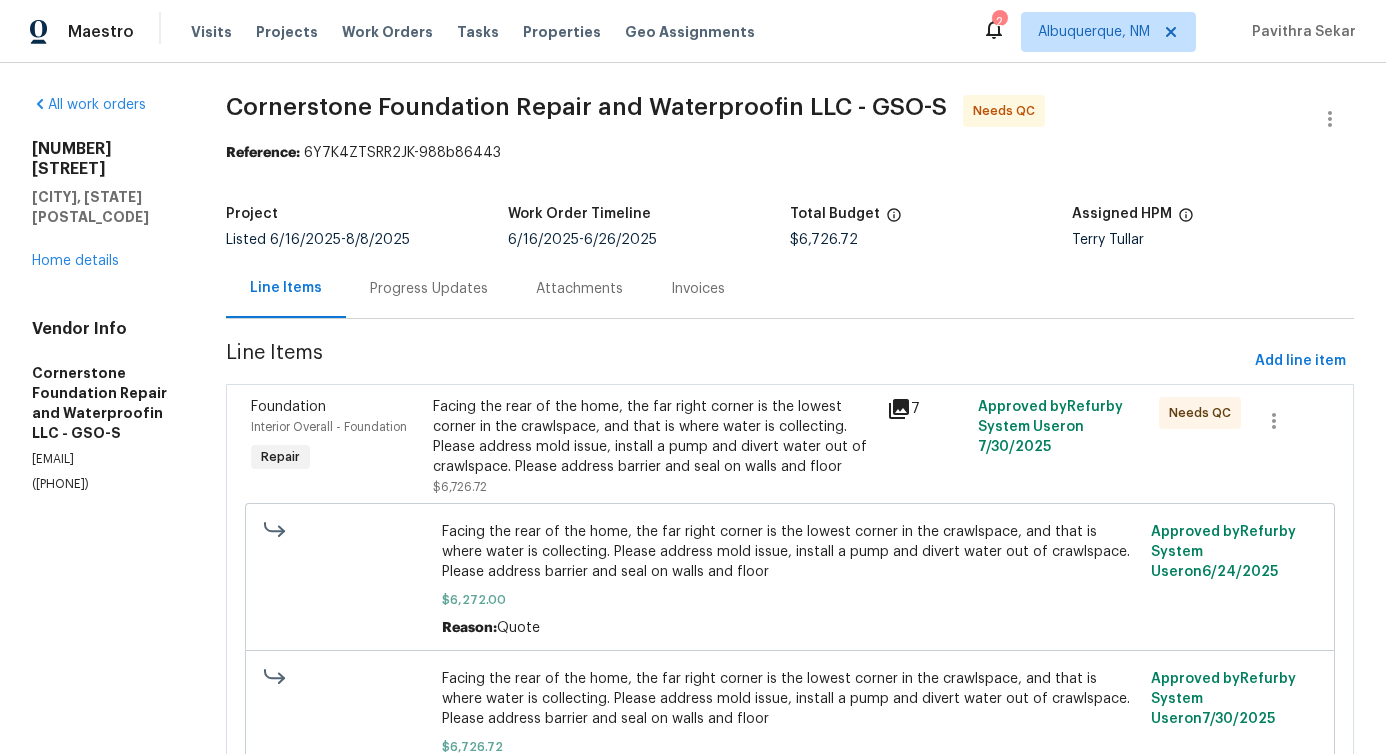 click on "Progress Updates" at bounding box center [429, 289] 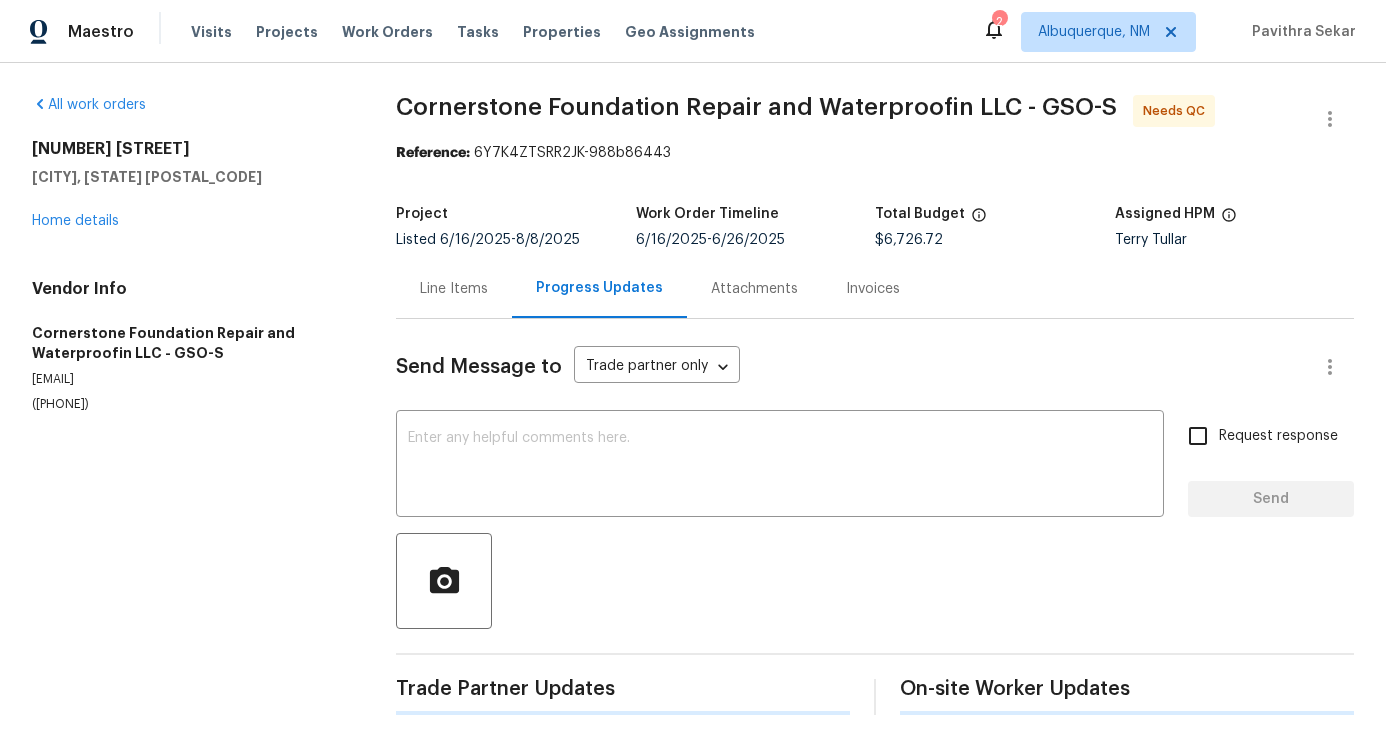 click on "Send Message to Trade partner only Trade partner only ​ x ​ Request response Send Trade Partner Updates On-site Worker Updates" at bounding box center [875, 517] 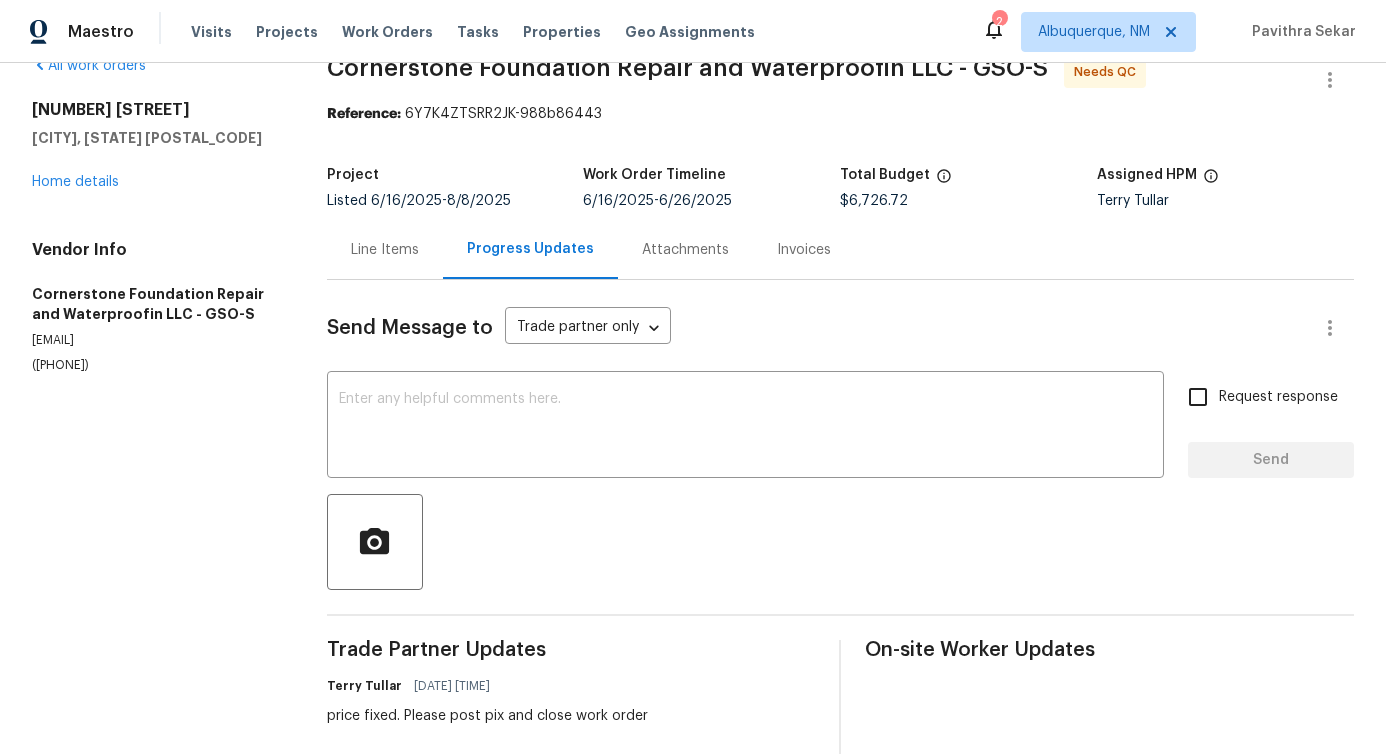 scroll, scrollTop: 0, scrollLeft: 0, axis: both 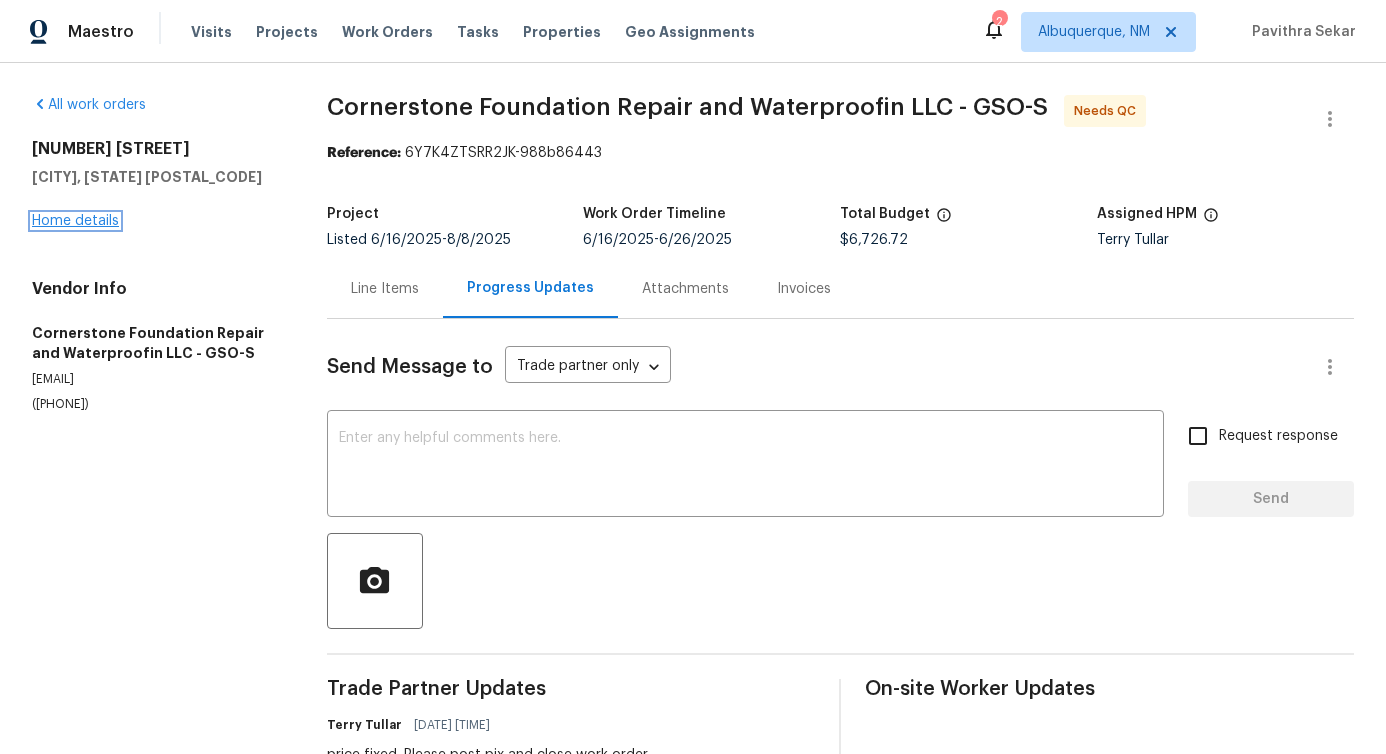 click on "Home details" at bounding box center (75, 221) 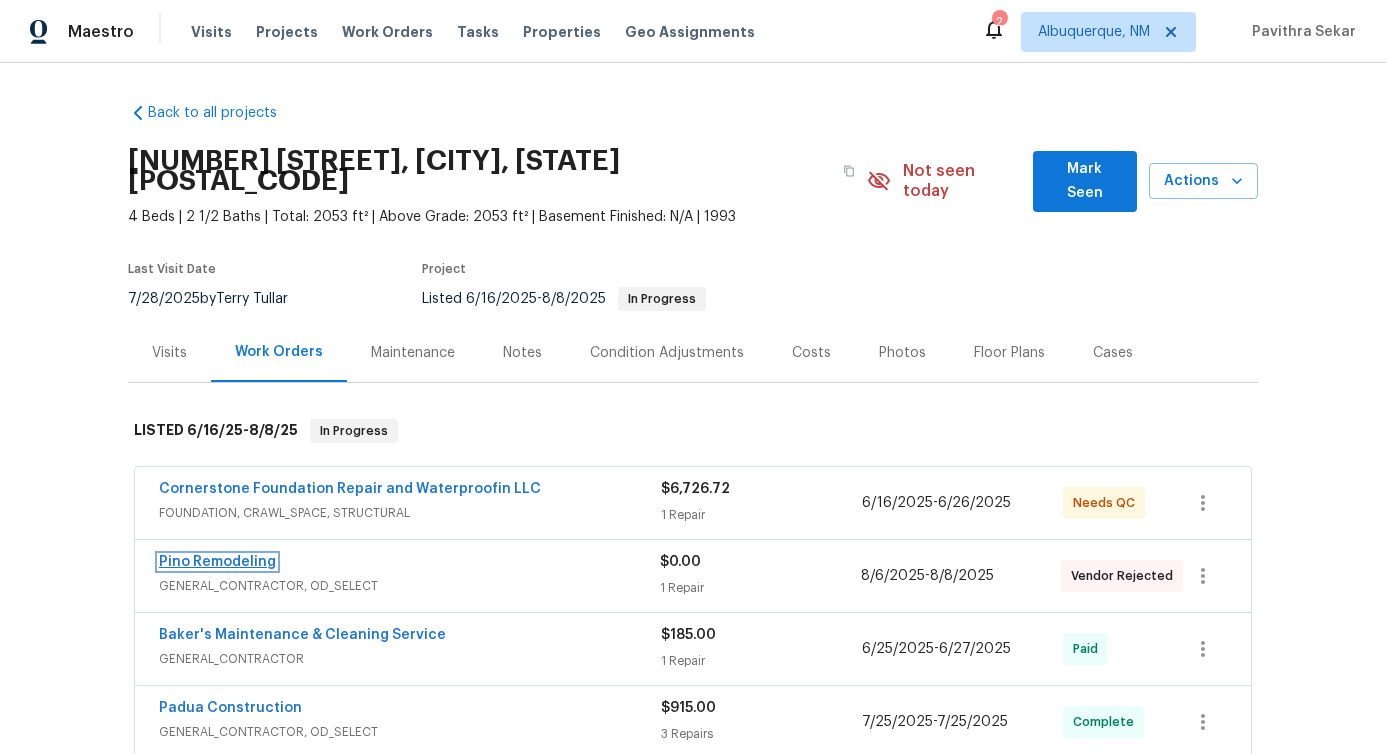 click on "Pino Remodeling" at bounding box center (217, 562) 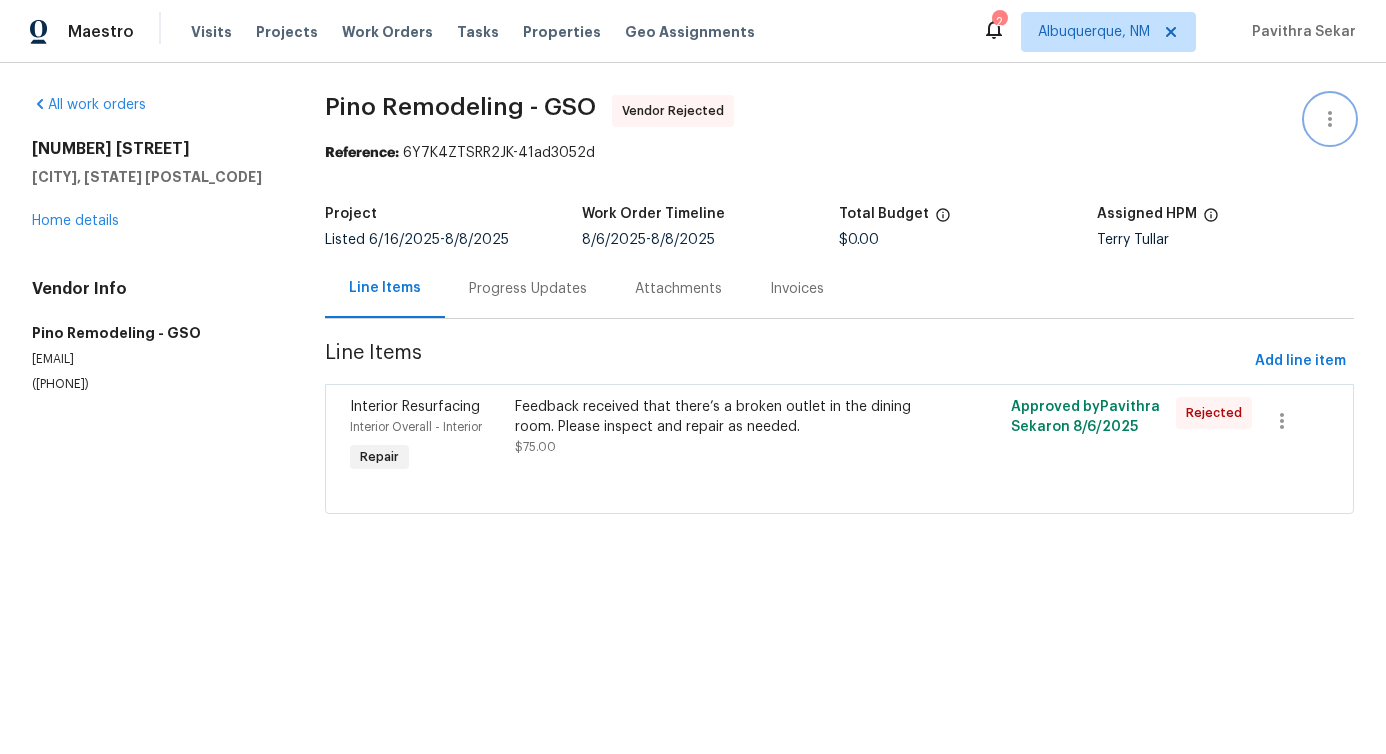click 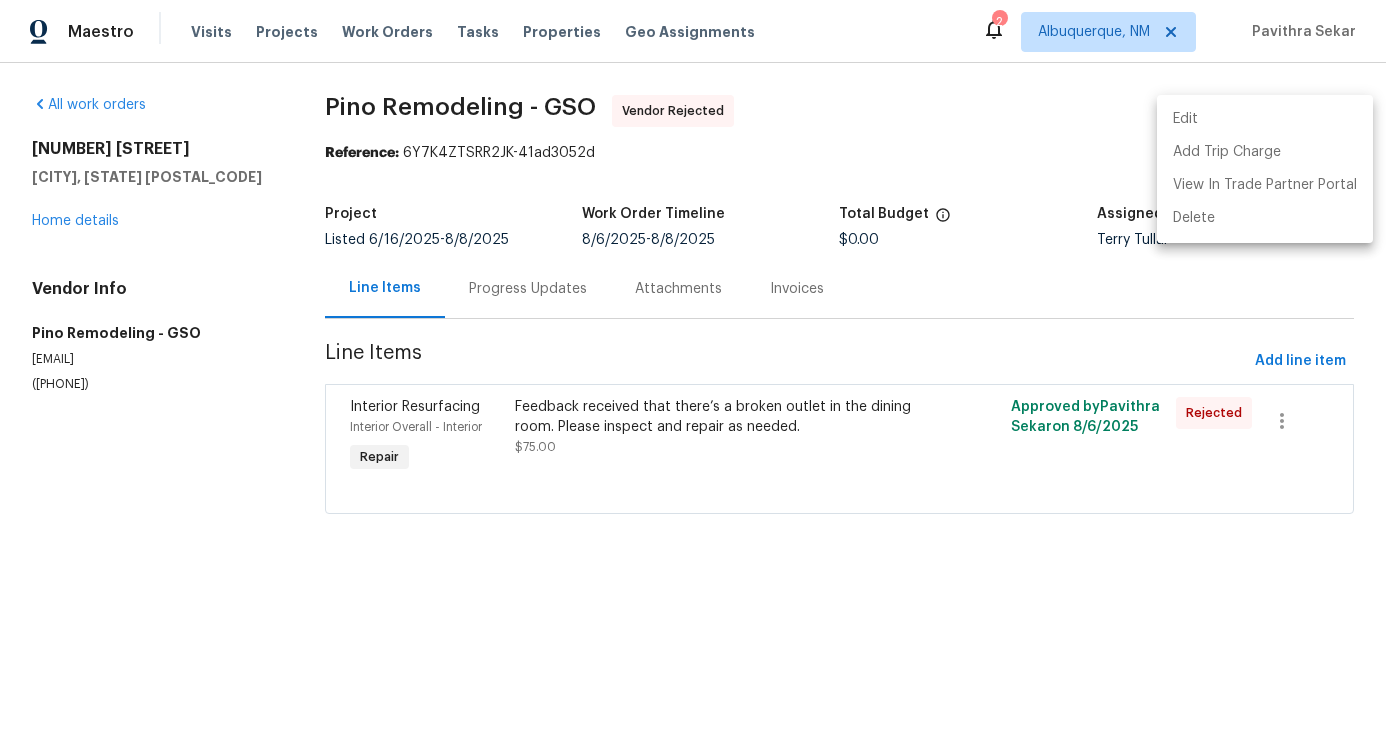 click at bounding box center [693, 377] 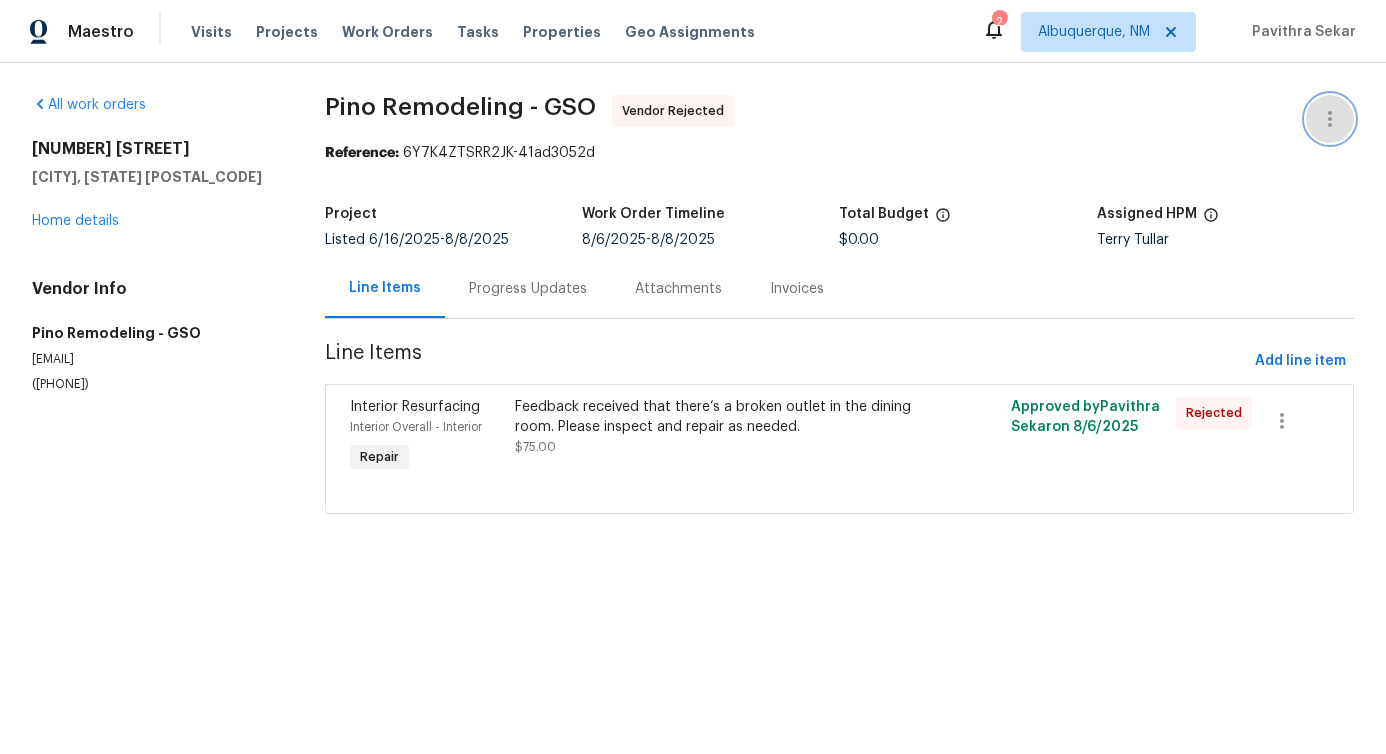 click 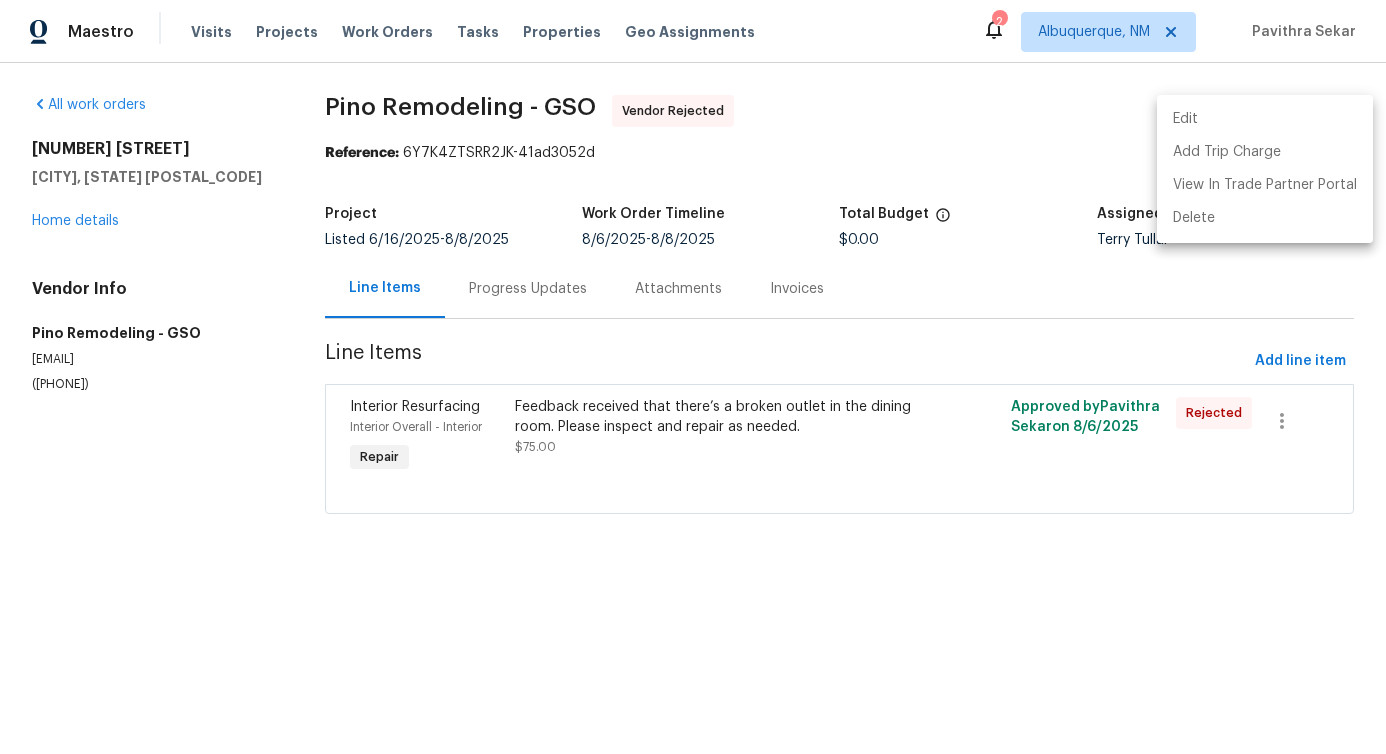 click on "Edit" at bounding box center [1265, 119] 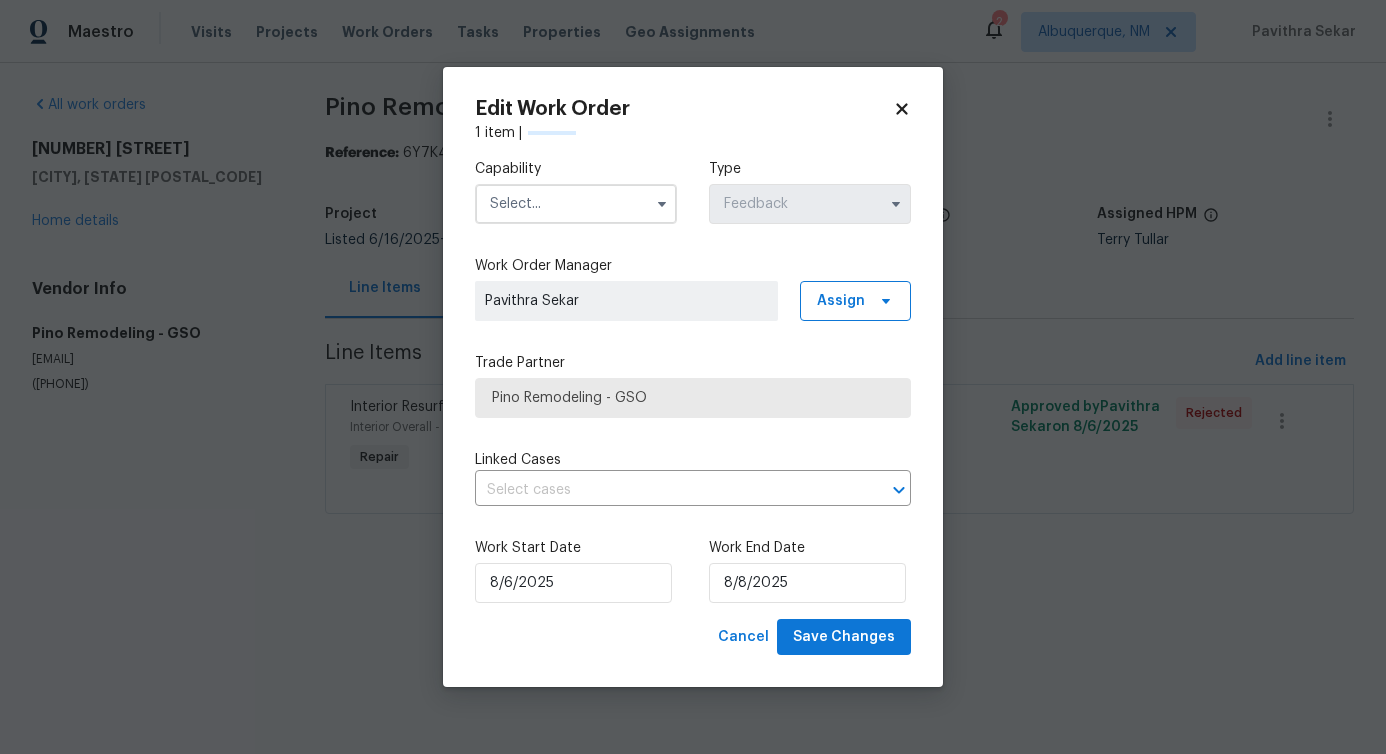 click at bounding box center [576, 204] 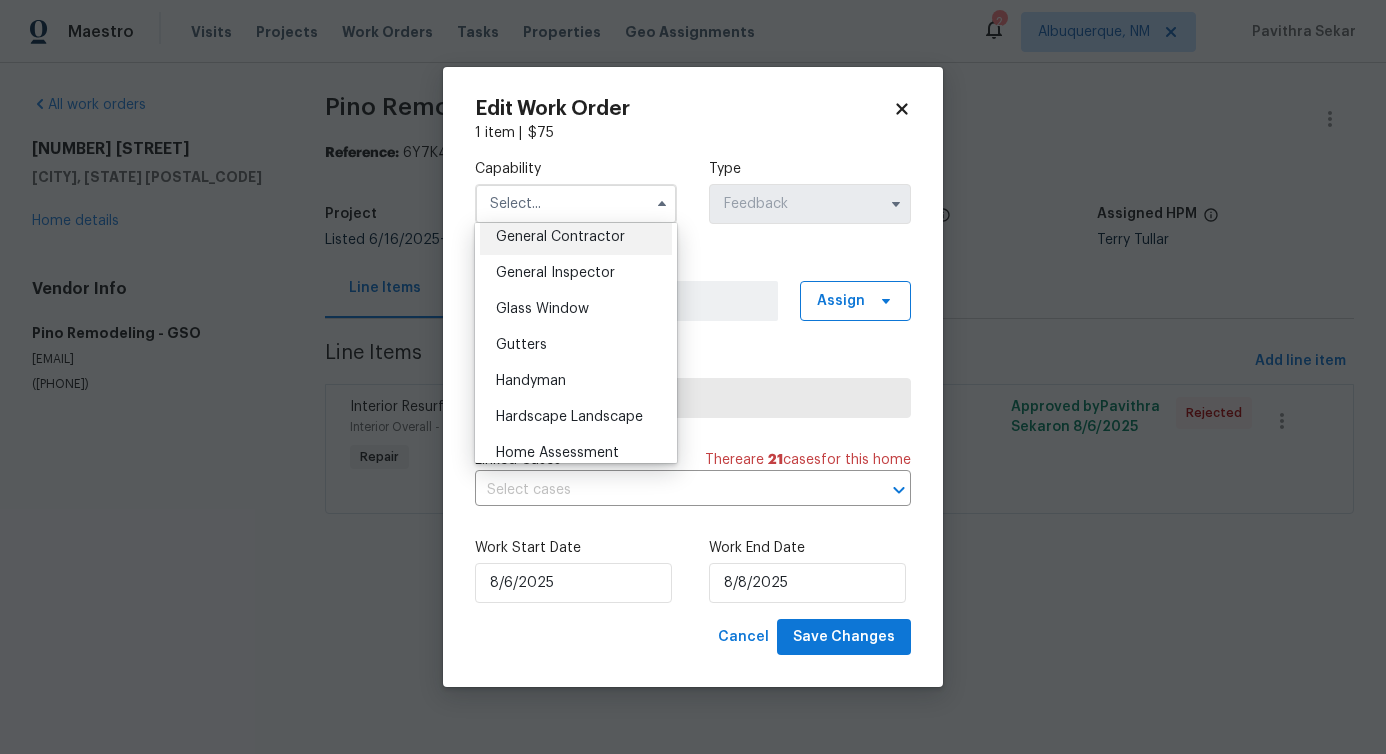 click on "General Contractor" at bounding box center (576, 237) 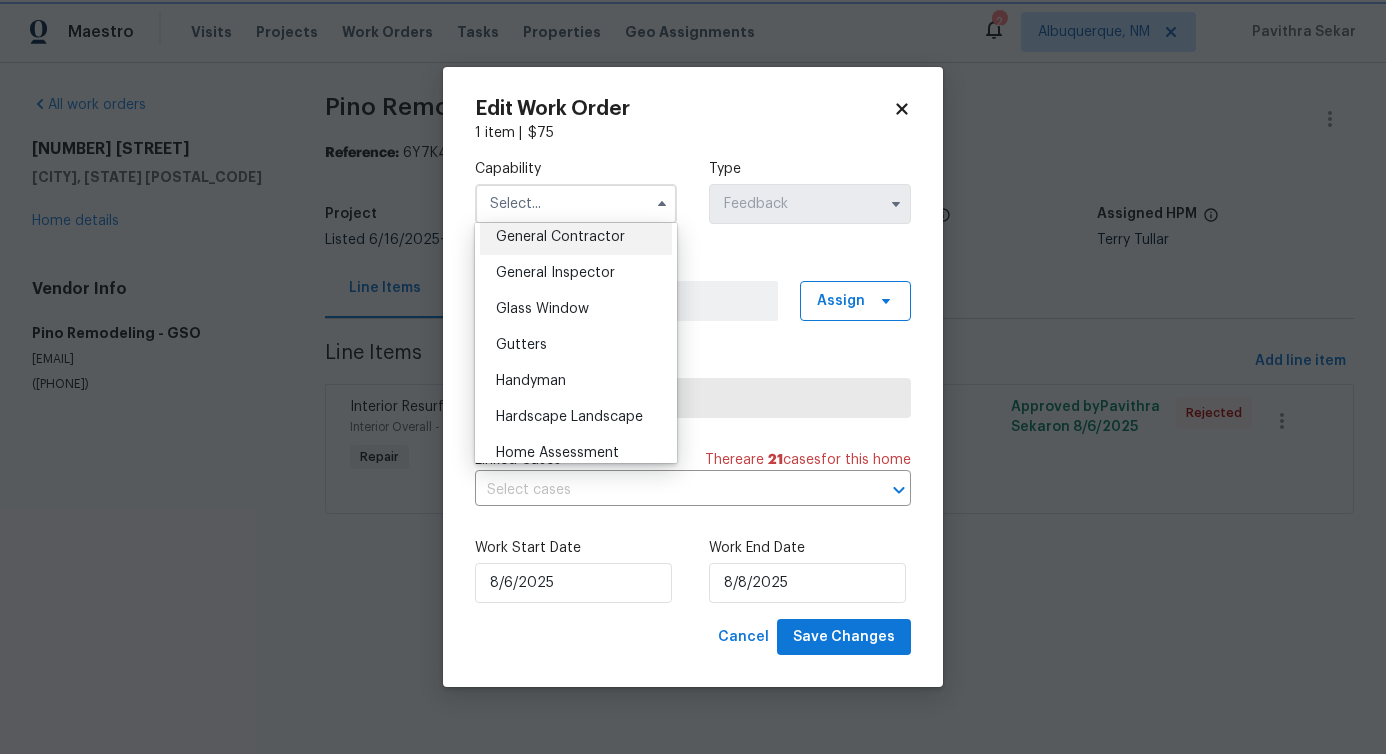 type on "General Contractor" 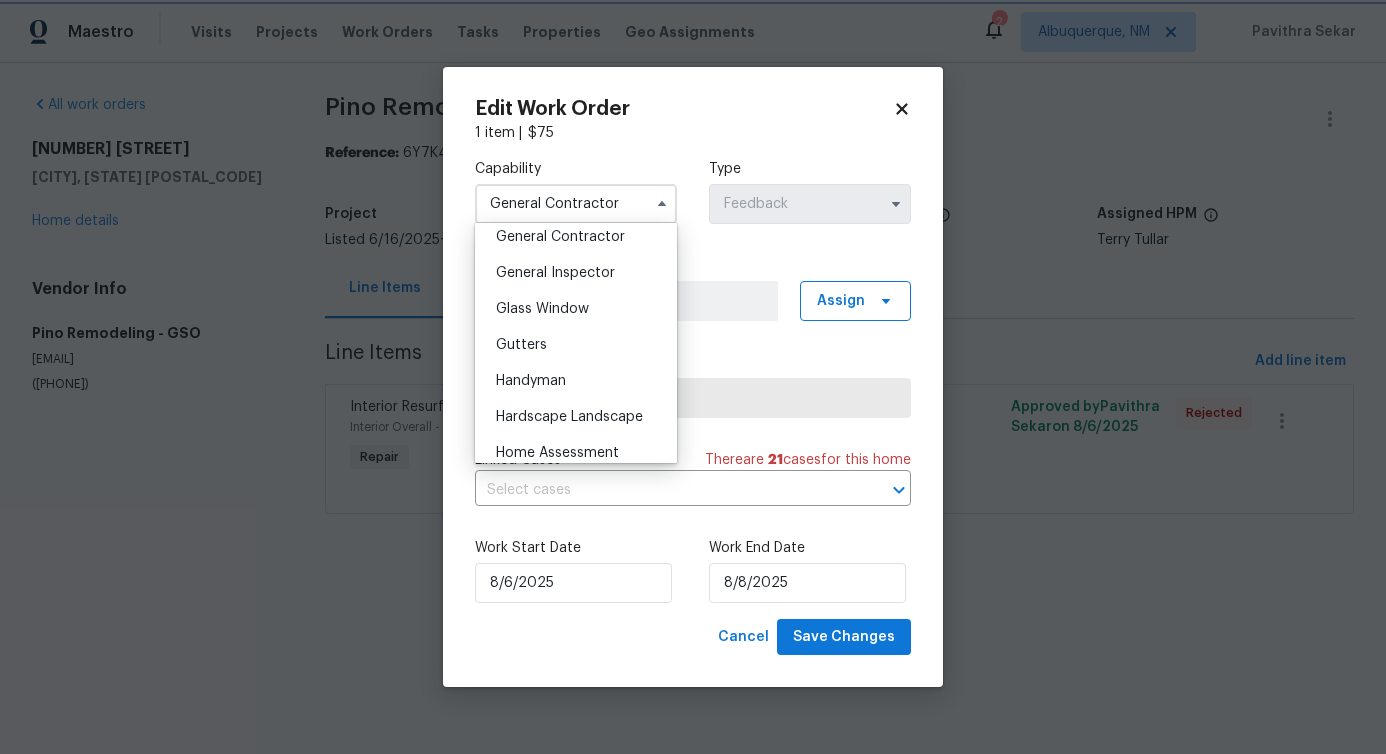 scroll, scrollTop: 920, scrollLeft: 0, axis: vertical 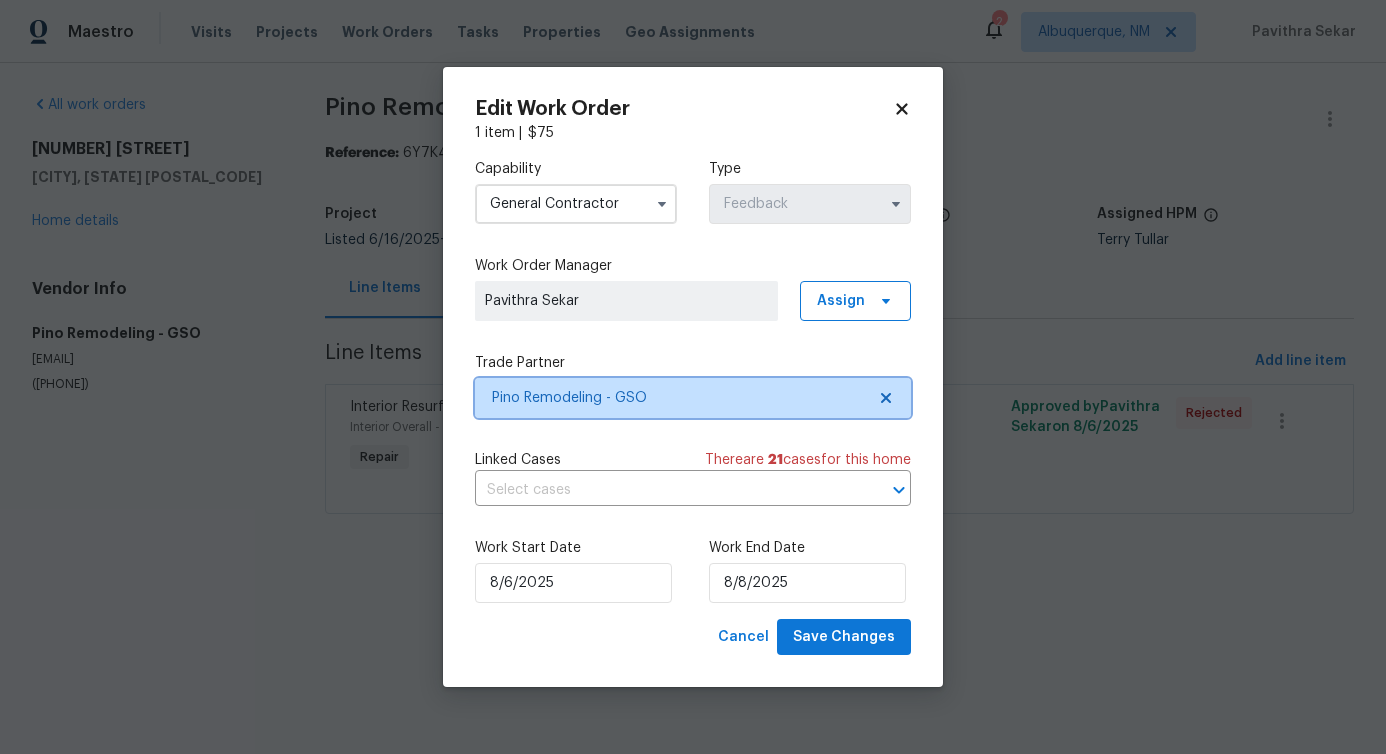 click on "Pino Remodeling - GSO" at bounding box center [678, 398] 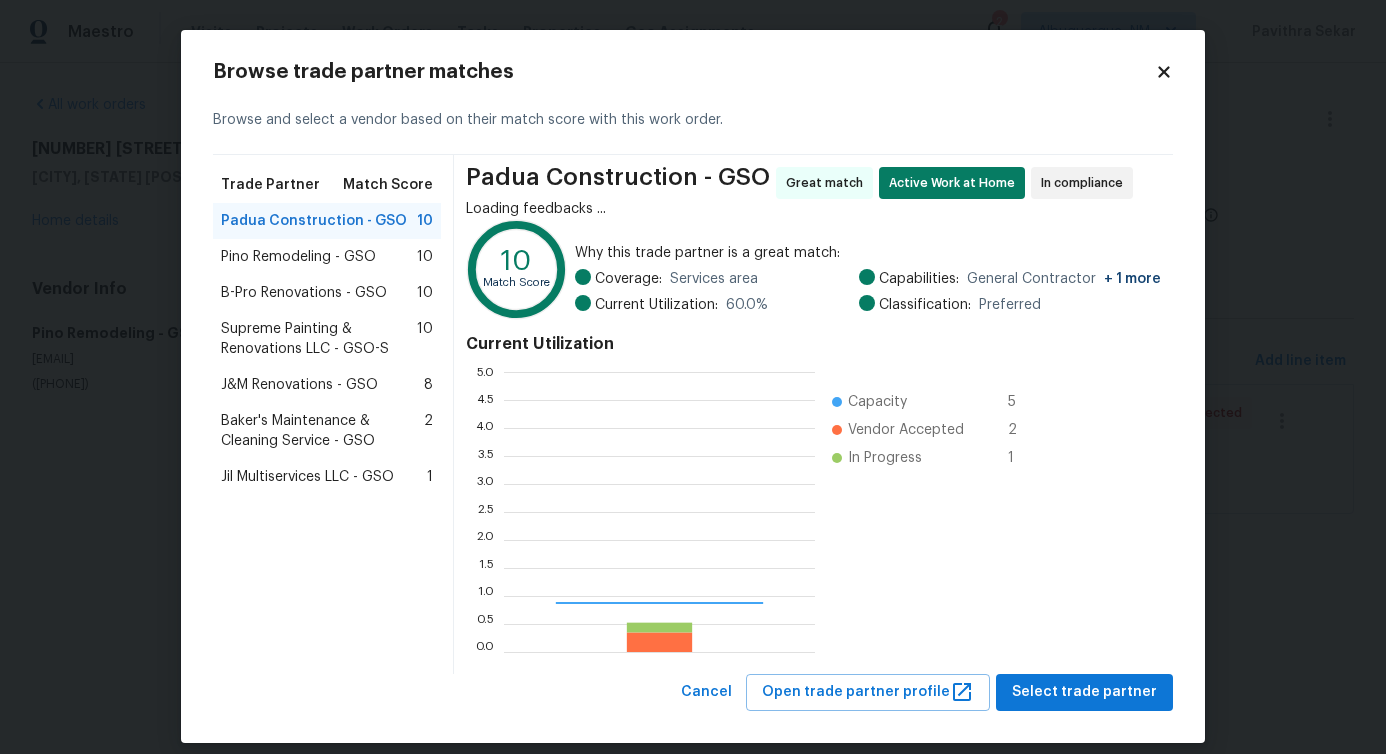 scroll, scrollTop: 2, scrollLeft: 1, axis: both 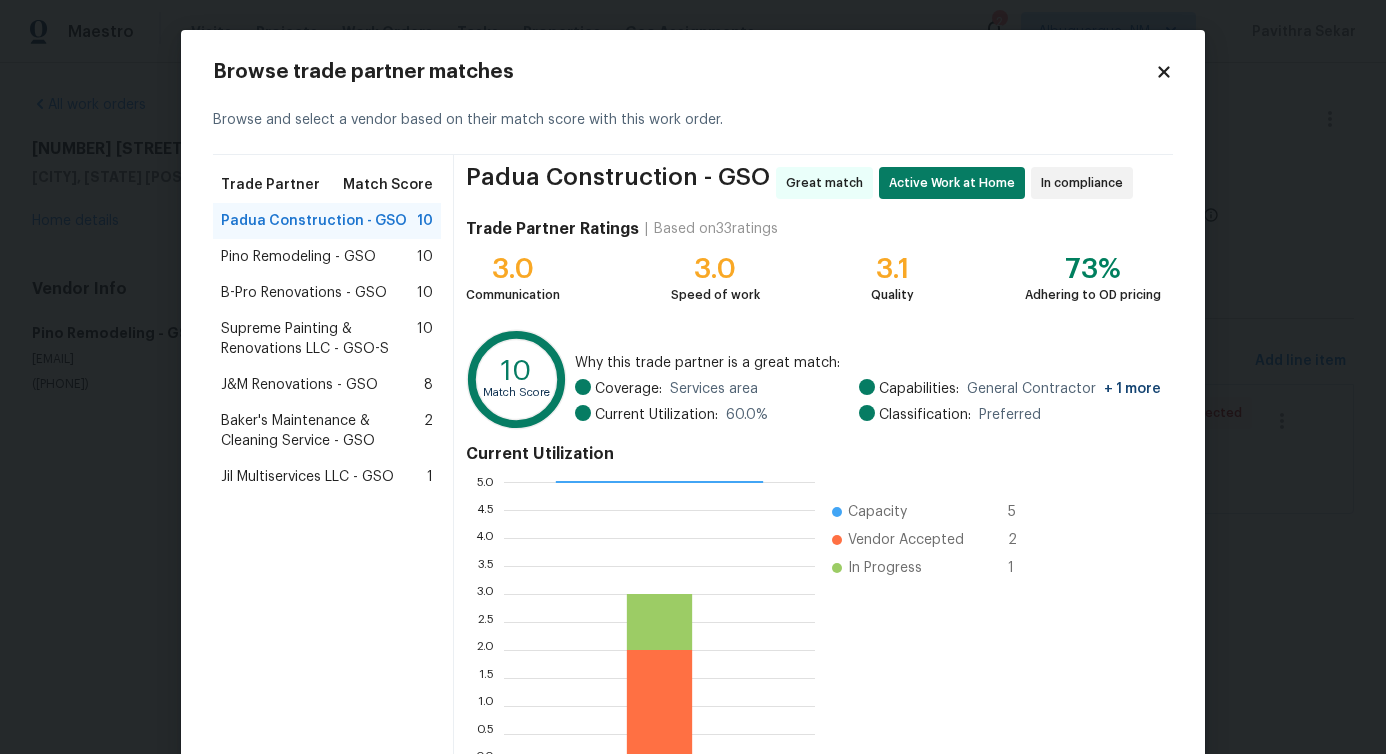 click on "B-Pro Renovations - GSO" at bounding box center (304, 293) 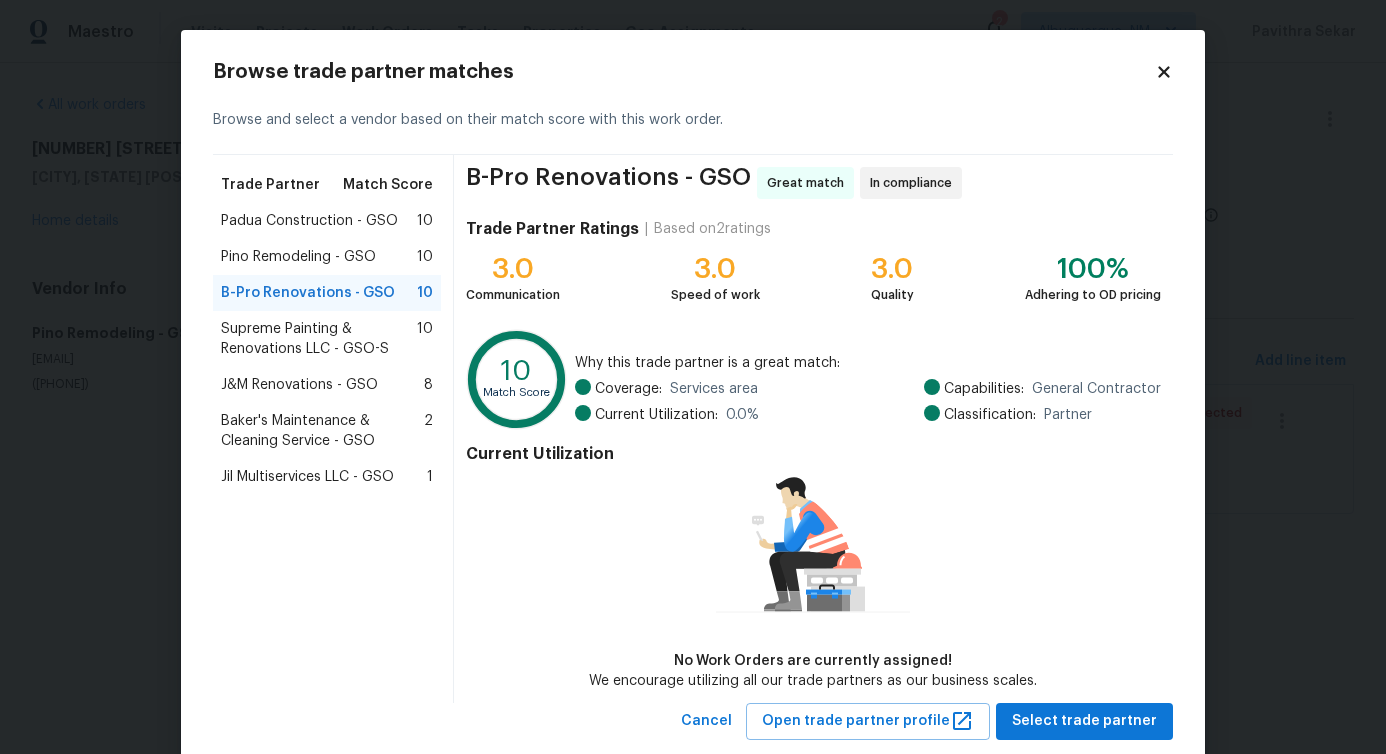 scroll, scrollTop: 46, scrollLeft: 0, axis: vertical 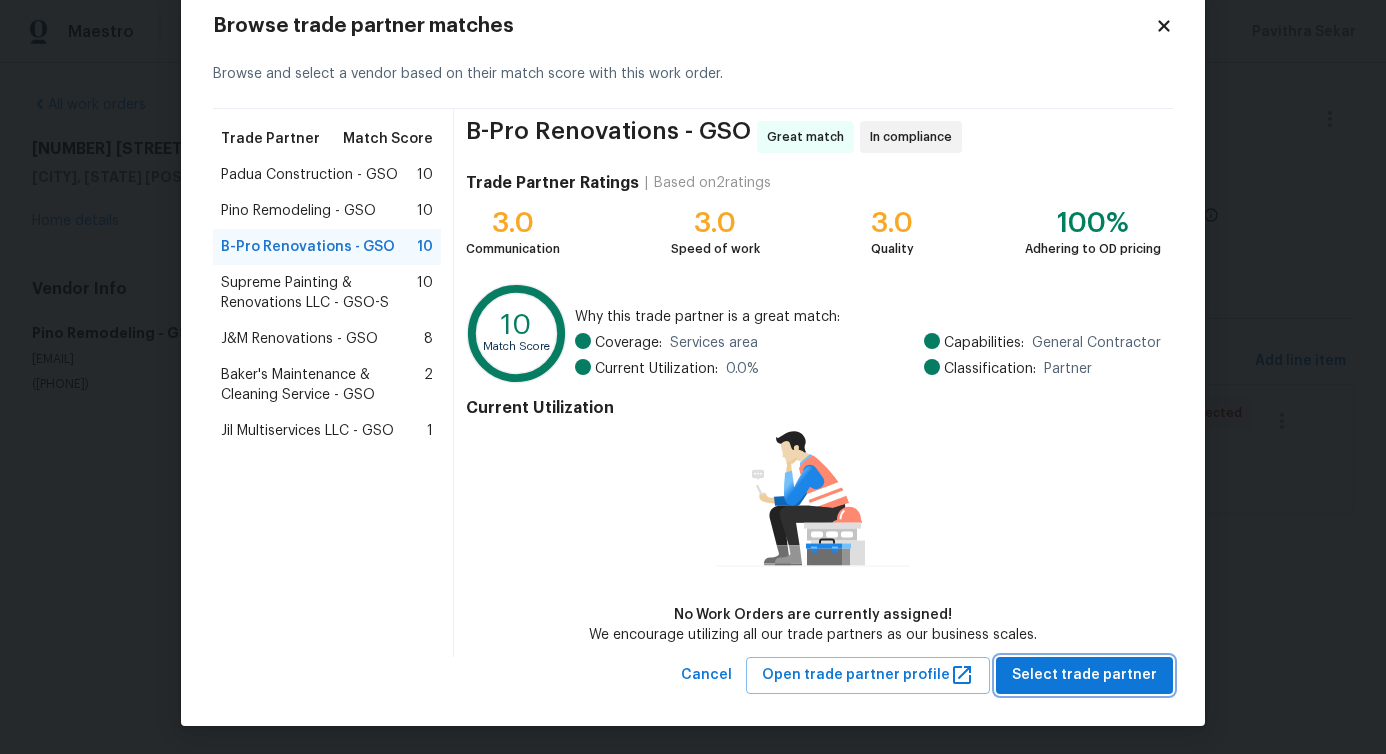 click on "Select trade partner" at bounding box center (1084, 675) 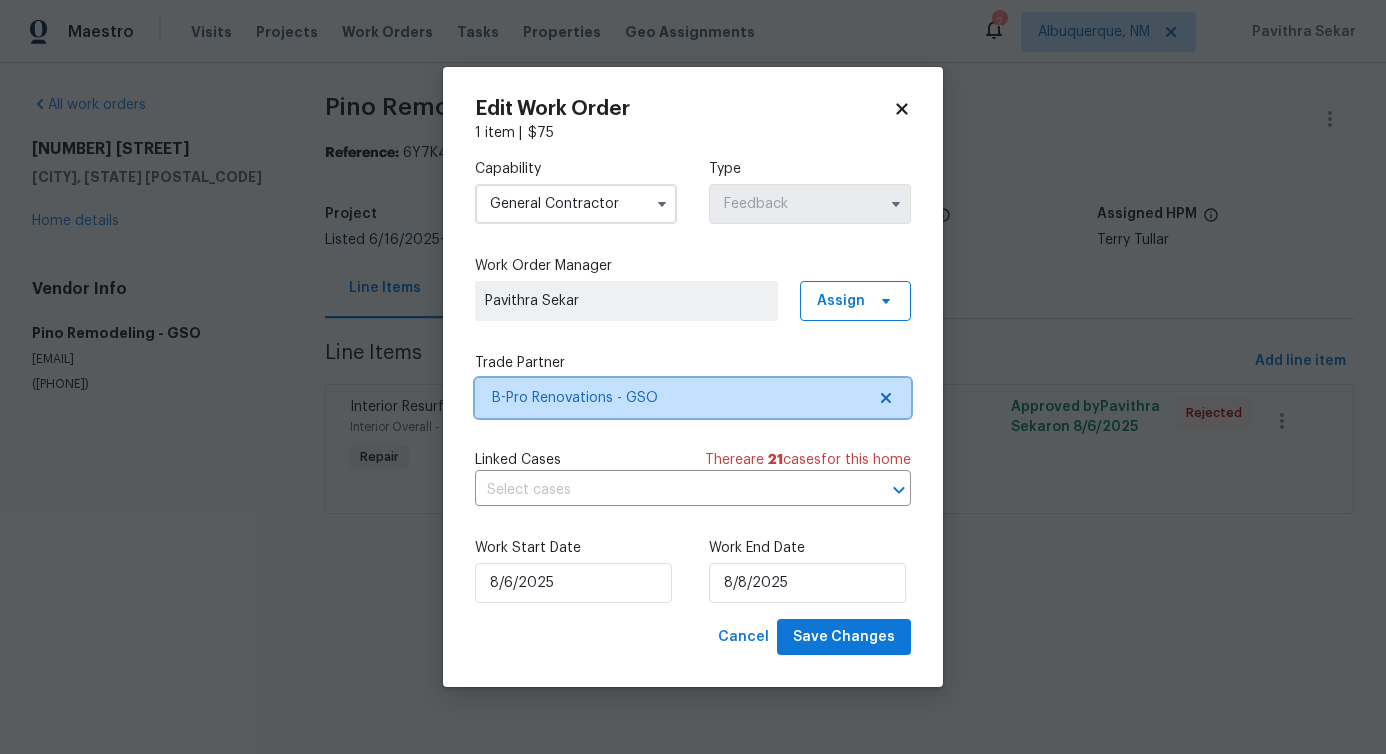 scroll, scrollTop: 0, scrollLeft: 0, axis: both 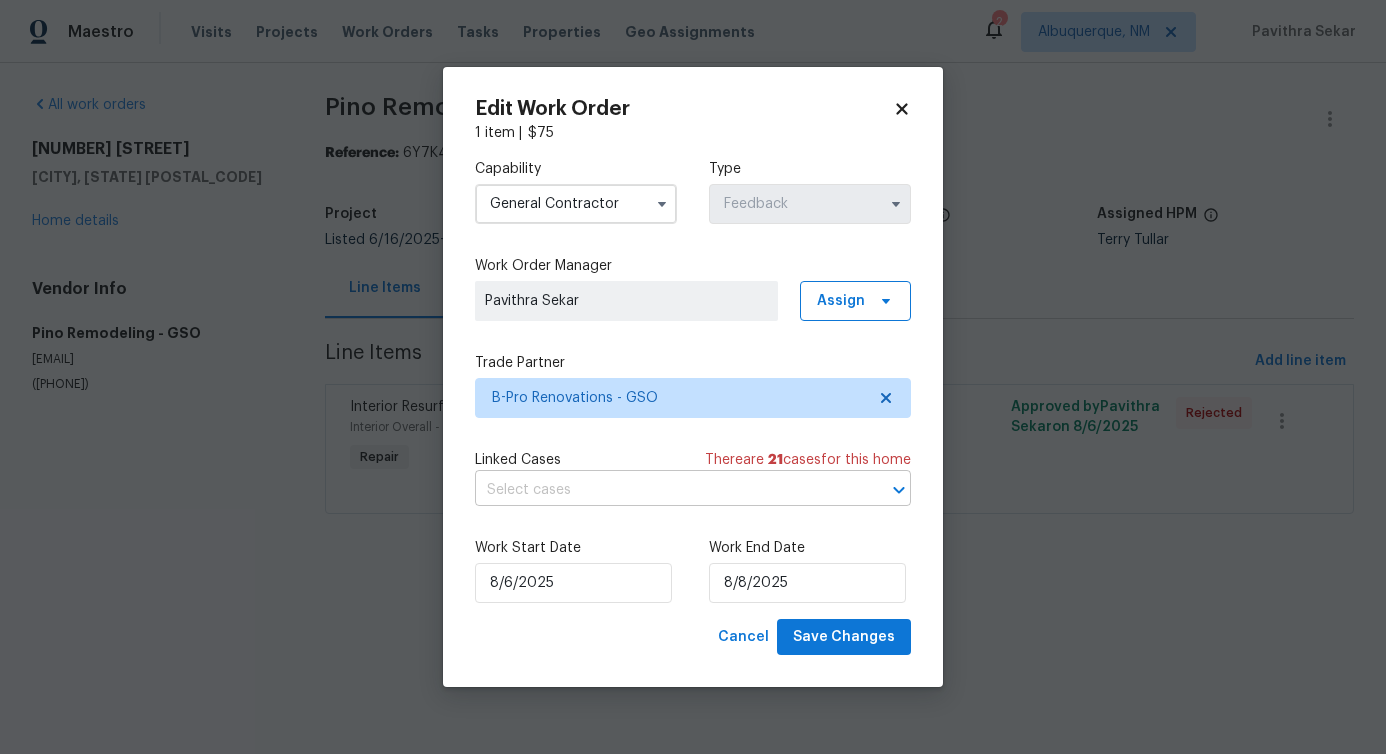 click at bounding box center [665, 490] 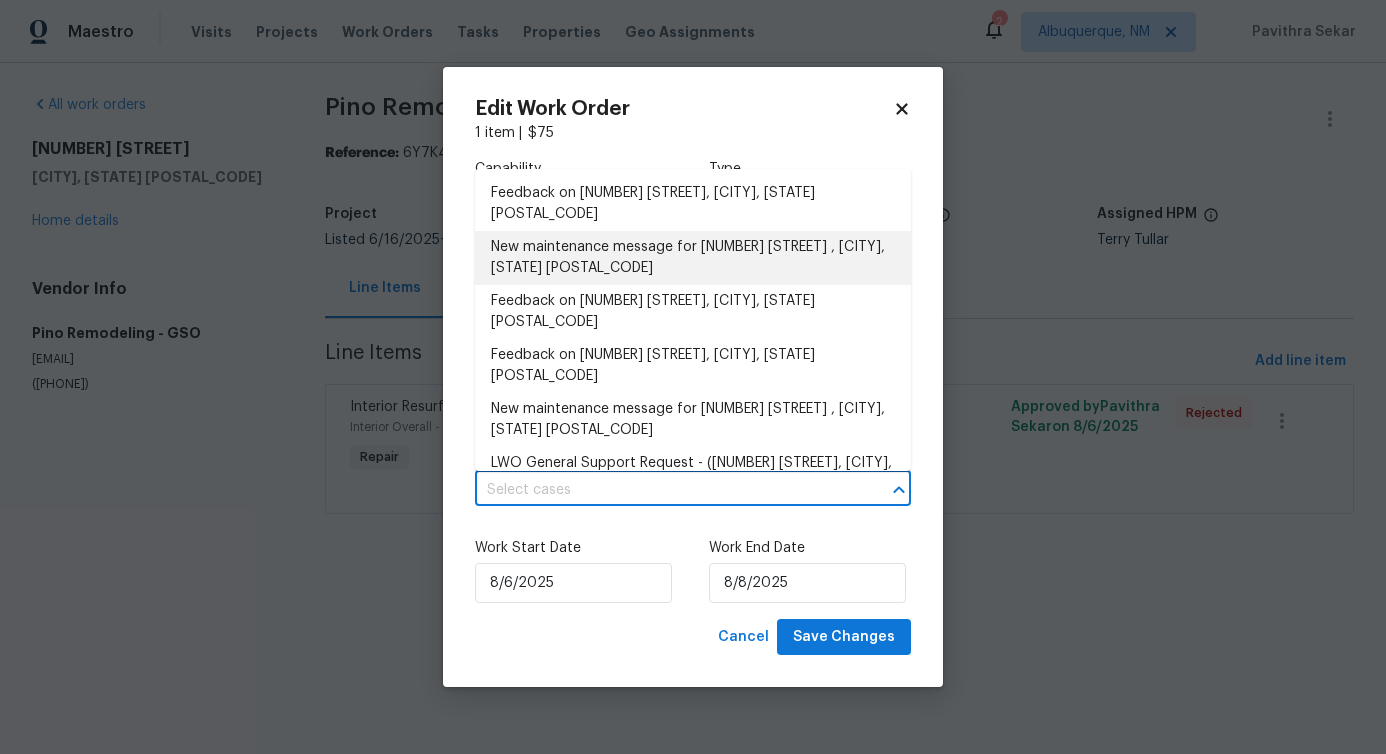 click on "New maintenance message for 3319 Timberwolf Ave , High Point, NC 27265" at bounding box center [693, 258] 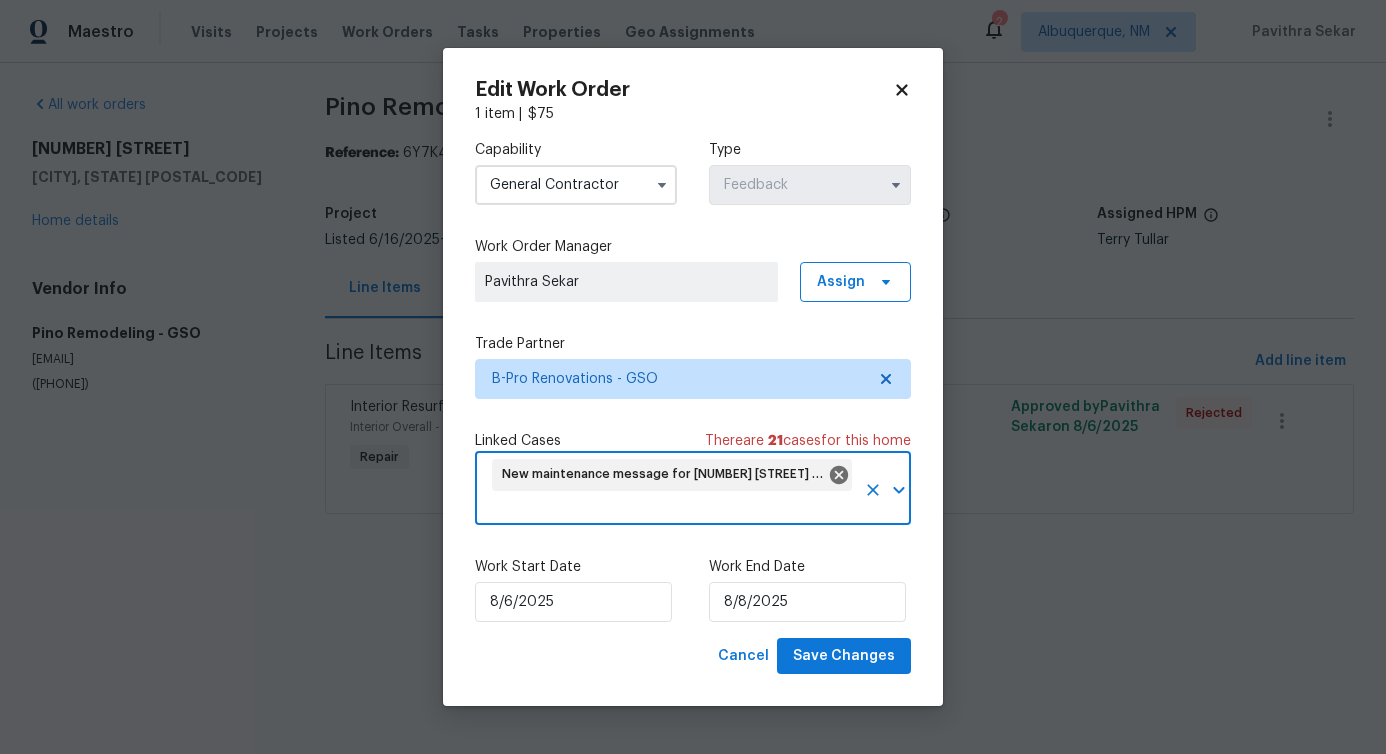 click on "Work Start Date   8/6/2025" at bounding box center [576, 589] 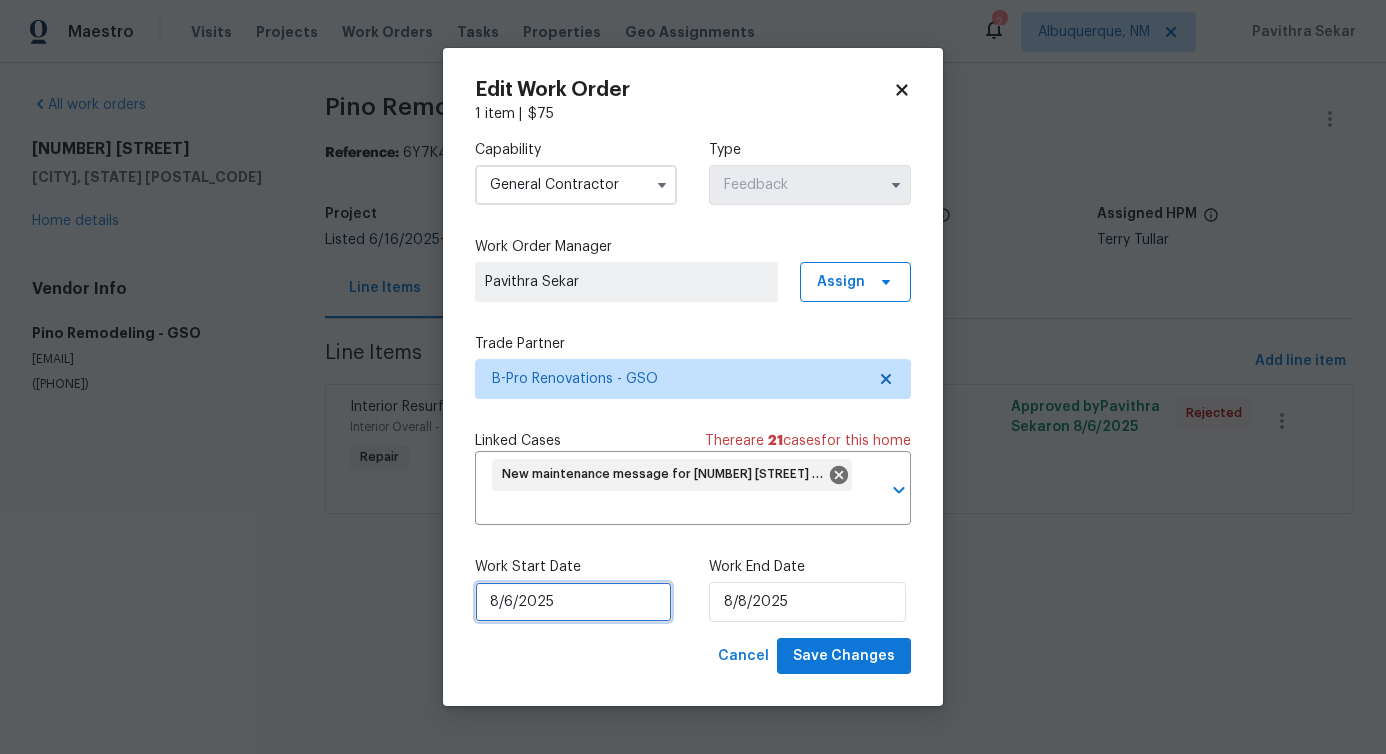 click on "8/6/2025" at bounding box center (573, 602) 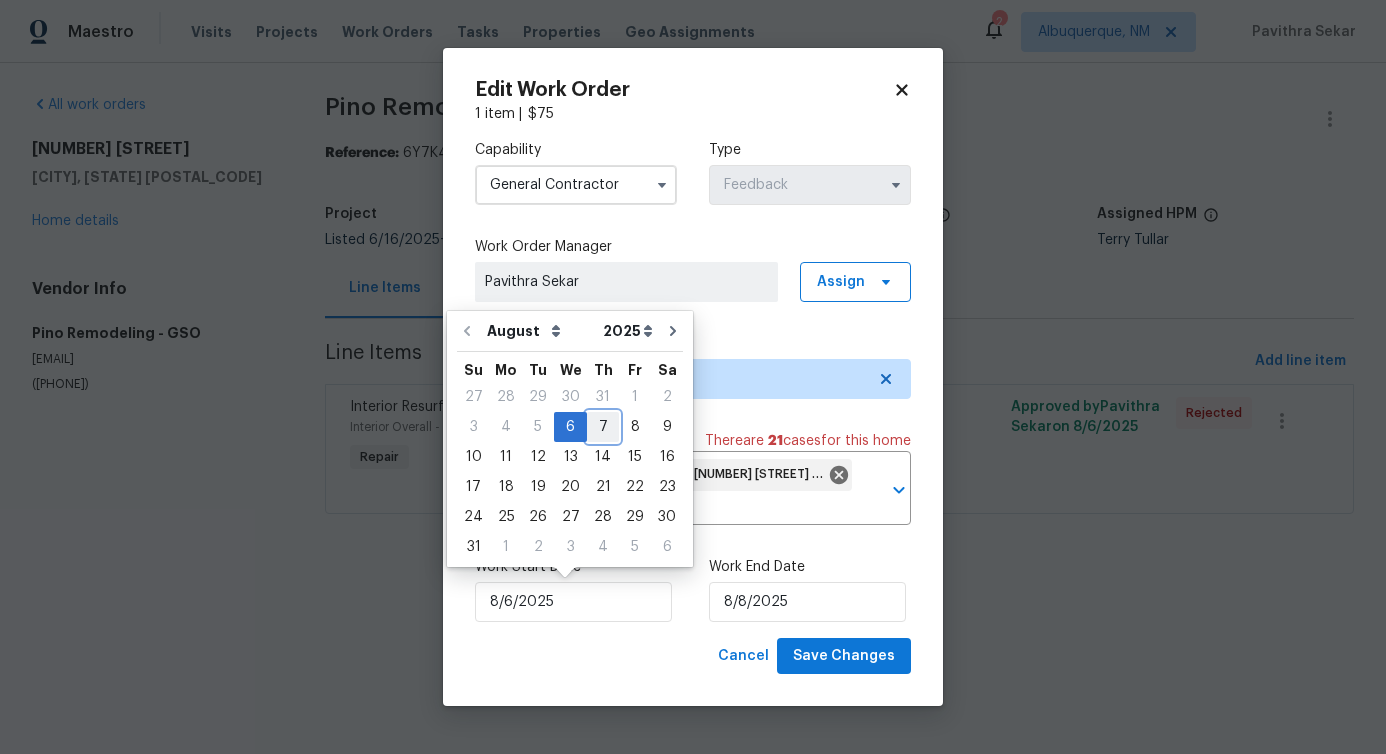 click on "7" at bounding box center (603, 427) 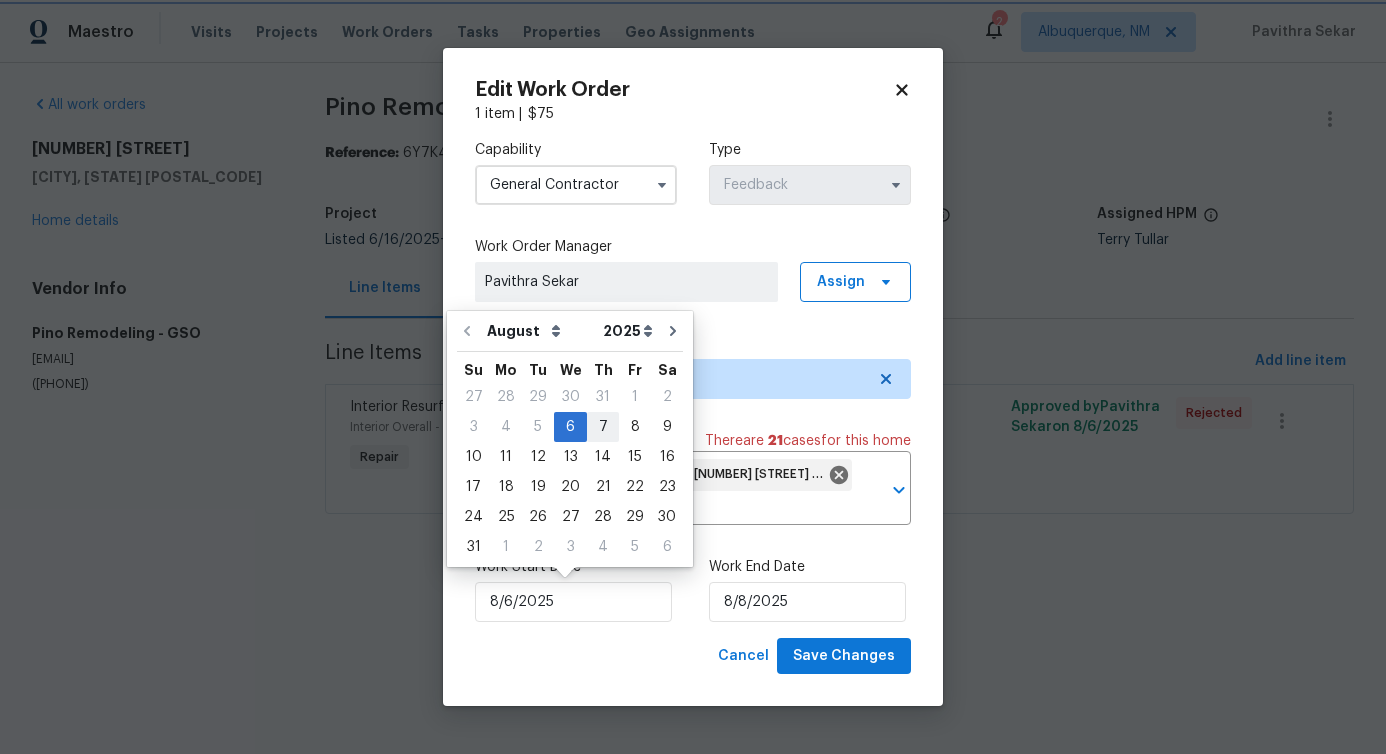 type on "8/7/2025" 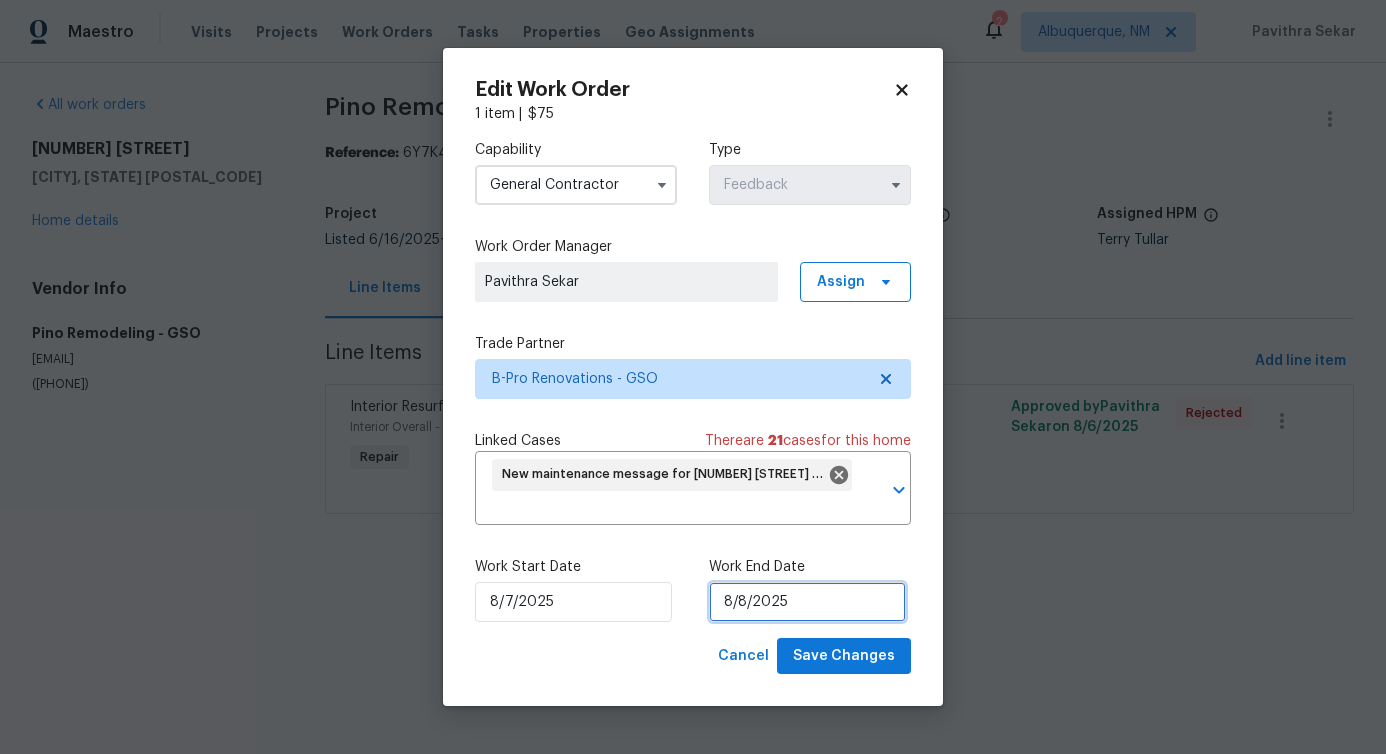 click on "8/8/2025" at bounding box center (807, 602) 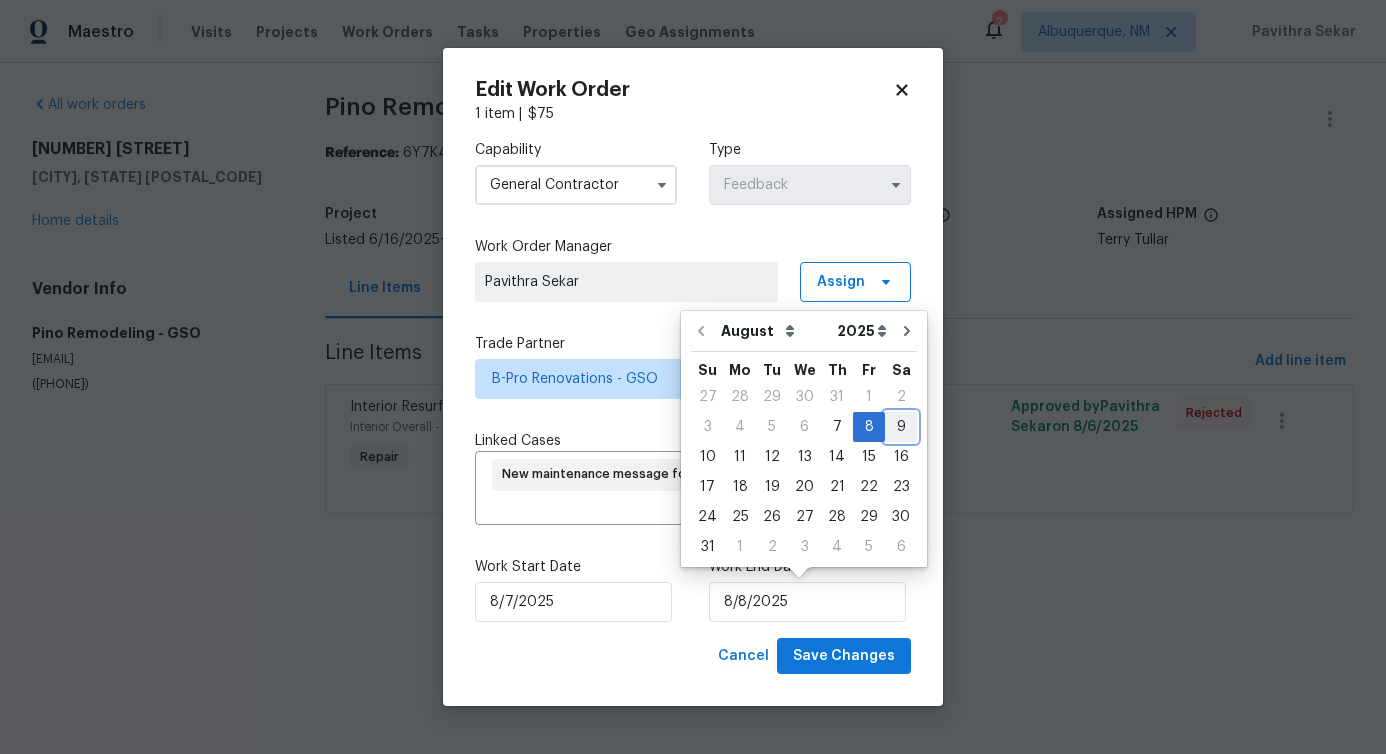 click on "9" at bounding box center (901, 427) 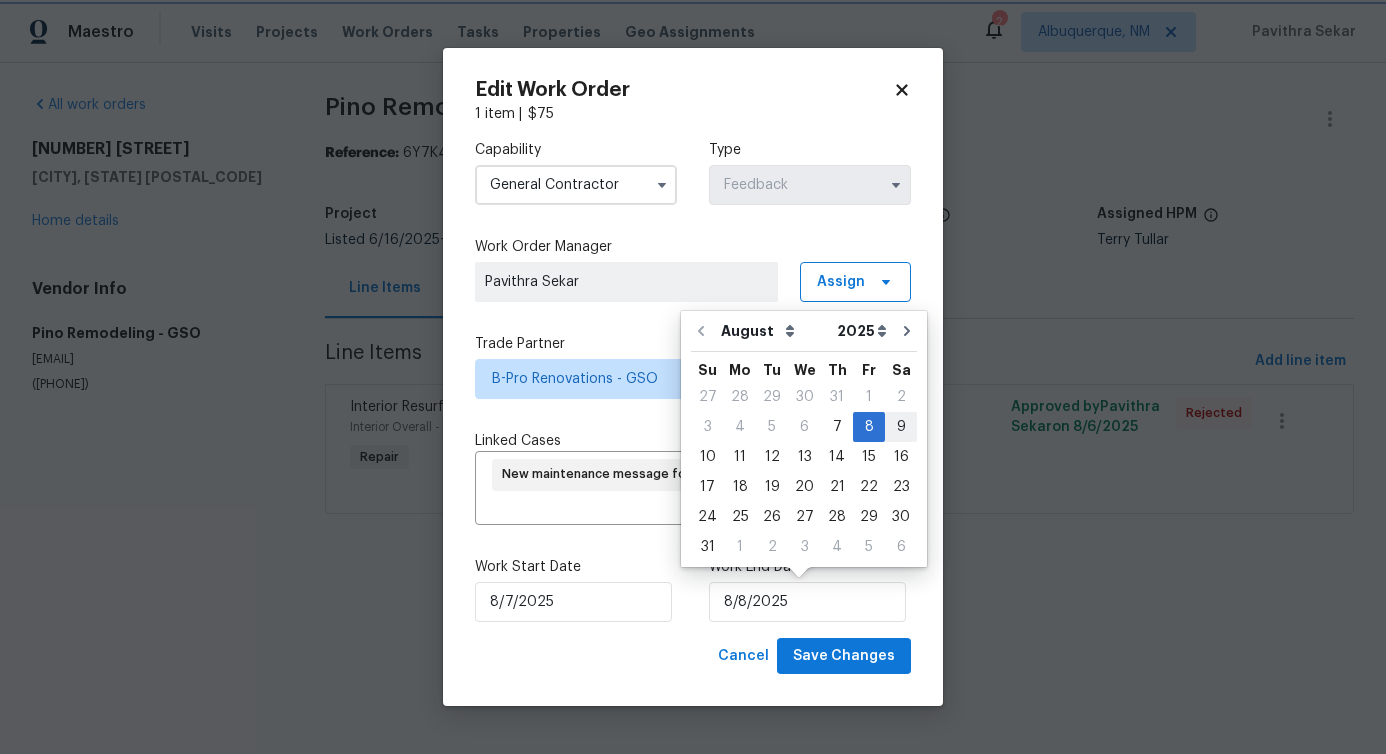 type on "8/9/2025" 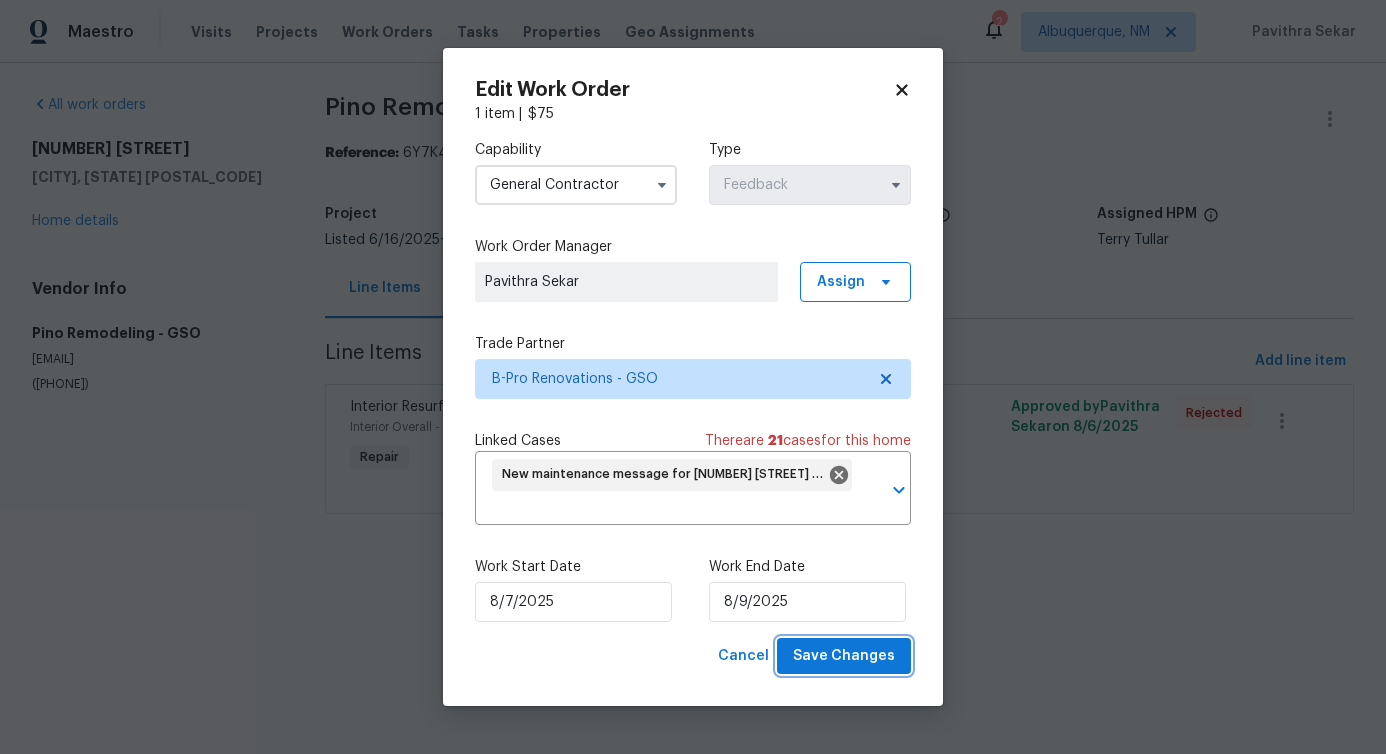 click on "Save Changes" at bounding box center [844, 656] 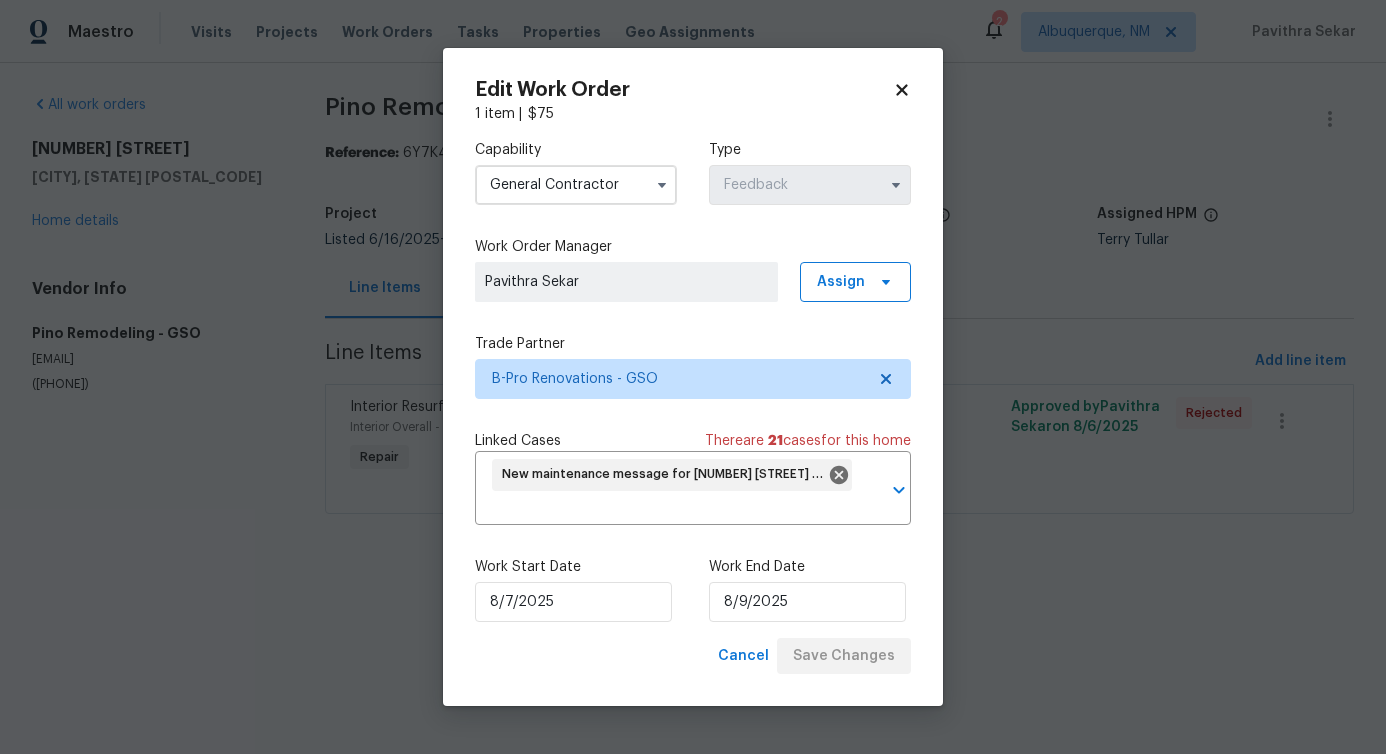 click on "Maestro Visits Projects Work Orders Tasks Properties Geo Assignments 2 Albuquerque, NM Pavithra Sekar All work orders 3319 Timberwolf Ave High Point, NC 27265 Home details Vendor Info Pino Remodeling - GSO pinoremodeling@gmail.com (704) 977-3836 Pino Remodeling - GSO Vendor Rejected Reference:   6Y7K4ZTSRR2JK-41ad3052d Project Listed   6/16/2025  -  8/8/2025 Work Order Timeline 8/6/2025  -  8/8/2025 Total Budget $0.00 Assigned HPM Terry Tullar Line Items Progress Updates Attachments Invoices Line Items Add line item Interior Resurfacing Interior Overall - Interior Repair Feedback received that there’s a broken outlet in the dining room. Please inspect and repair as needed. $75.00 Approved by  Pavithra Sekar  on   8/6/2025 Rejected Edit Work Order 1 item | $ 75 Capability   General Contractor Type   Feedback Work Order Manager   Pavithra Sekar Assign Trade Partner   B-Pro Renovations - GSO Linked Cases There  are   21  case s  for this home   ​ Work Start Date   8/7/2025 Work End Date   8/9/2025 Cancel" at bounding box center (693, 285) 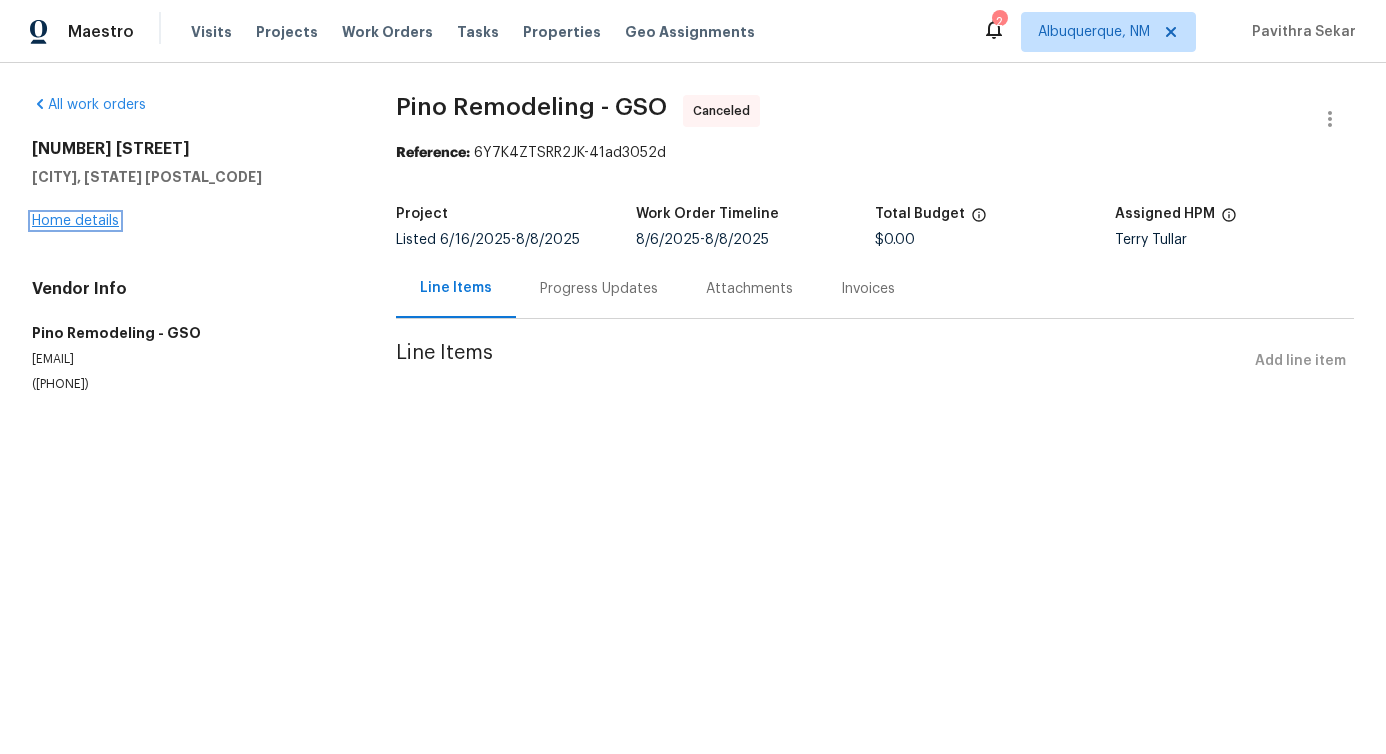 click on "Home details" at bounding box center (75, 221) 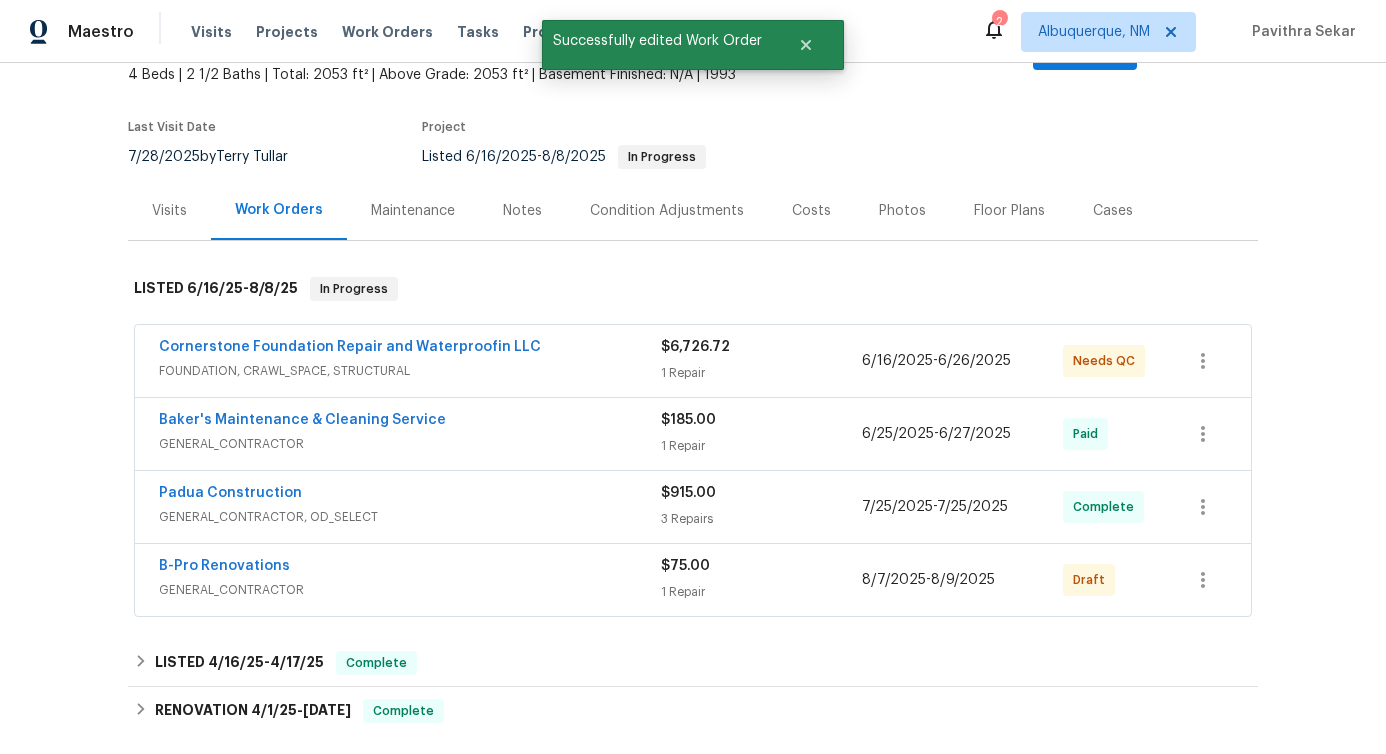 scroll, scrollTop: 177, scrollLeft: 0, axis: vertical 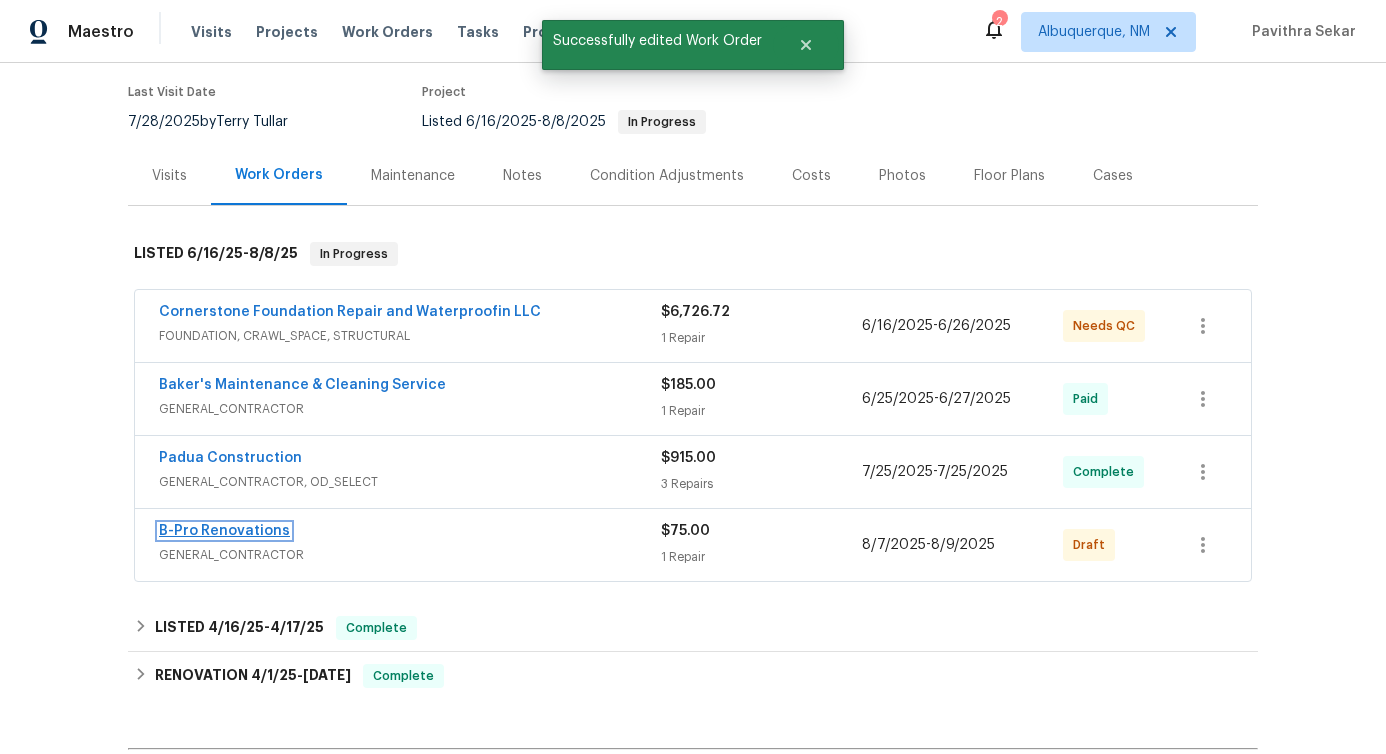 click on "B-Pro Renovations" at bounding box center [224, 531] 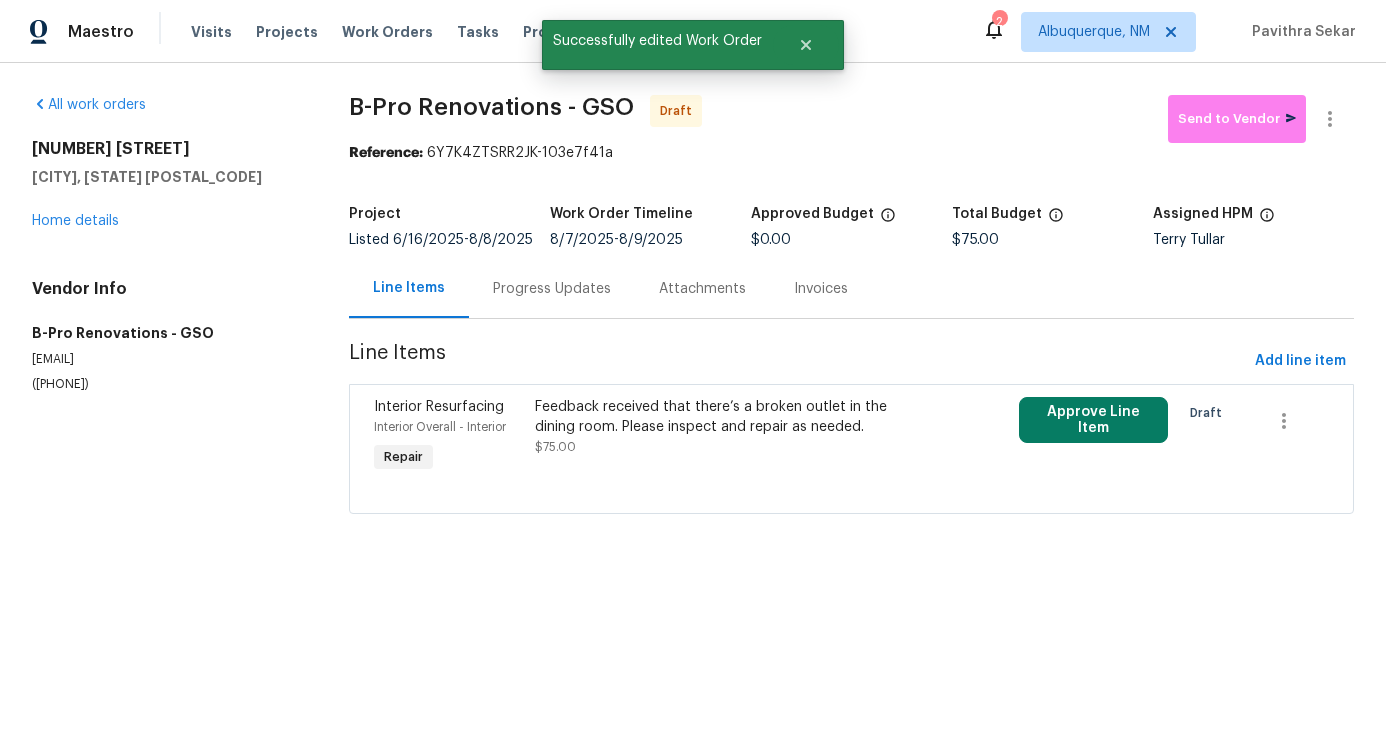 click on "Feedback received that there’s a broken outlet in the dining room. Please inspect and repair as needed." at bounding box center [730, 417] 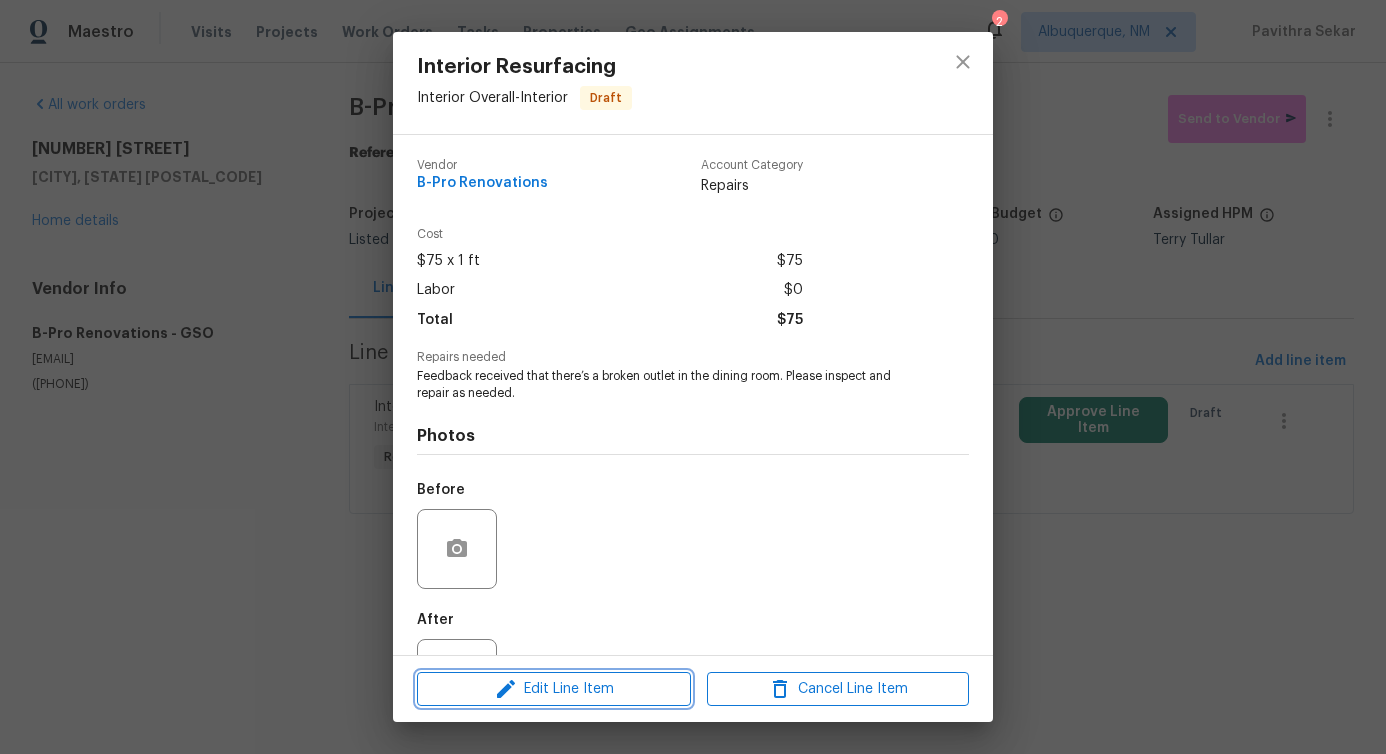 click on "Edit Line Item" at bounding box center (554, 689) 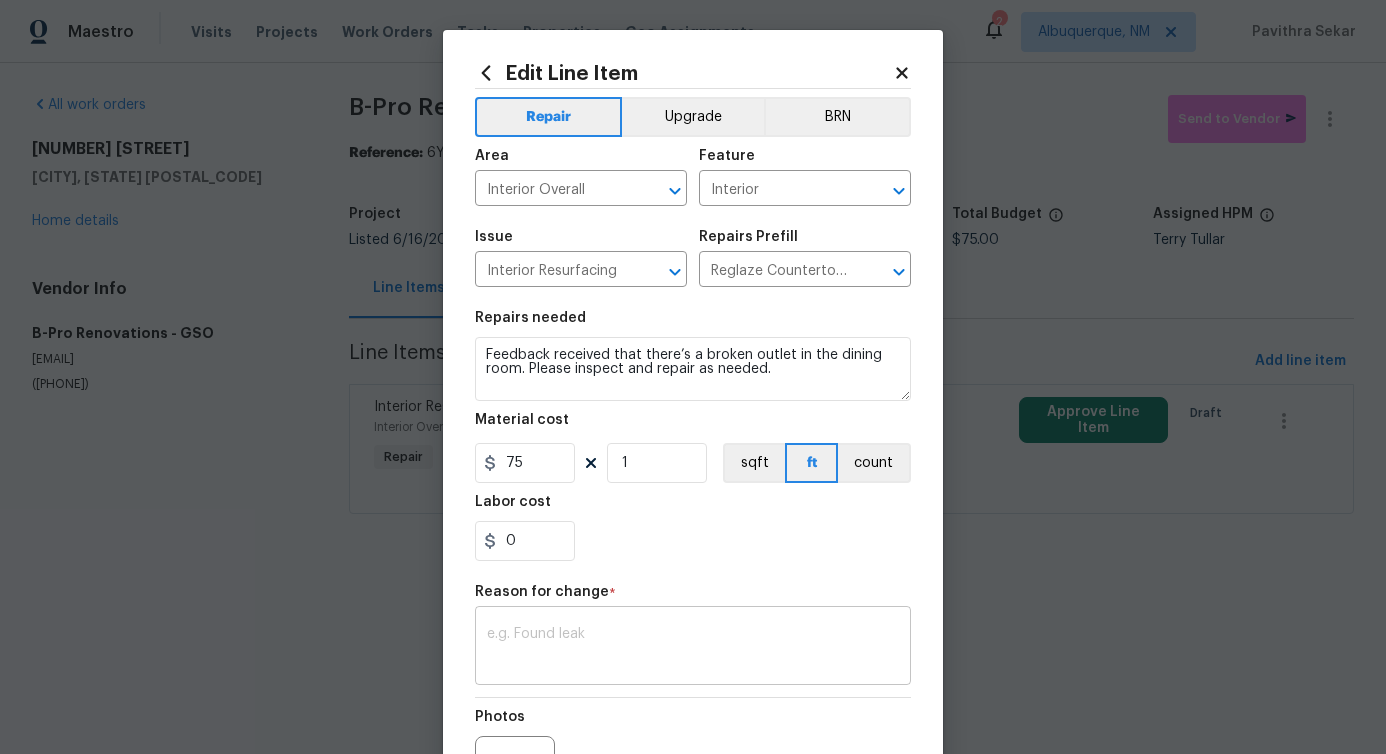 click on "x ​" at bounding box center (693, 648) 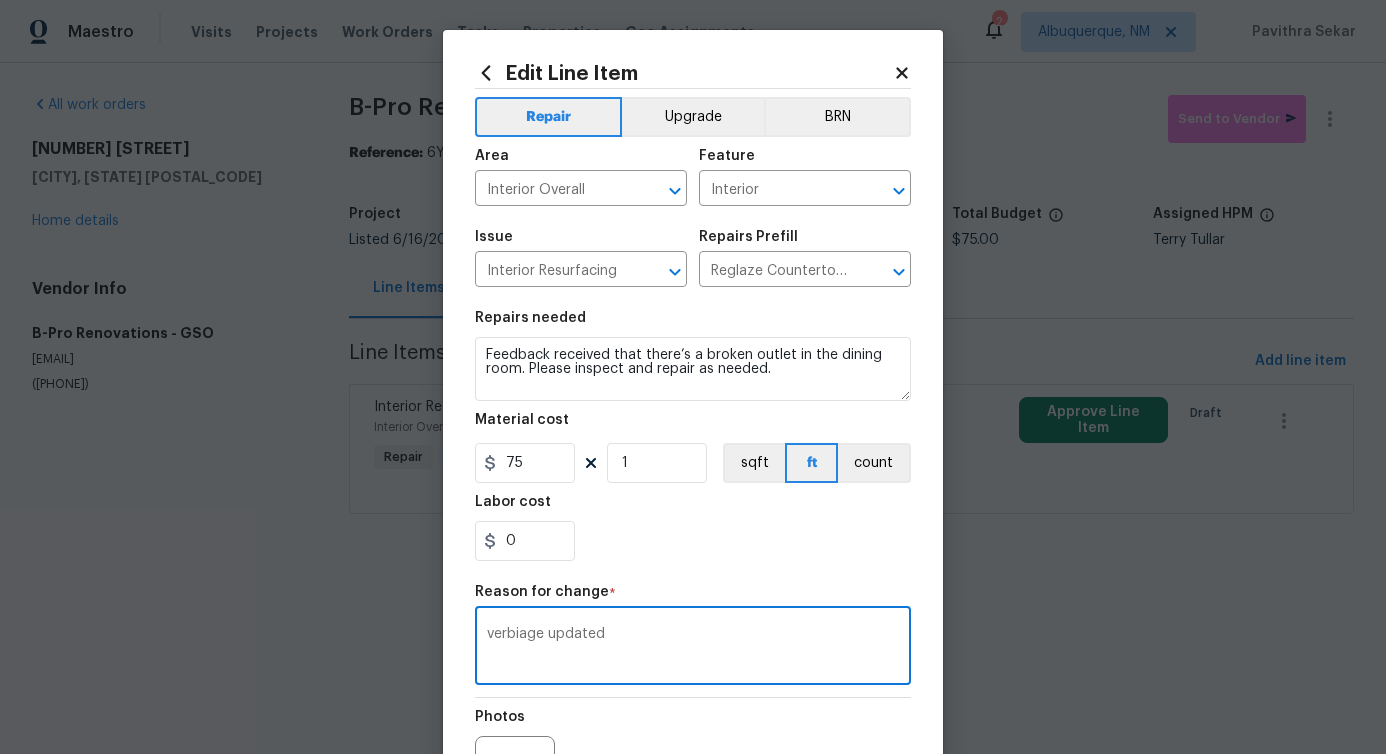 scroll, scrollTop: 232, scrollLeft: 0, axis: vertical 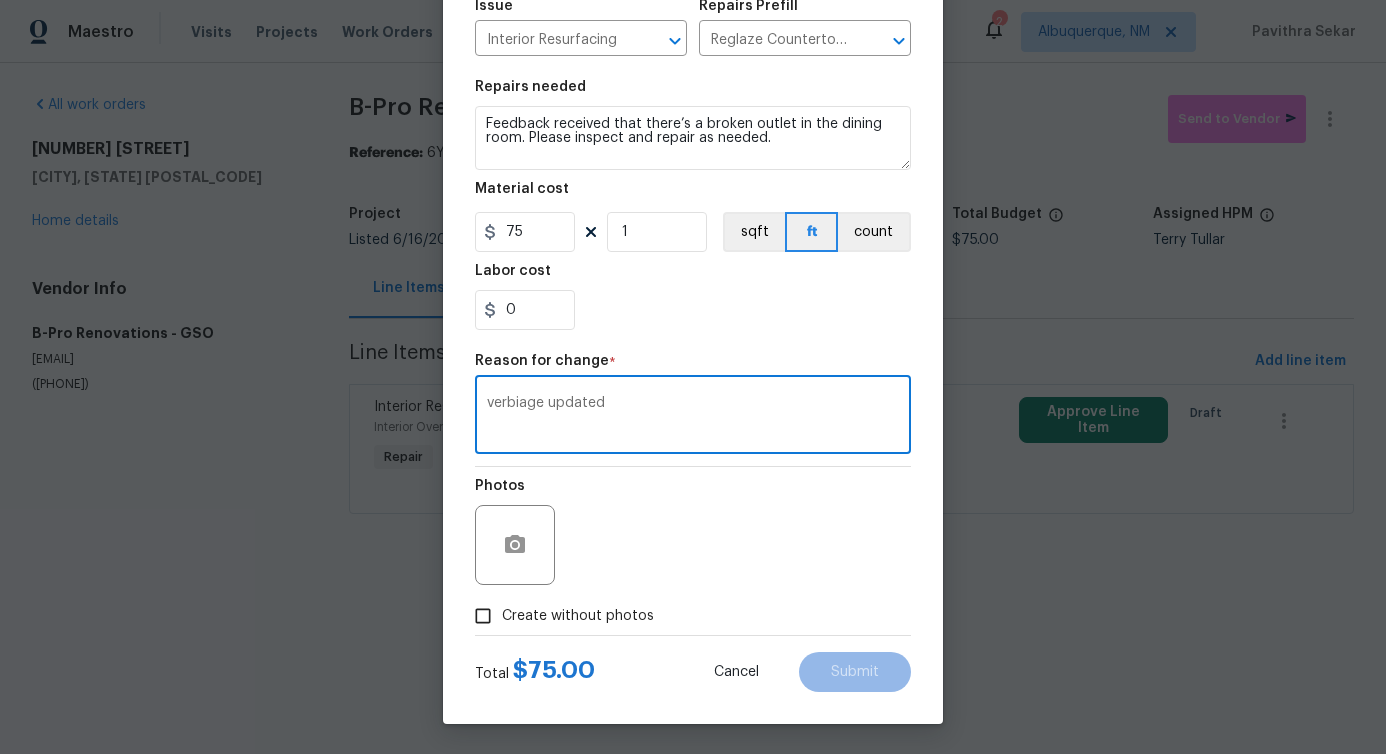 click on "Verbiage" at bounding box center [0, 0] 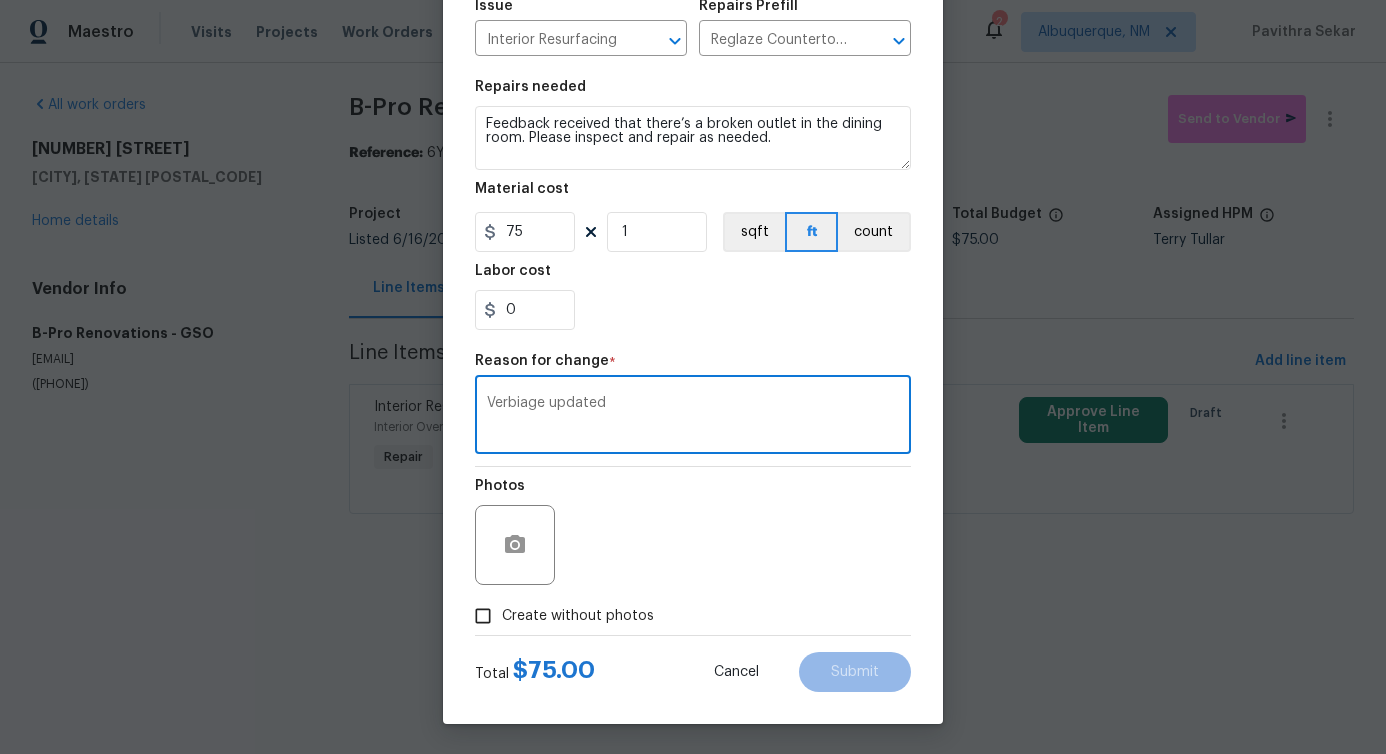 type on "Verbiage updated" 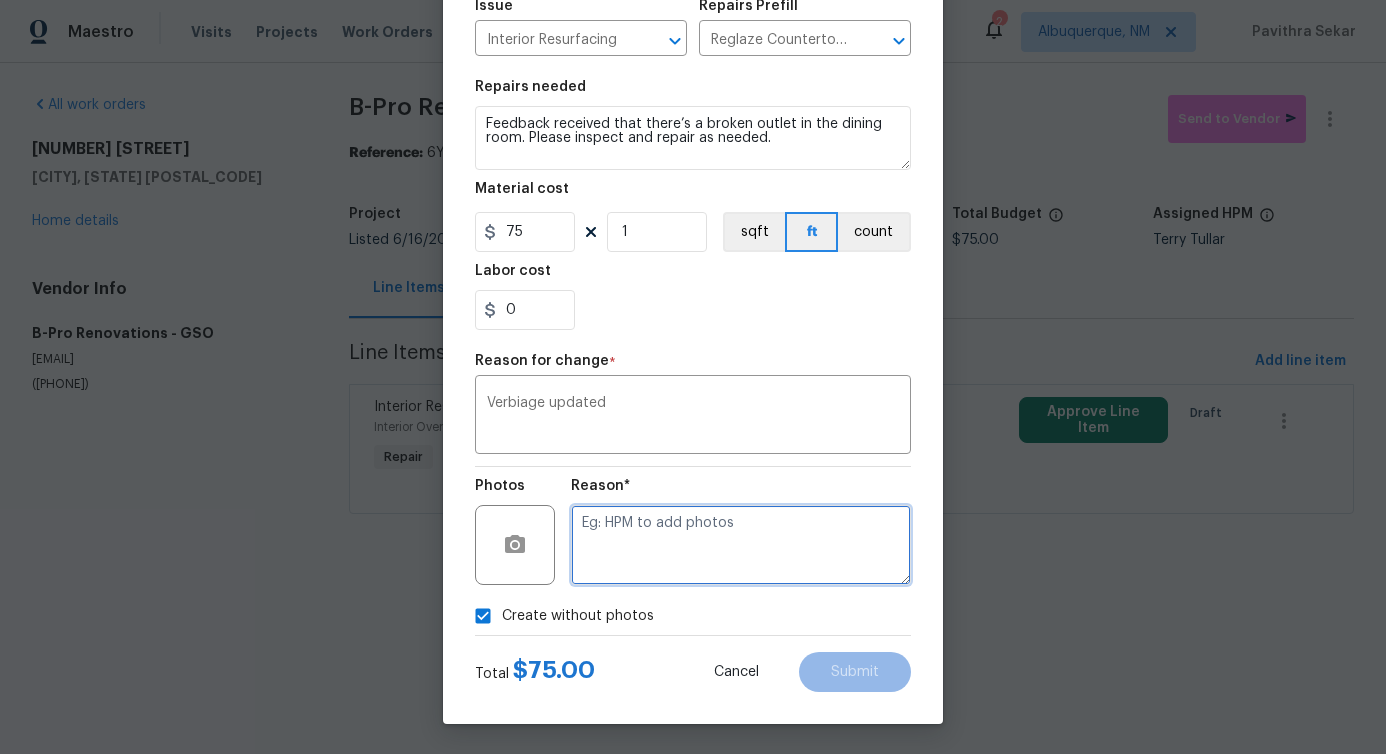 click at bounding box center [741, 545] 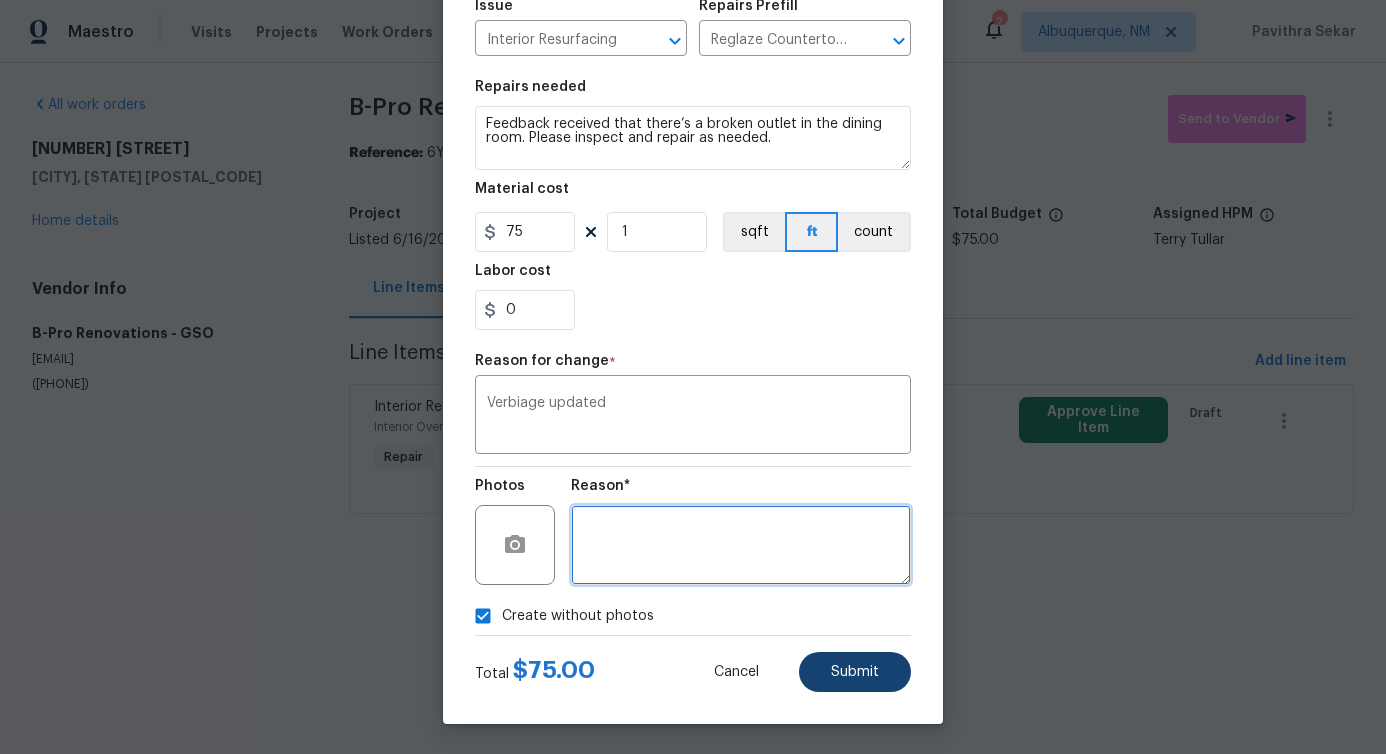 type 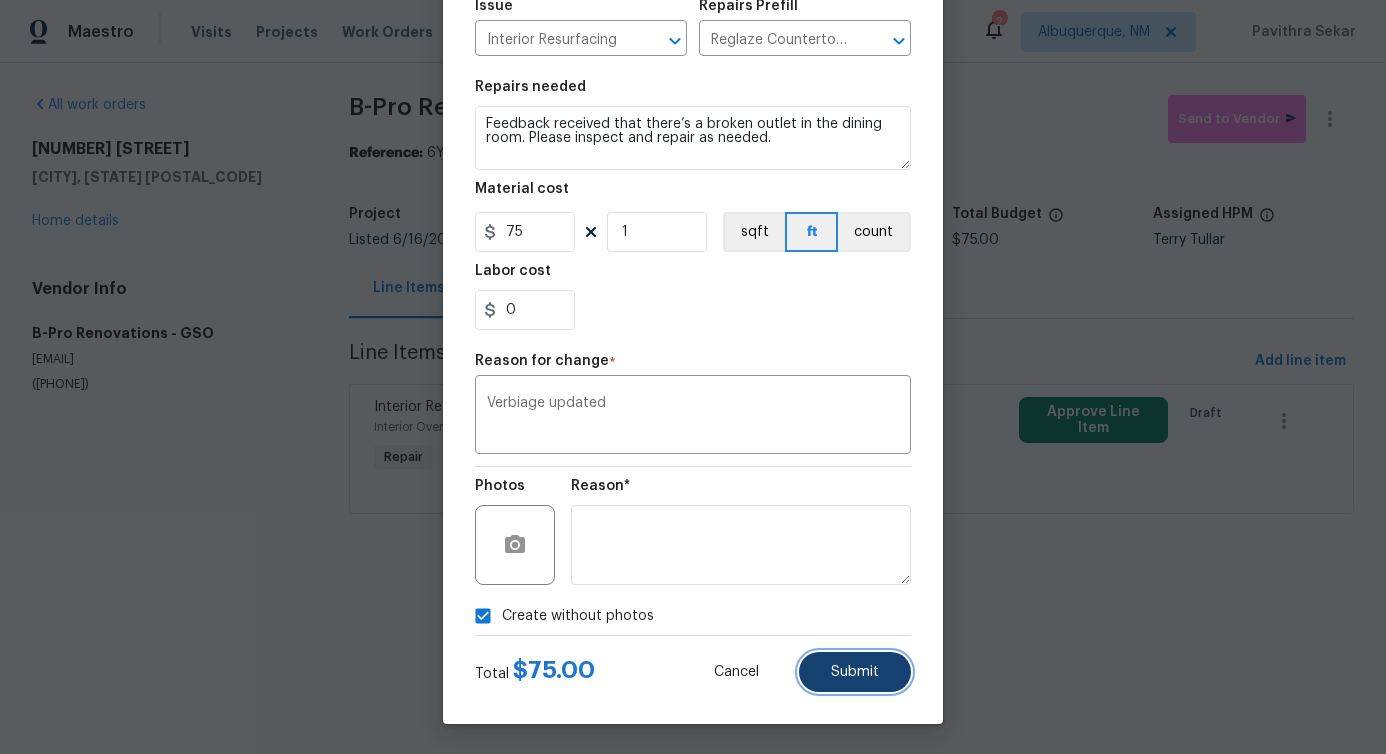 click on "Submit" at bounding box center (855, 672) 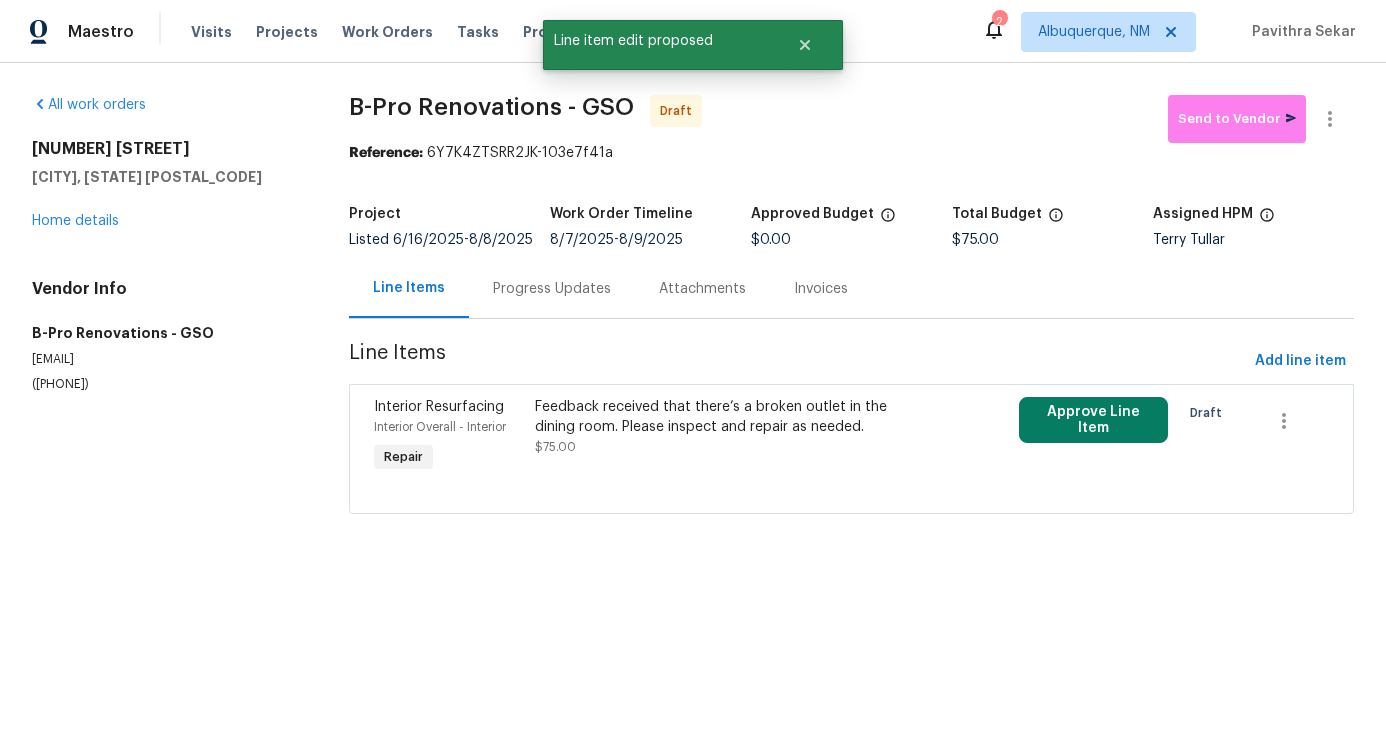 scroll, scrollTop: 0, scrollLeft: 0, axis: both 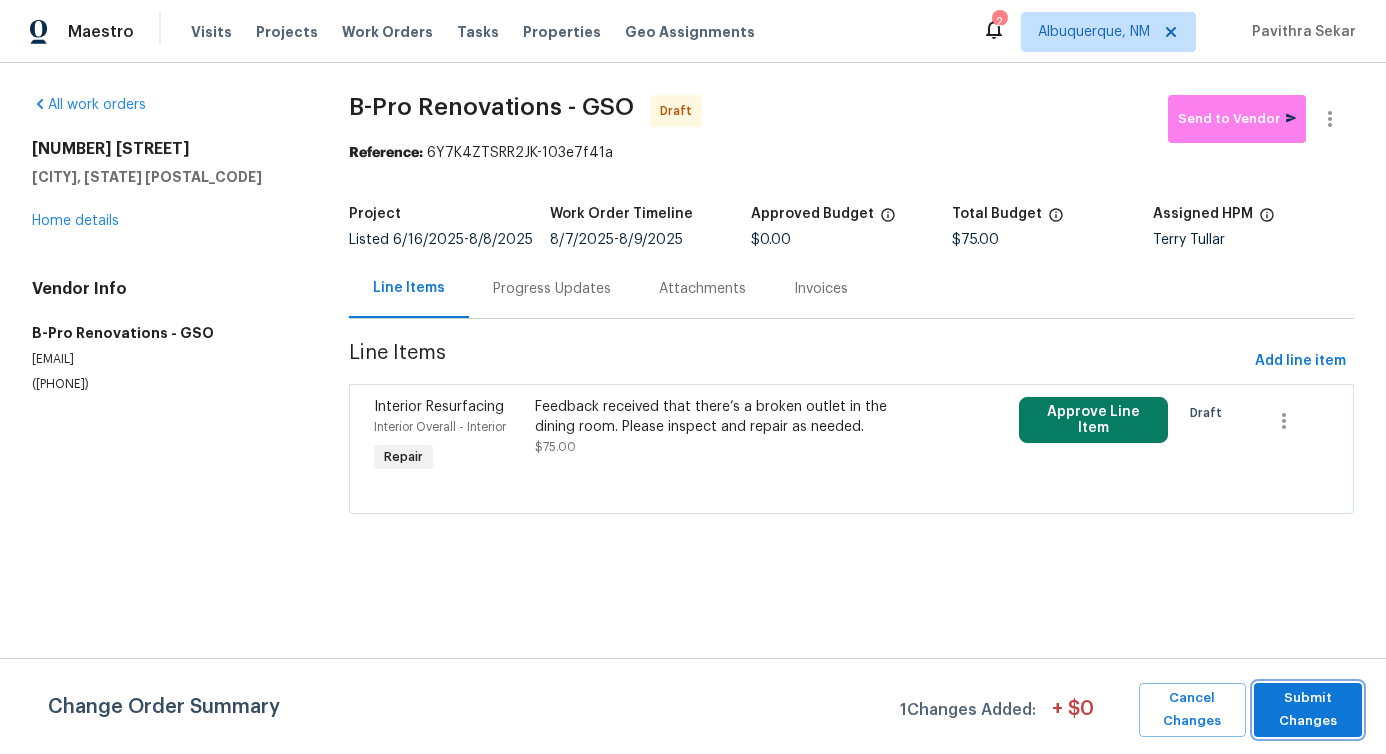 click on "Submit Changes" at bounding box center (1308, 710) 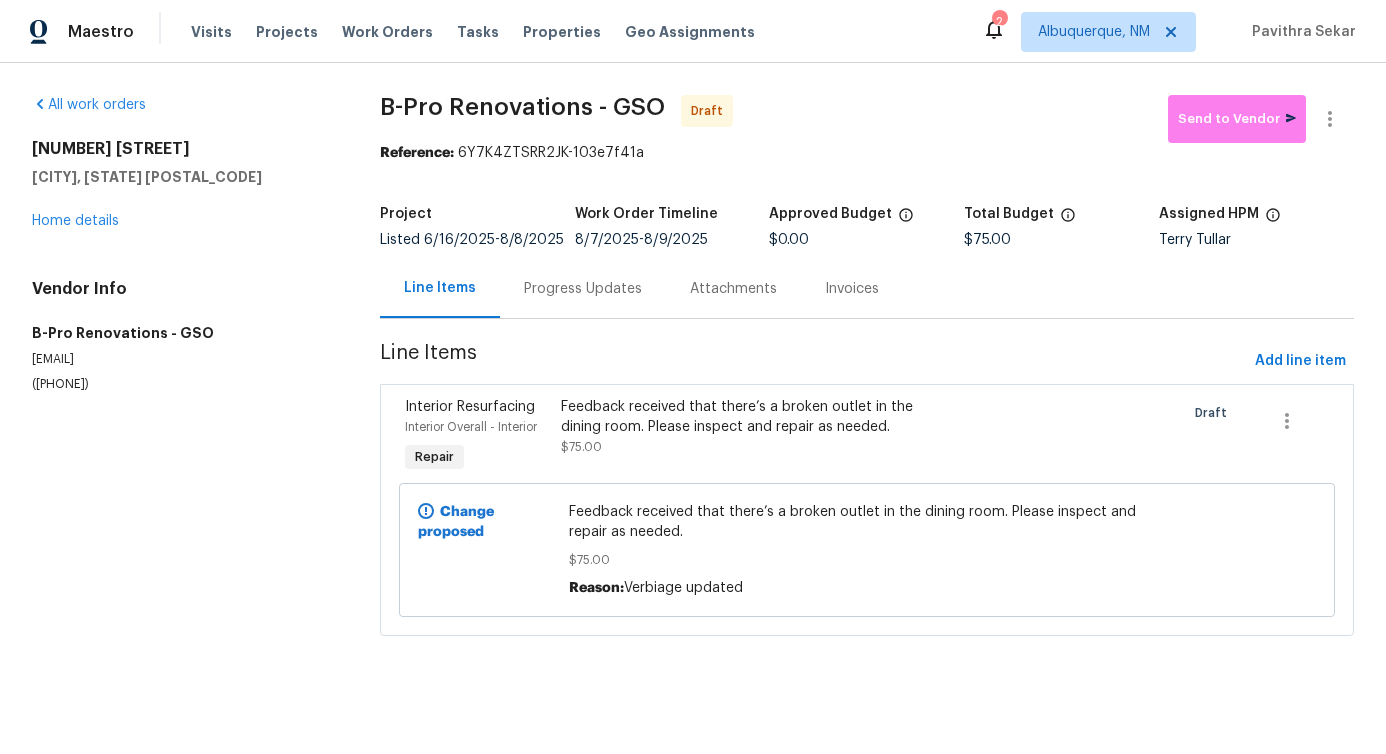 click on "Progress Updates" at bounding box center [583, 289] 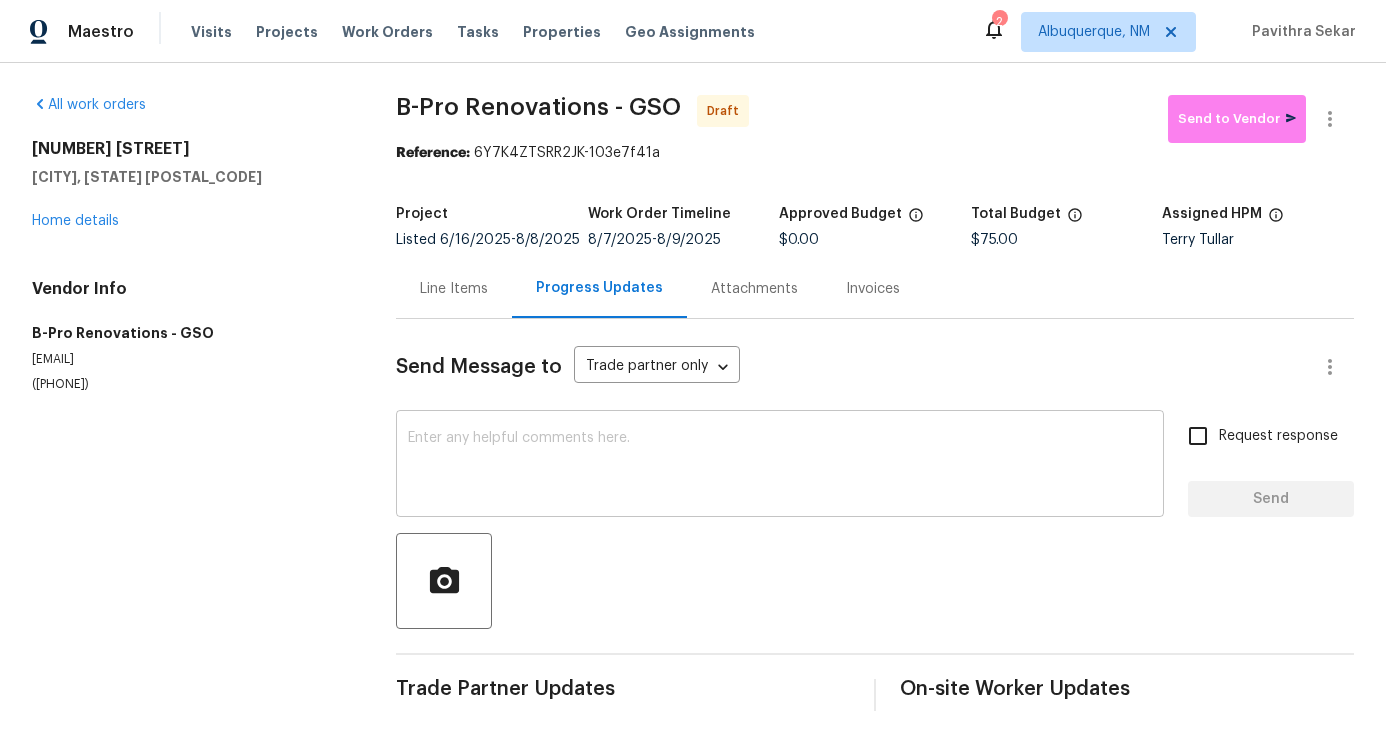 click at bounding box center (780, 466) 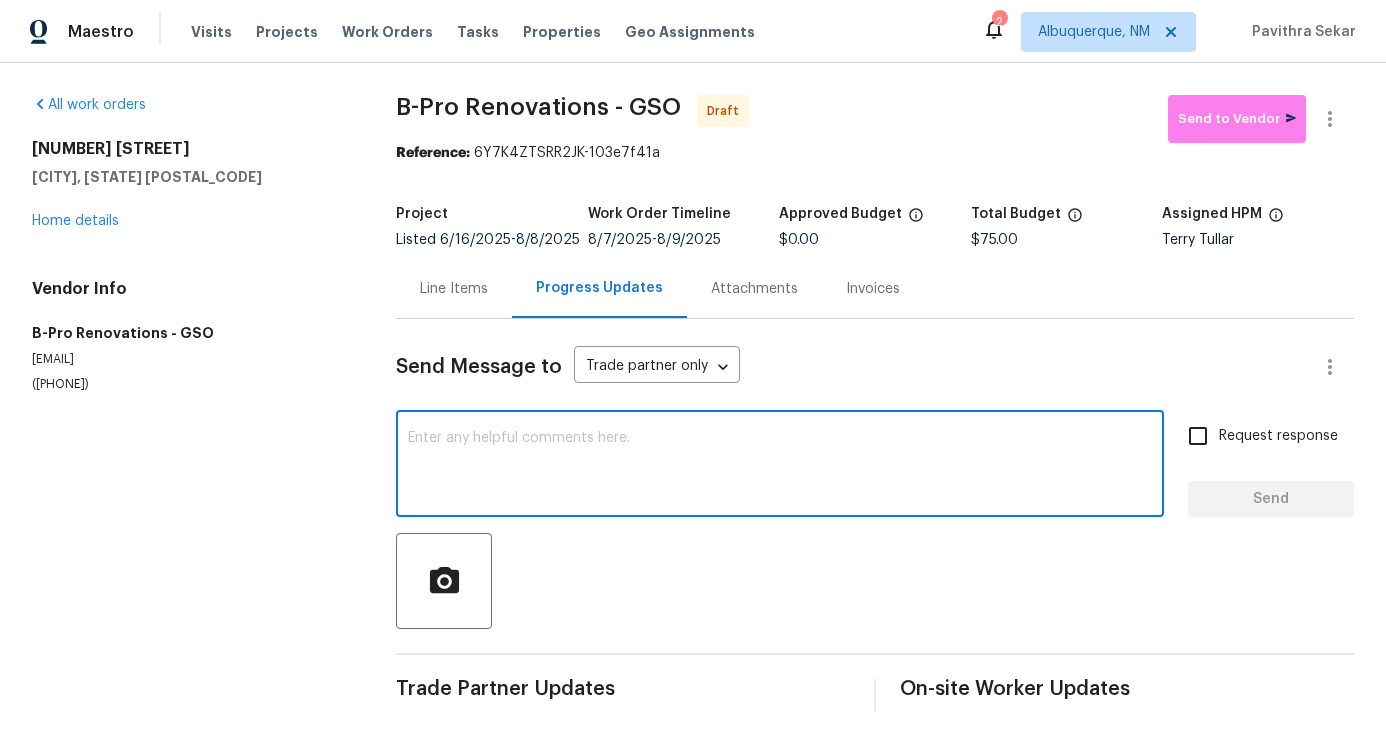 paste on "Hi, this is Pavithra with Opendoor. I’m confirming you received the WO for the property at (Address). Please review and accept the WO within 24 hours and provide a schedule date. Please disregard the contact information for the HPM included in the WO. Our Centralised LWO Team is responsible for Listed WOs." 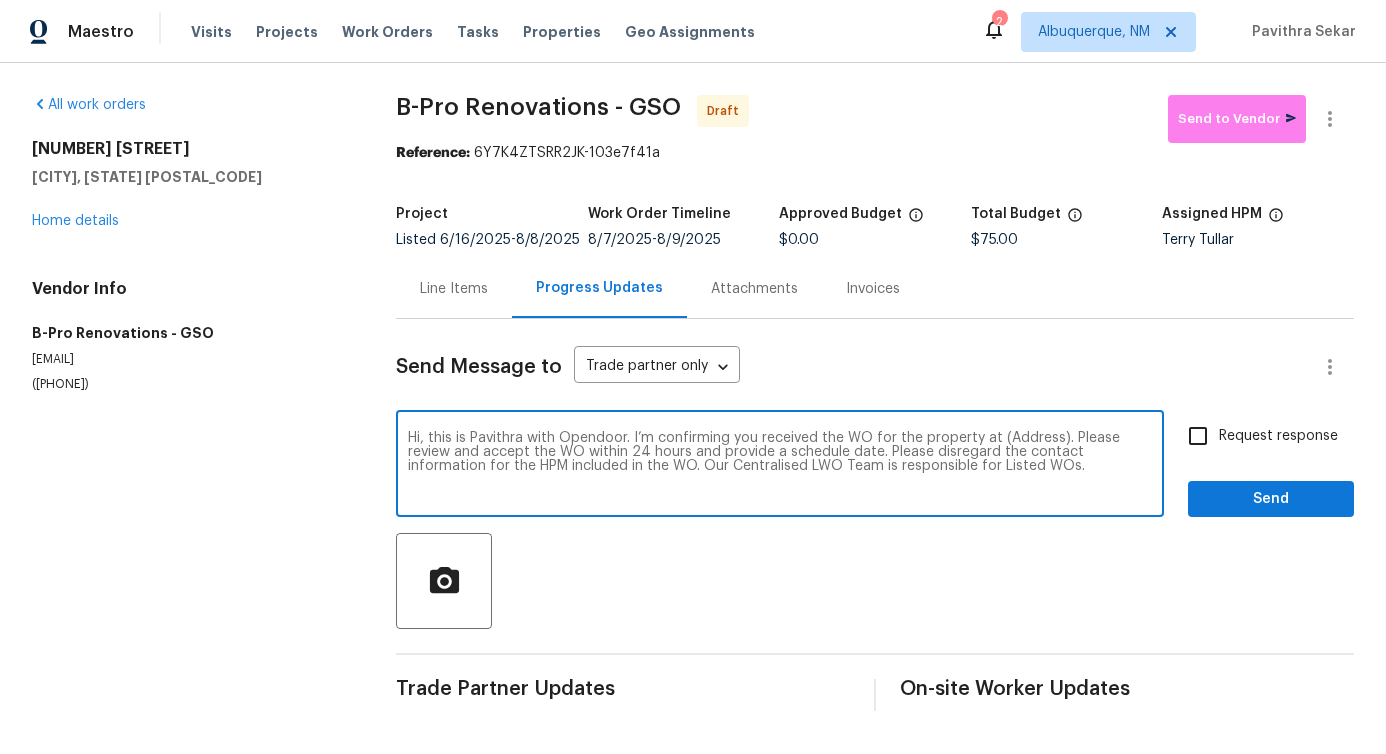 click on "Hi, this is Pavithra with Opendoor. I’m confirming you received the WO for the property at (Address). Please review and accept the WO within 24 hours and provide a schedule date. Please disregard the contact information for the HPM included in the WO. Our Centralised LWO Team is responsible for Listed WOs." at bounding box center [780, 466] 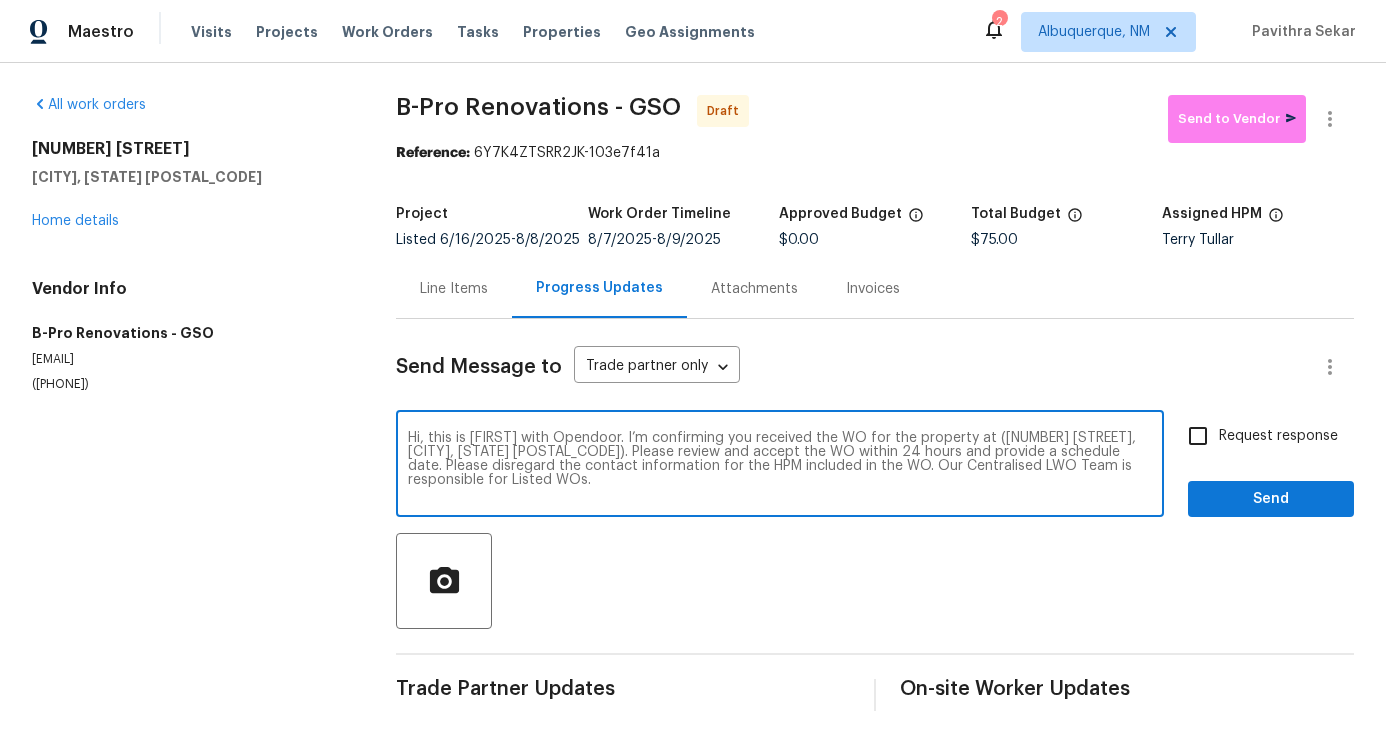 type on "Hi, this is Pavithra with Opendoor. I’m confirming you received the WO for the property at (3319 Timberwolf Ave, High Point, NC 27265). Please review and accept the WO within 24 hours and provide a schedule date. Please disregard the contact information for the HPM included in the WO. Our Centralised LWO Team is responsible for Listed WOs." 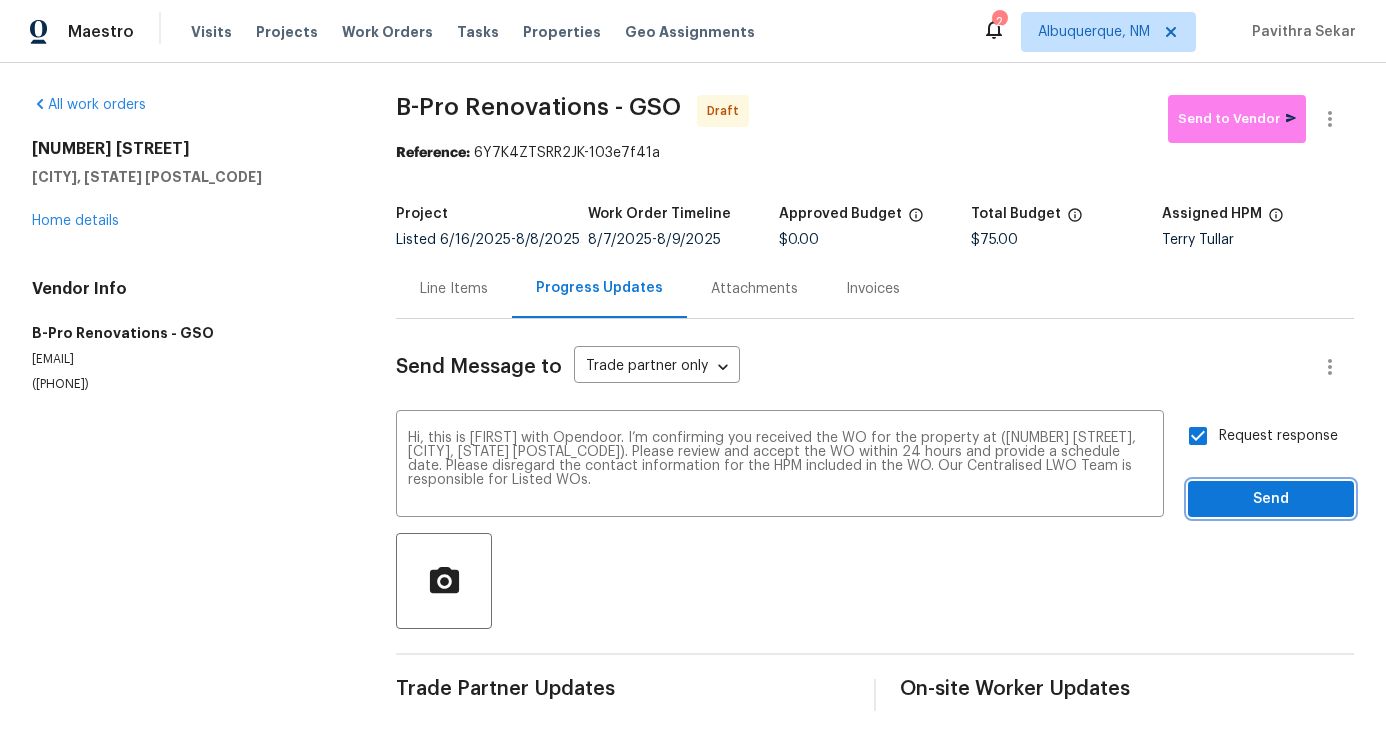 click on "Send" at bounding box center [1271, 499] 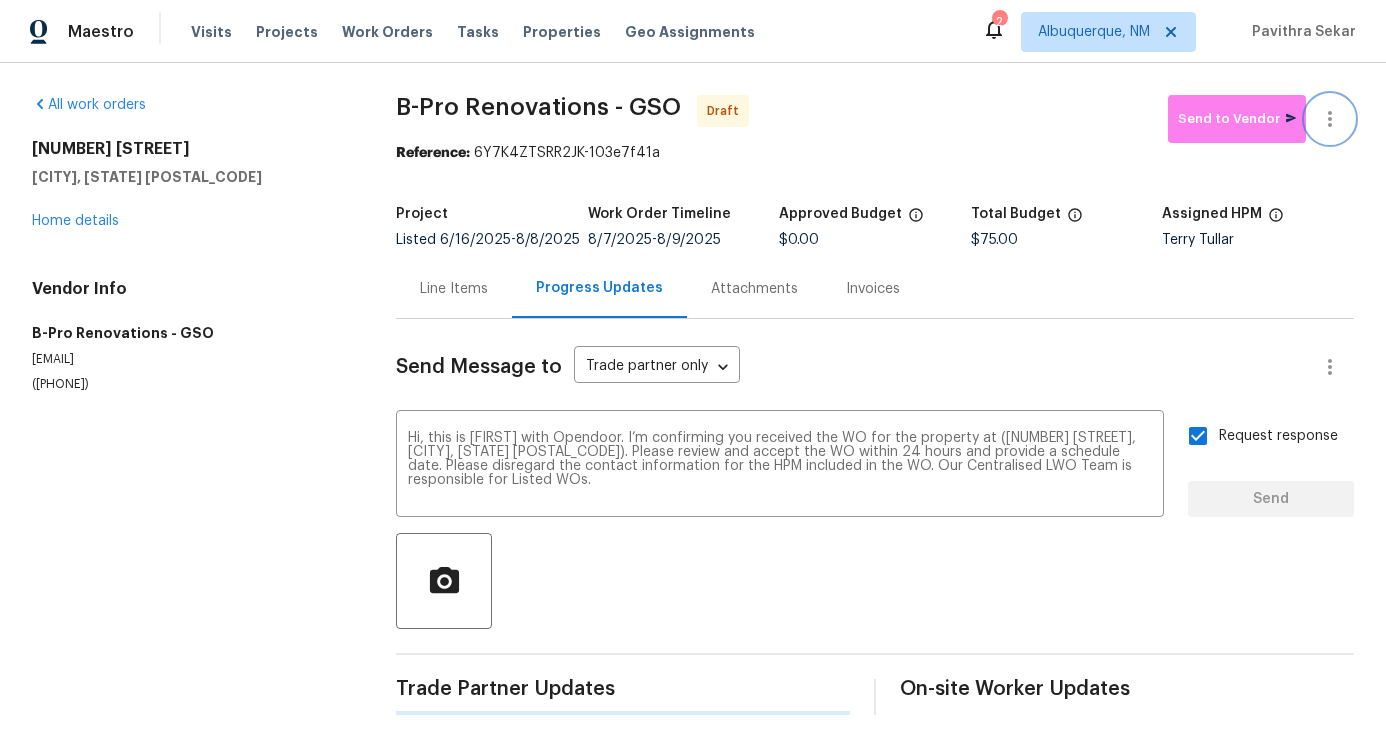 click 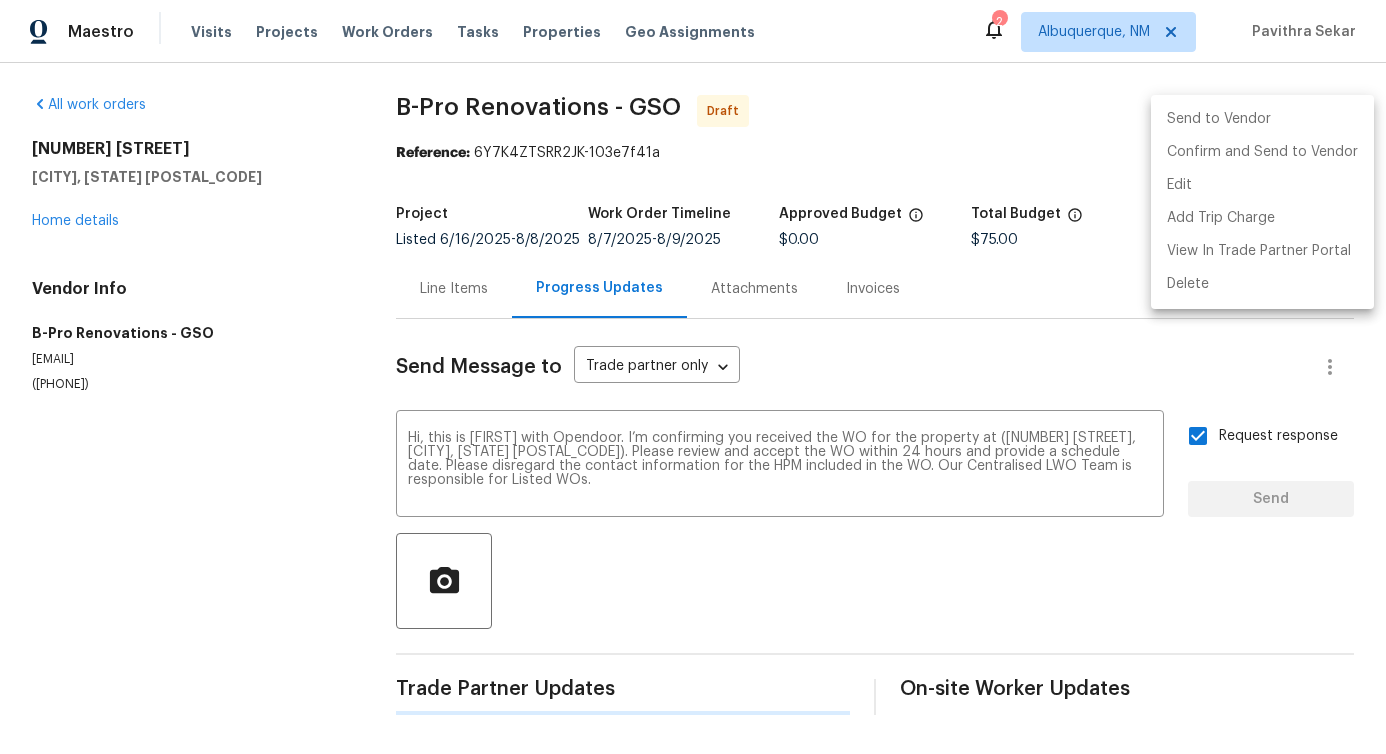 type 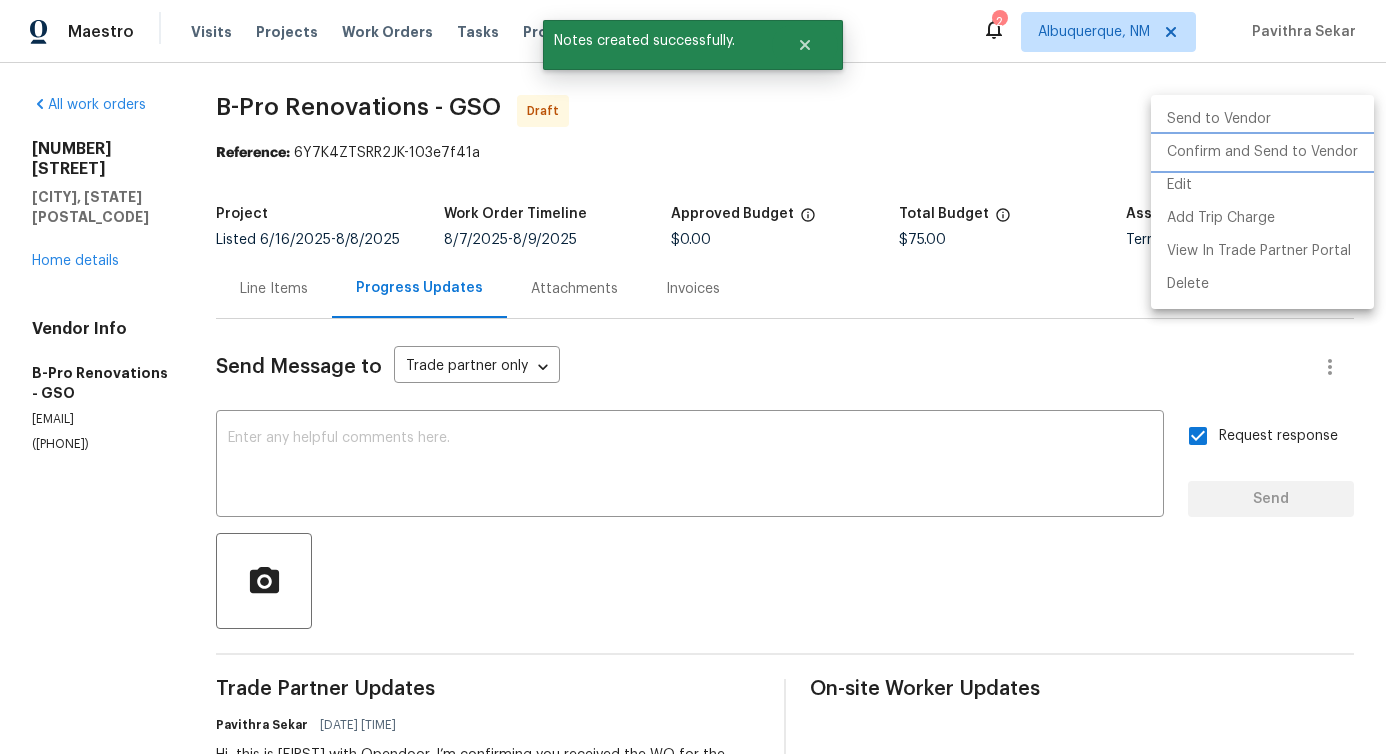 click on "Confirm and Send to Vendor" at bounding box center [1262, 152] 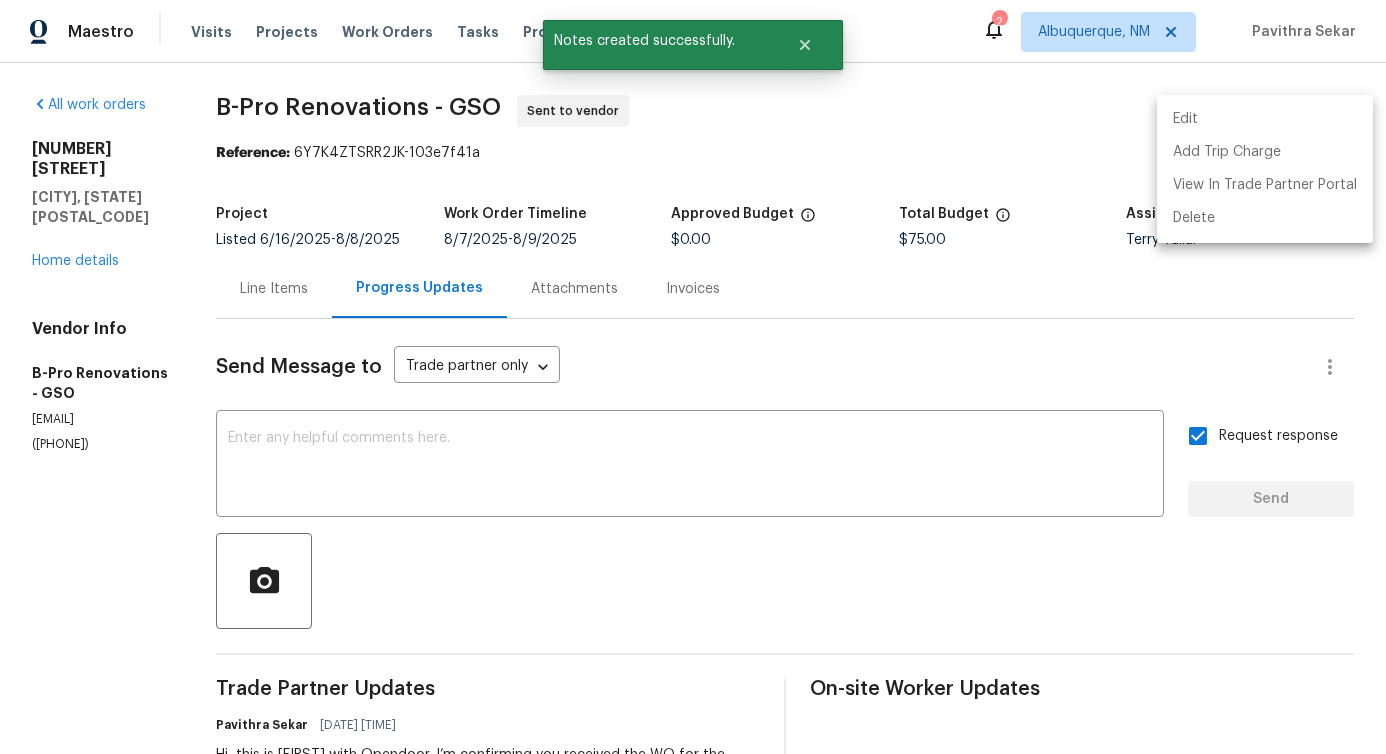 click at bounding box center [693, 377] 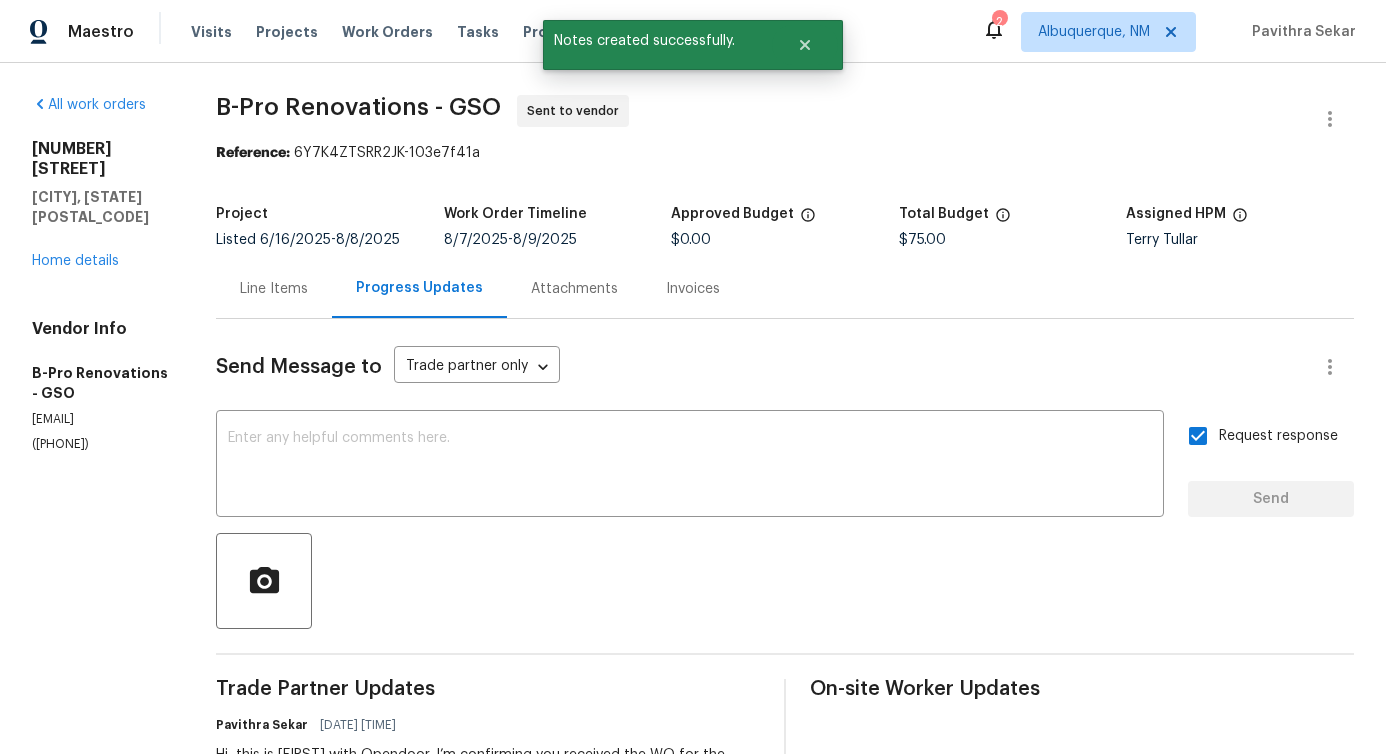 click on "Line Items" at bounding box center (274, 289) 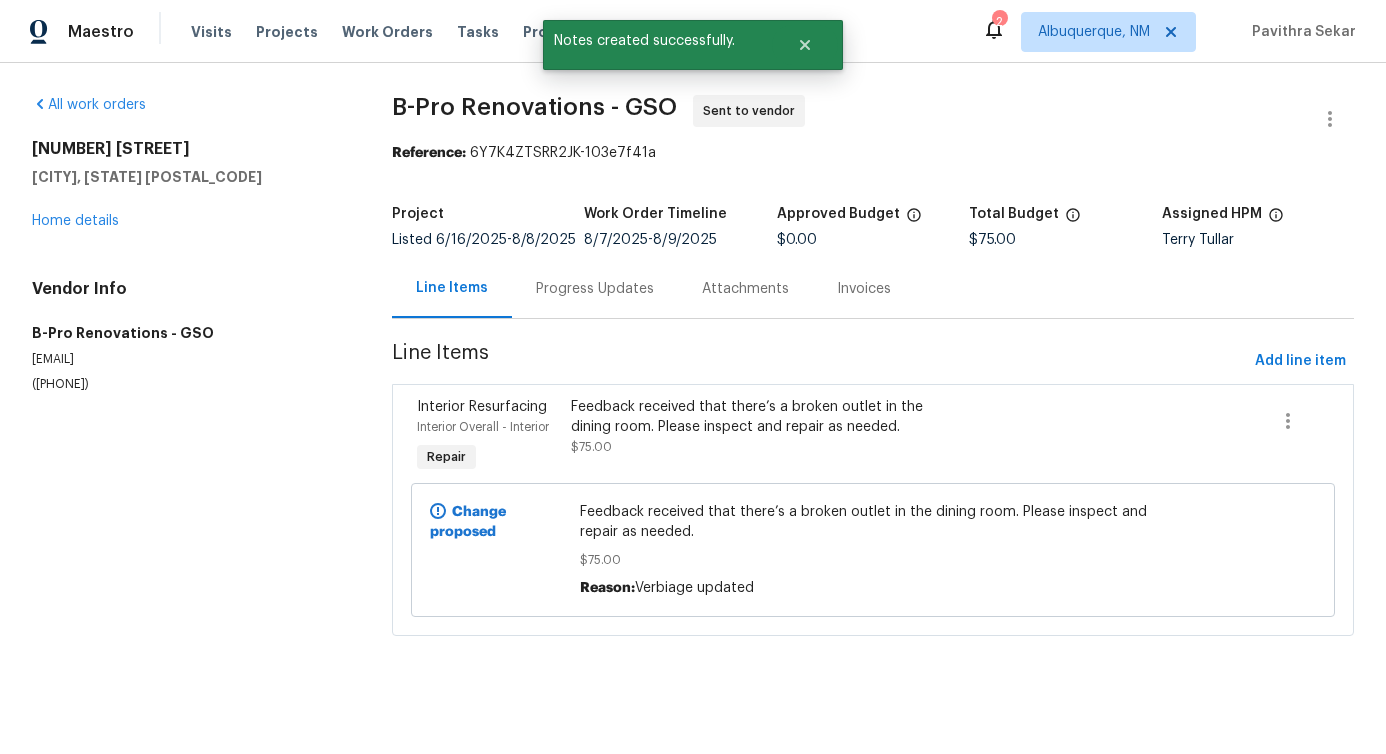 click on "B-Pro Renovations - GSO Sent to vendor" at bounding box center (849, 119) 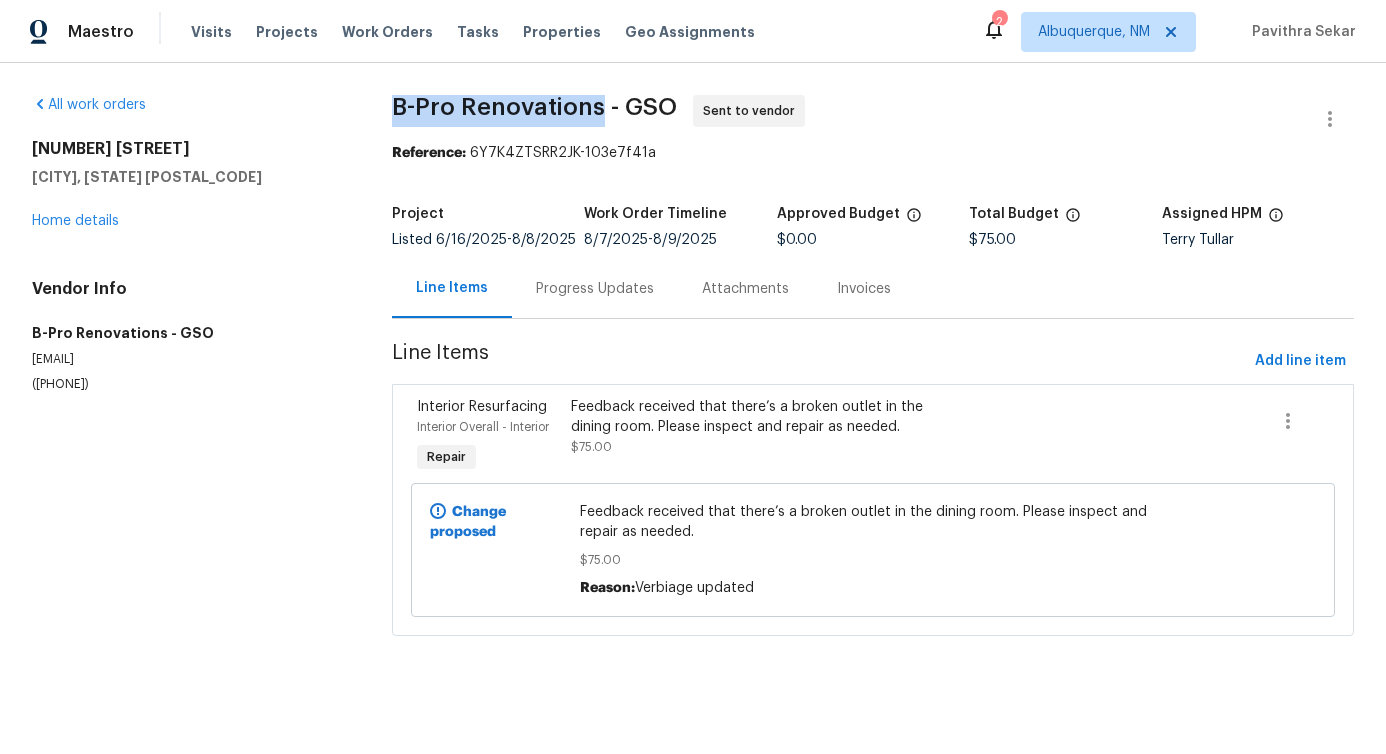 drag, startPoint x: 393, startPoint y: 106, endPoint x: 603, endPoint y: 110, distance: 210.03809 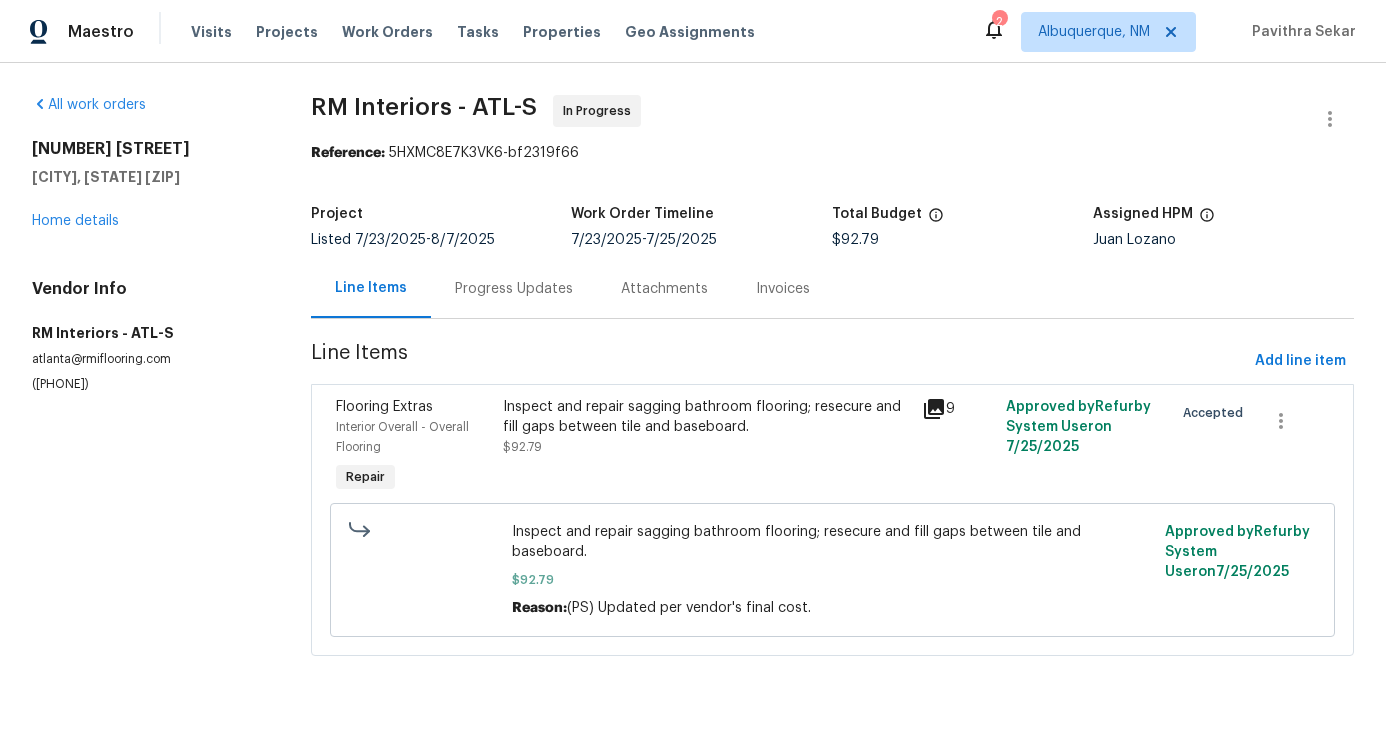 scroll, scrollTop: 0, scrollLeft: 0, axis: both 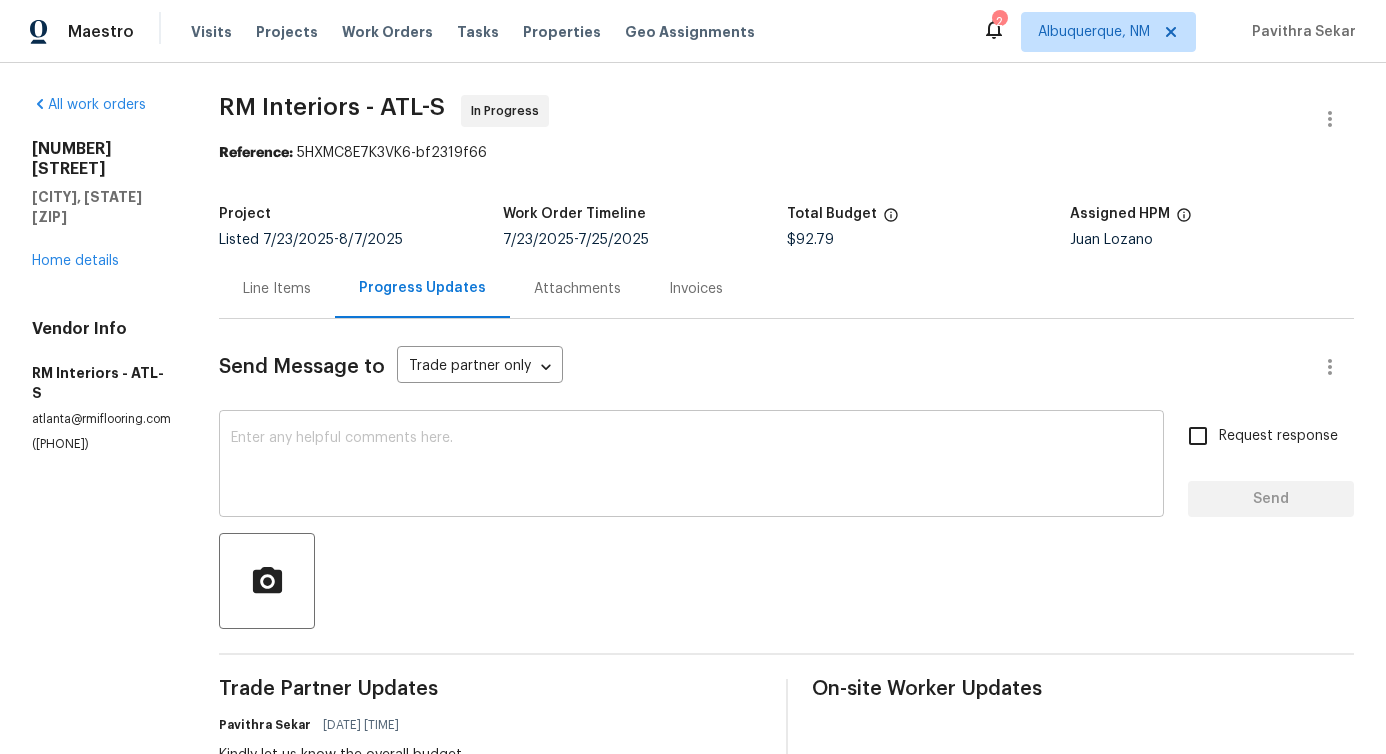 click at bounding box center (691, 466) 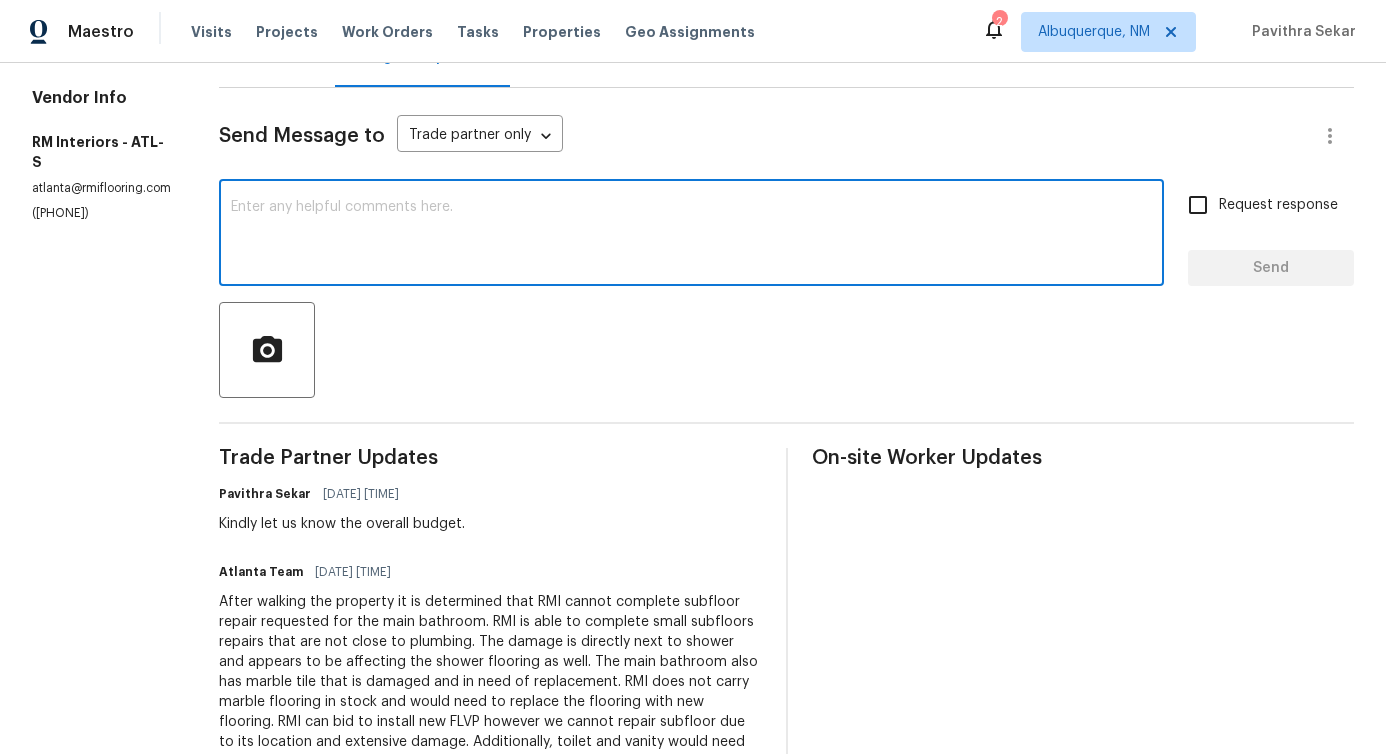 scroll, scrollTop: 278, scrollLeft: 0, axis: vertical 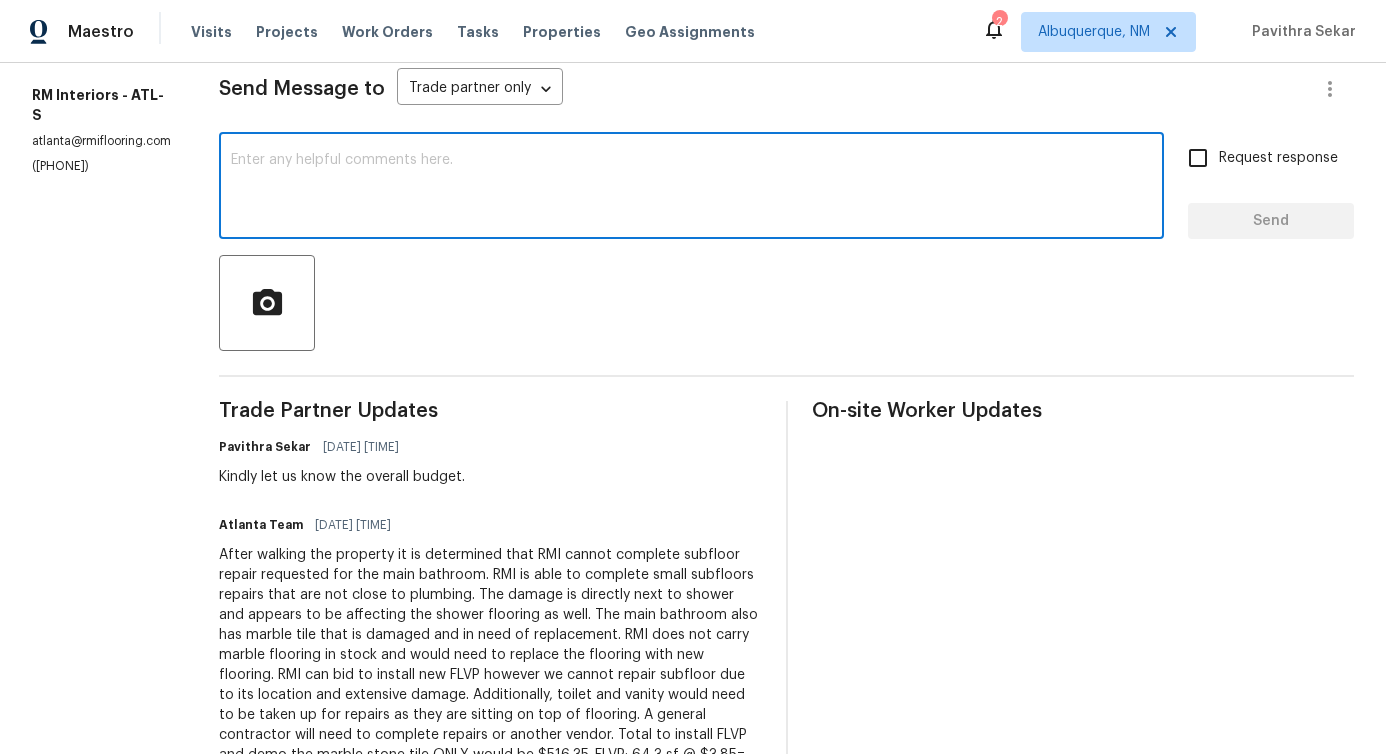 click on "Kindly let us know the overall budget." at bounding box center (342, 477) 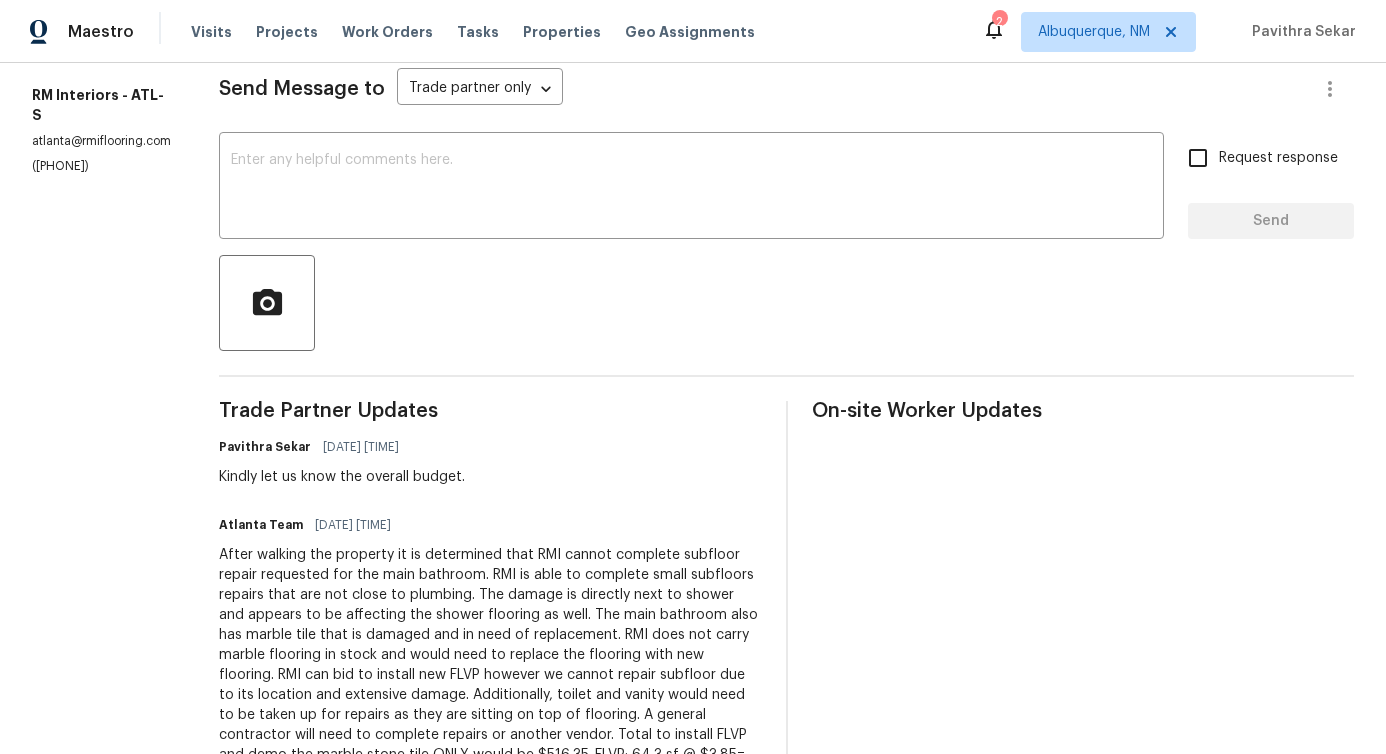 click on "Kindly let us know the overall budget." at bounding box center [342, 477] 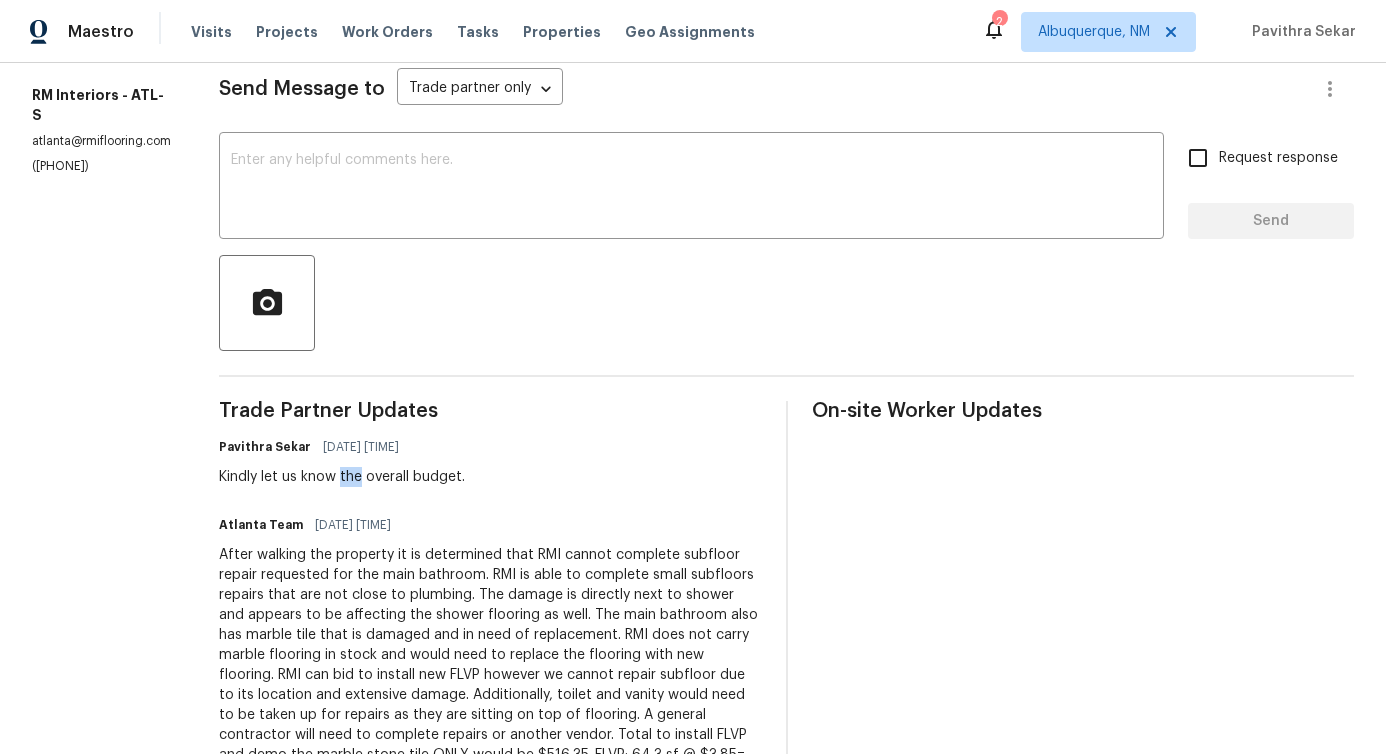 click on "Kindly let us know the overall budget." at bounding box center [342, 477] 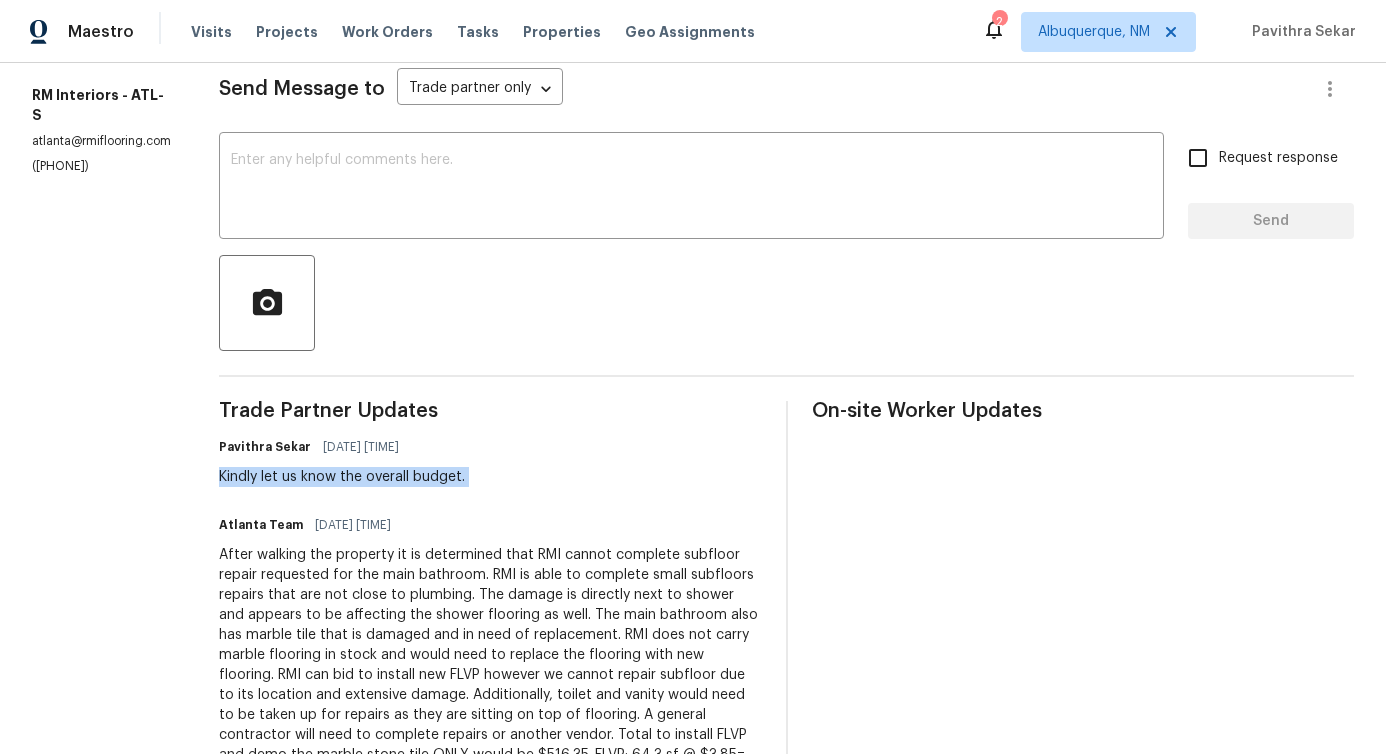 scroll, scrollTop: 0, scrollLeft: 0, axis: both 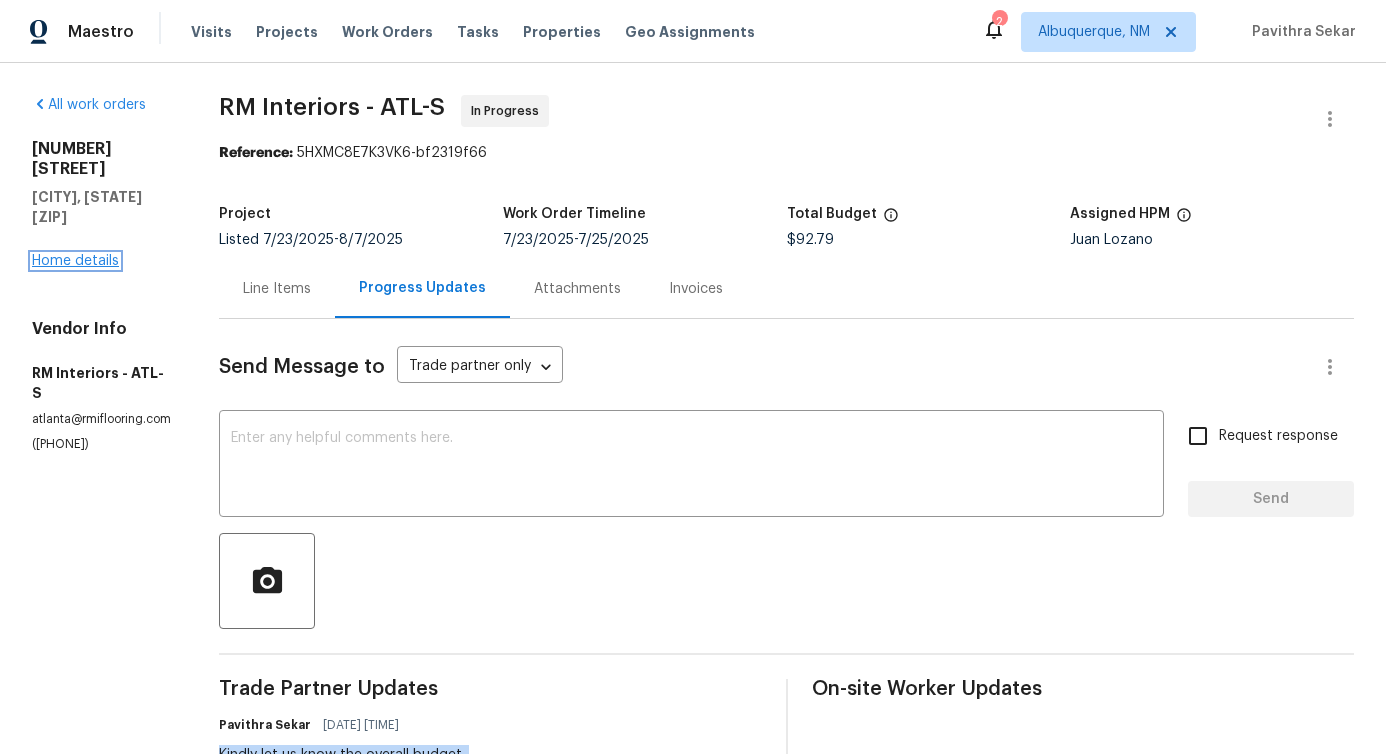 click on "Home details" at bounding box center [75, 261] 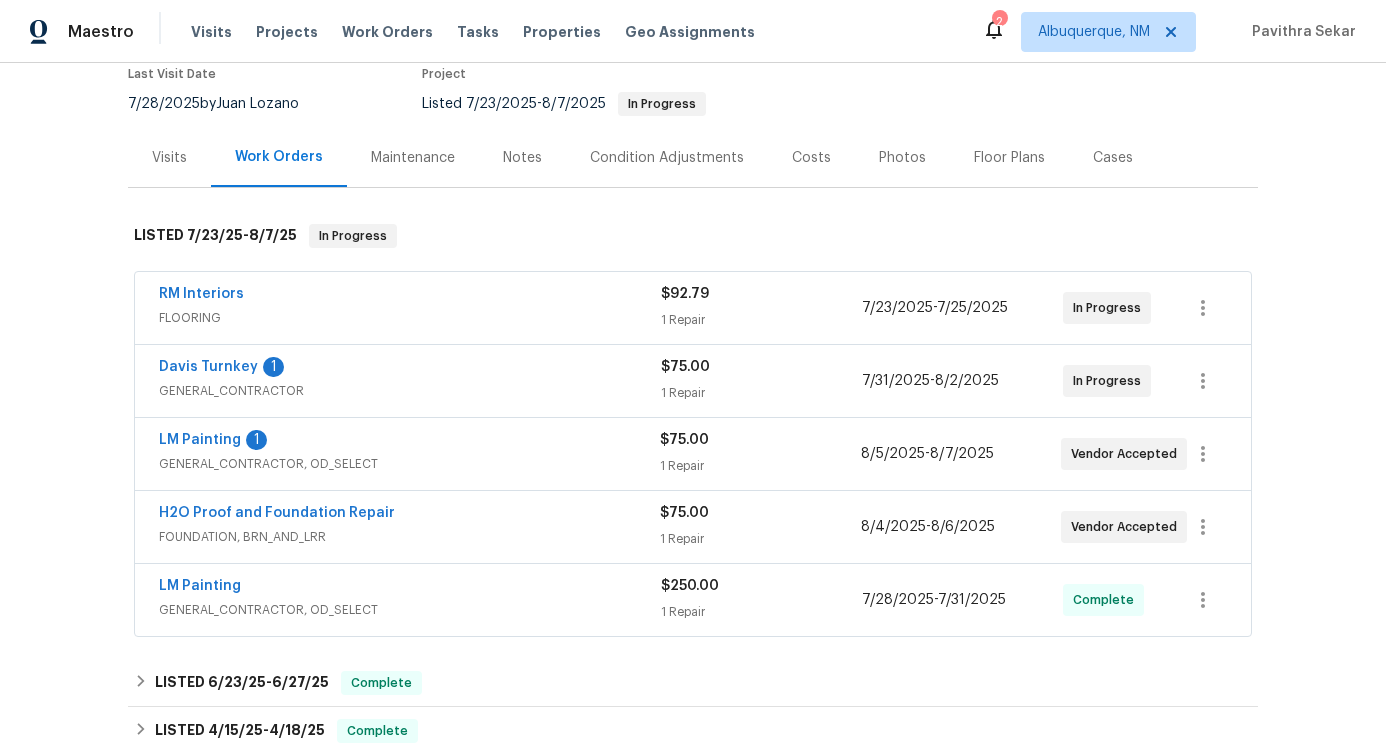 scroll, scrollTop: 230, scrollLeft: 0, axis: vertical 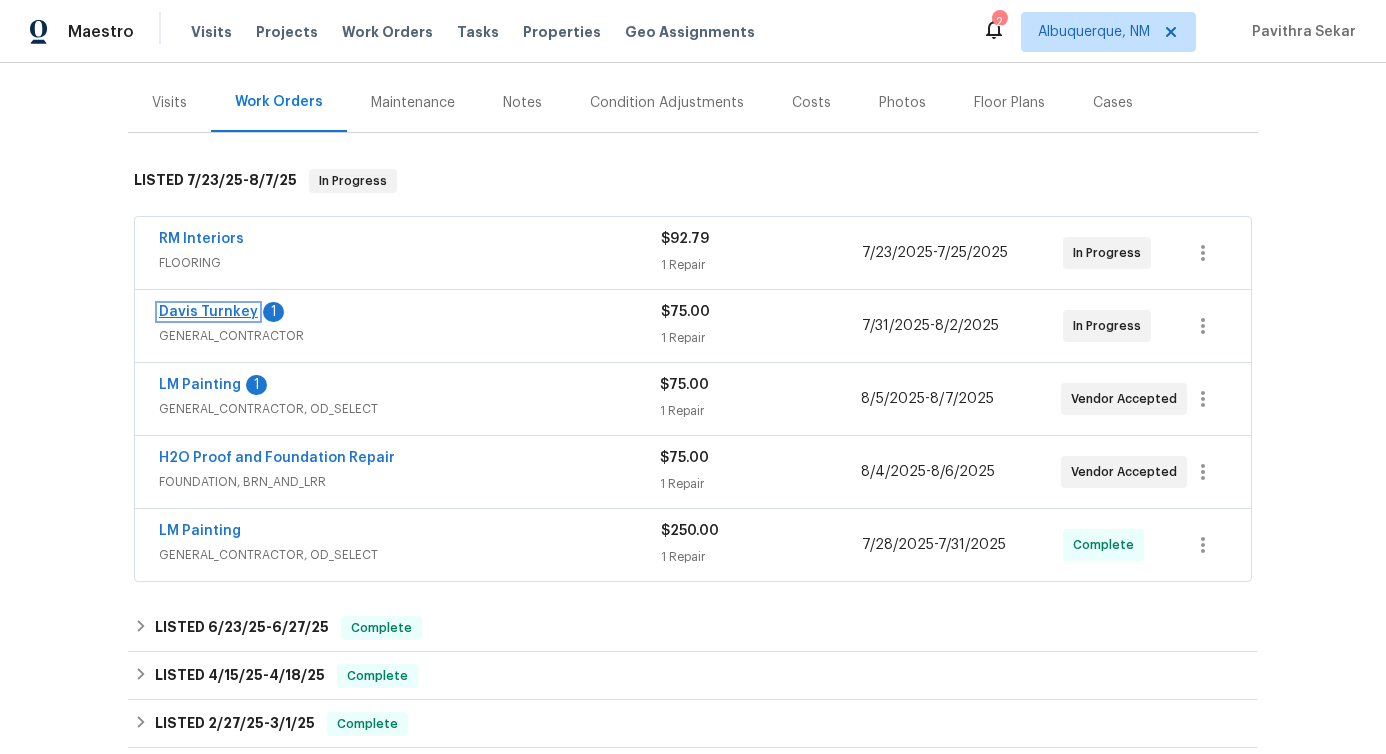 click on "Davis Turnkey" at bounding box center [208, 312] 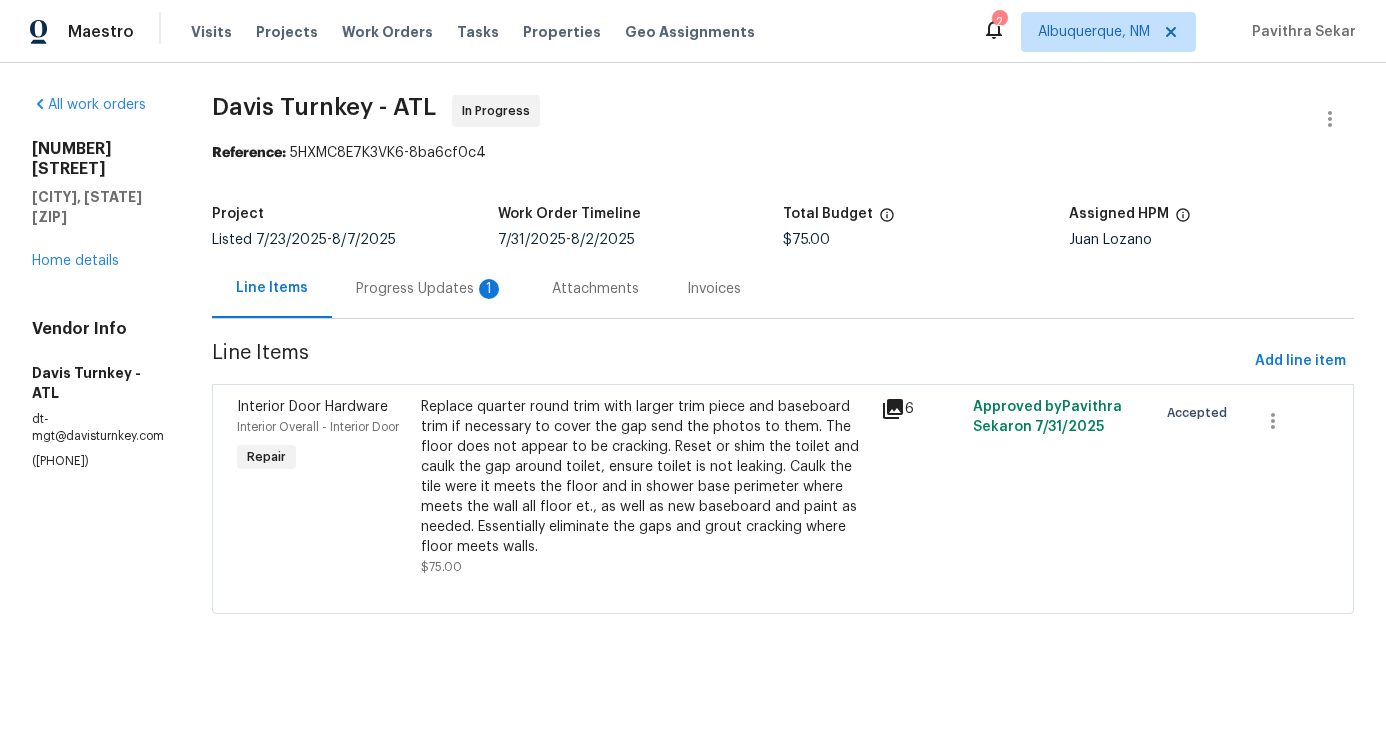 click on "Progress Updates 1" at bounding box center [430, 289] 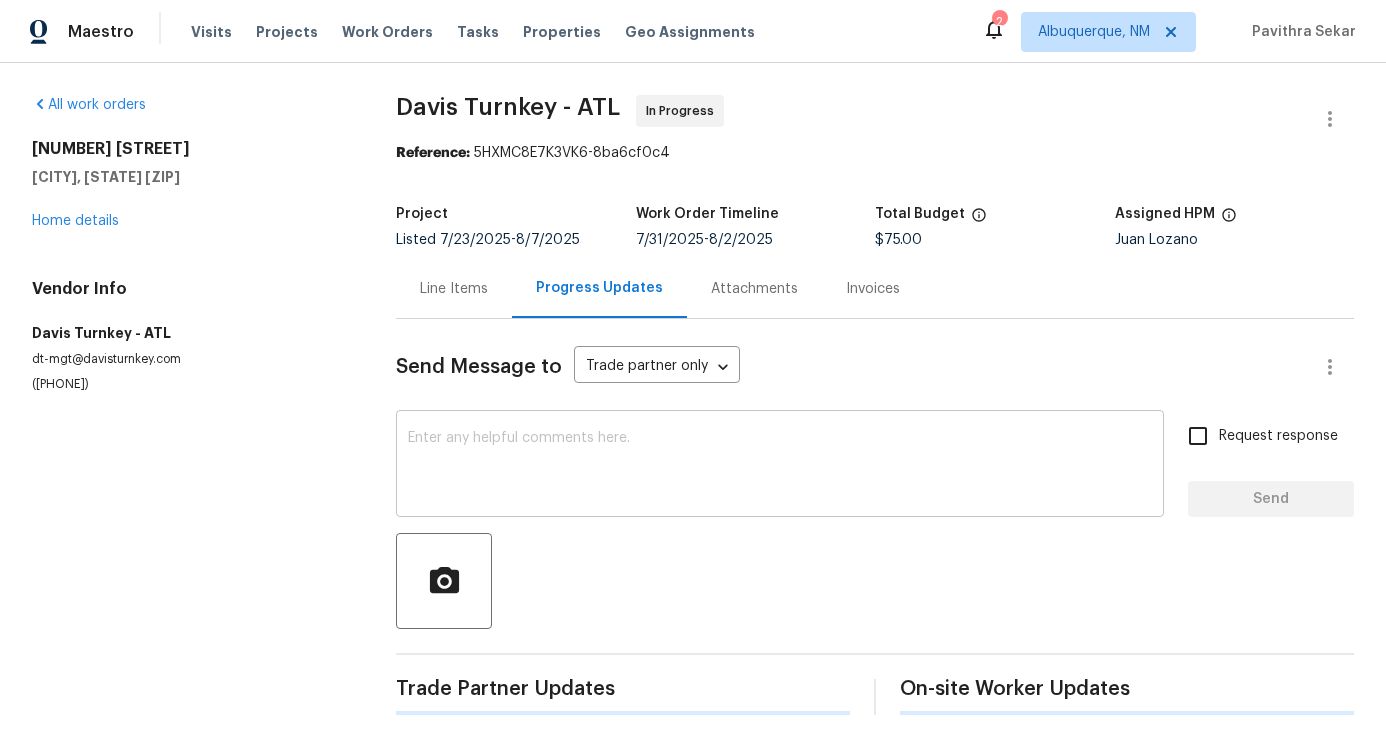 click at bounding box center [780, 466] 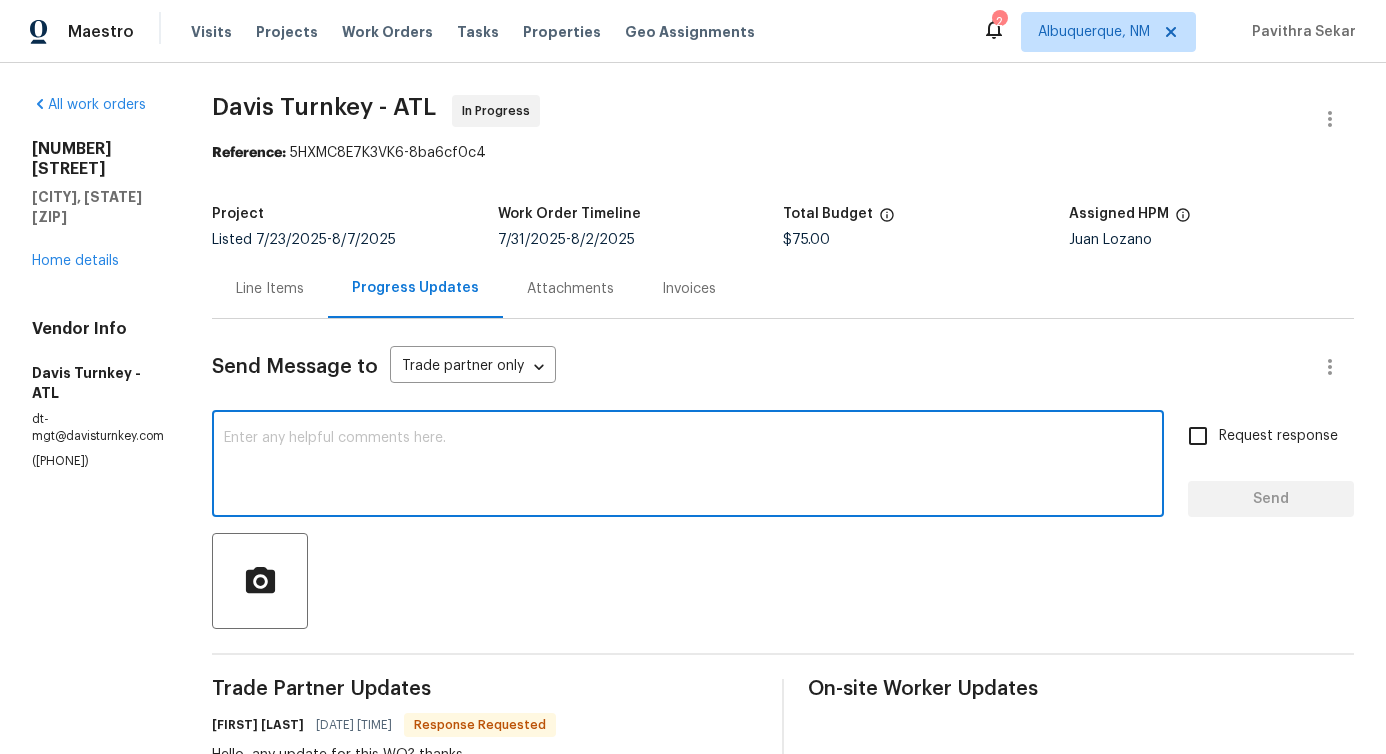 click at bounding box center (688, 466) 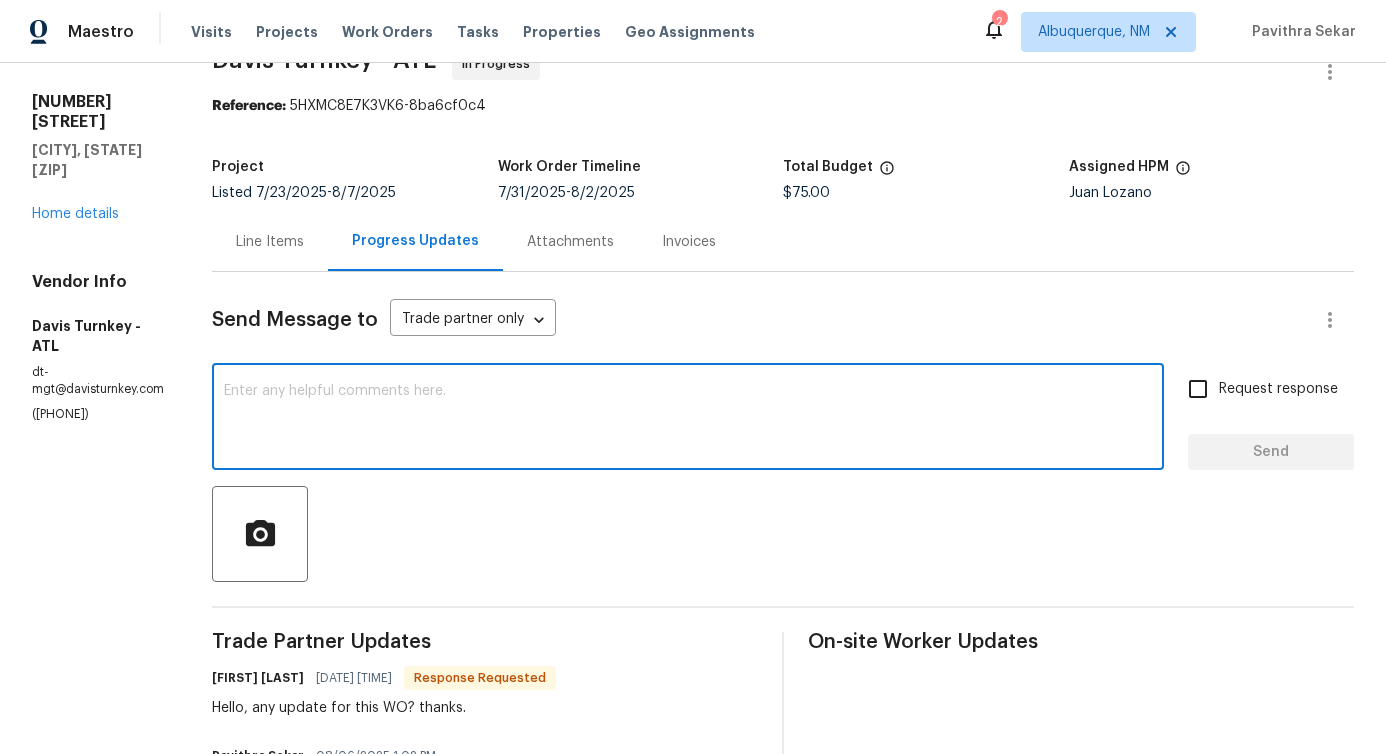 scroll, scrollTop: 0, scrollLeft: 0, axis: both 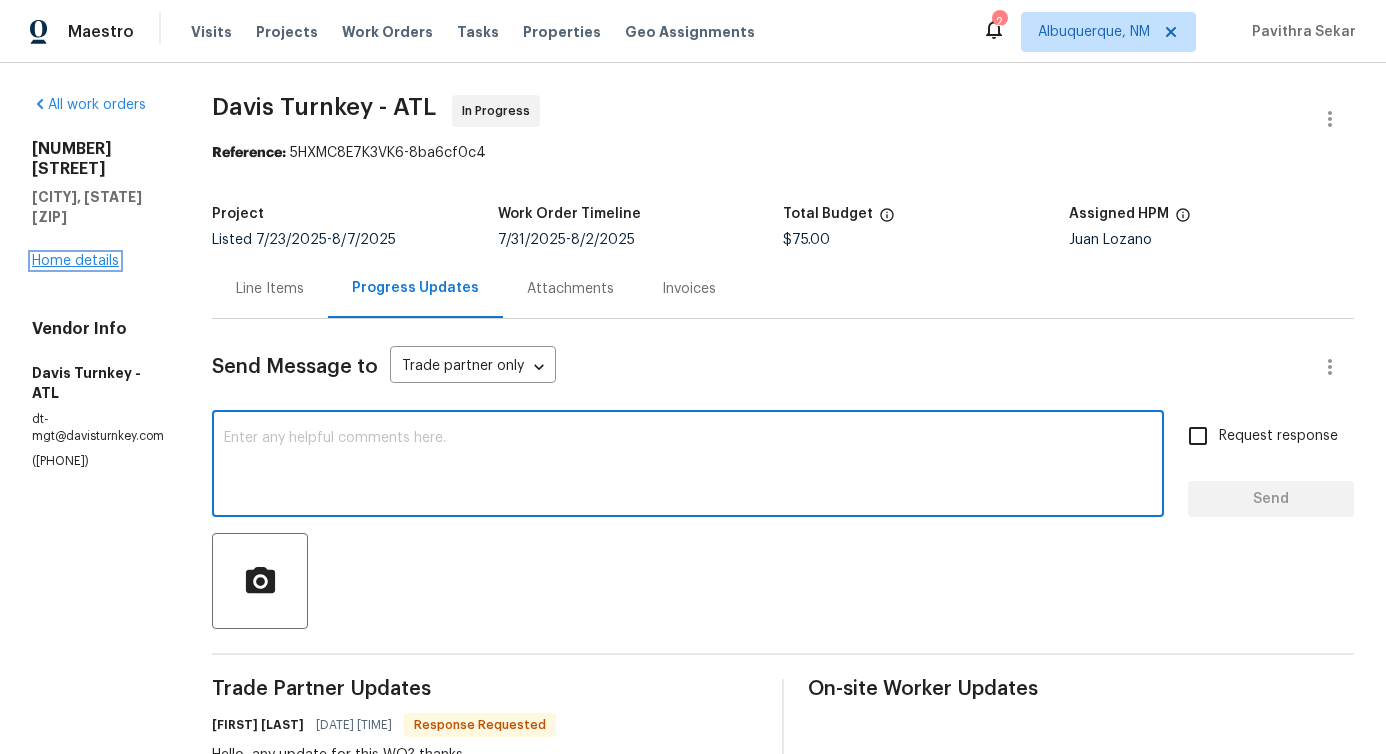 click on "Home details" at bounding box center (75, 261) 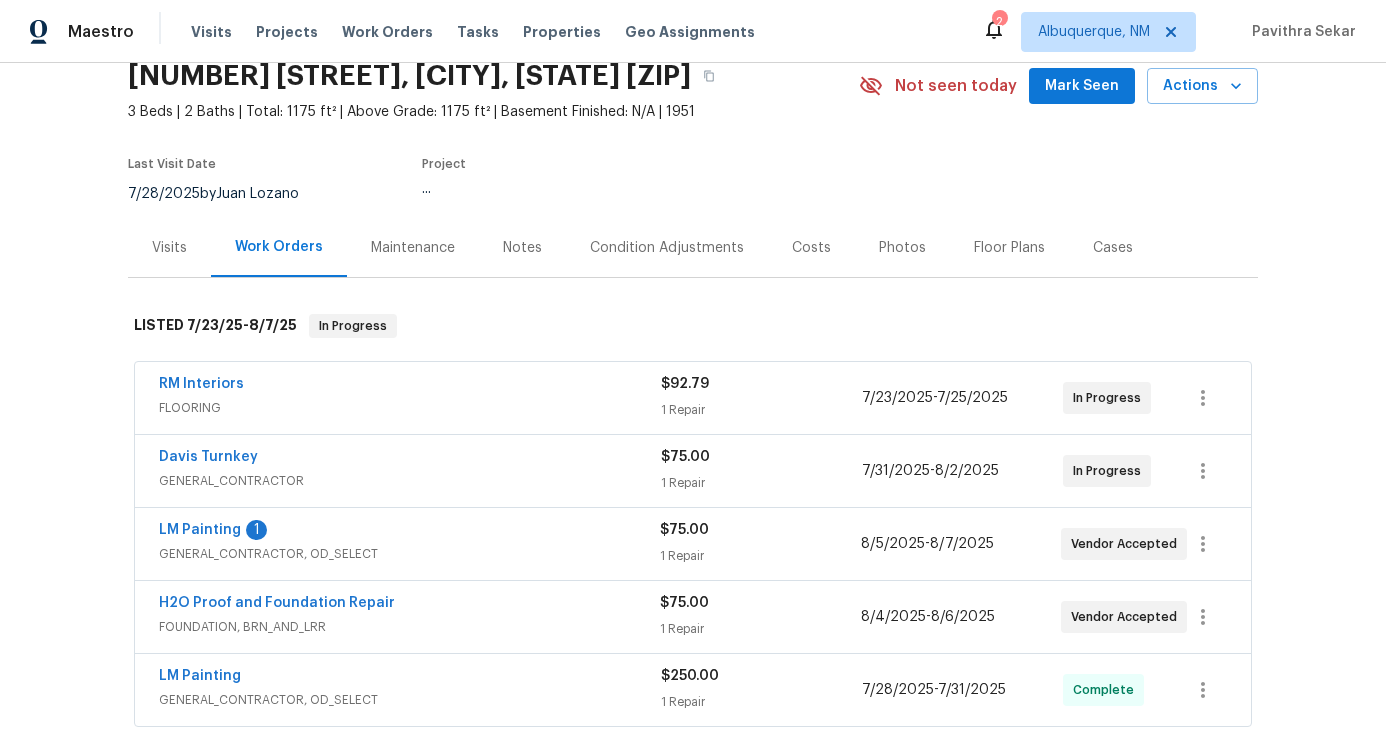 scroll, scrollTop: 108, scrollLeft: 0, axis: vertical 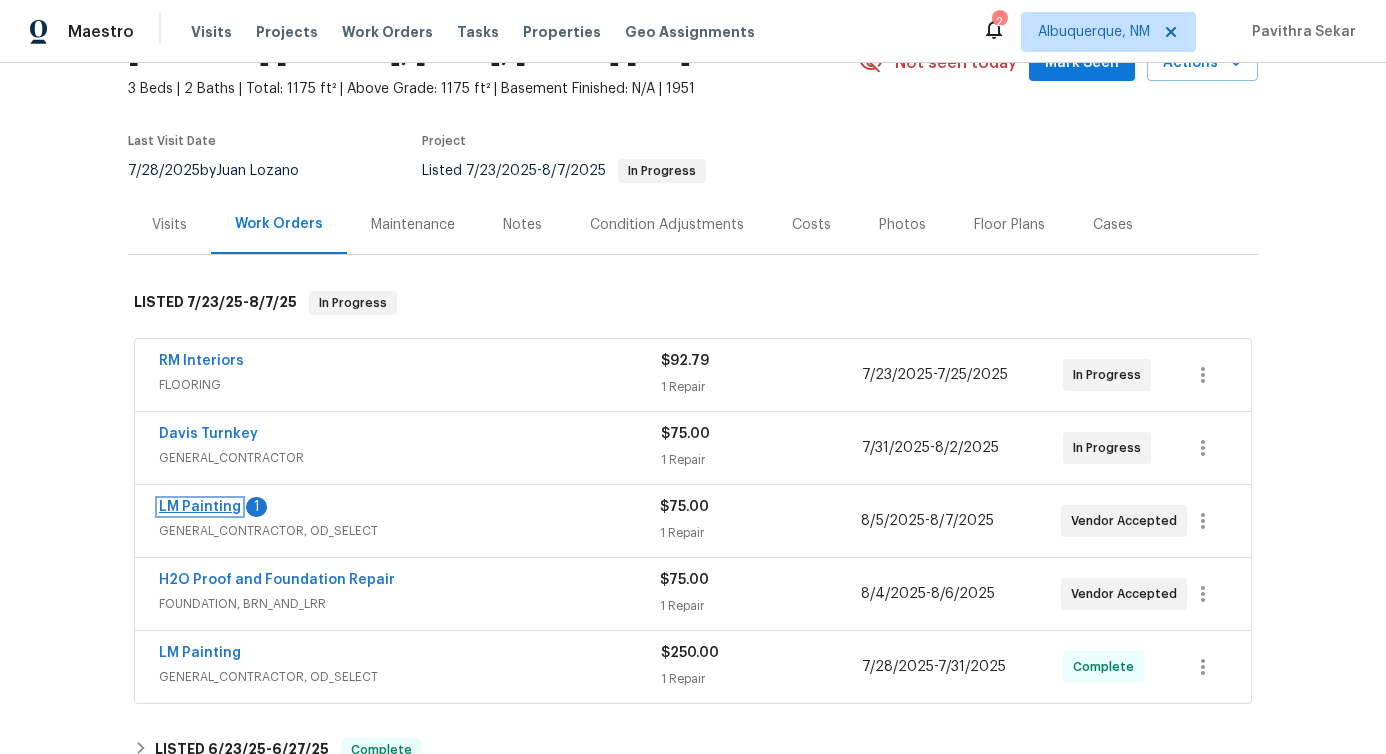 click on "LM Painting" at bounding box center [200, 507] 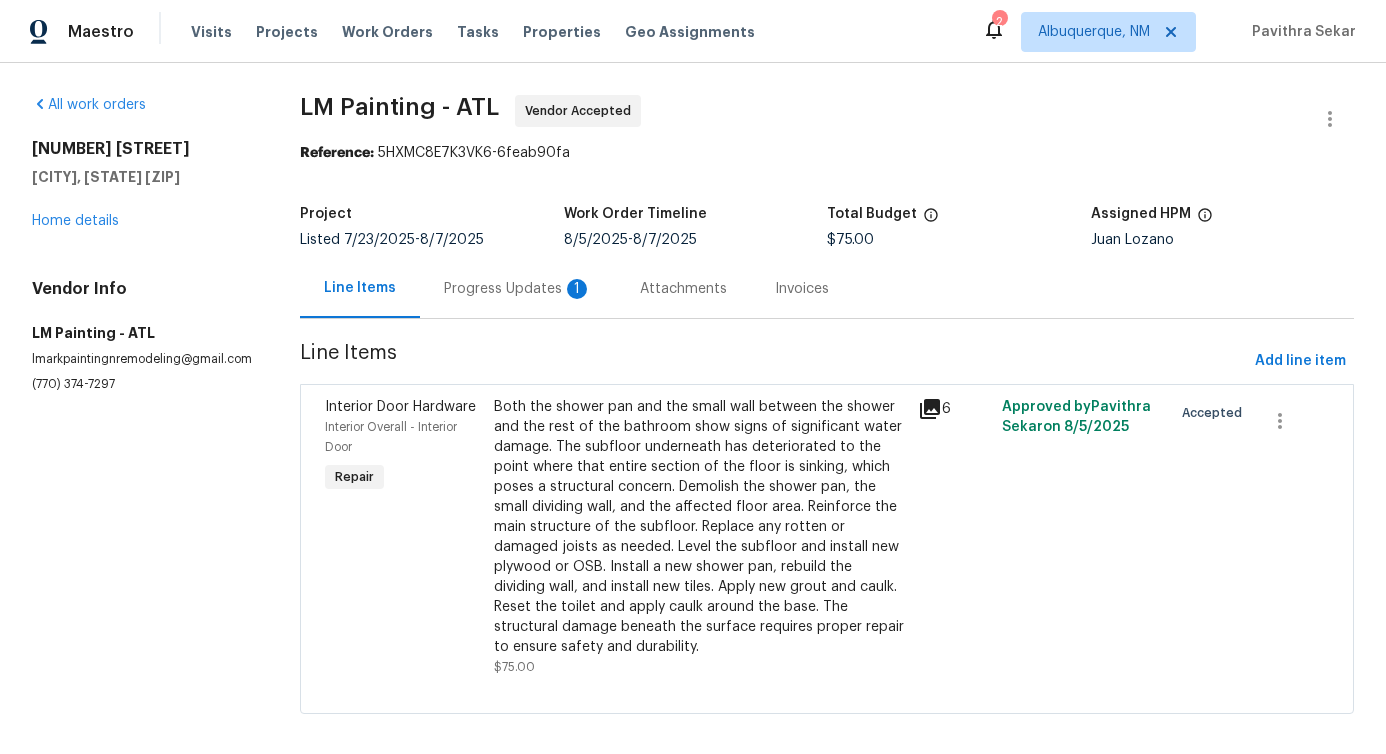 click on "Progress Updates 1" at bounding box center [518, 289] 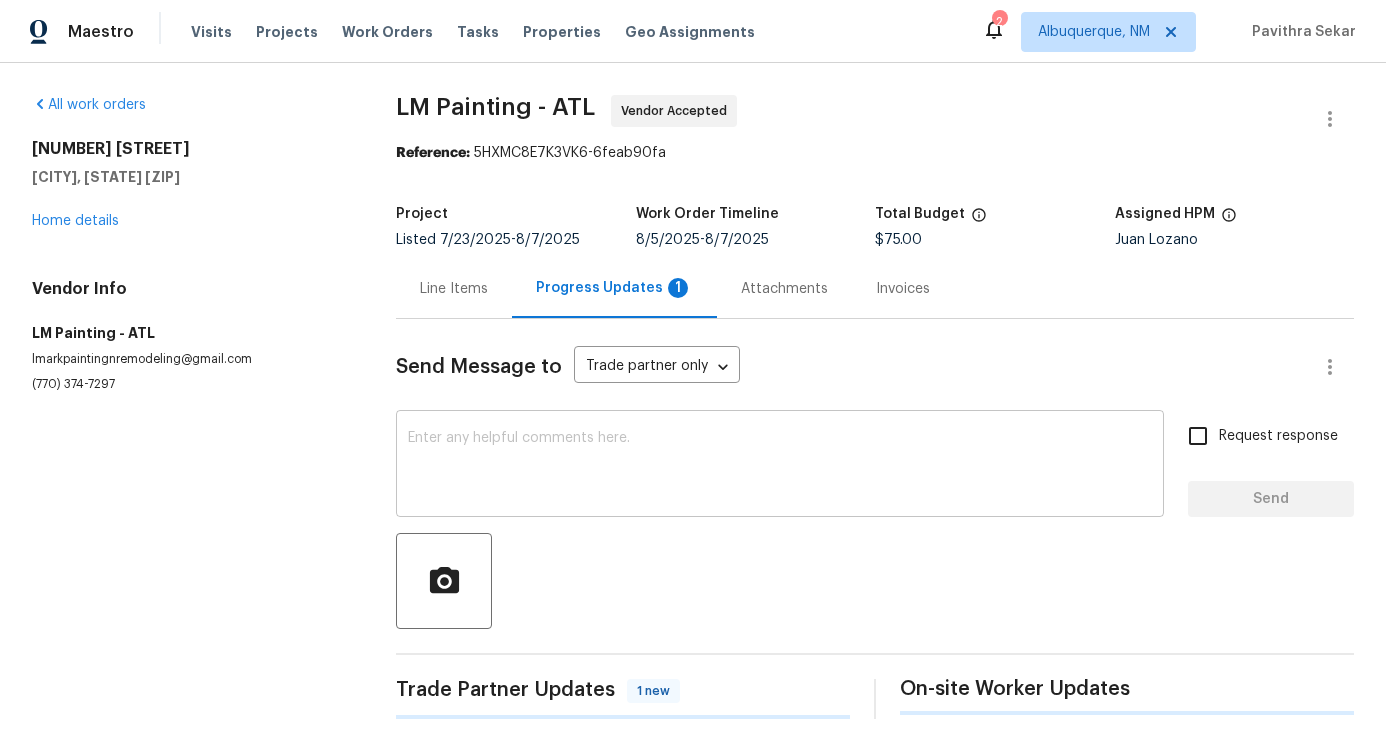 click at bounding box center (780, 466) 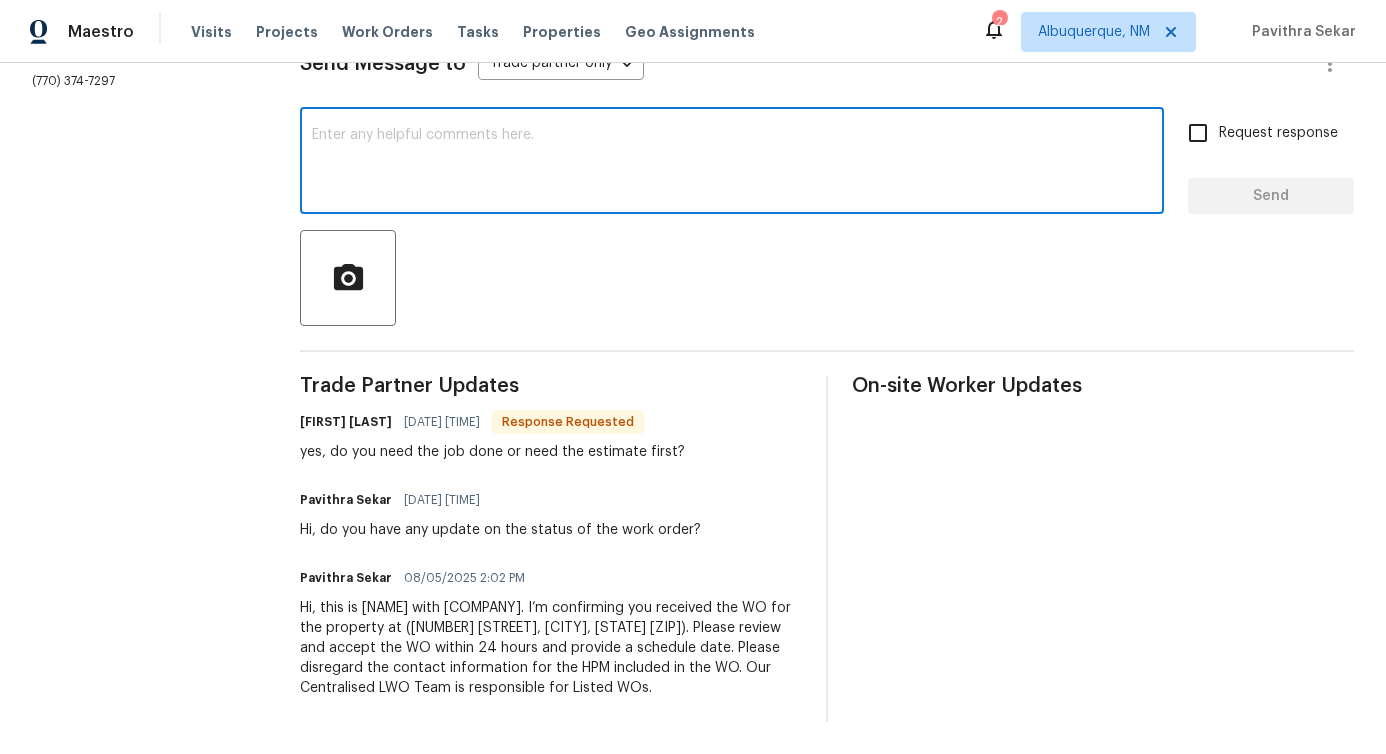 scroll, scrollTop: 0, scrollLeft: 0, axis: both 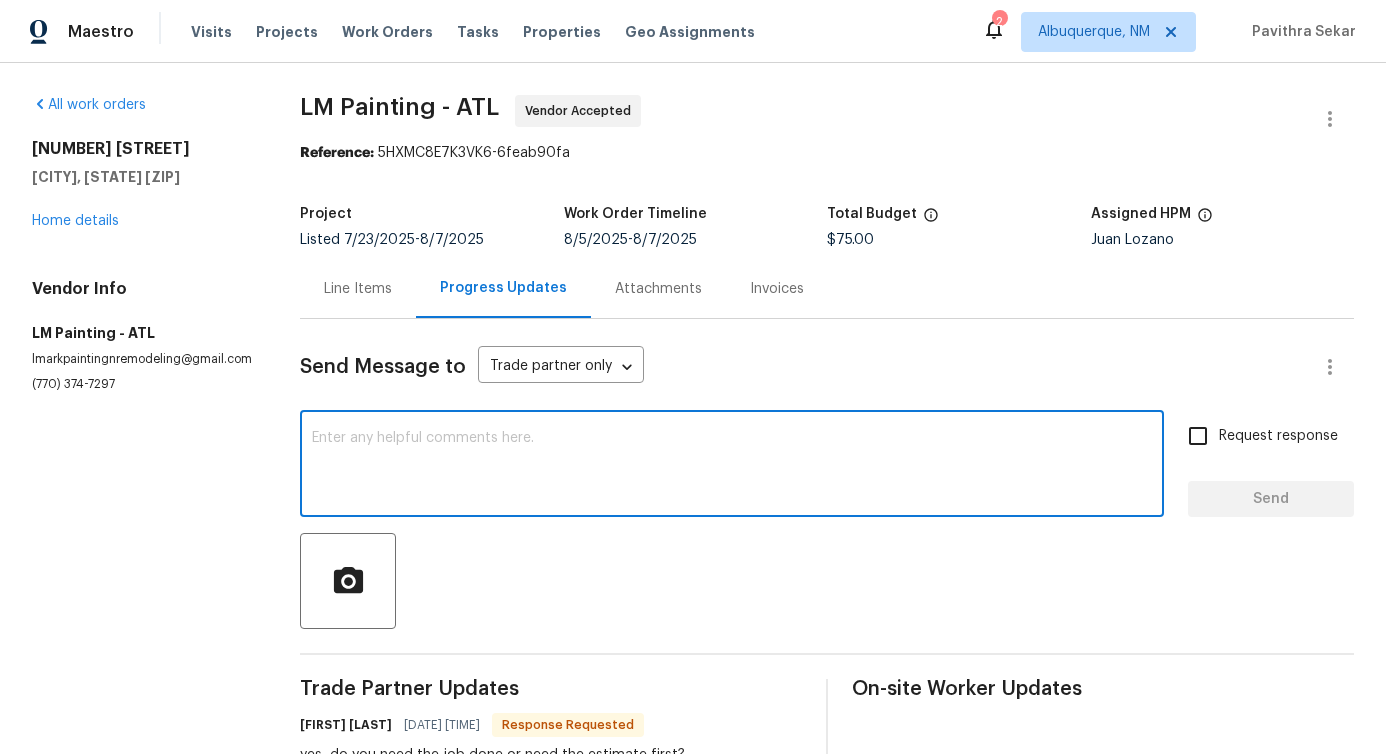 click on "Line Items" at bounding box center (358, 288) 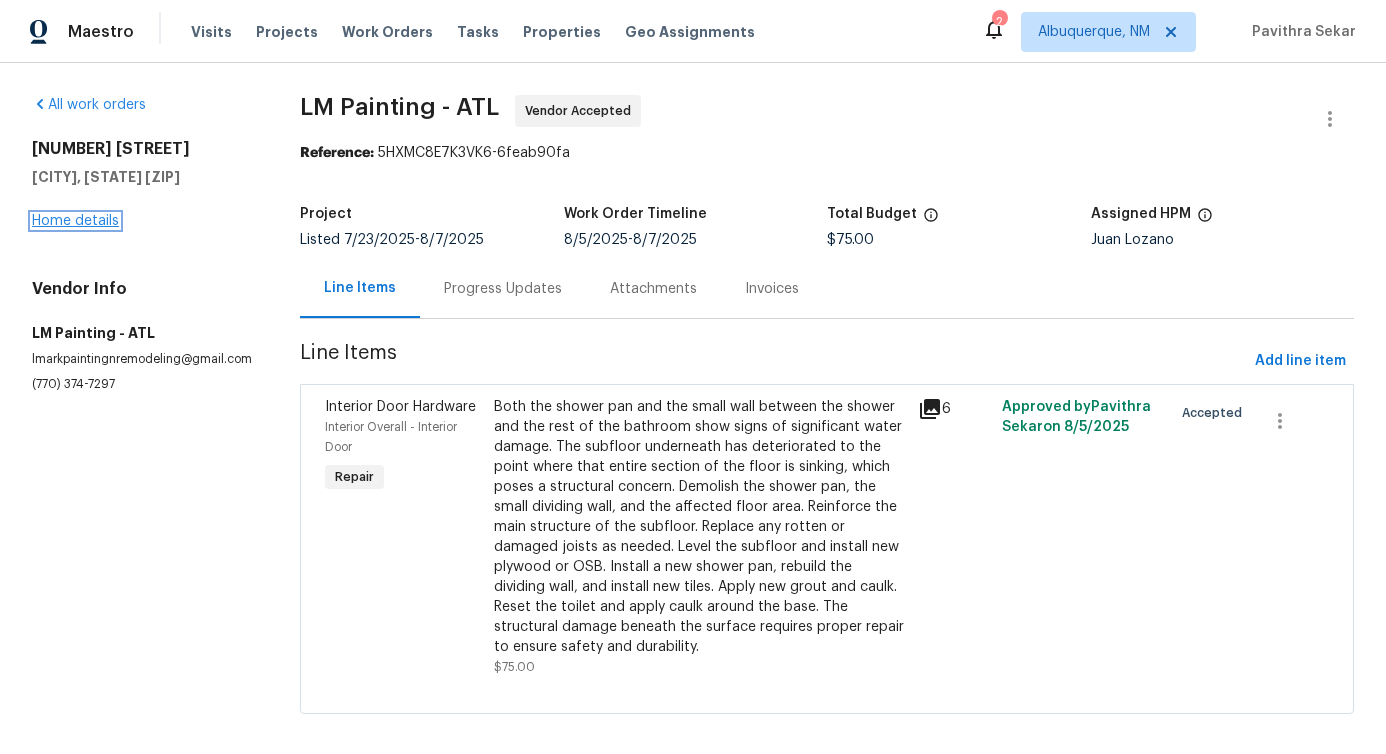 click on "Home details" at bounding box center (75, 221) 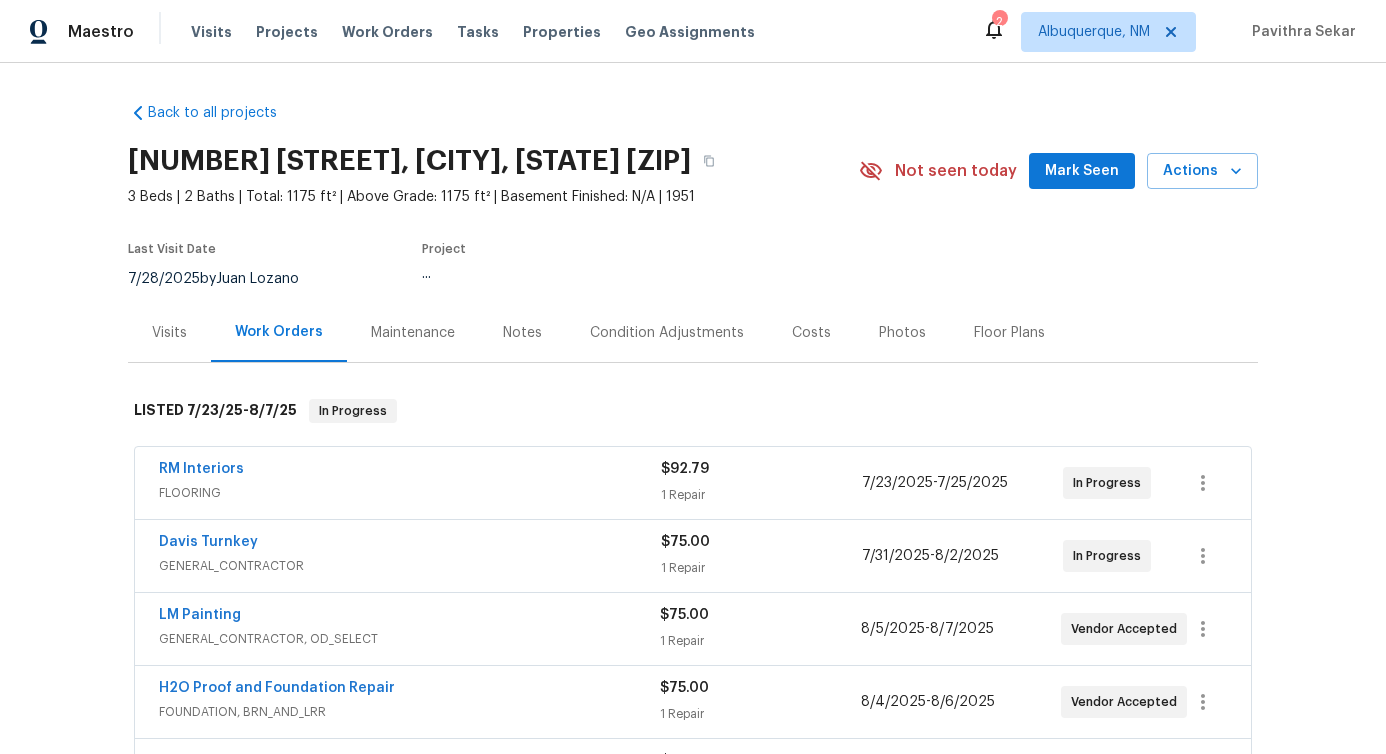 scroll, scrollTop: 164, scrollLeft: 0, axis: vertical 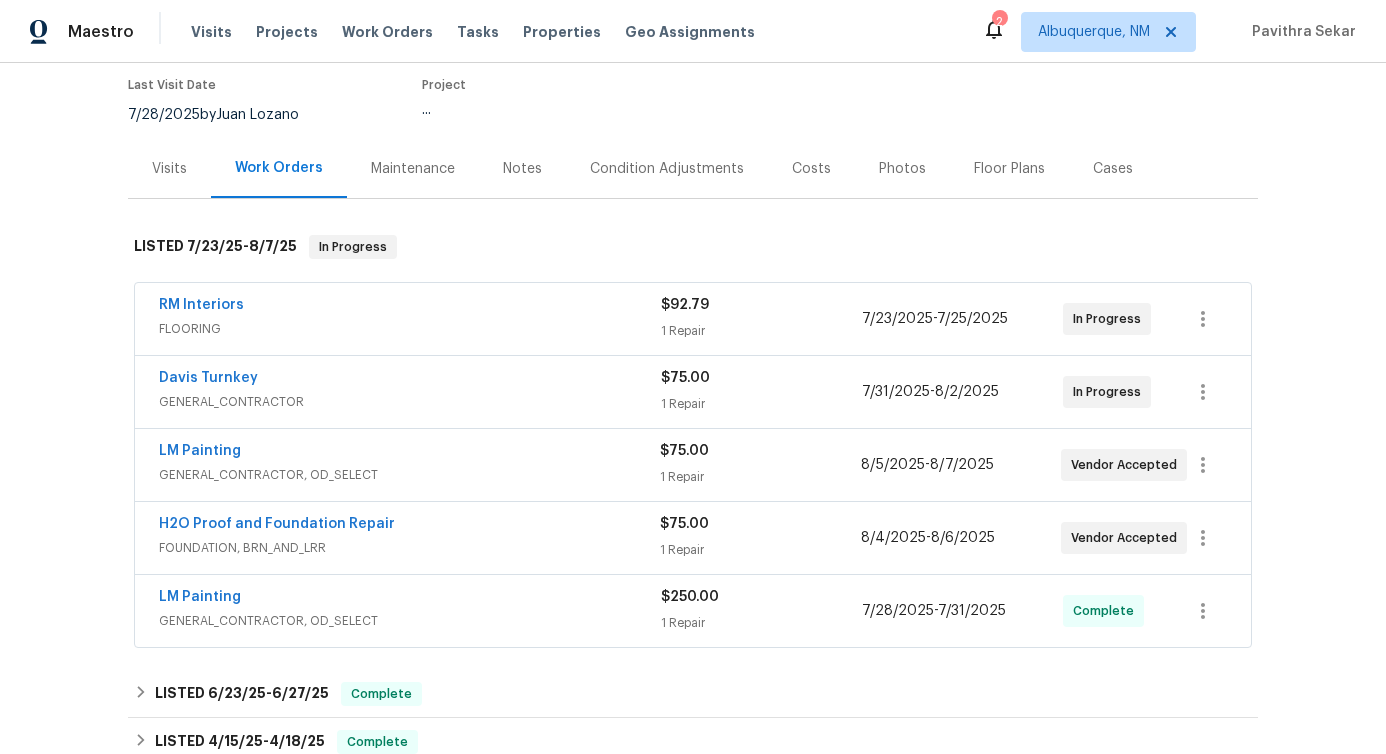 click on "Davis Turnkey" at bounding box center (410, 380) 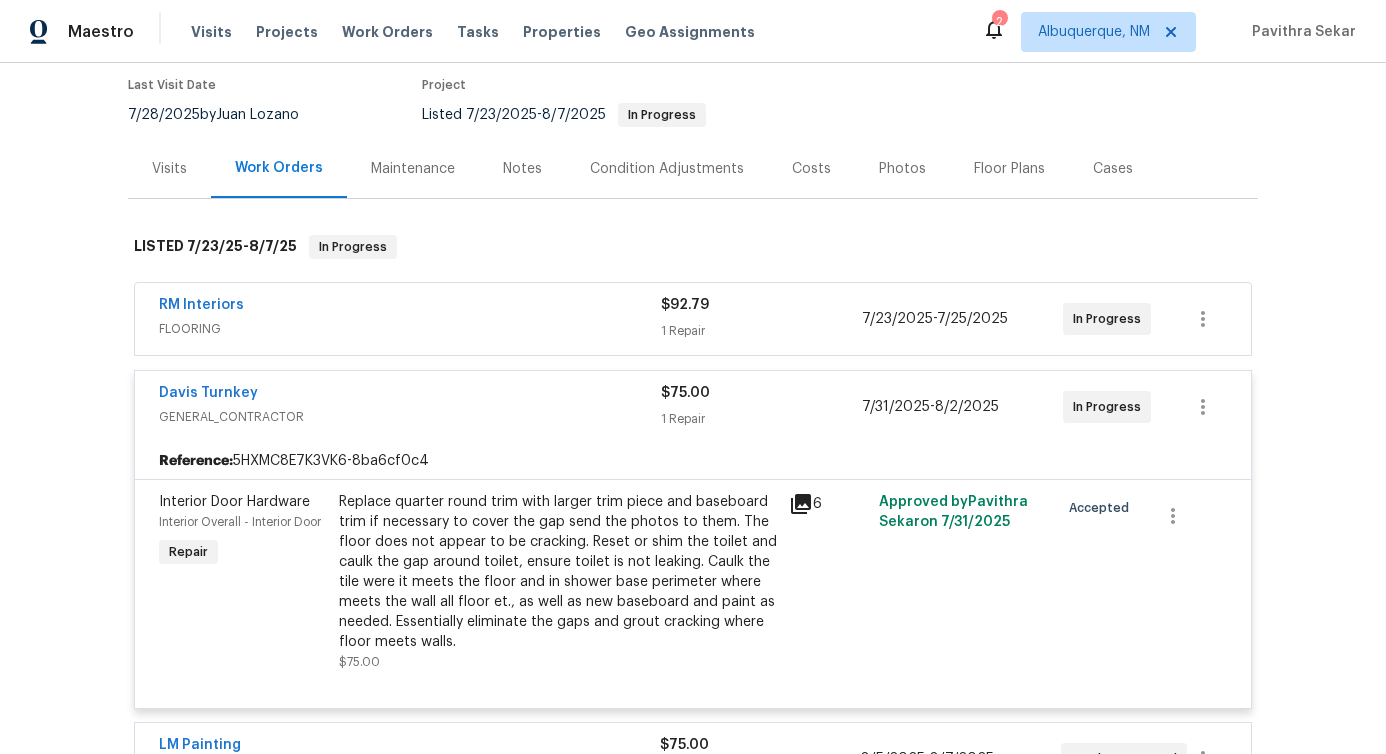 click on "Davis Turnkey GENERAL_CONTRACTOR $75.00 1 Repair 7/31/2025  -  8/2/2025 In Progress" at bounding box center (693, 407) 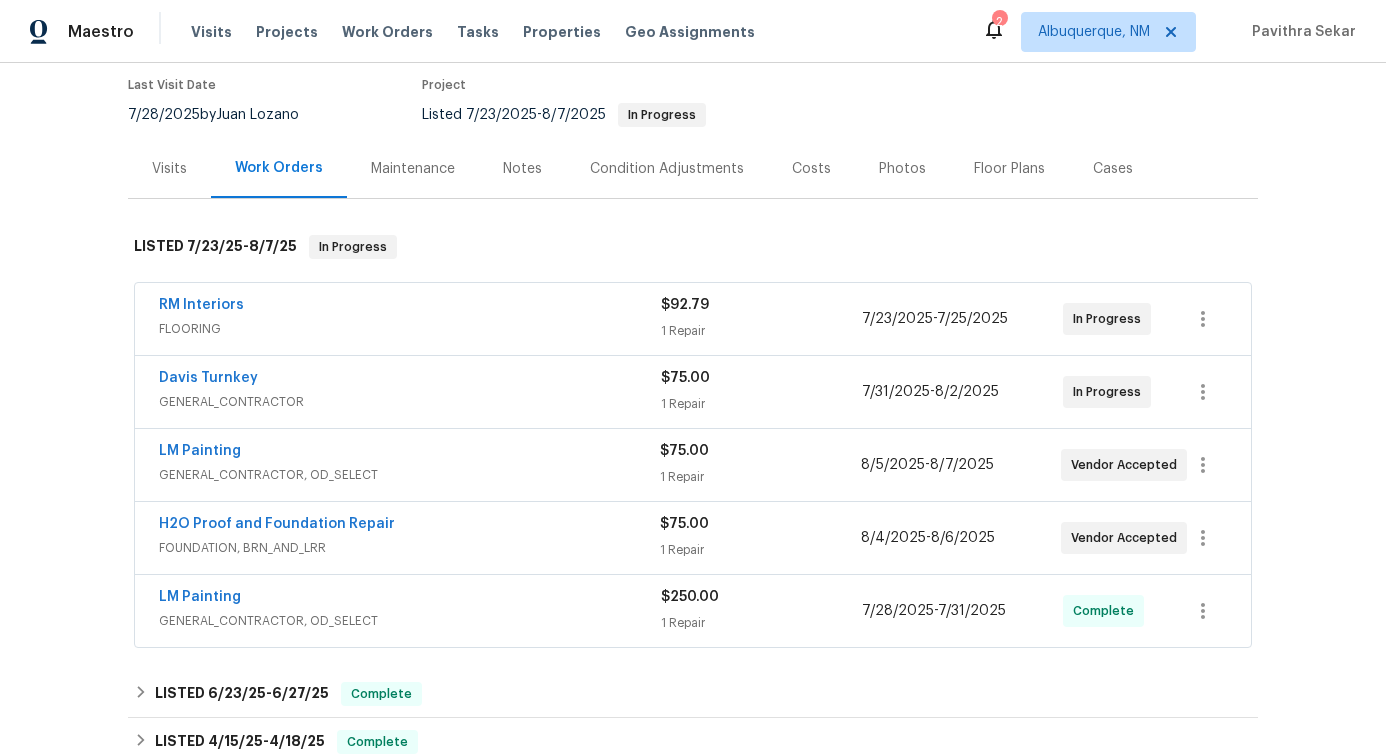 click on "LM Painting" at bounding box center [409, 453] 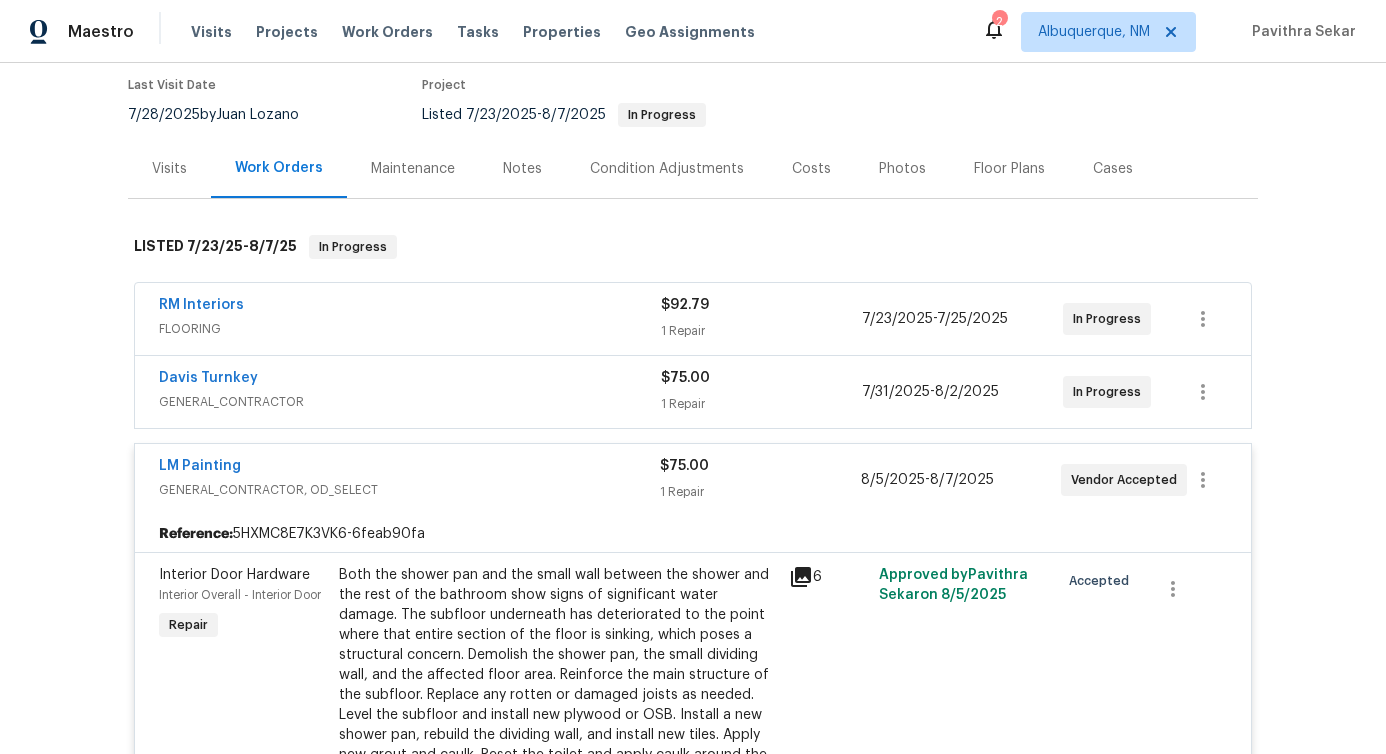 click on "Davis Turnkey" at bounding box center (410, 380) 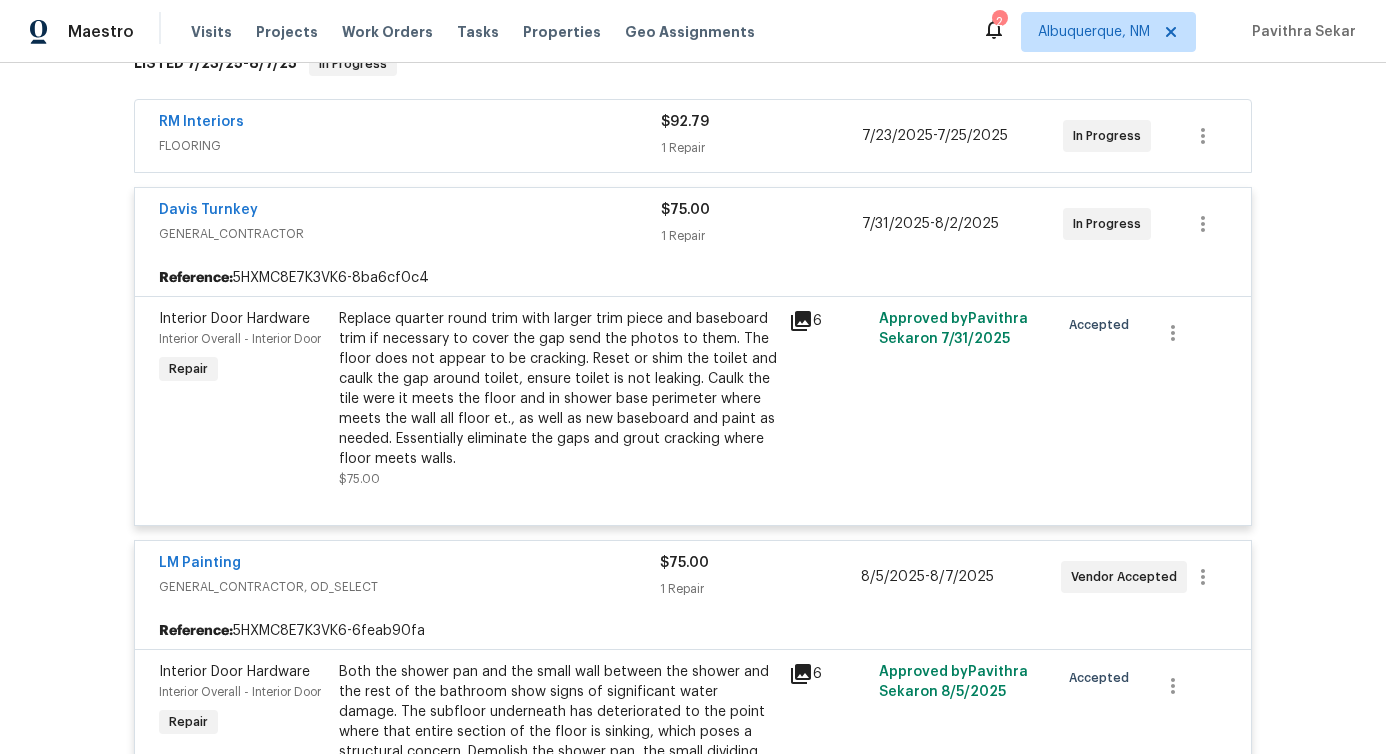 scroll, scrollTop: 328, scrollLeft: 0, axis: vertical 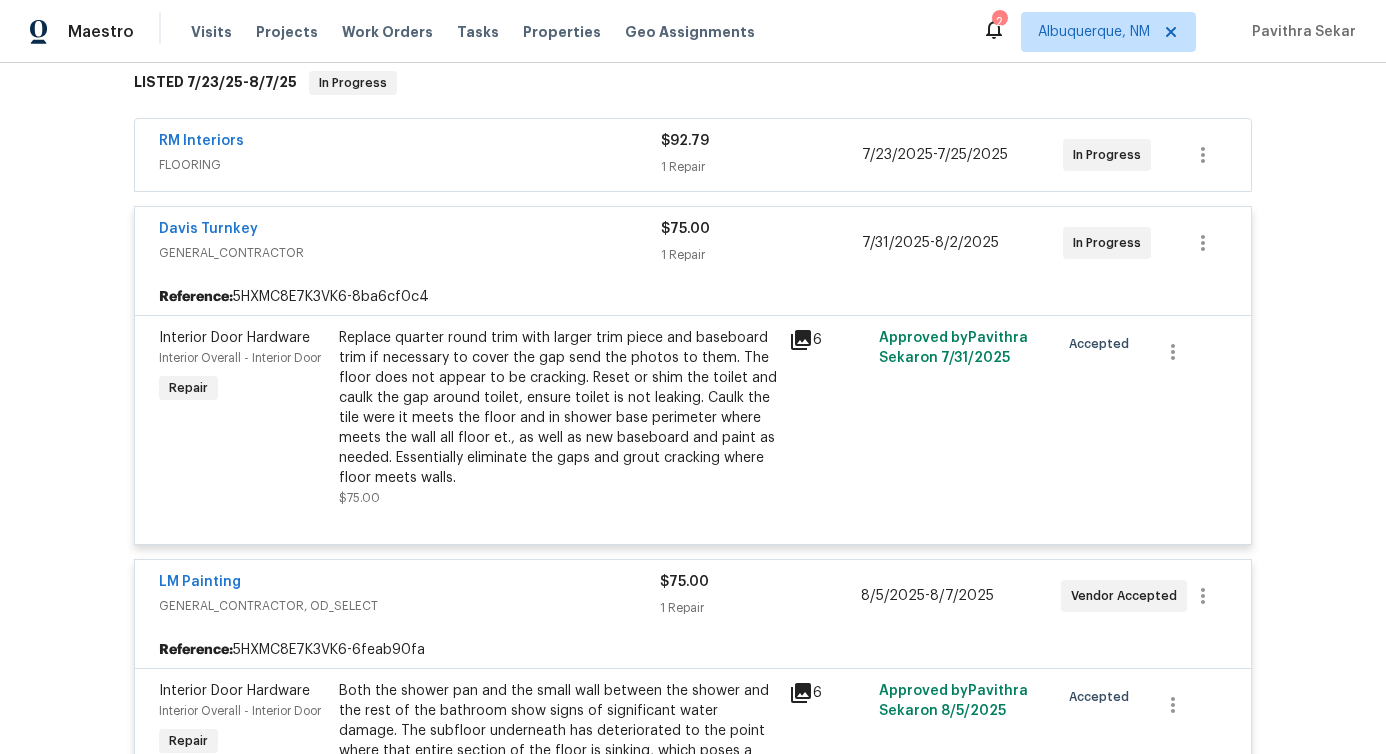 click on "RM Interiors" at bounding box center (410, 143) 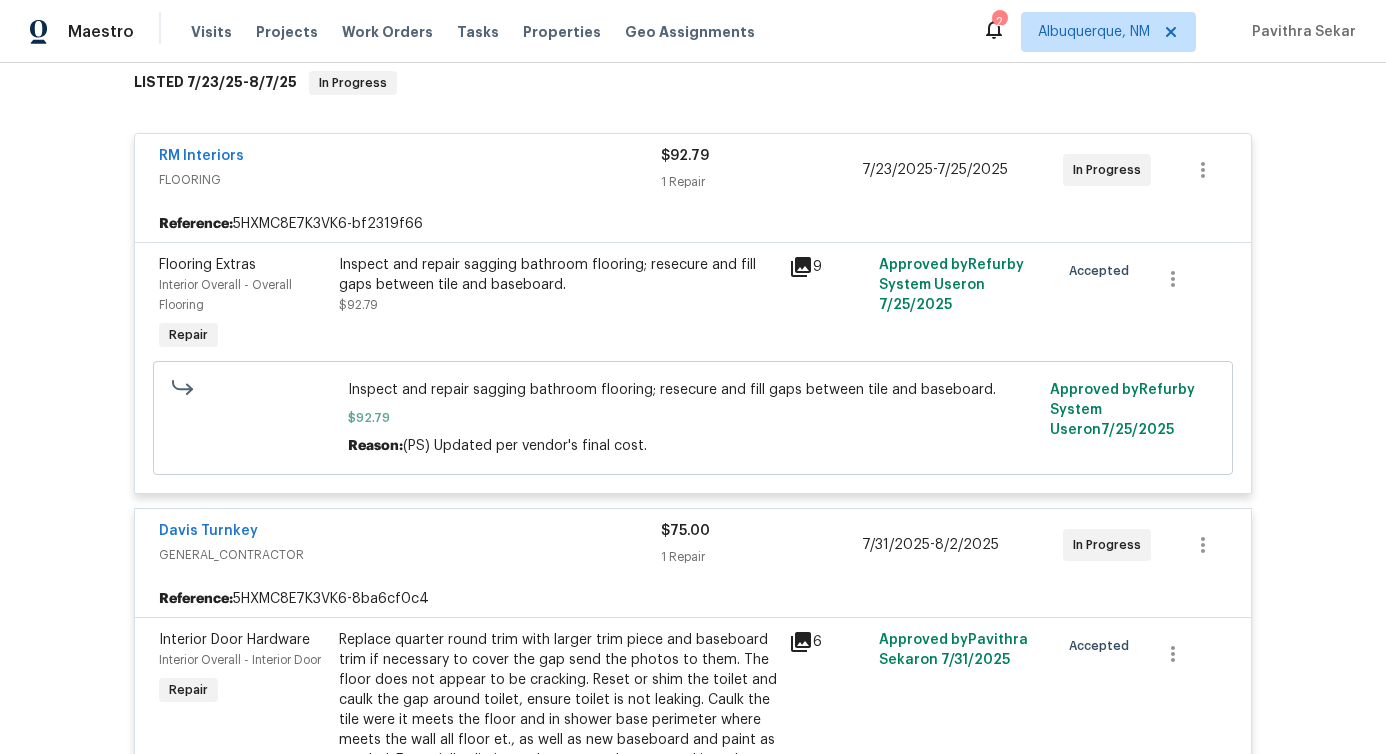 click on "RM Interiors" at bounding box center (410, 158) 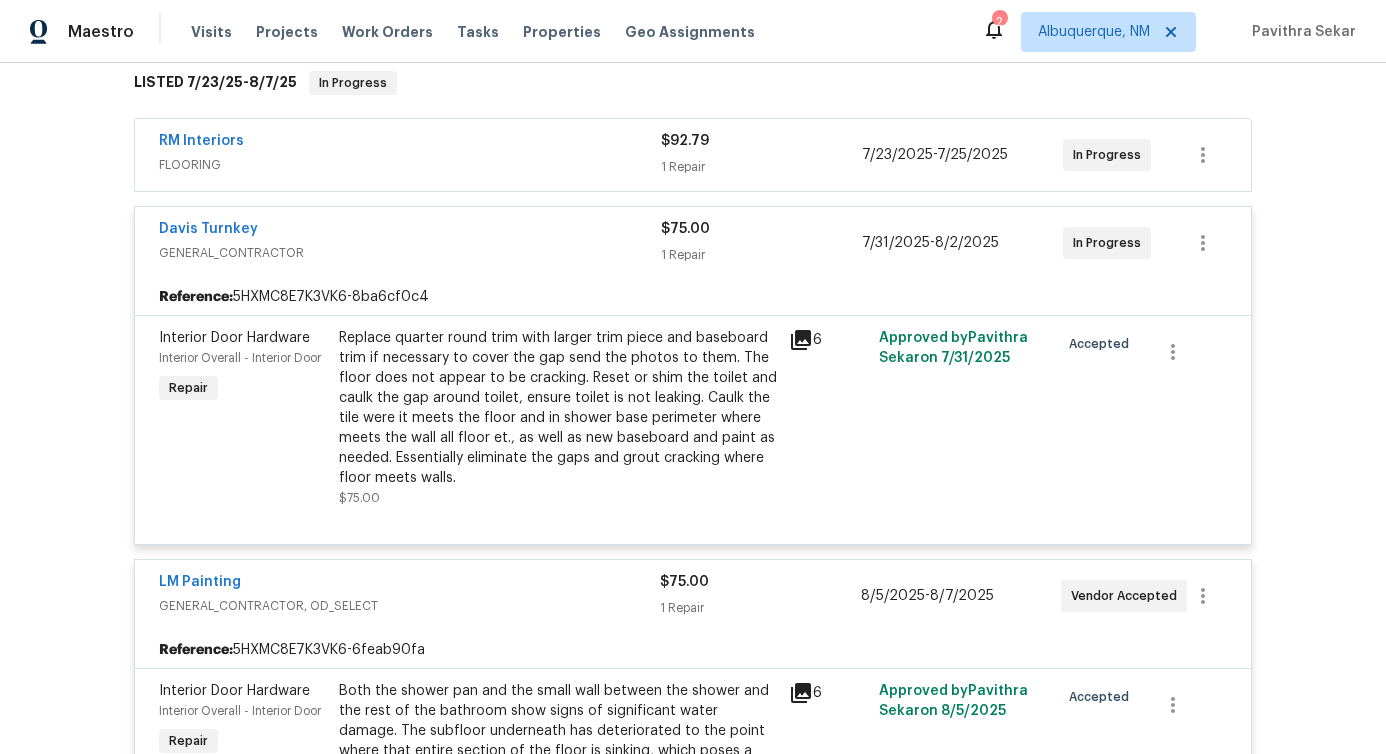 click on "GENERAL_CONTRACTOR" at bounding box center [410, 253] 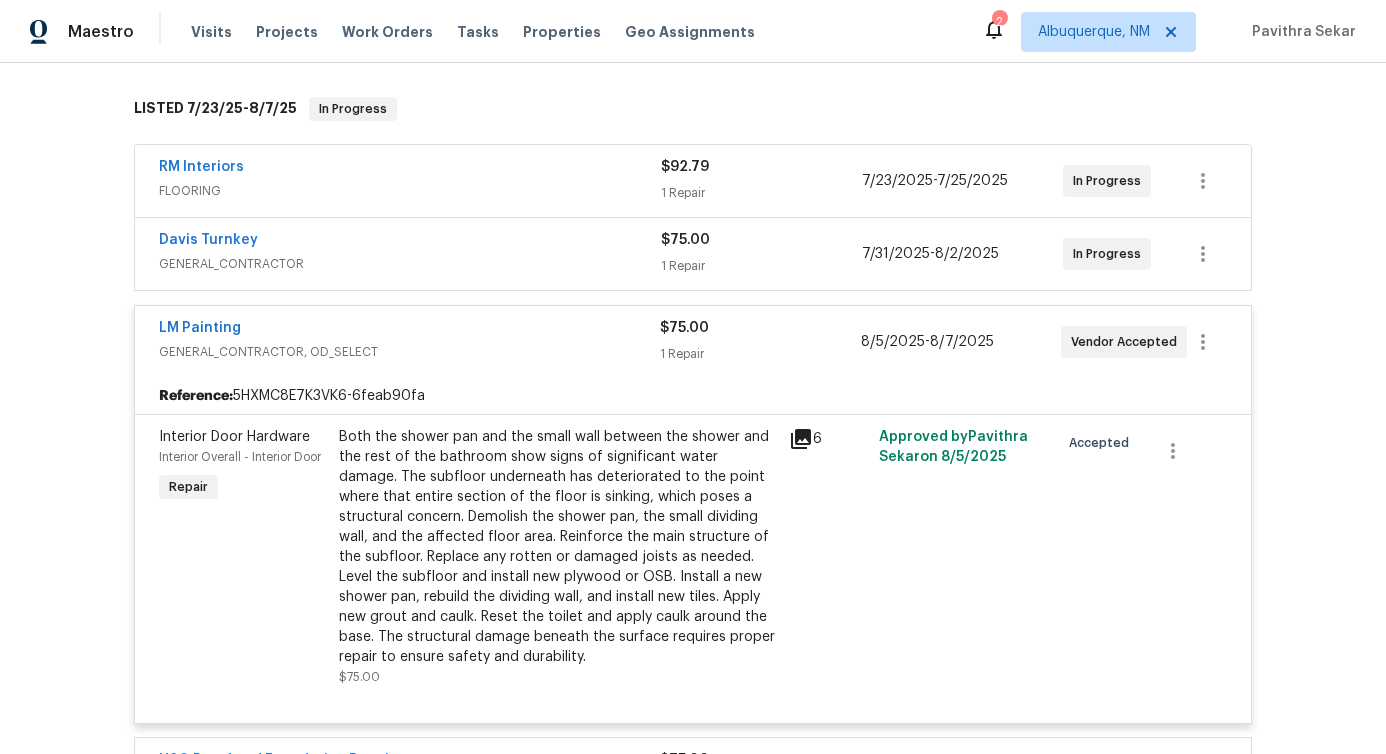 scroll, scrollTop: 289, scrollLeft: 0, axis: vertical 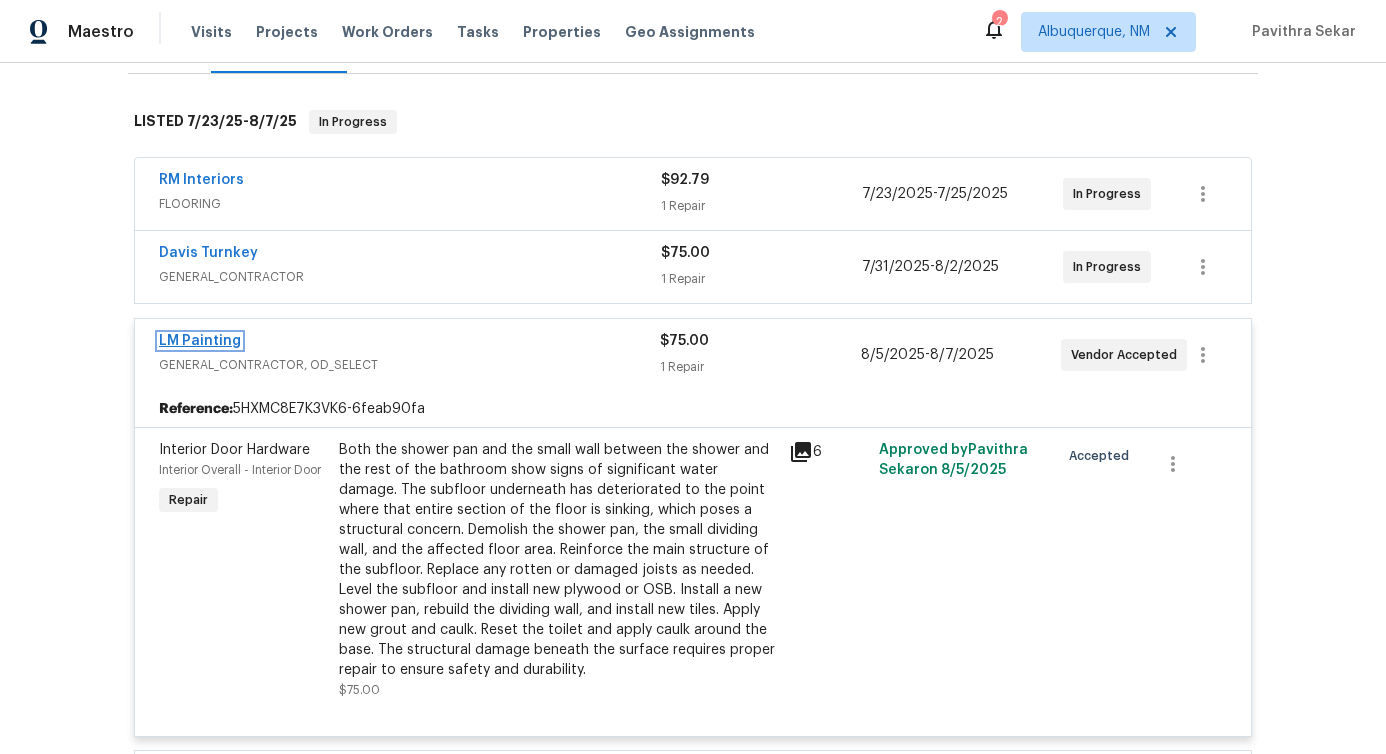 click on "LM Painting" at bounding box center [200, 341] 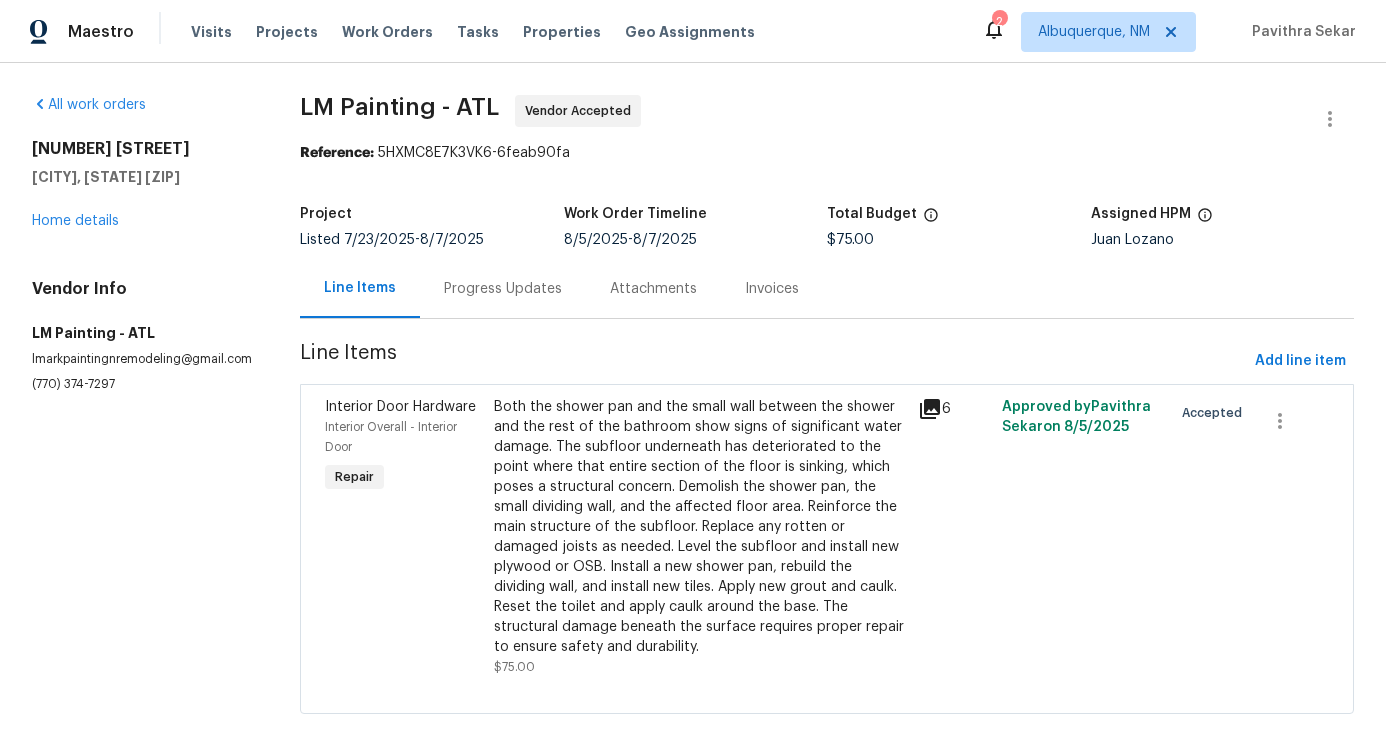 click on "Progress Updates" at bounding box center [503, 289] 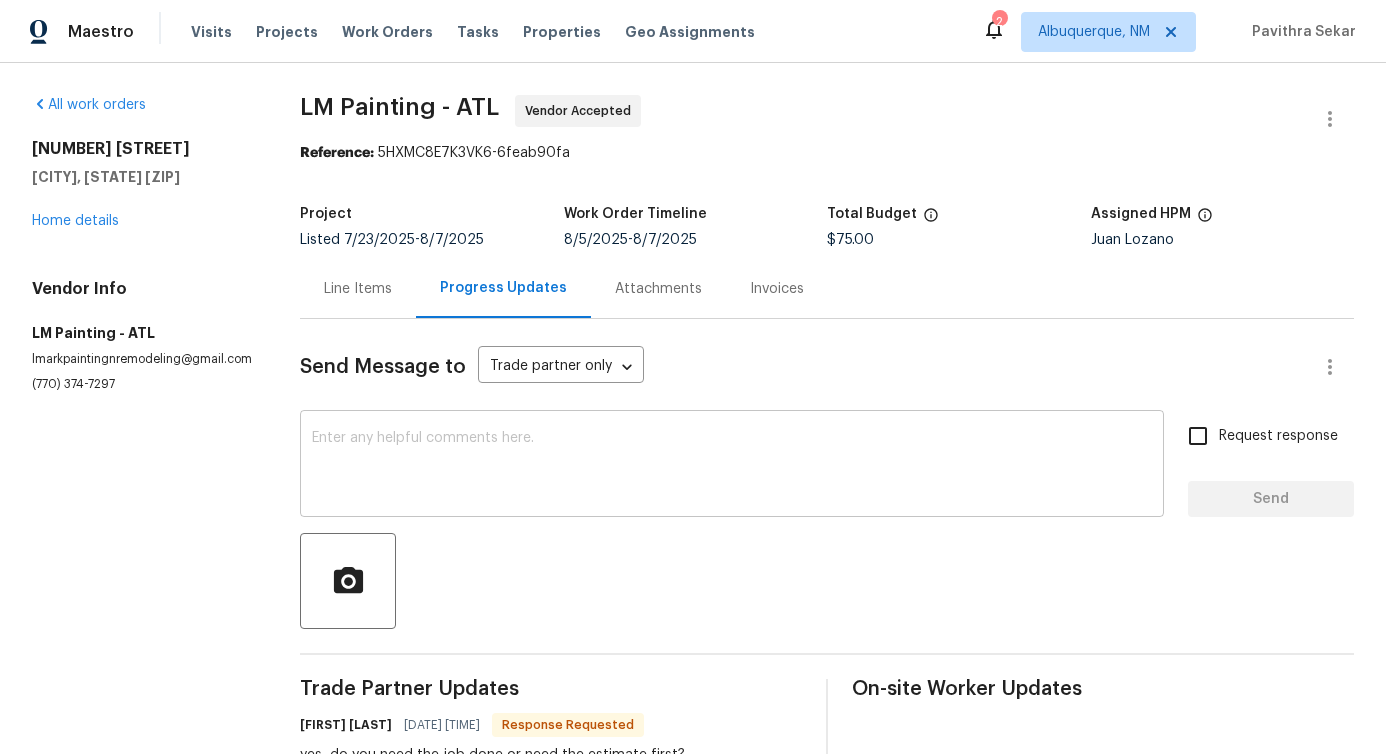 click at bounding box center [732, 466] 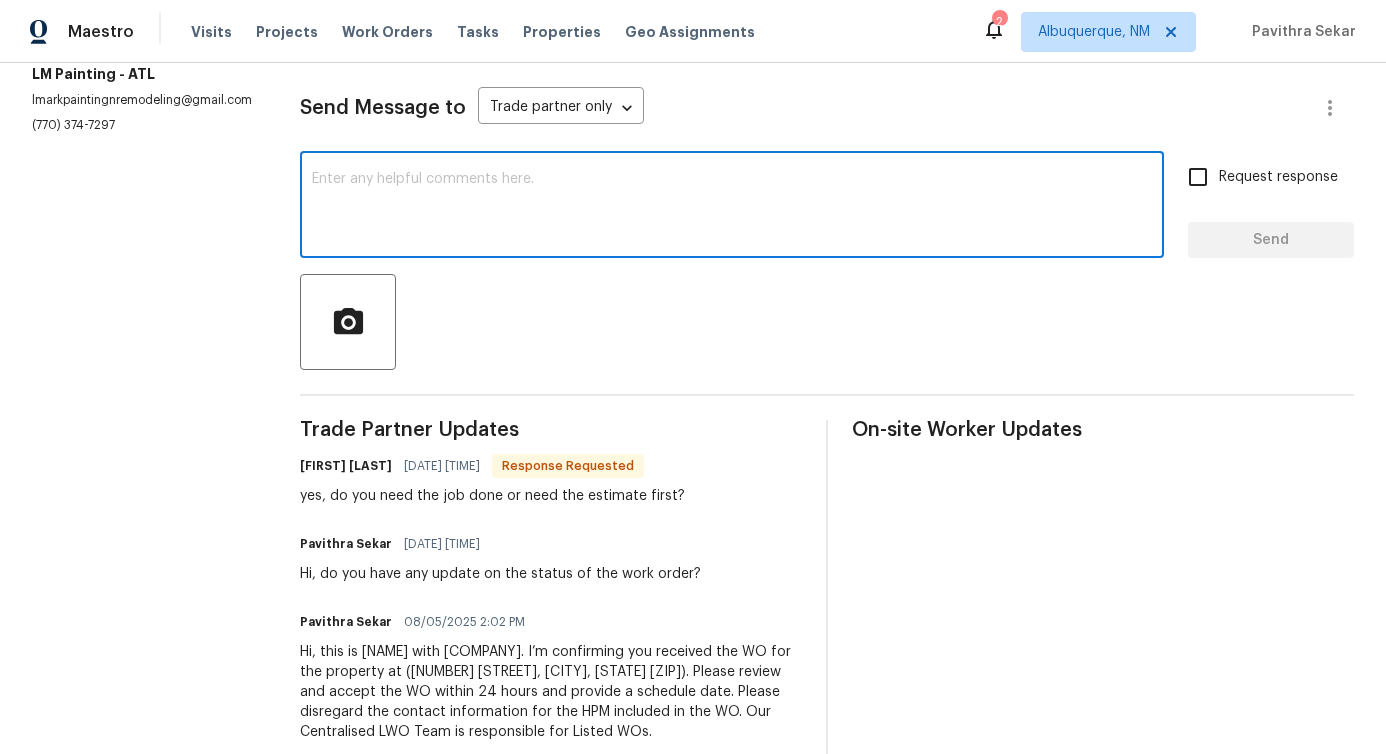 scroll, scrollTop: 251, scrollLeft: 0, axis: vertical 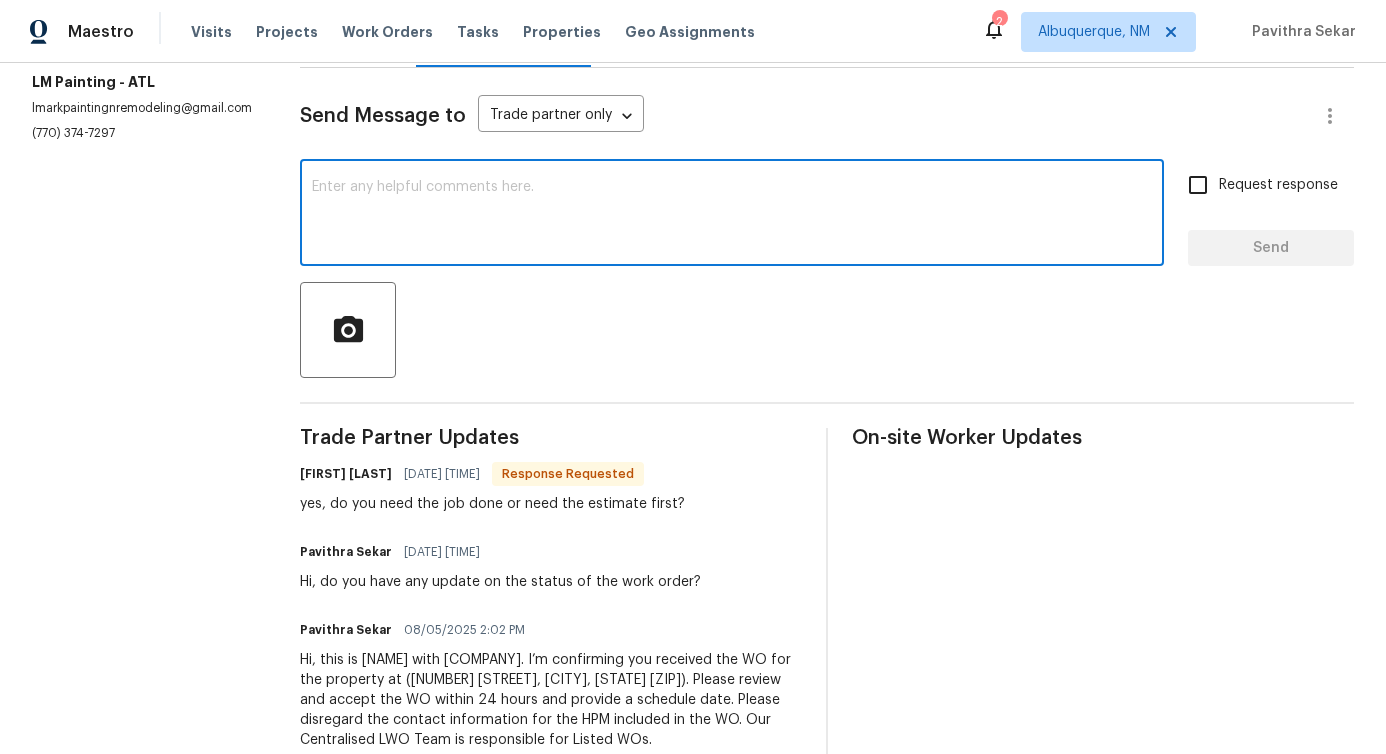 click at bounding box center (732, 215) 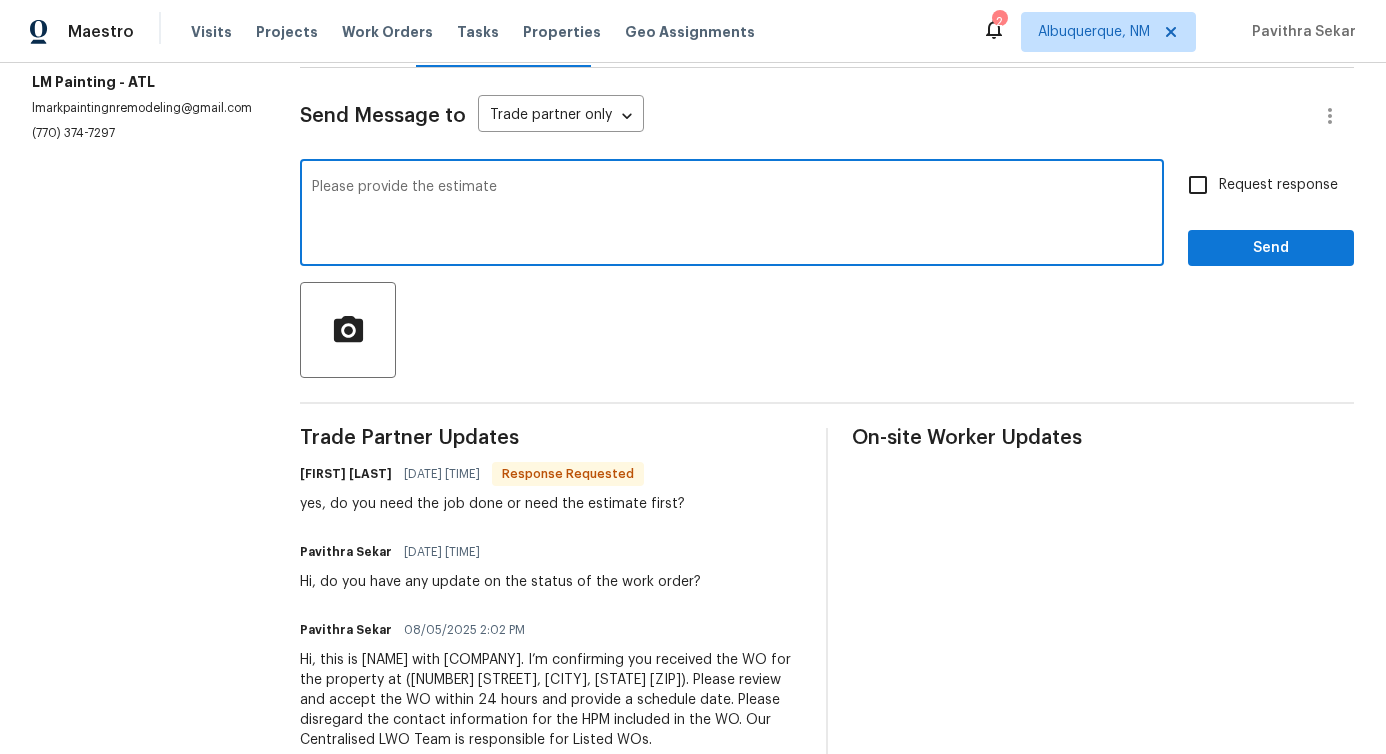 type on "Please provide the estimate" 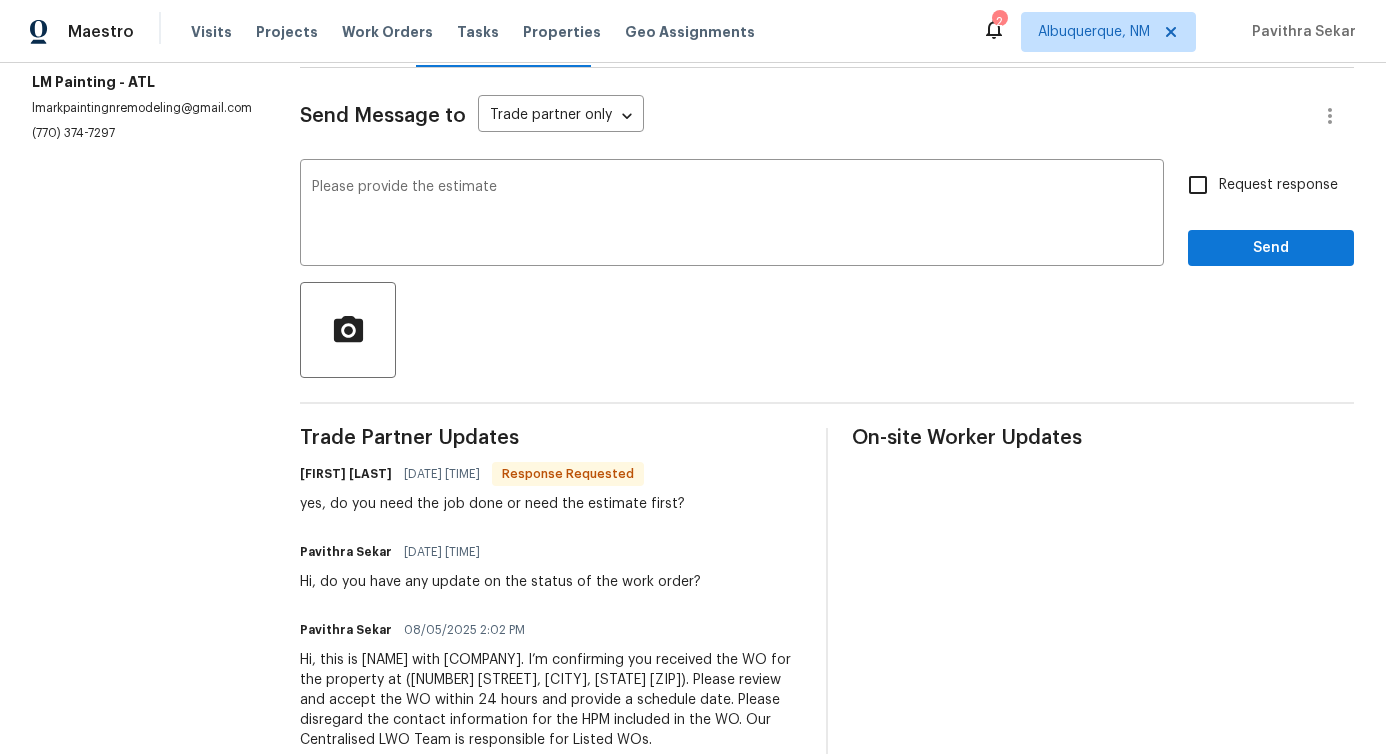 click on "Request response" at bounding box center [1278, 185] 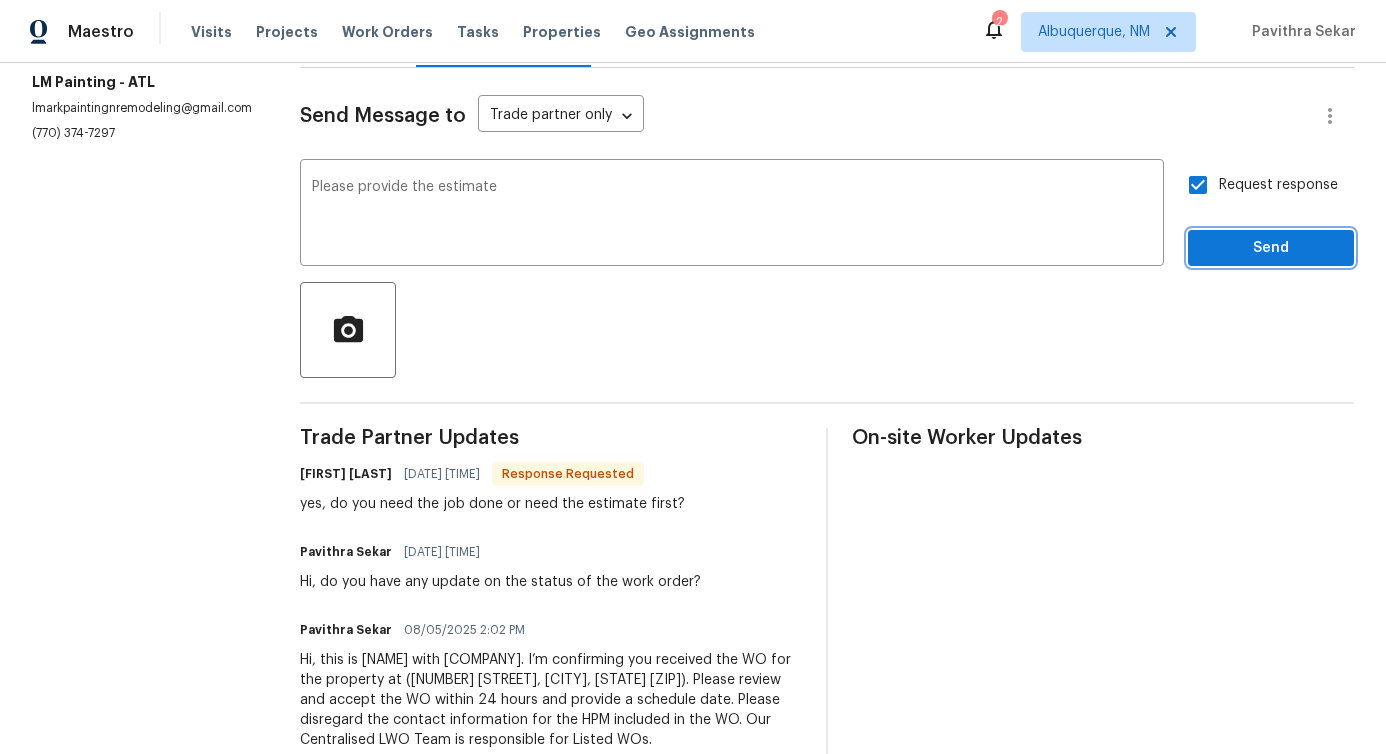 click on "Send" at bounding box center (1271, 248) 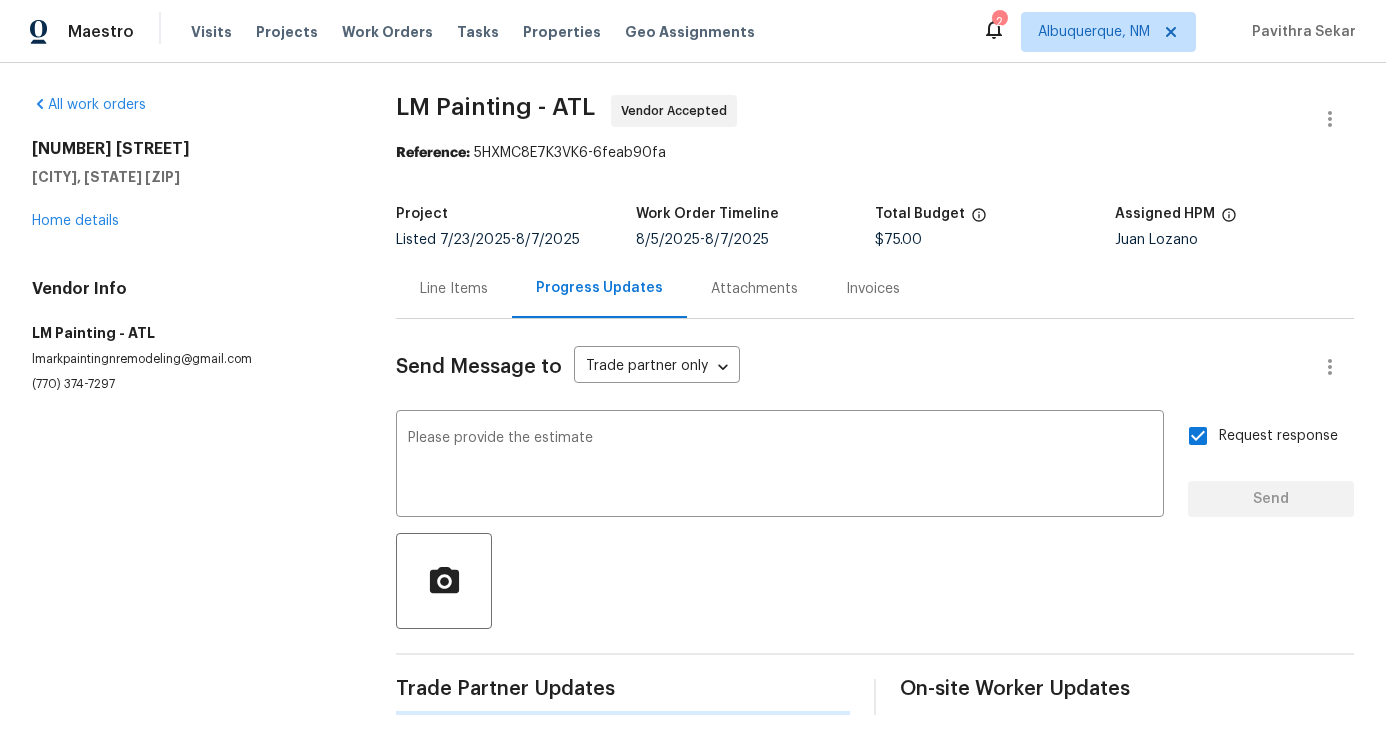 scroll, scrollTop: 0, scrollLeft: 0, axis: both 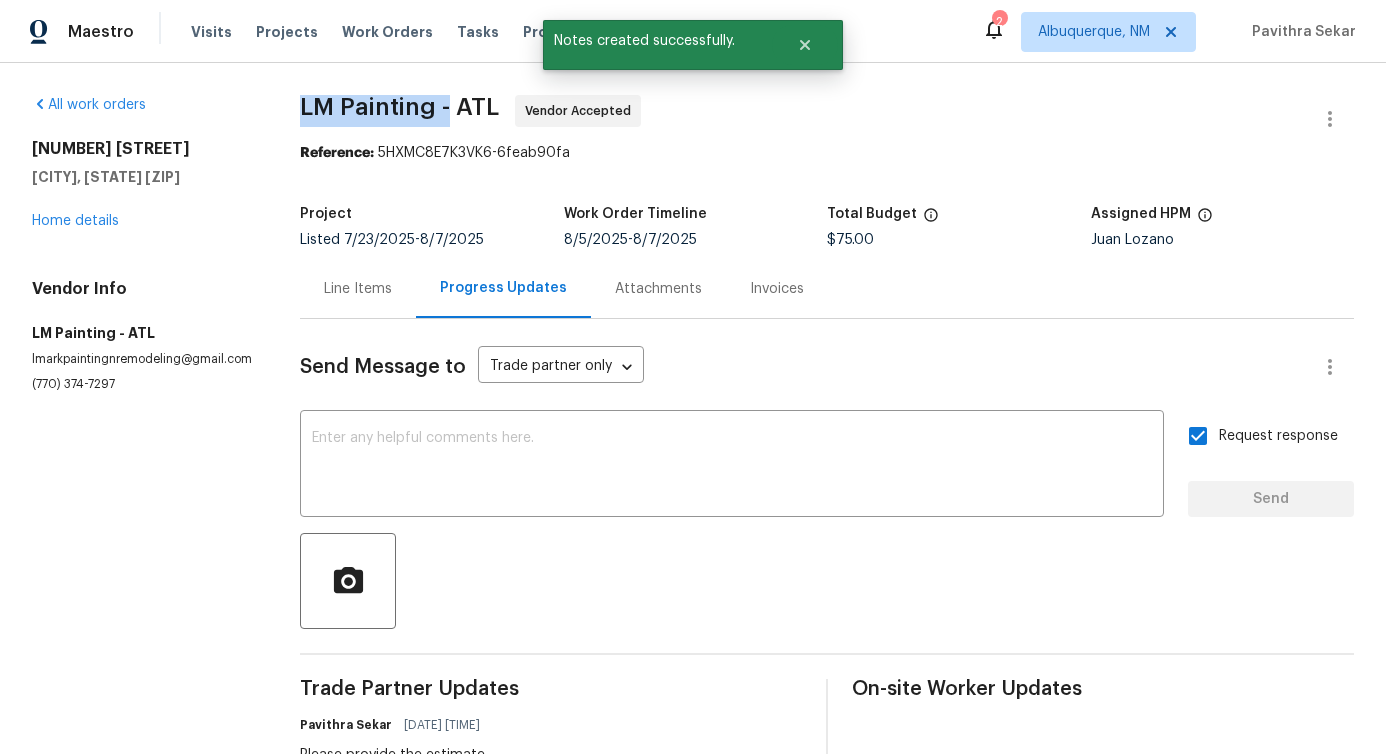 drag, startPoint x: 293, startPoint y: 102, endPoint x: 447, endPoint y: 111, distance: 154.26276 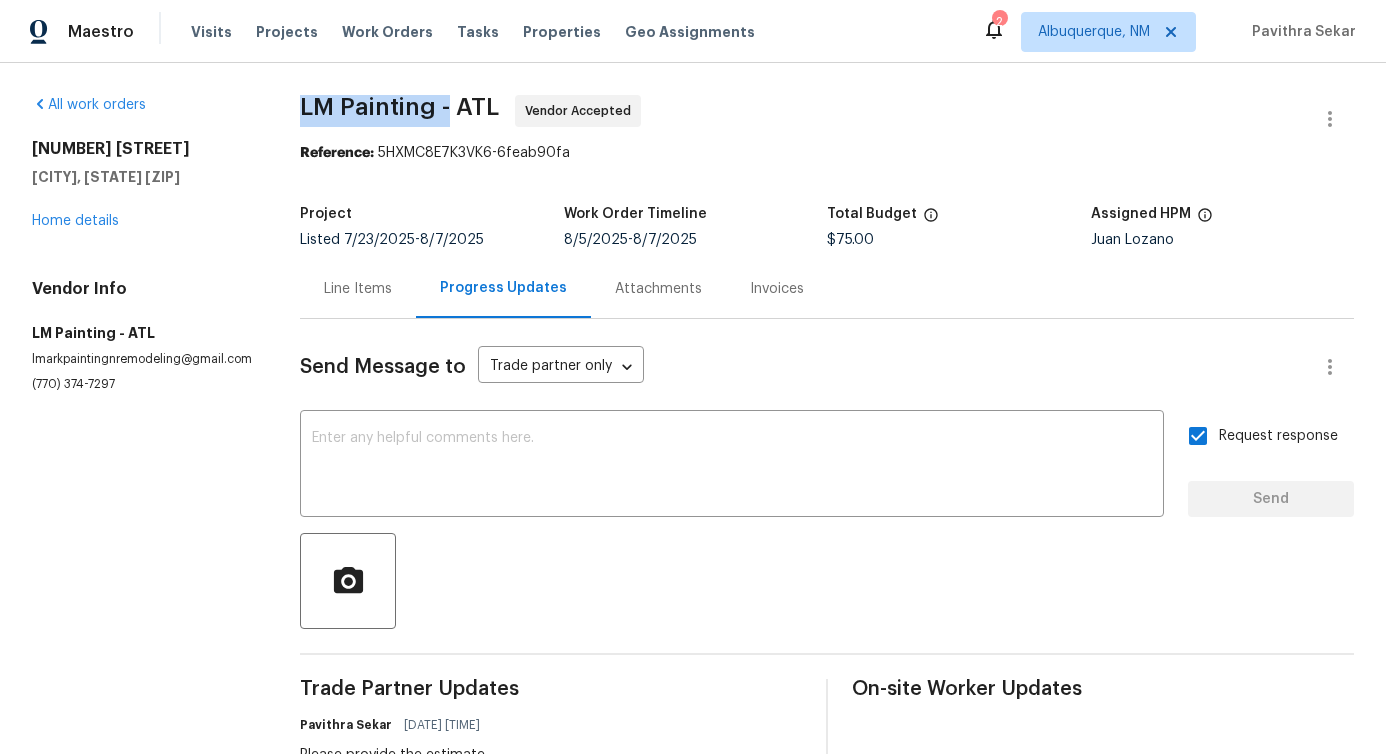 click on "1909 Meadow Ln Decatur, GA 30032 Home details" at bounding box center (142, 185) 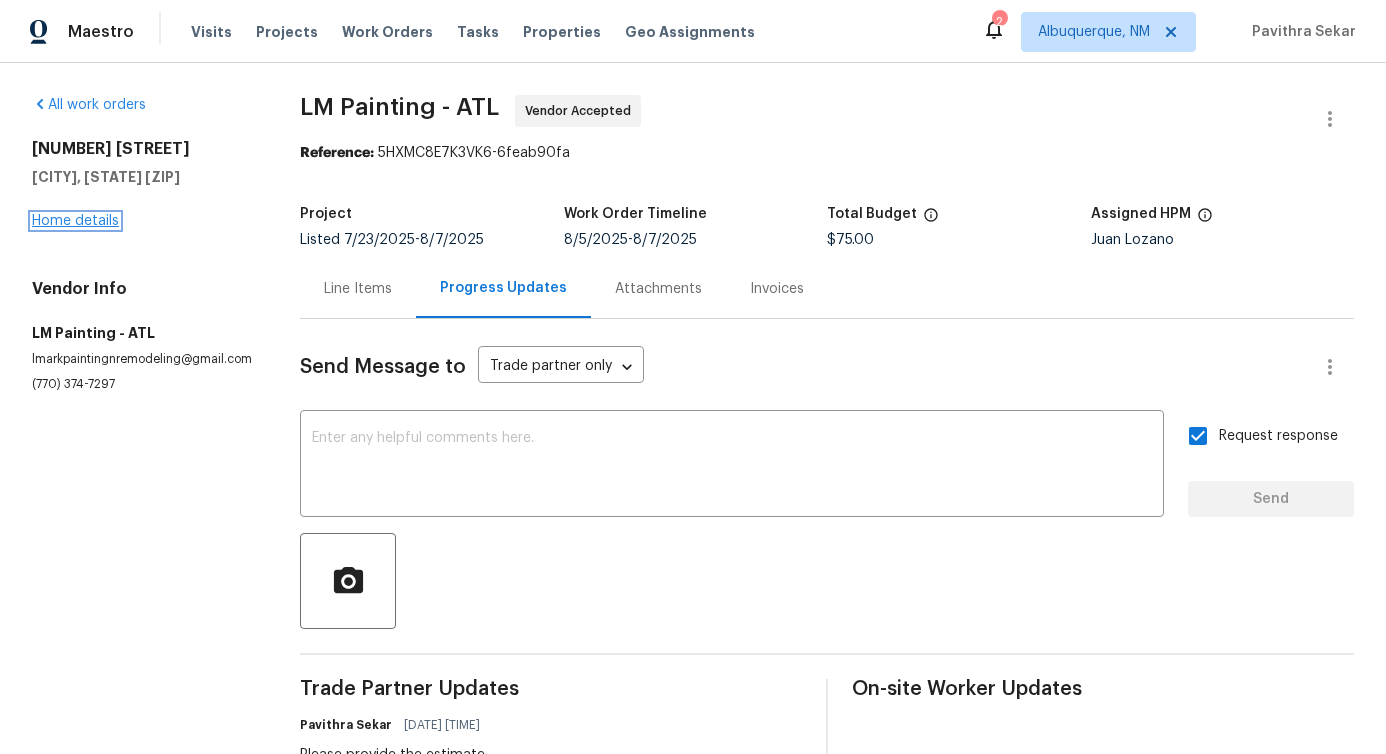 click on "Home details" at bounding box center [75, 221] 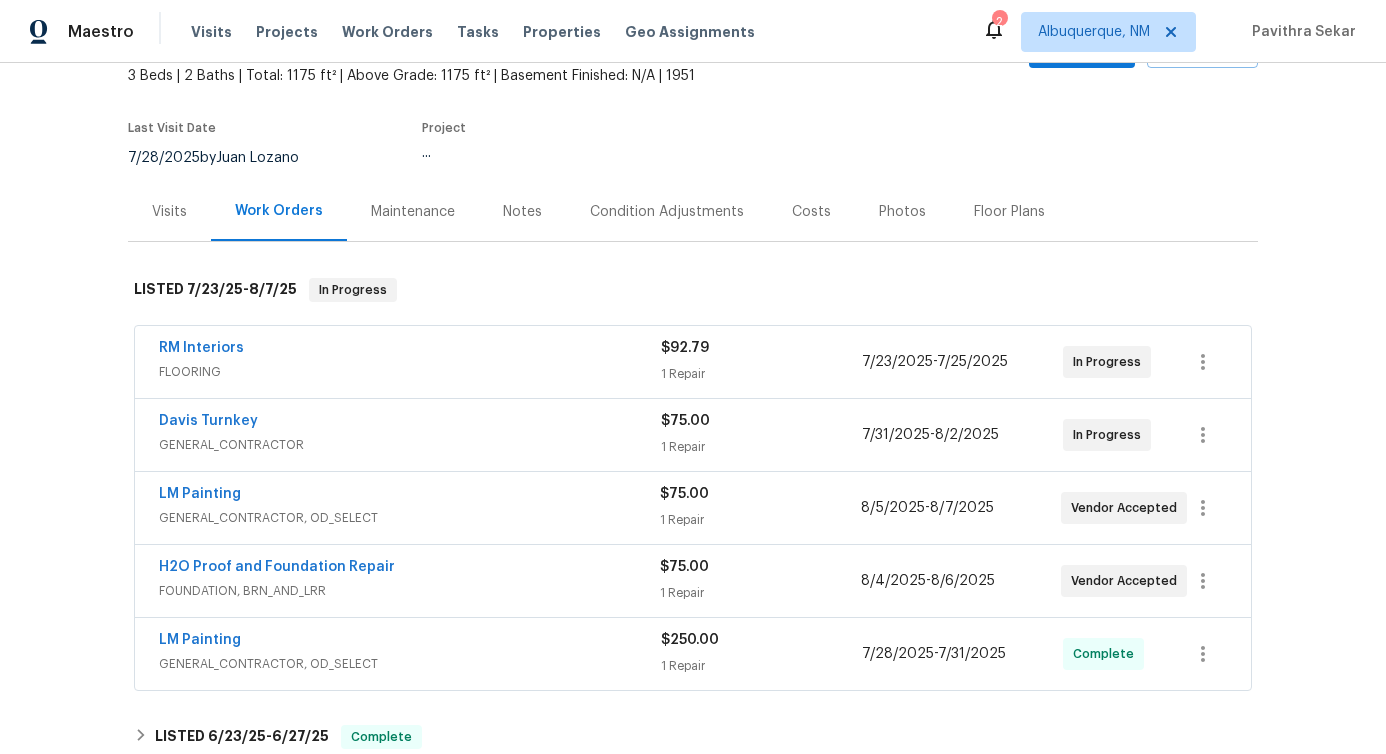 scroll, scrollTop: 124, scrollLeft: 0, axis: vertical 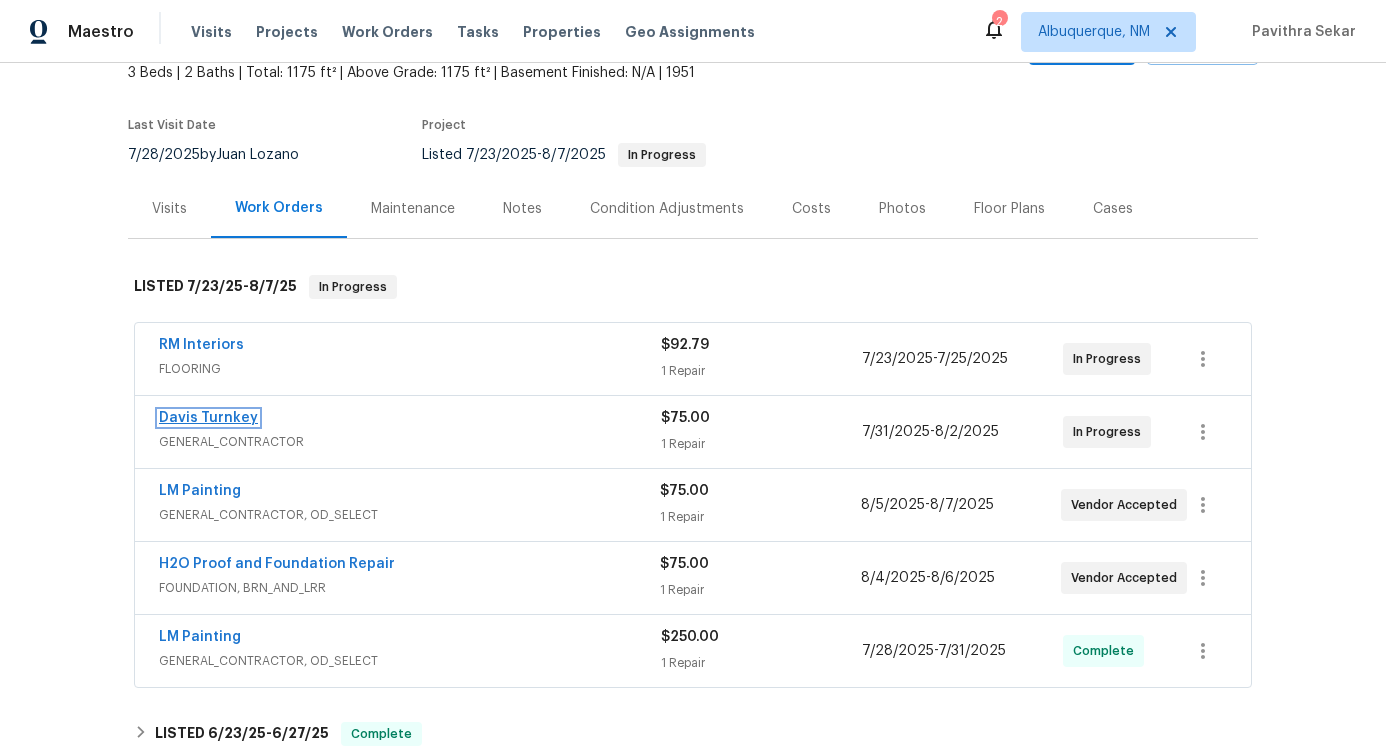 click on "Davis Turnkey" at bounding box center [208, 418] 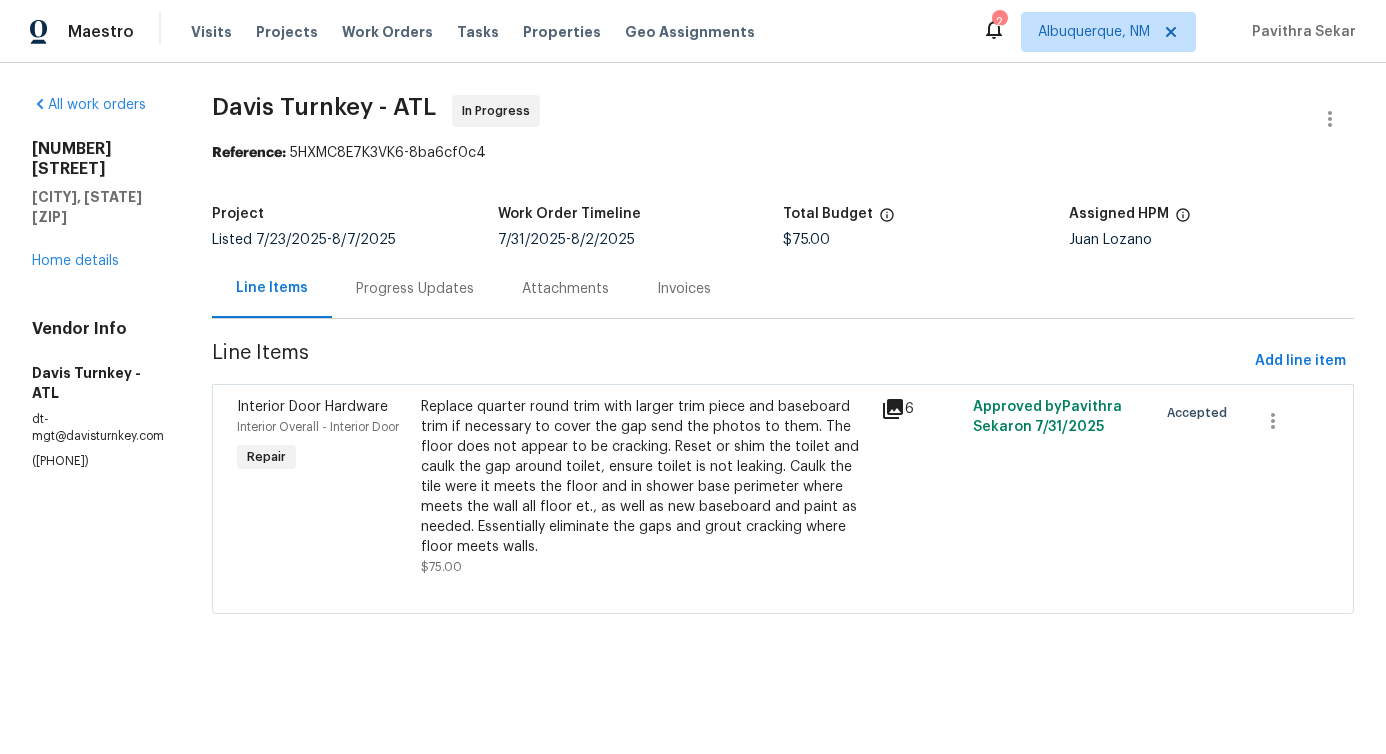 click on "Progress Updates" at bounding box center [415, 289] 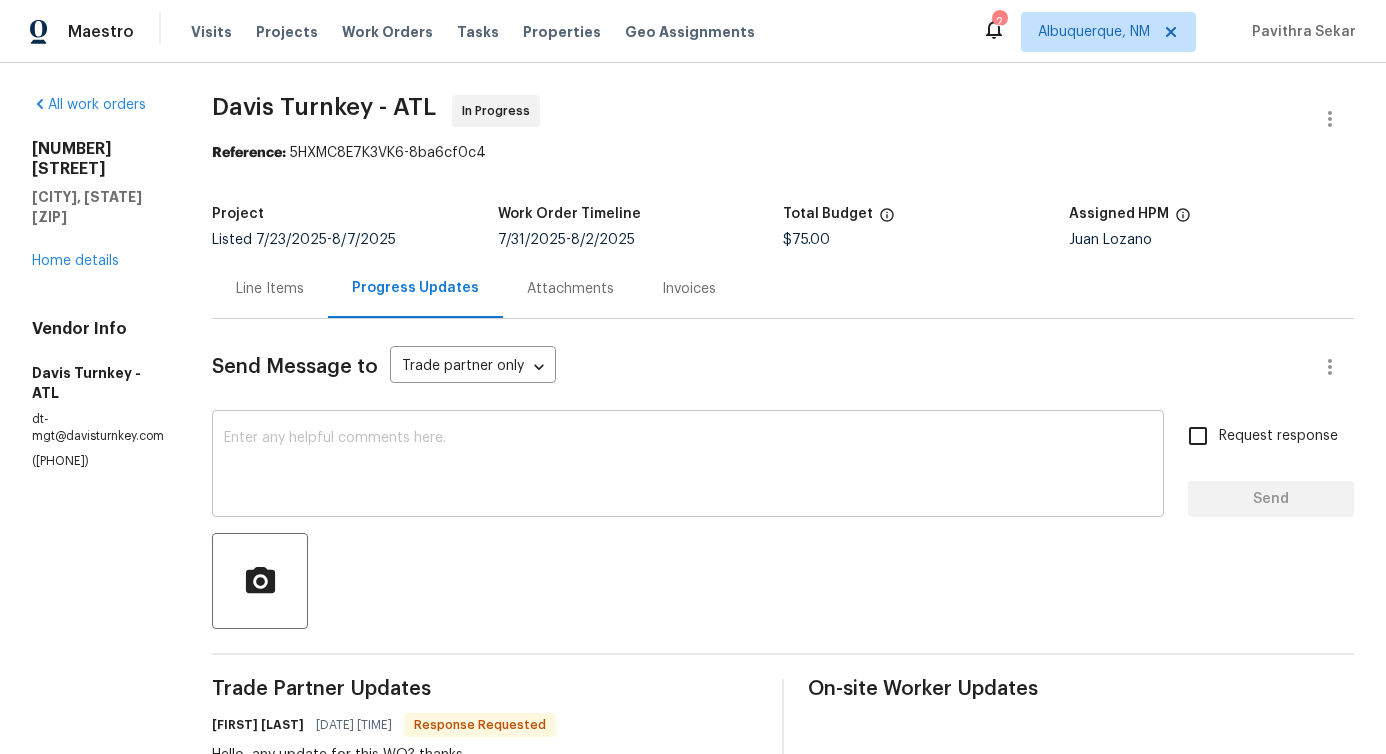 click at bounding box center (688, 466) 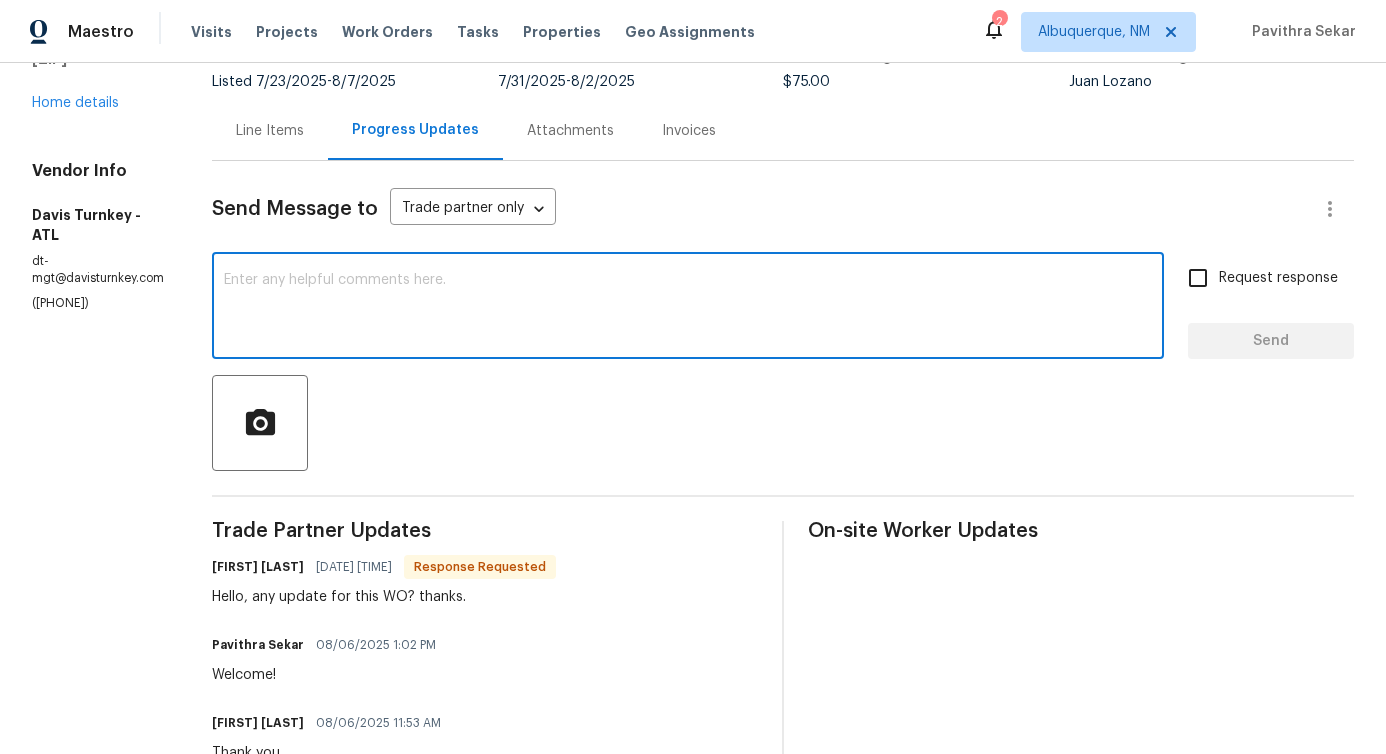 scroll, scrollTop: 45, scrollLeft: 0, axis: vertical 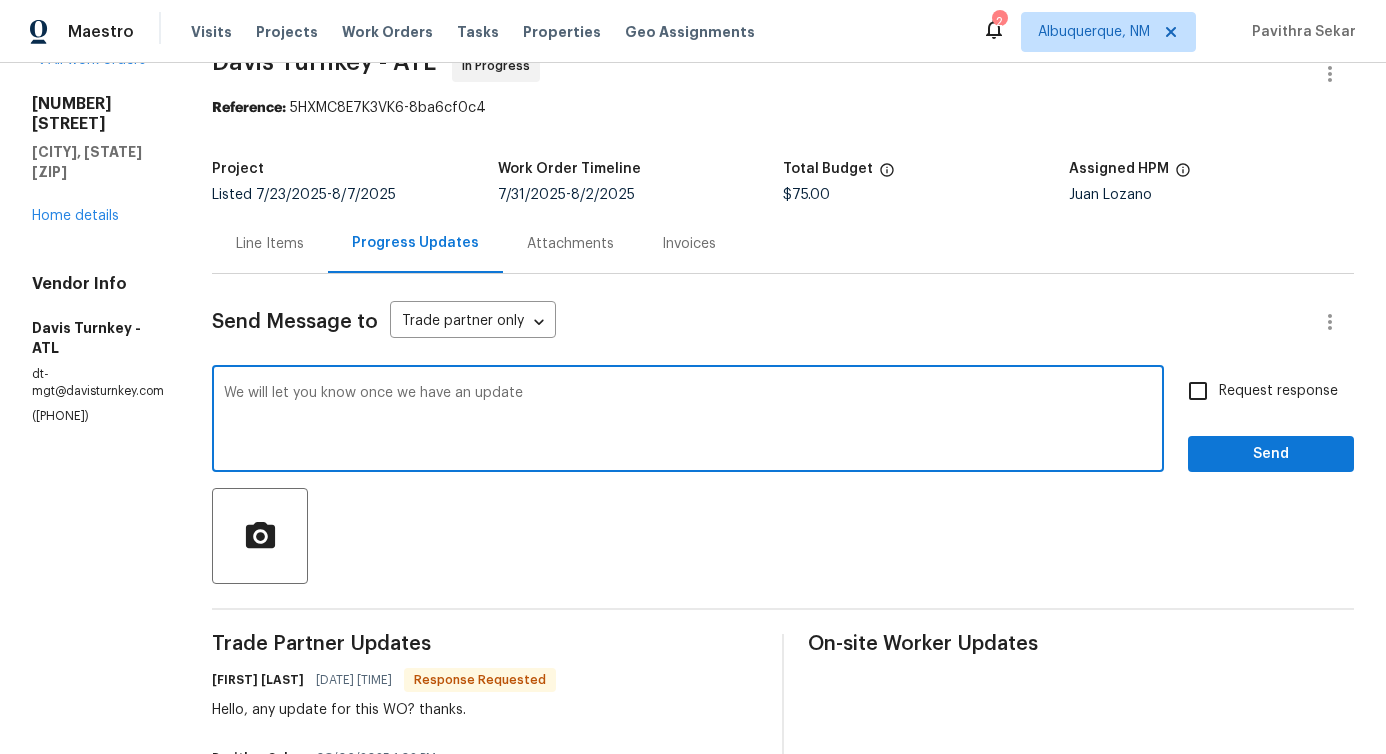 type on "We will let you know once we have an update." 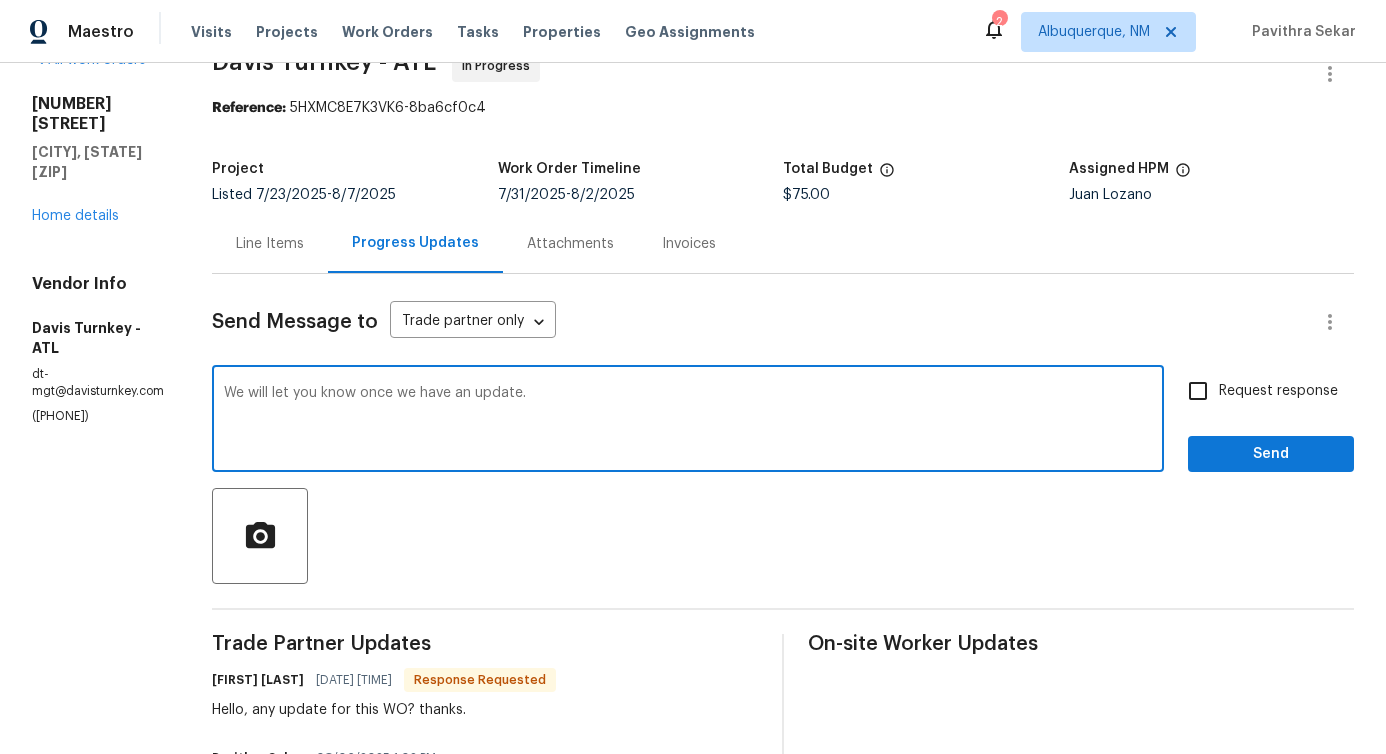 click on "We will let you know once we have an update." at bounding box center [688, 421] 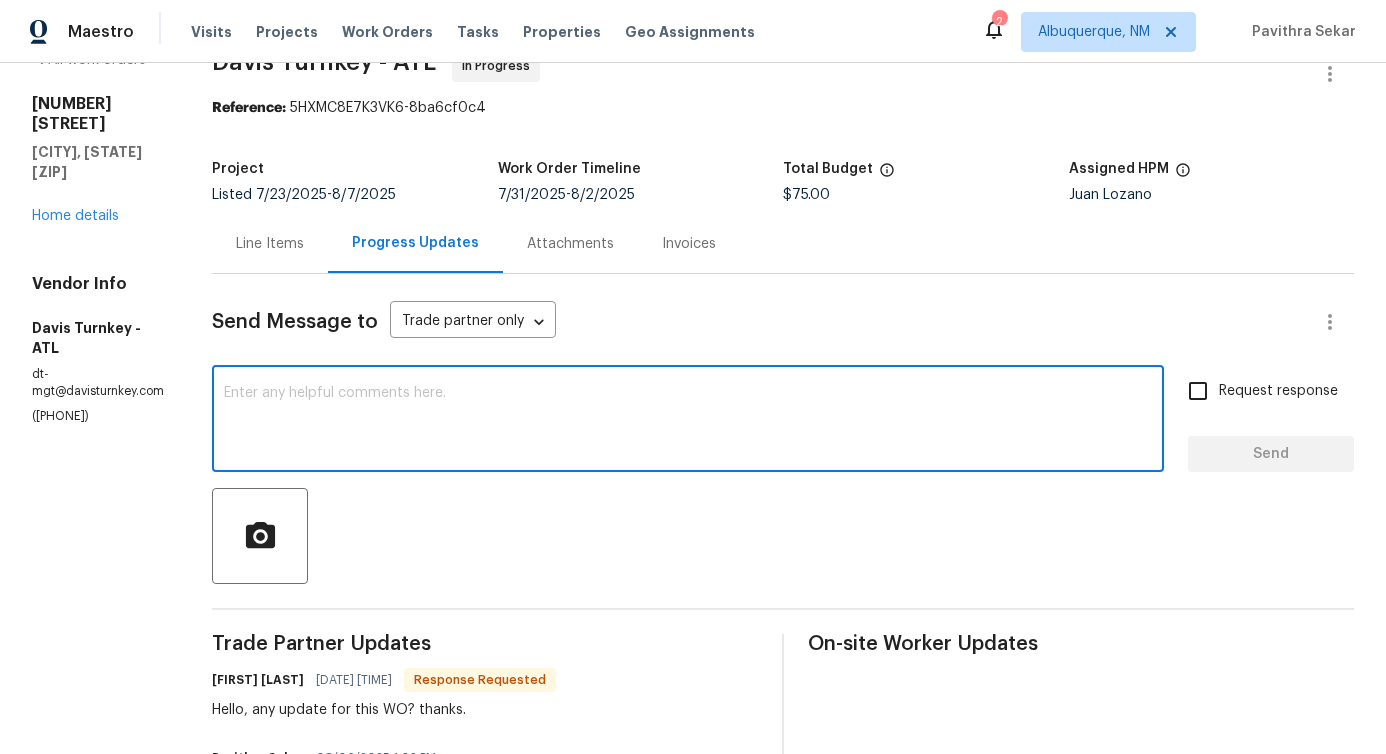 click at bounding box center (688, 421) 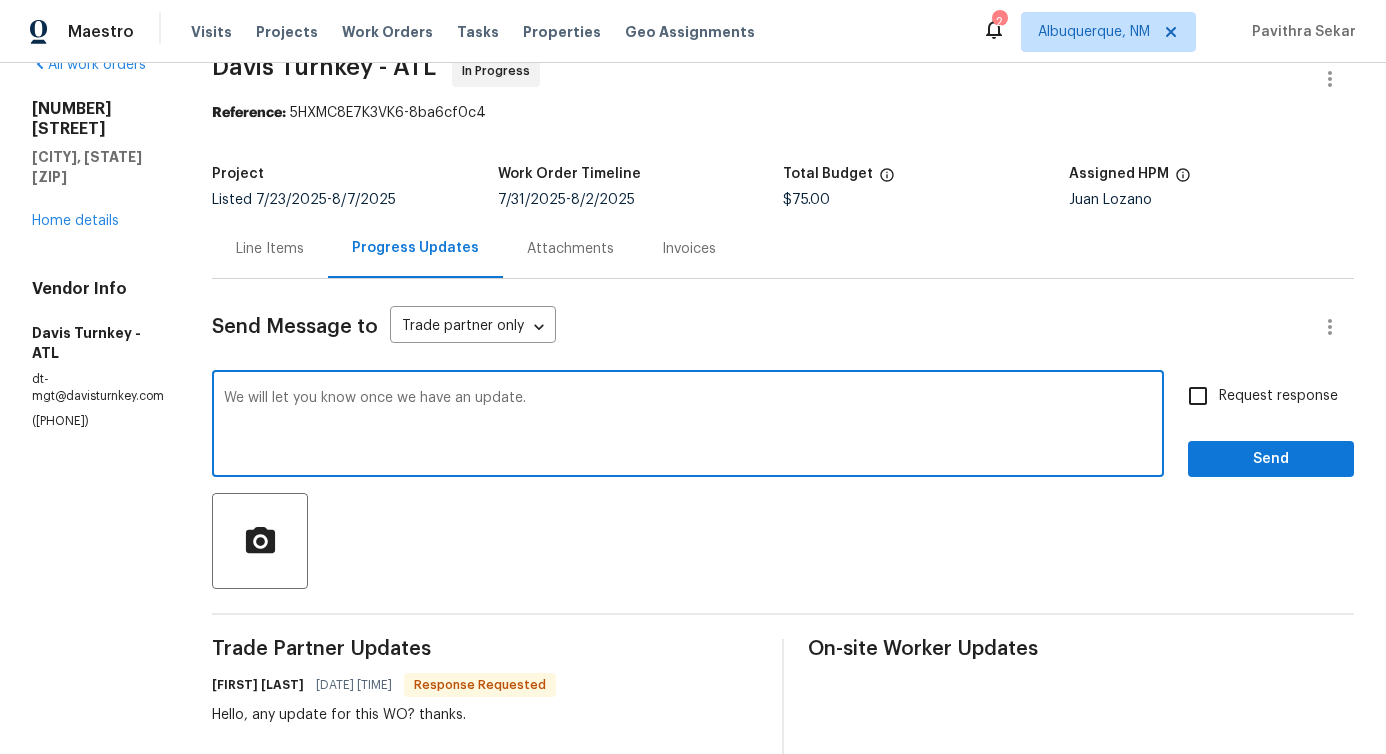 scroll, scrollTop: 0, scrollLeft: 0, axis: both 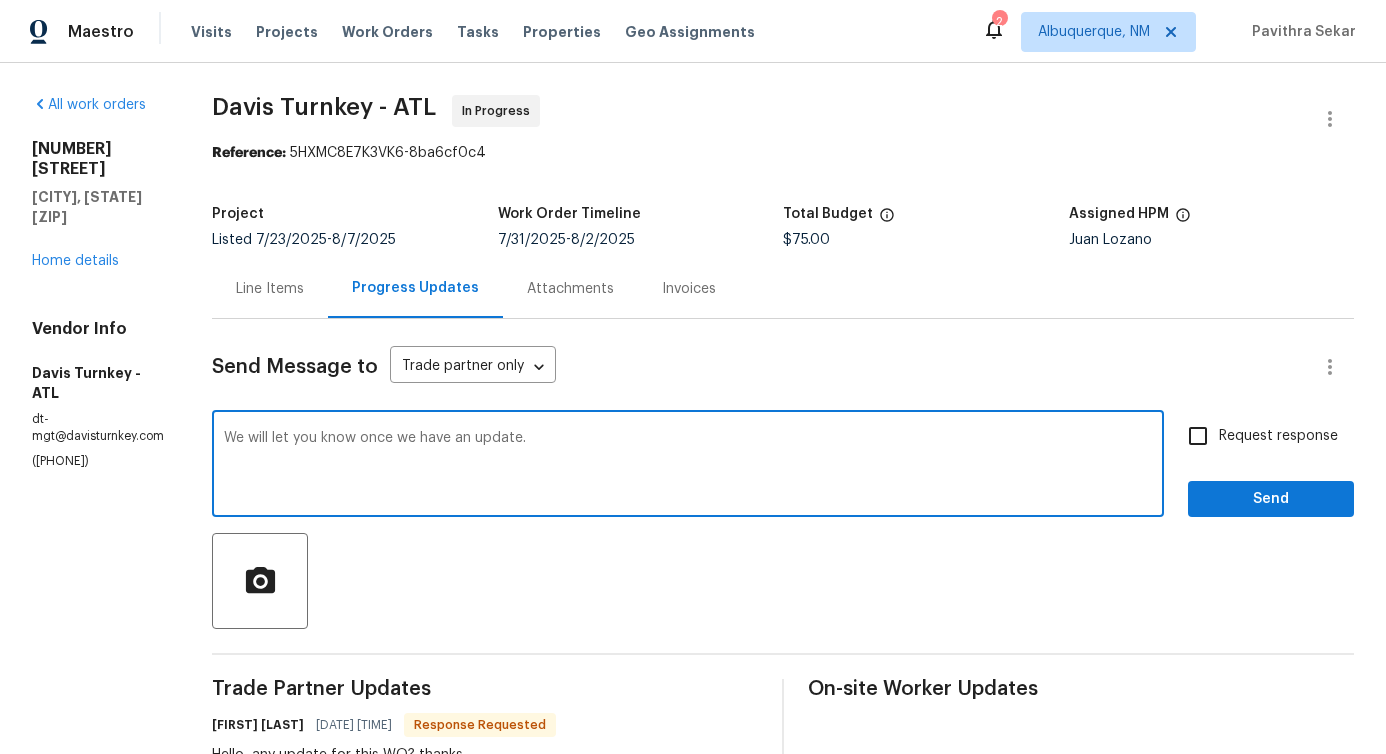 type on "We will let you know once we have an update." 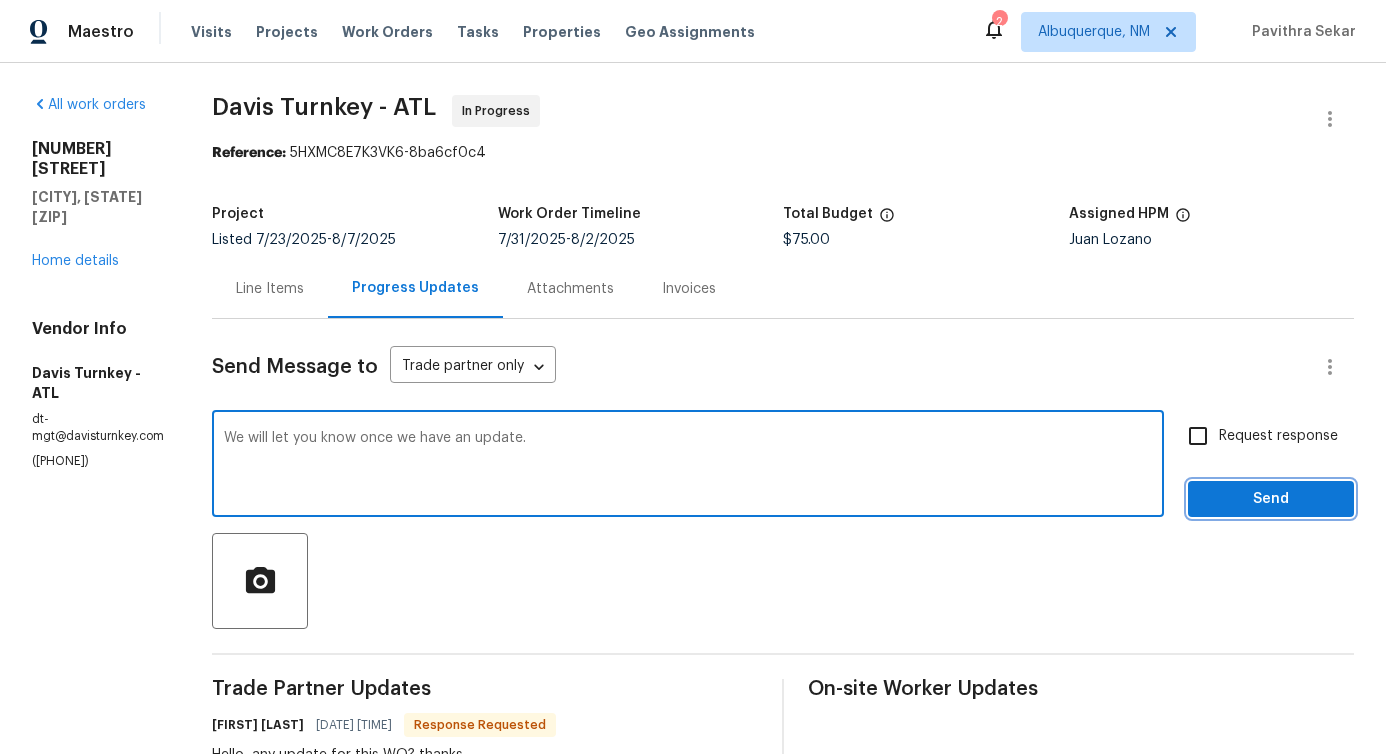 click on "Send" at bounding box center [1271, 499] 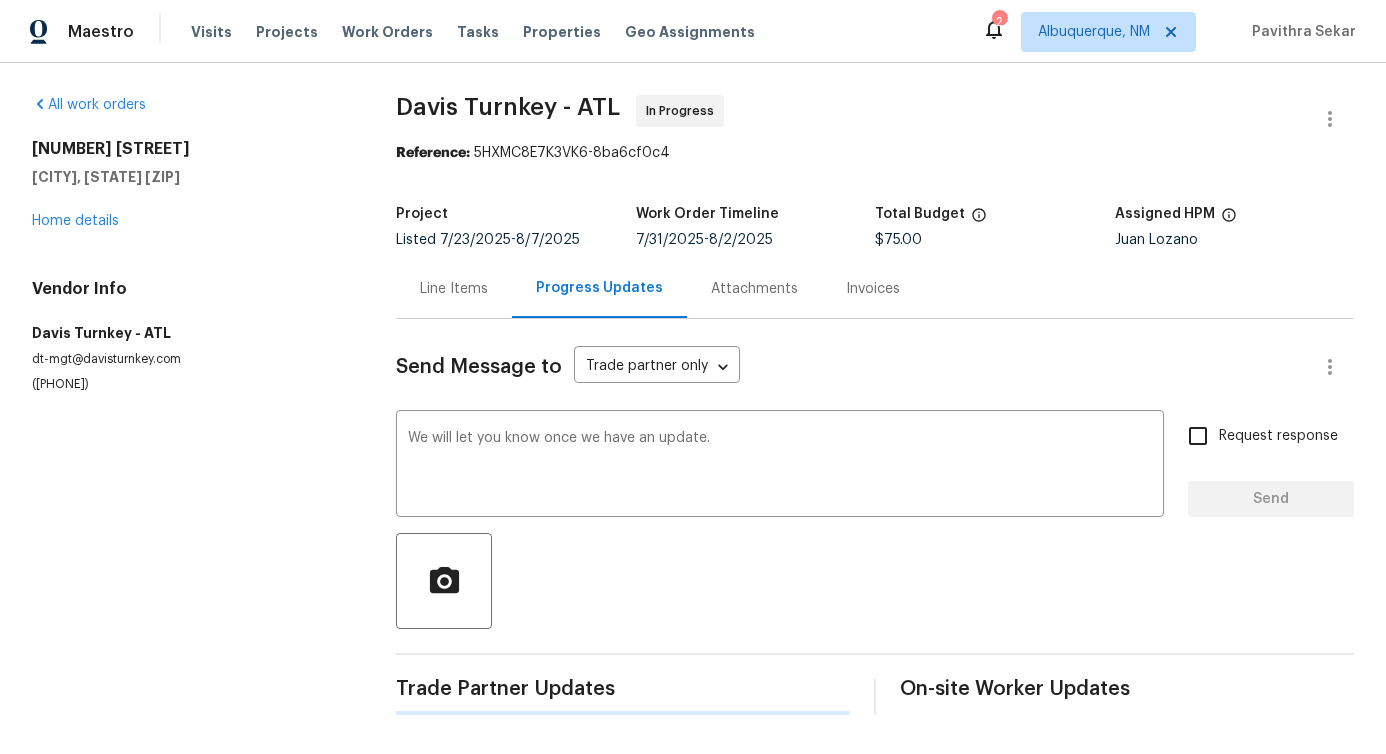 type 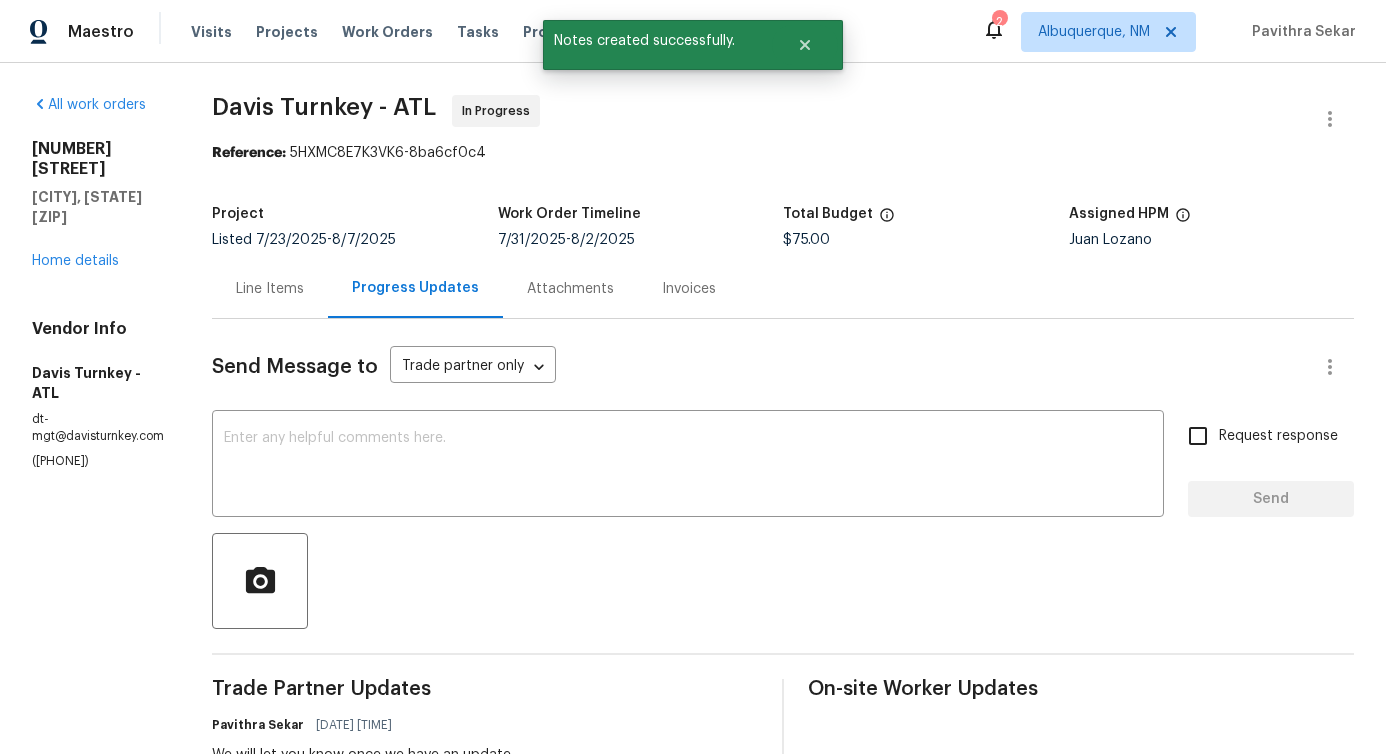 scroll, scrollTop: 9, scrollLeft: 0, axis: vertical 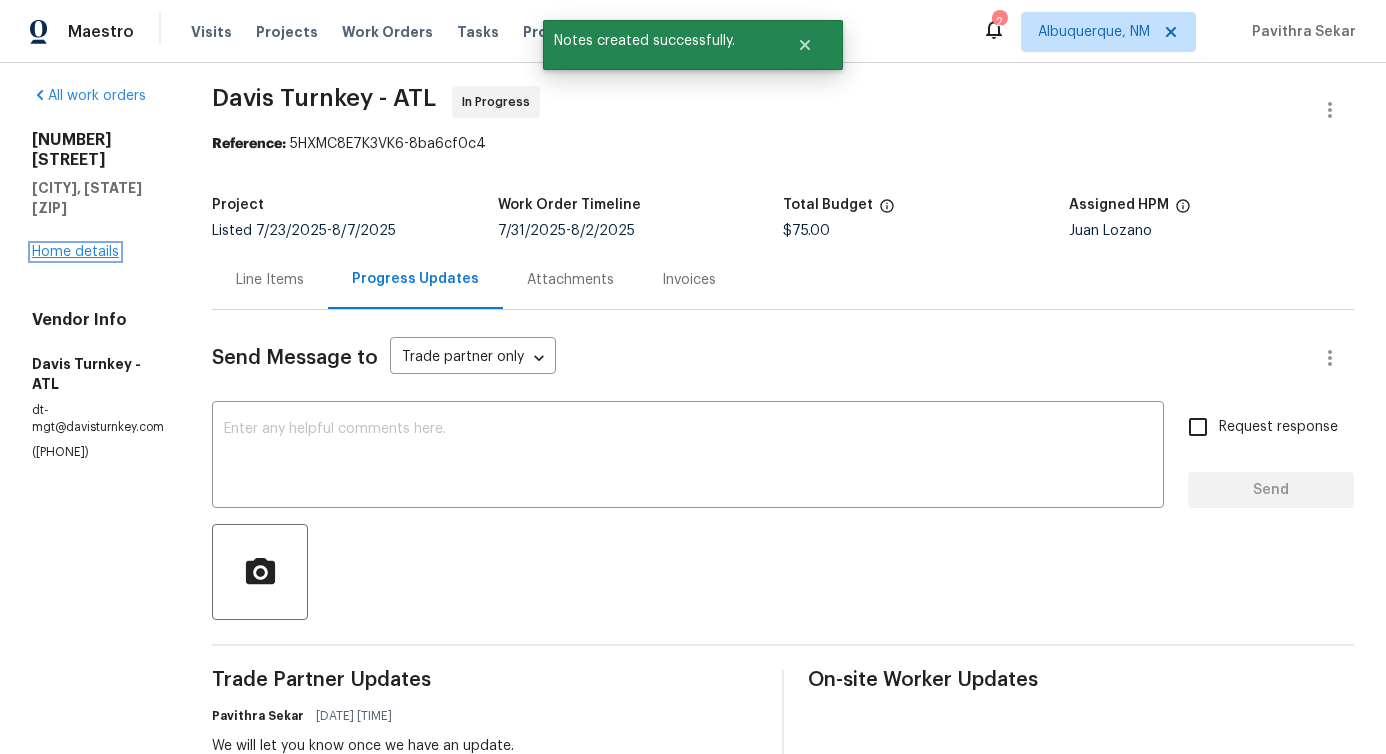 click on "Home details" at bounding box center (75, 252) 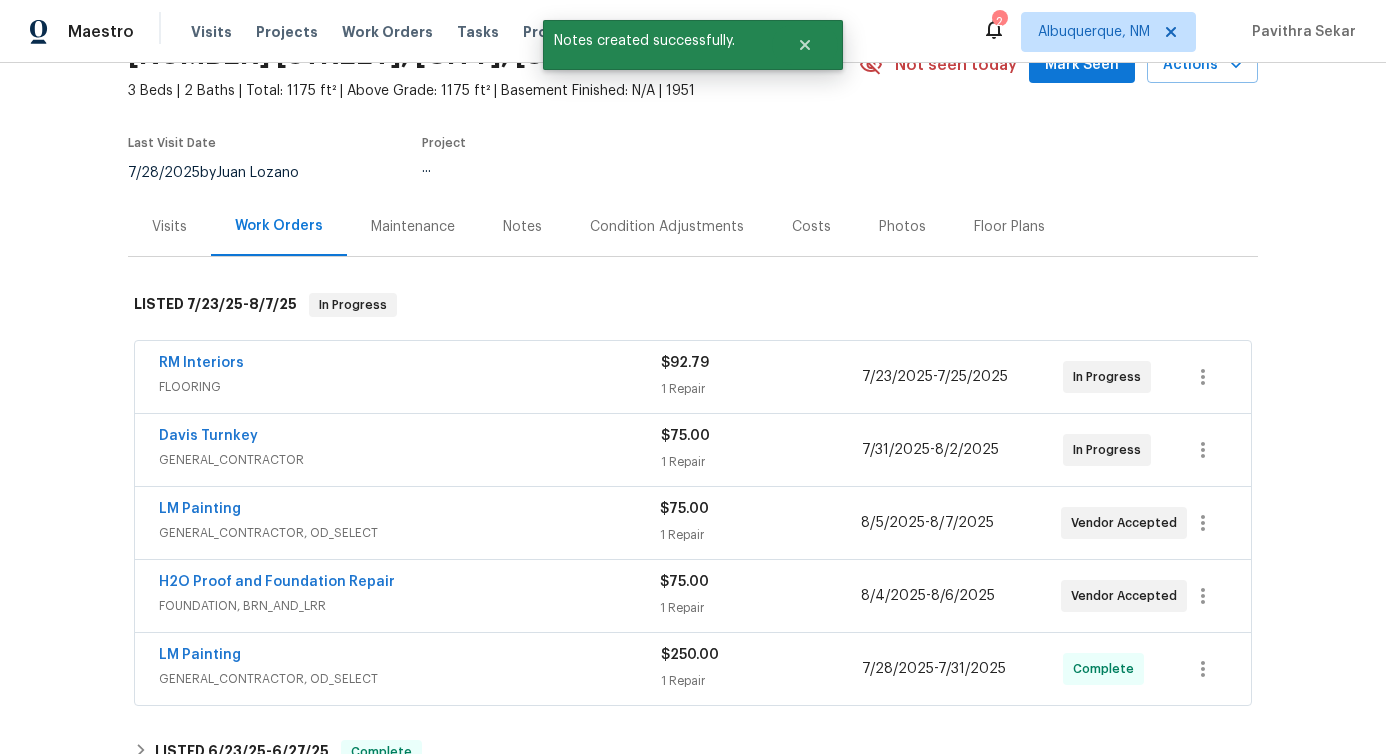 scroll, scrollTop: 140, scrollLeft: 0, axis: vertical 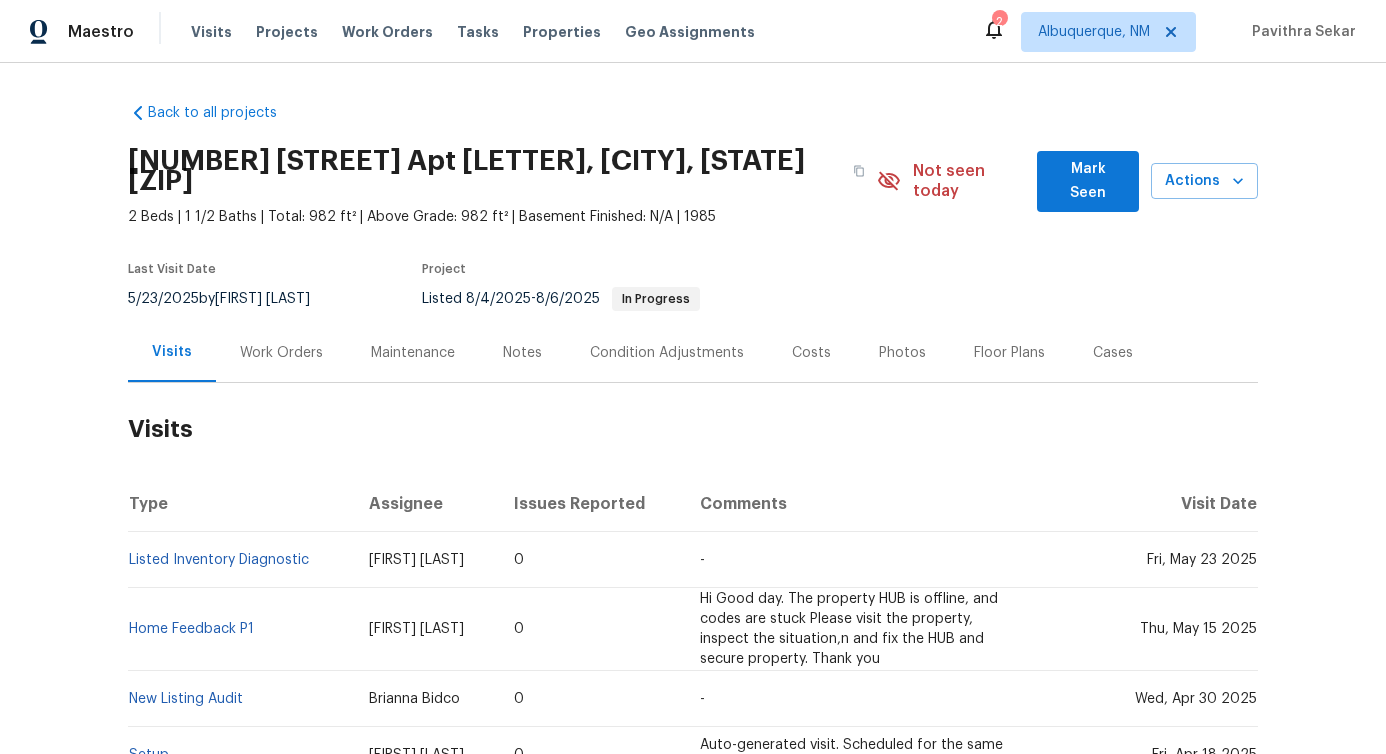 click on "Work Orders" at bounding box center [281, 353] 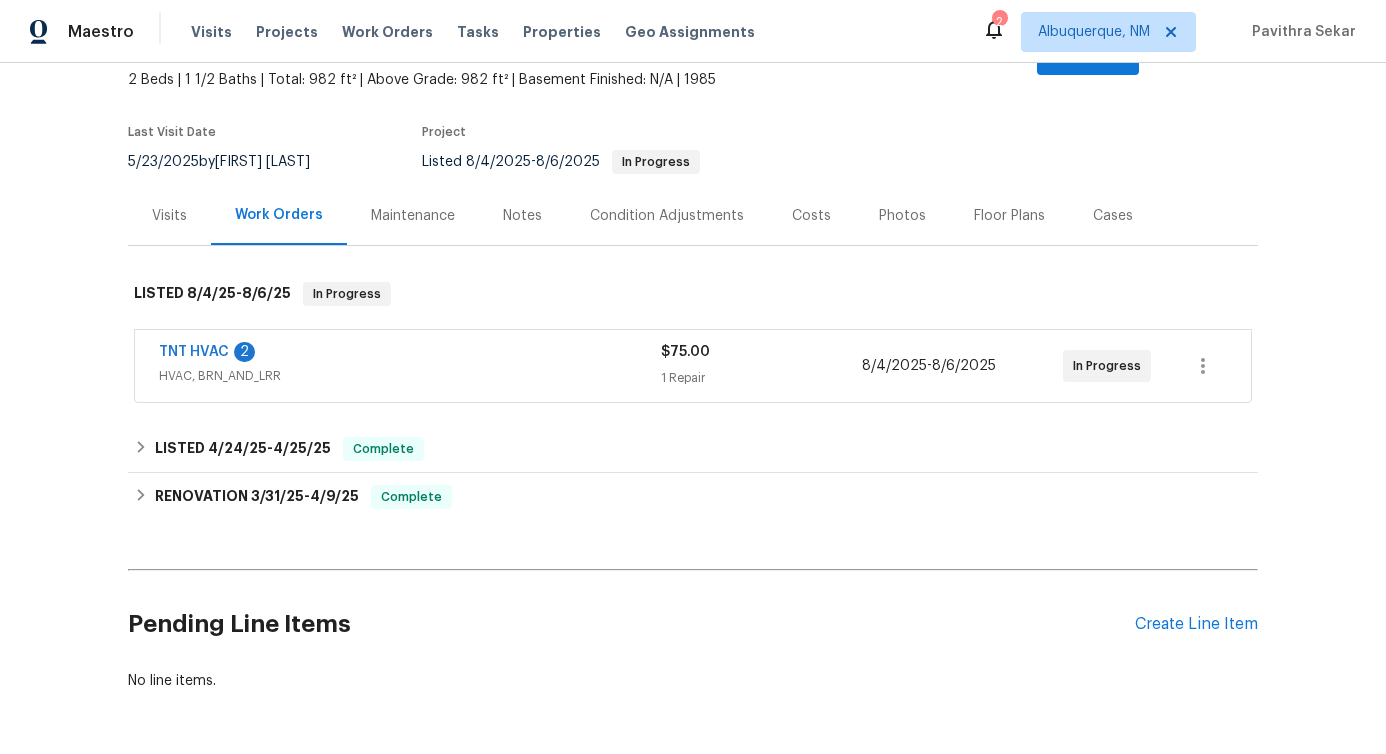 scroll, scrollTop: 168, scrollLeft: 0, axis: vertical 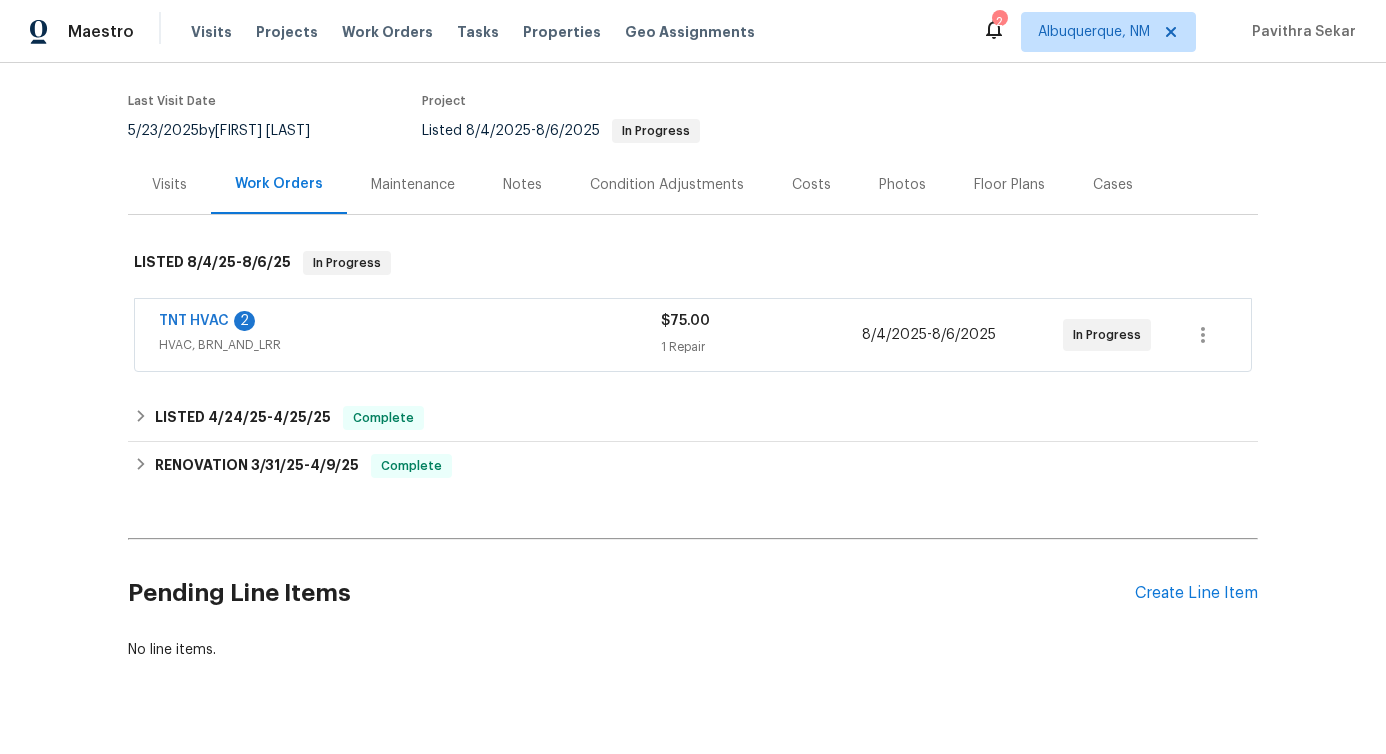 click on "TNT HVAC 2" at bounding box center (410, 323) 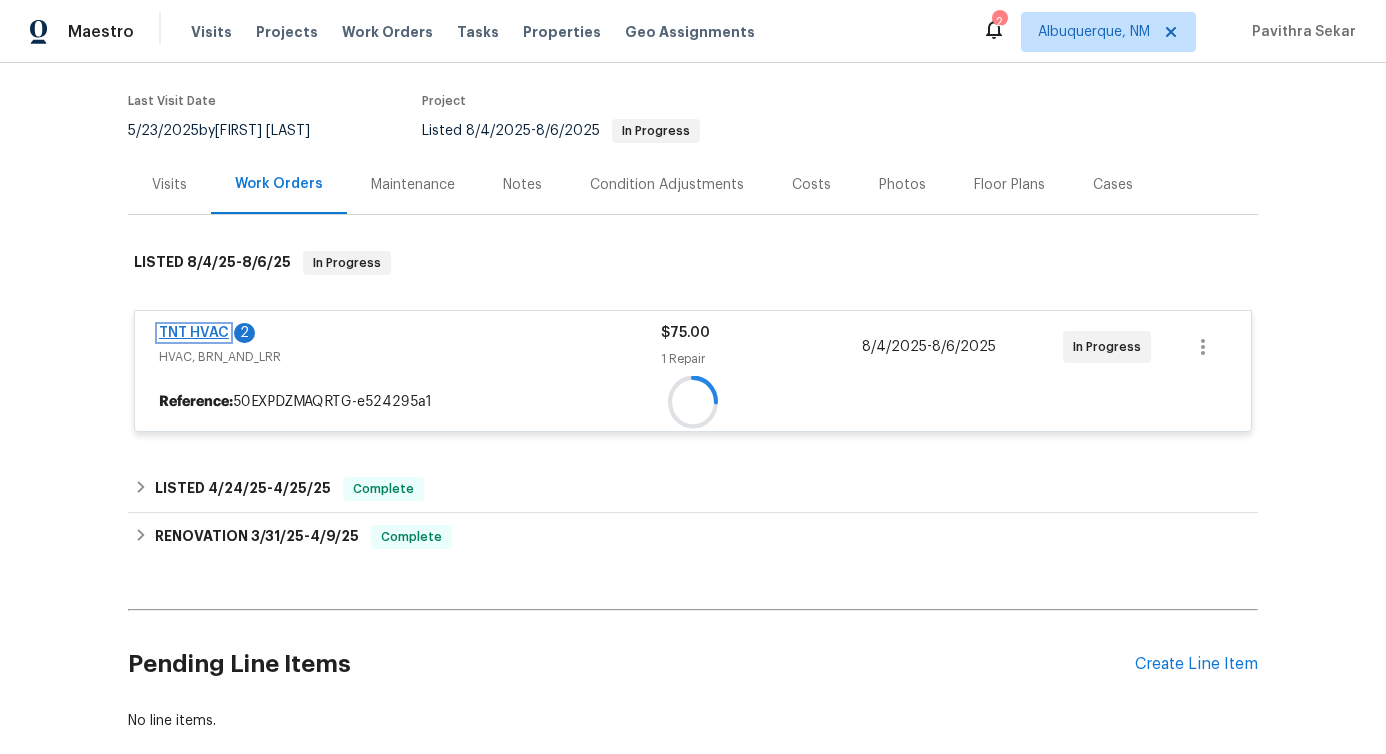 click on "TNT HVAC" at bounding box center [194, 333] 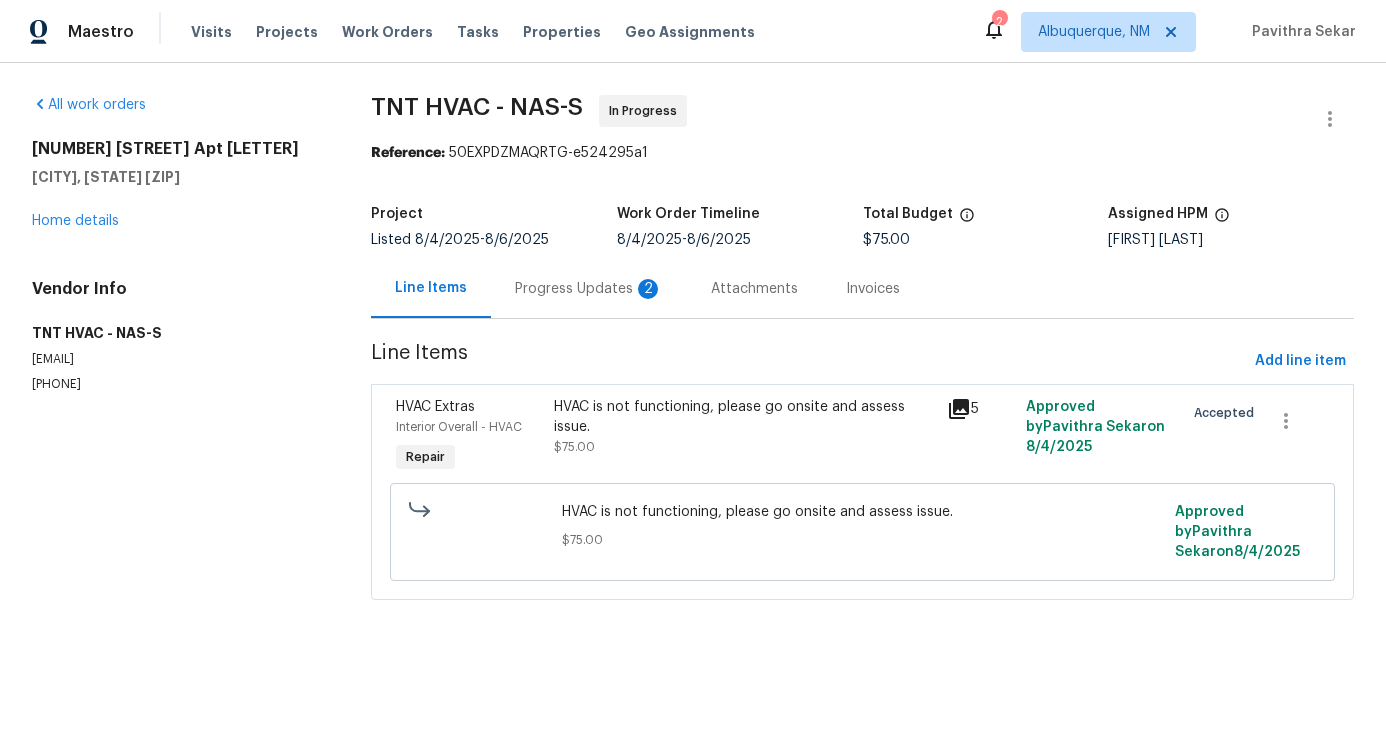 click on "Progress Updates 2" at bounding box center (589, 289) 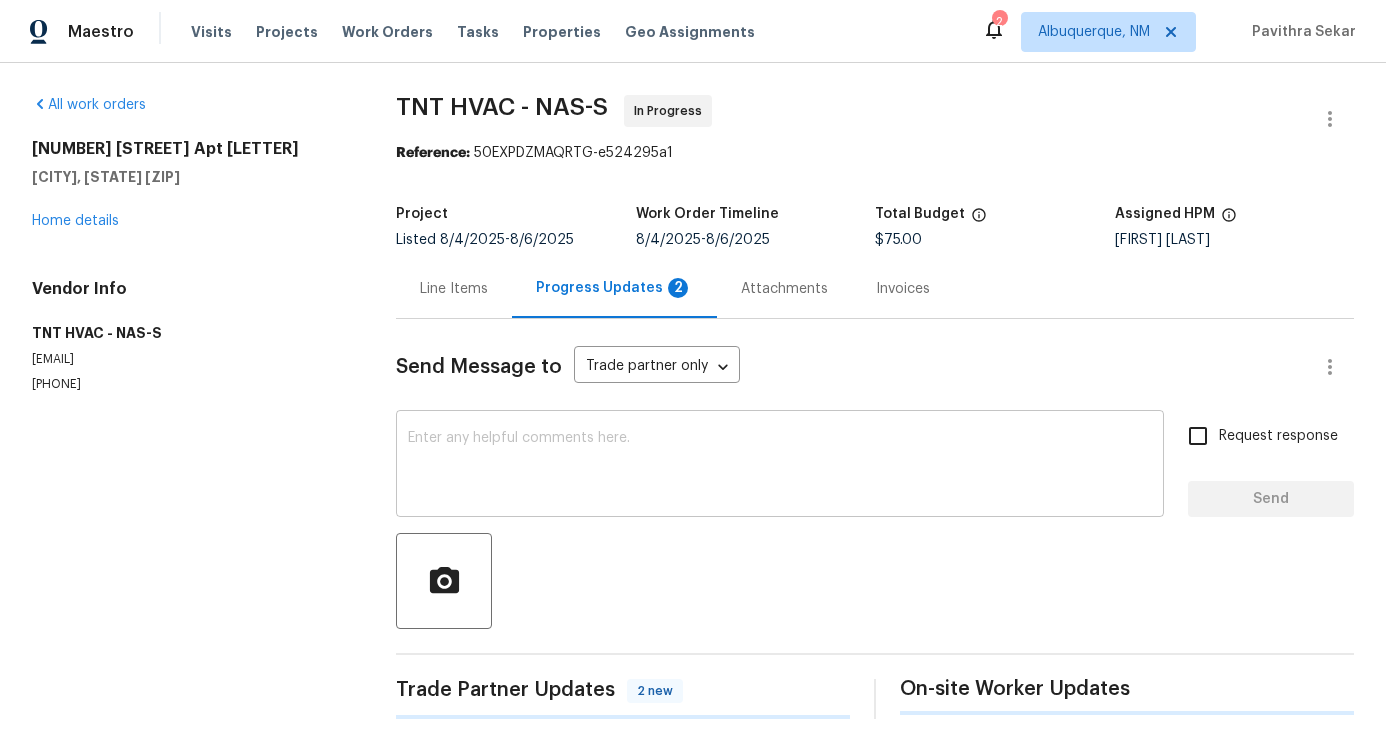 click at bounding box center (780, 466) 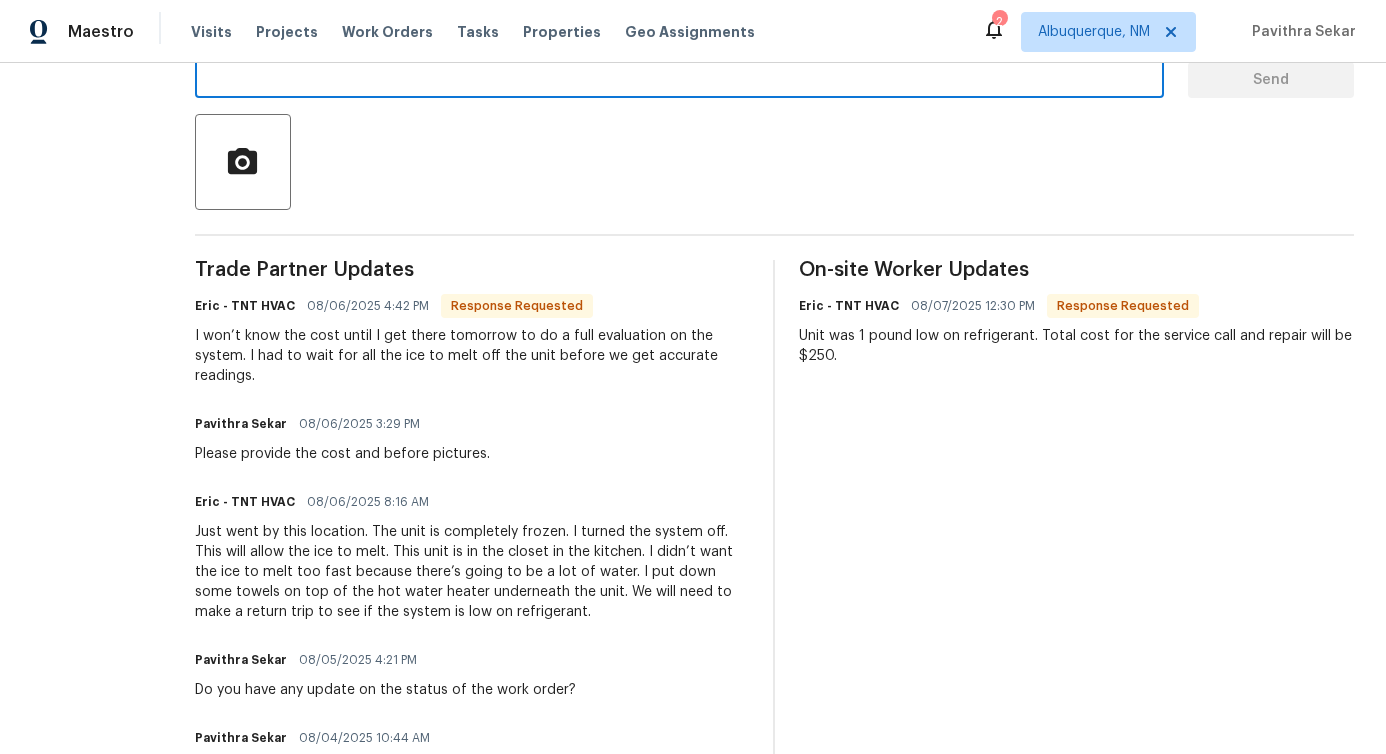 scroll, scrollTop: 0, scrollLeft: 0, axis: both 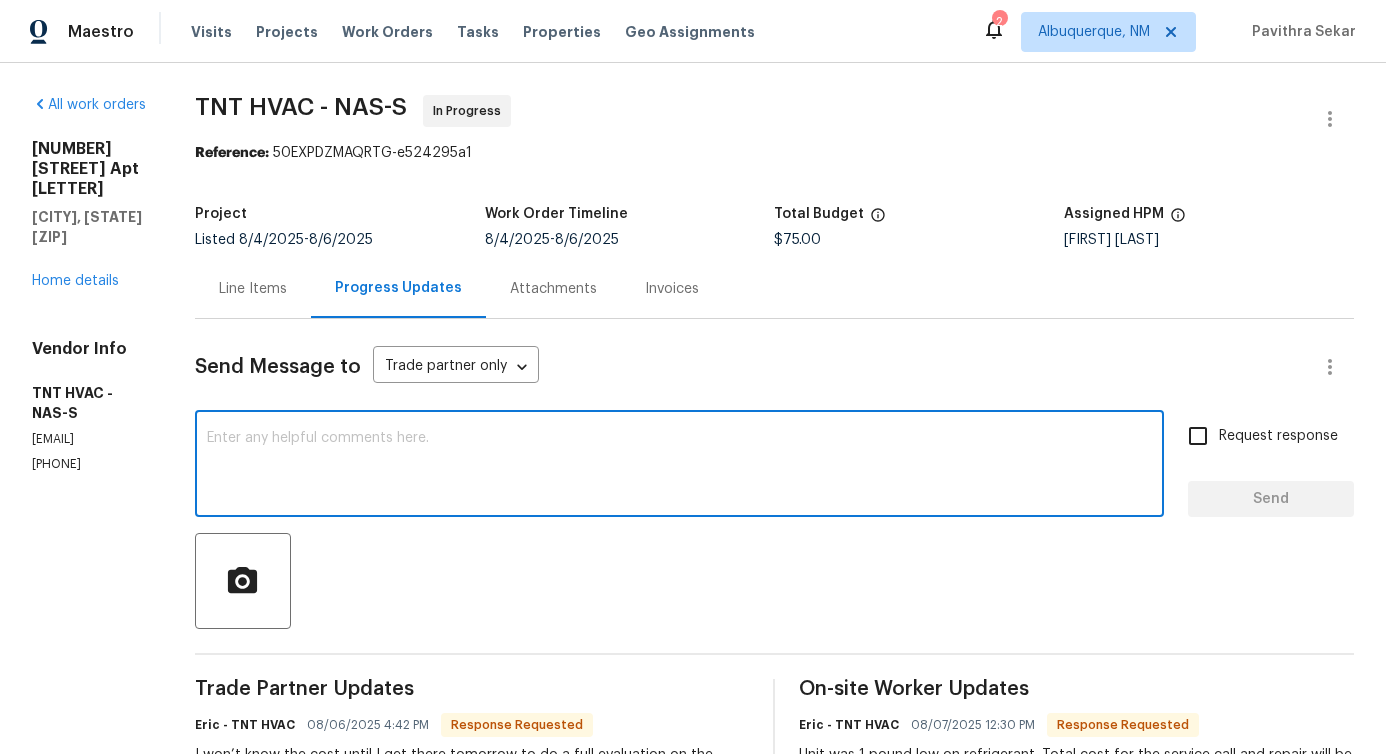 click on "Line Items" at bounding box center (253, 288) 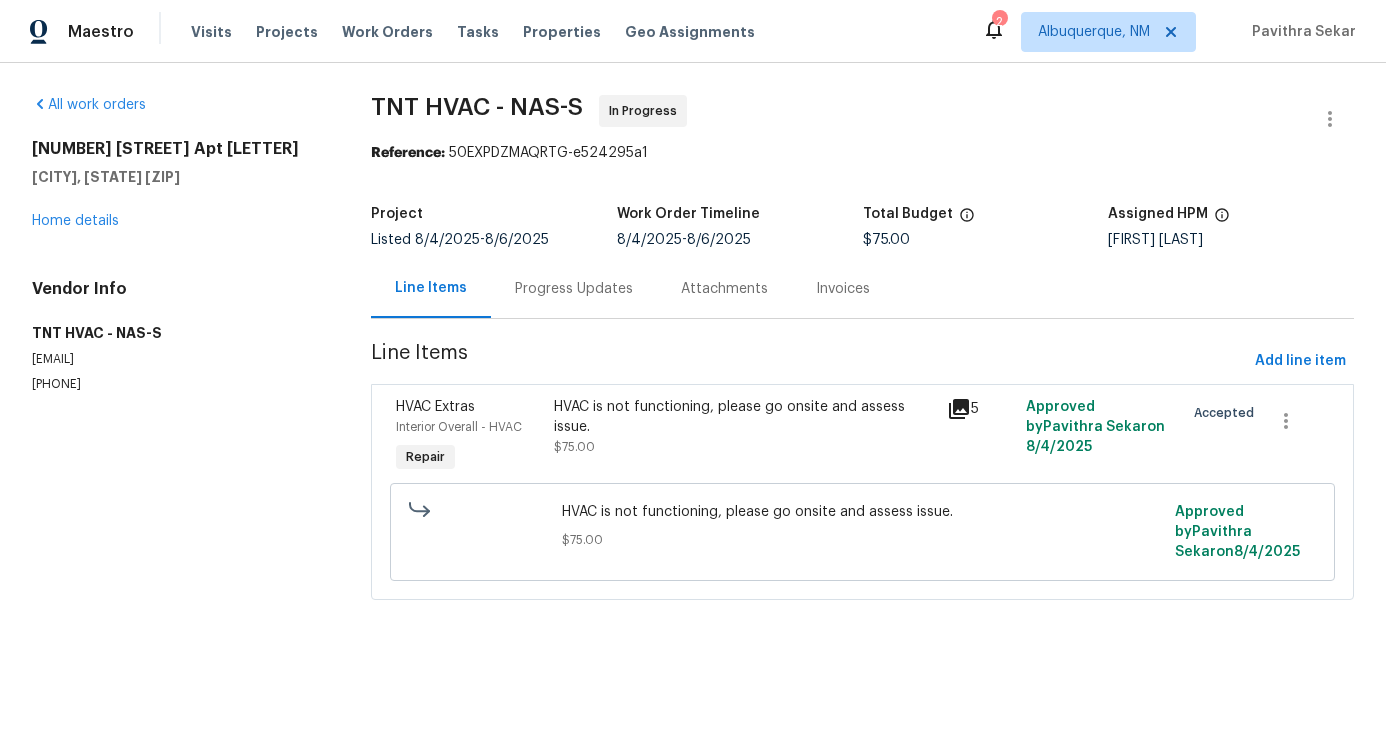 click on "HVAC is not functioning, please go onsite and assess issue. $75.00" at bounding box center [745, 437] 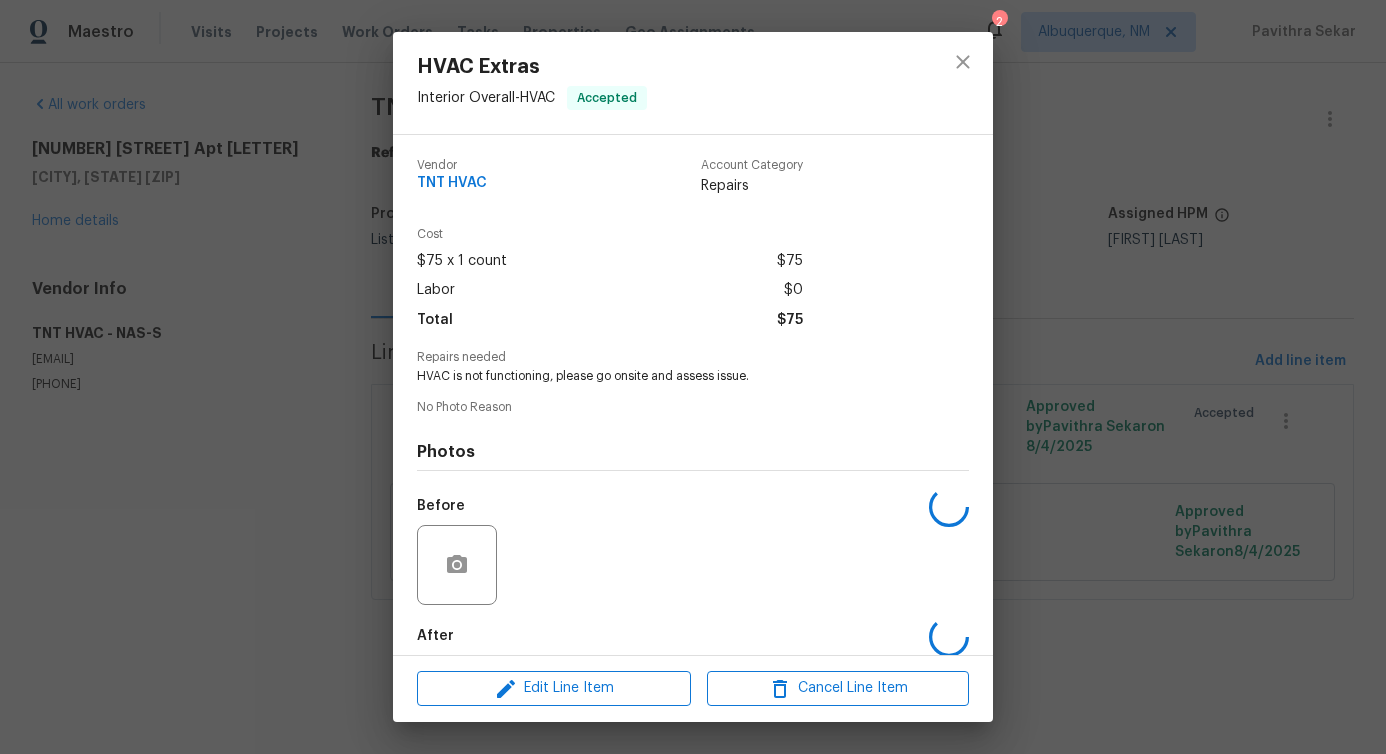 click on "Edit Line Item  Cancel Line Item" at bounding box center (693, 688) 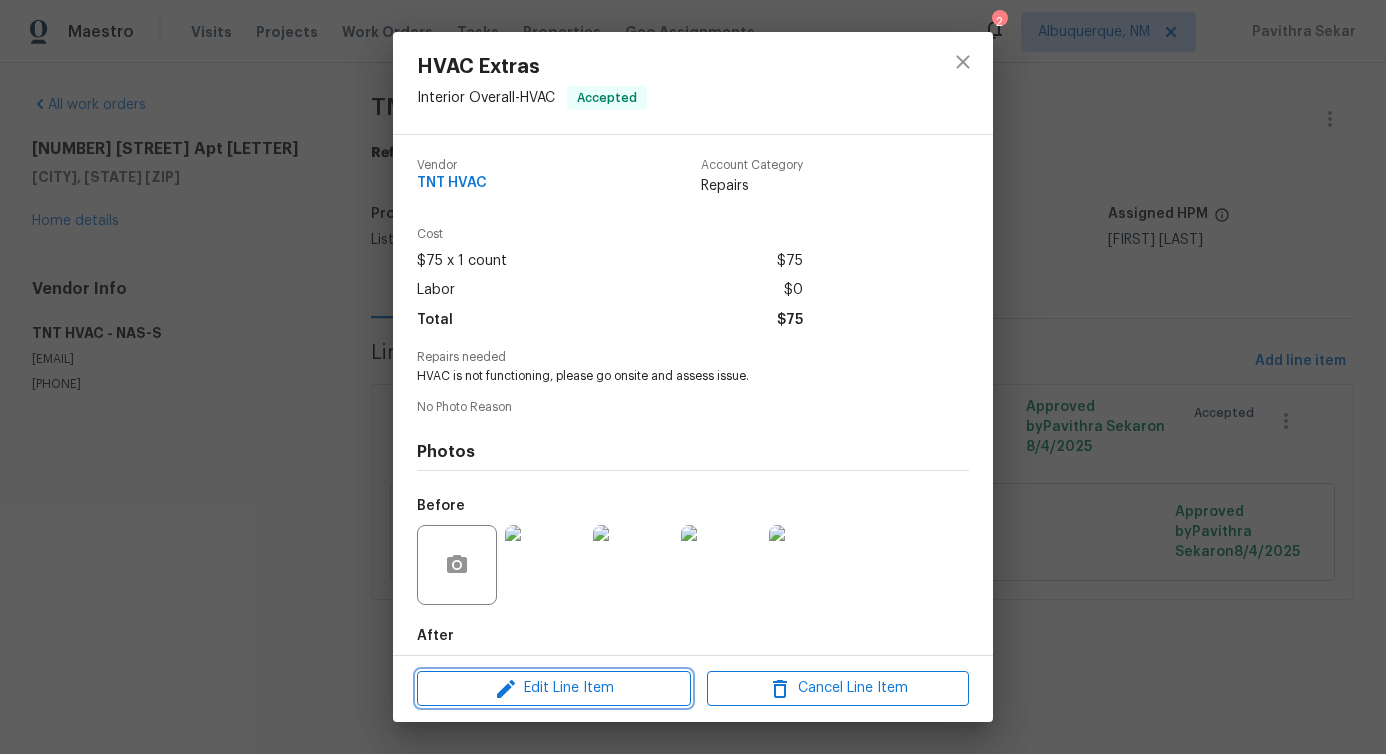 click on "Edit Line Item" at bounding box center (554, 688) 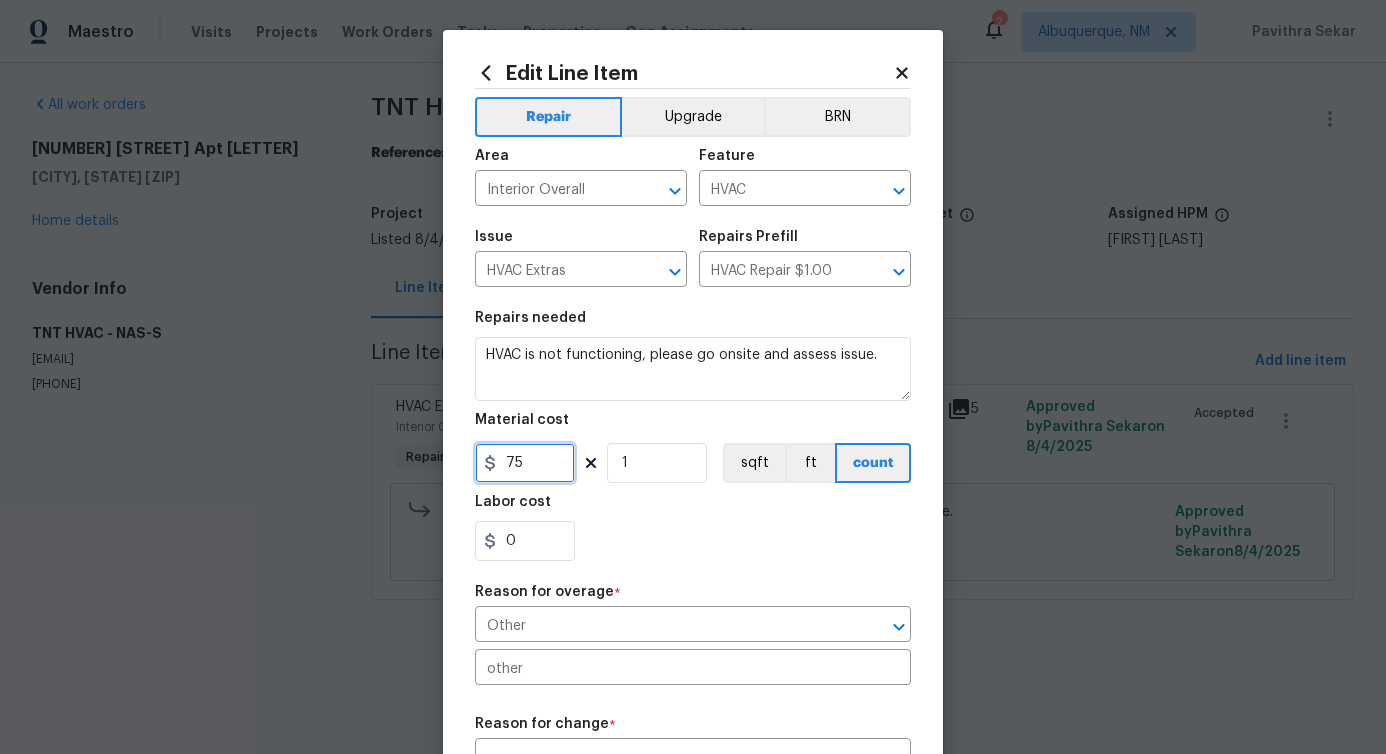 click on "75" at bounding box center (525, 463) 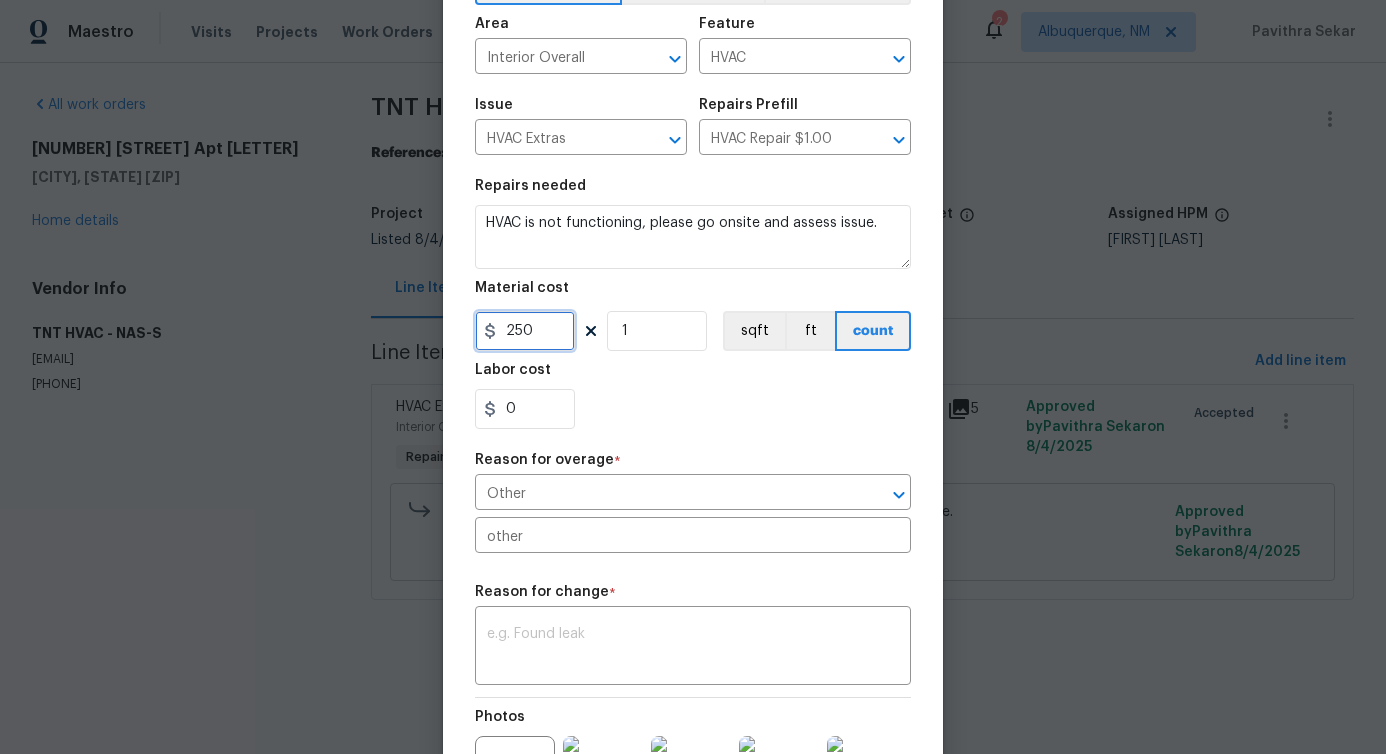 scroll, scrollTop: 369, scrollLeft: 0, axis: vertical 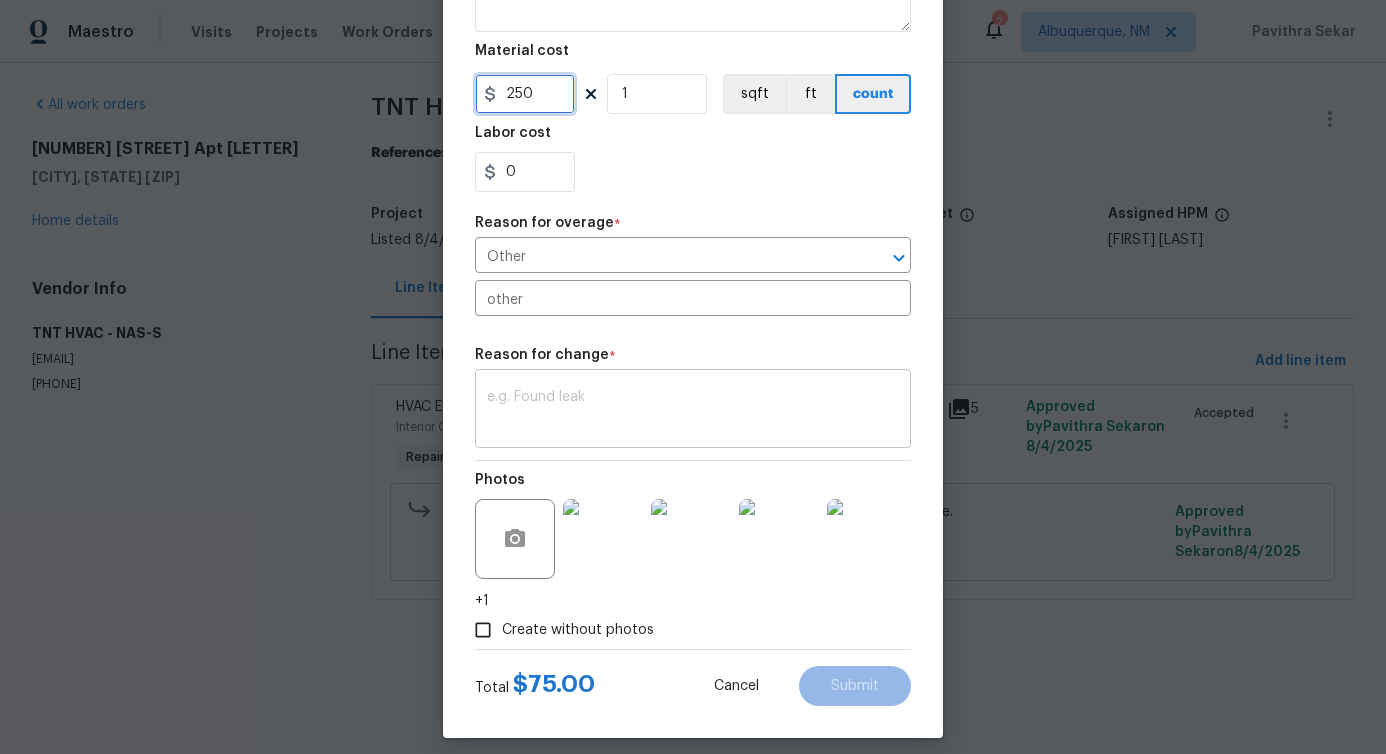 type on "250" 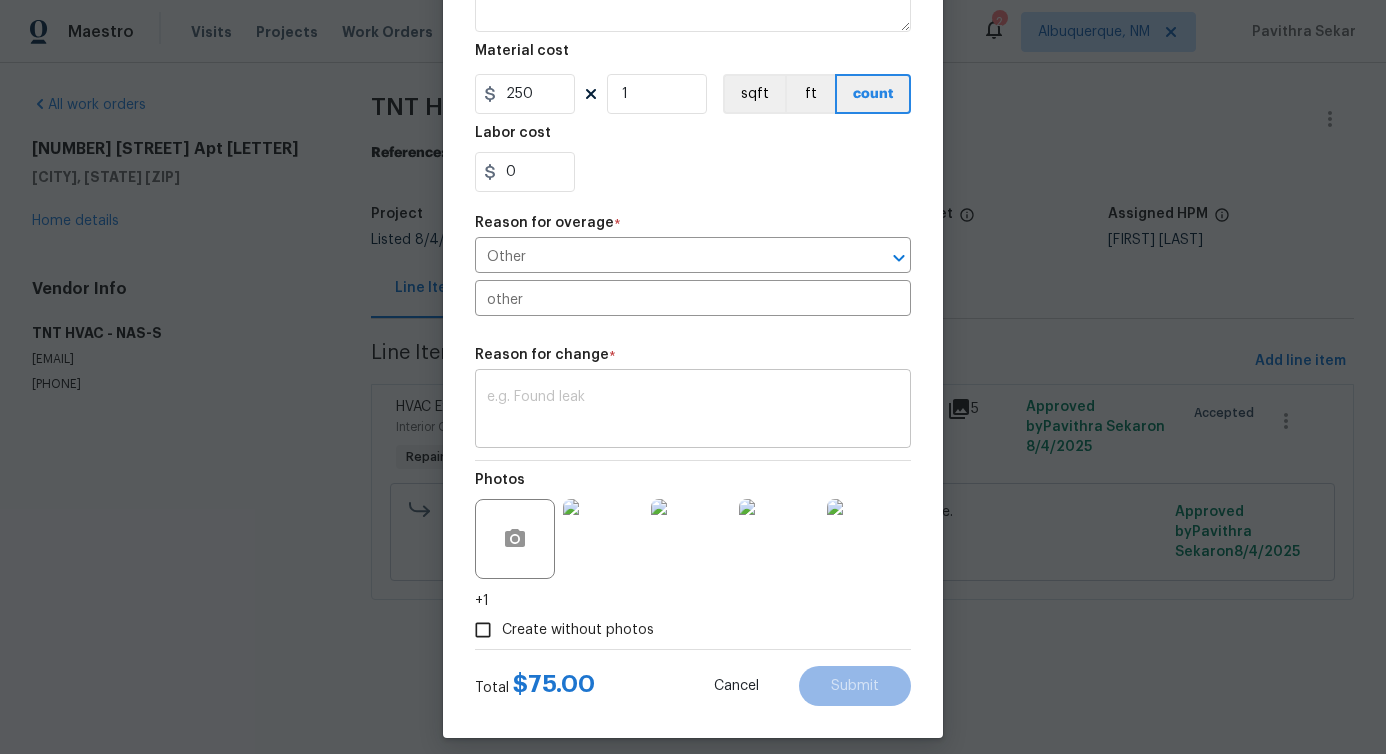 click on "x ​" at bounding box center (693, 411) 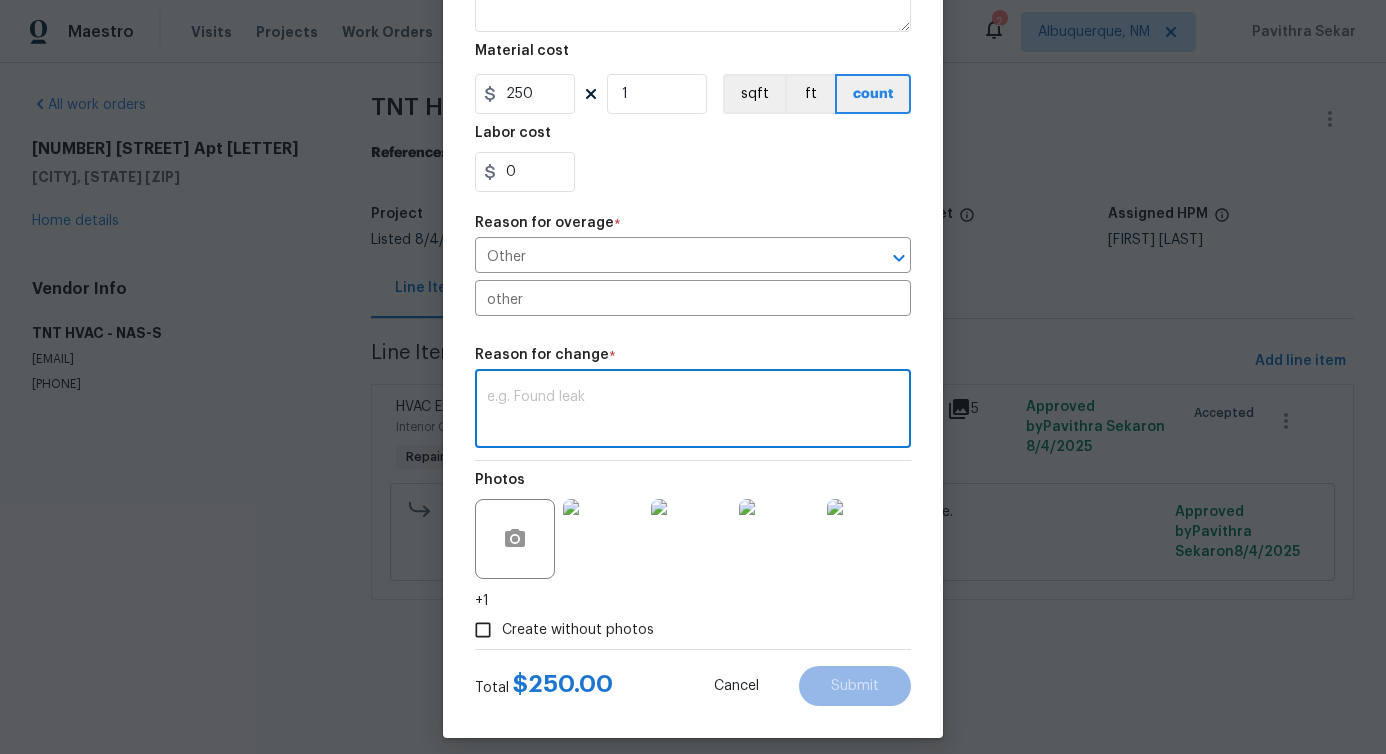 paste on "(PS) Updated per vendor's final cost." 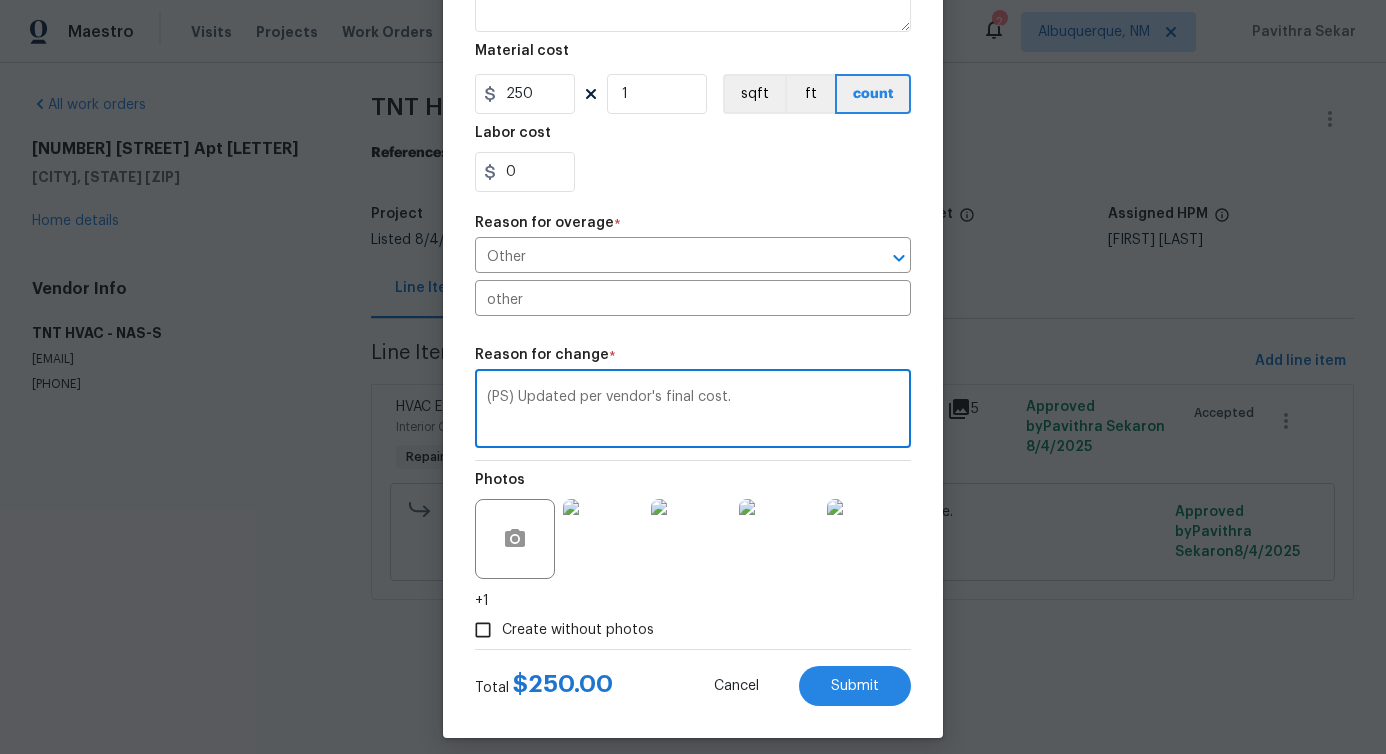 click on "(PS) Updated per vendor's final cost." at bounding box center (693, 411) 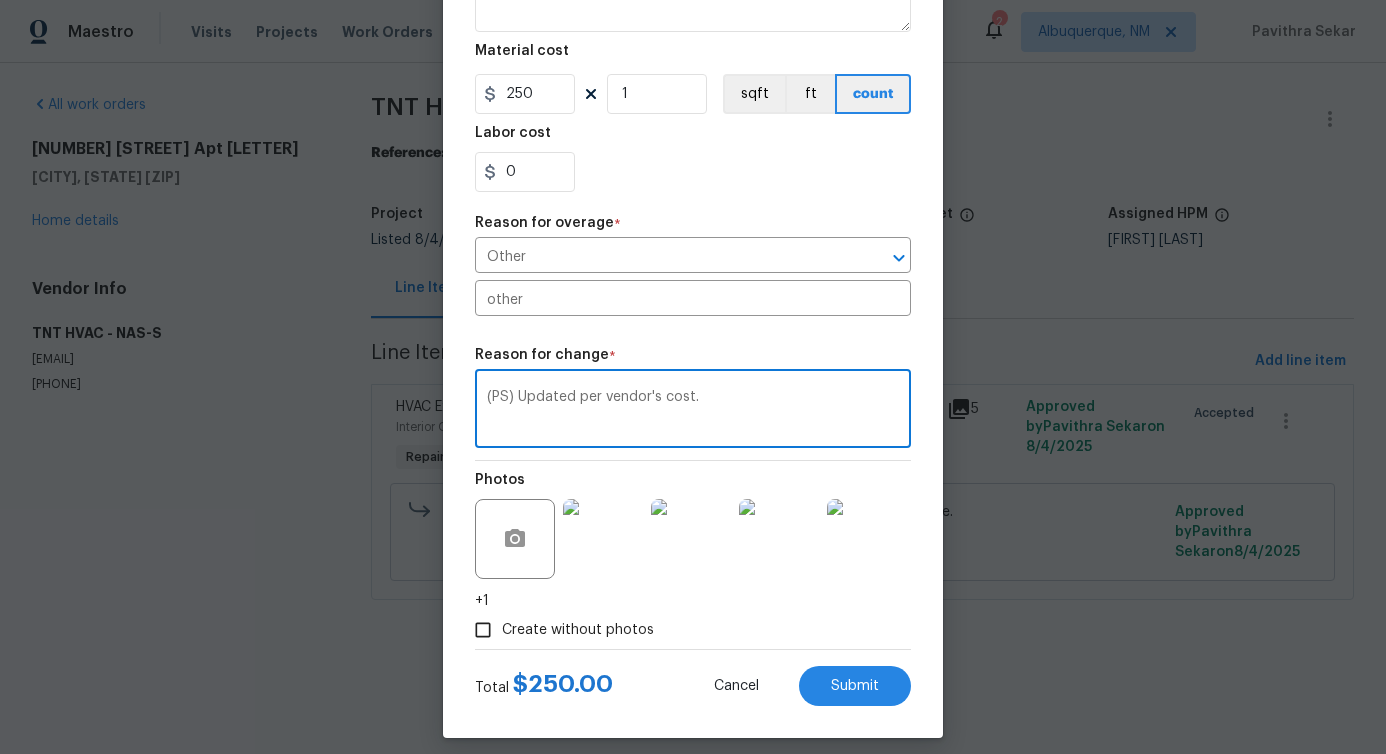 scroll, scrollTop: 385, scrollLeft: 0, axis: vertical 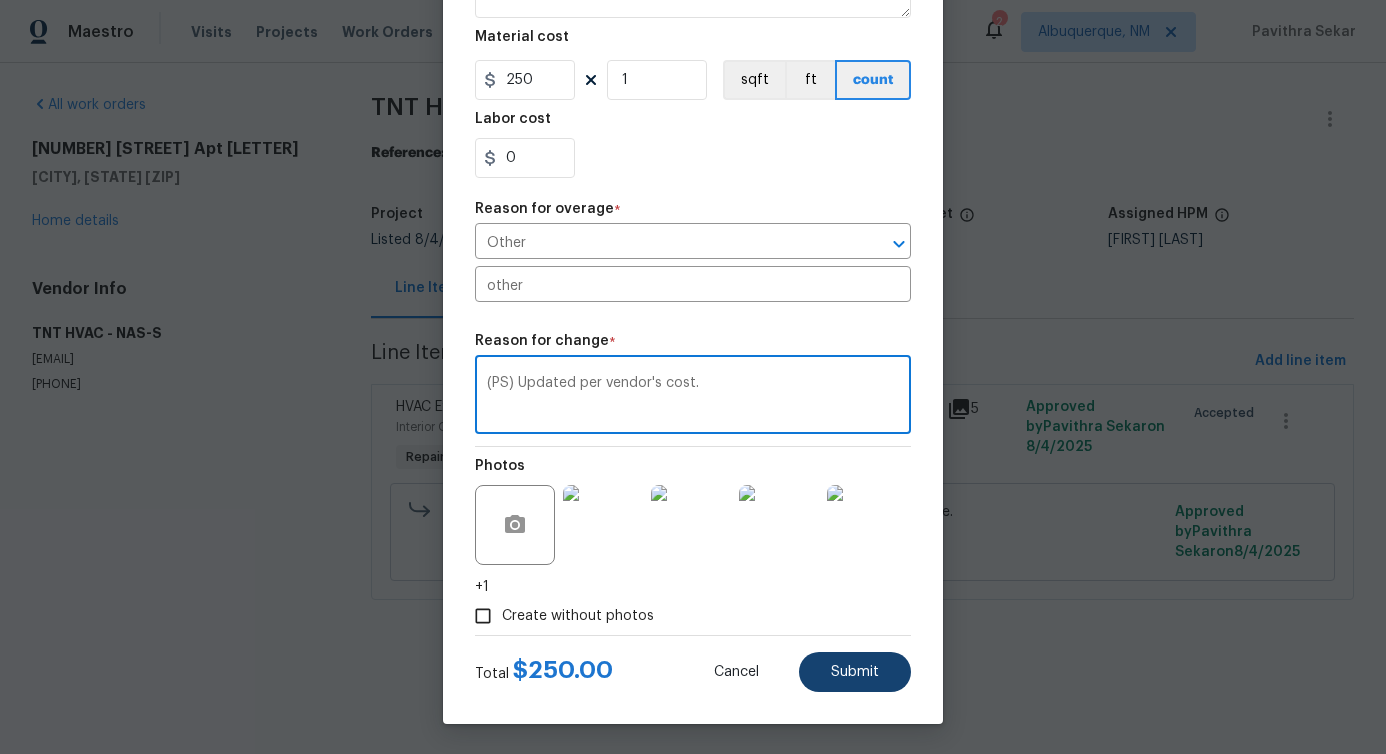 type on "(PS) Updated per vendor's cost." 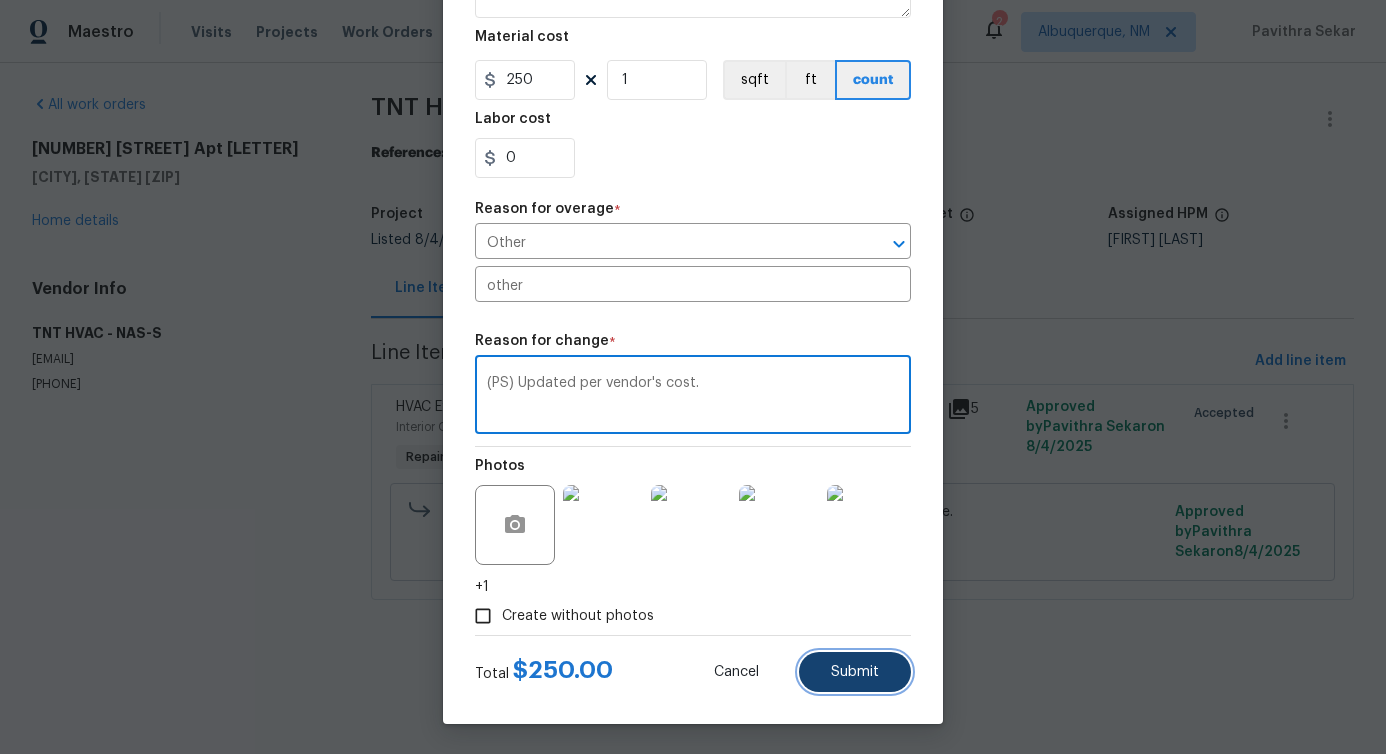 click on "Submit" at bounding box center [855, 672] 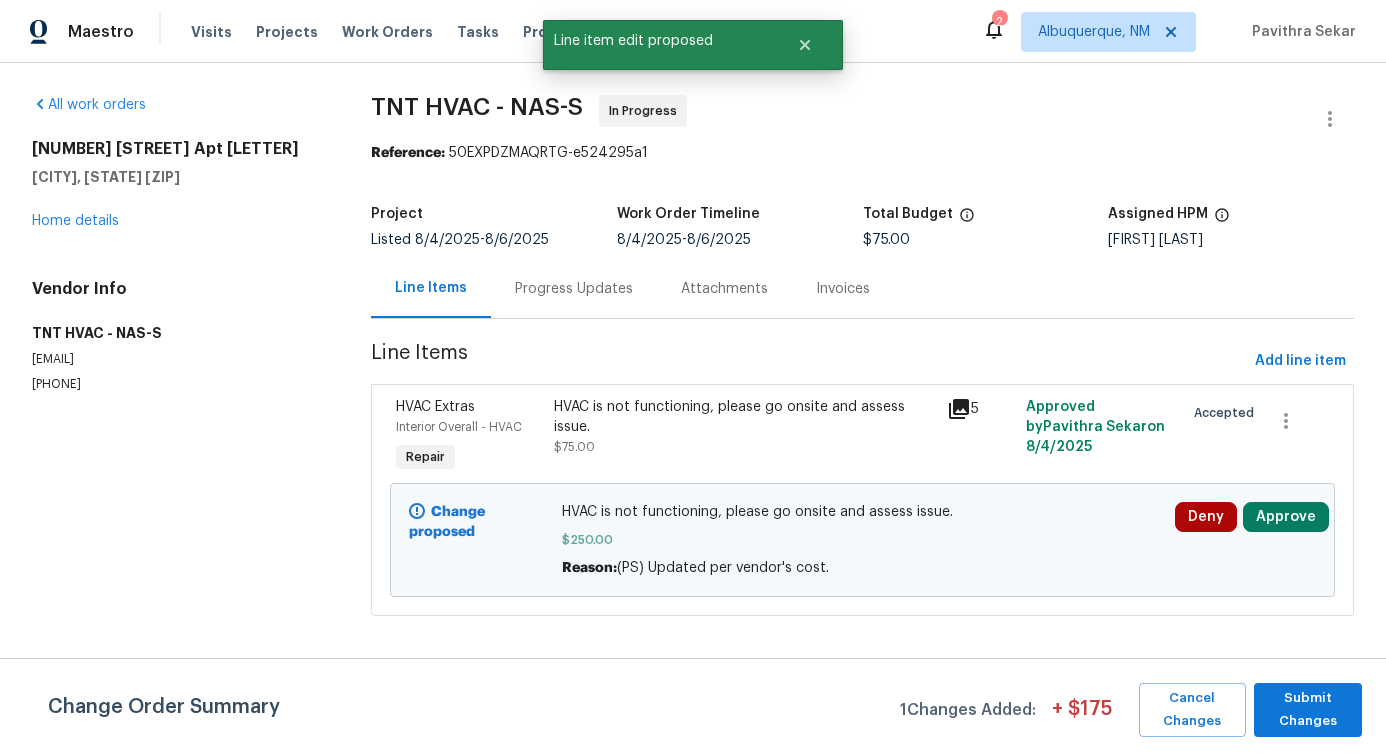 scroll, scrollTop: 0, scrollLeft: 0, axis: both 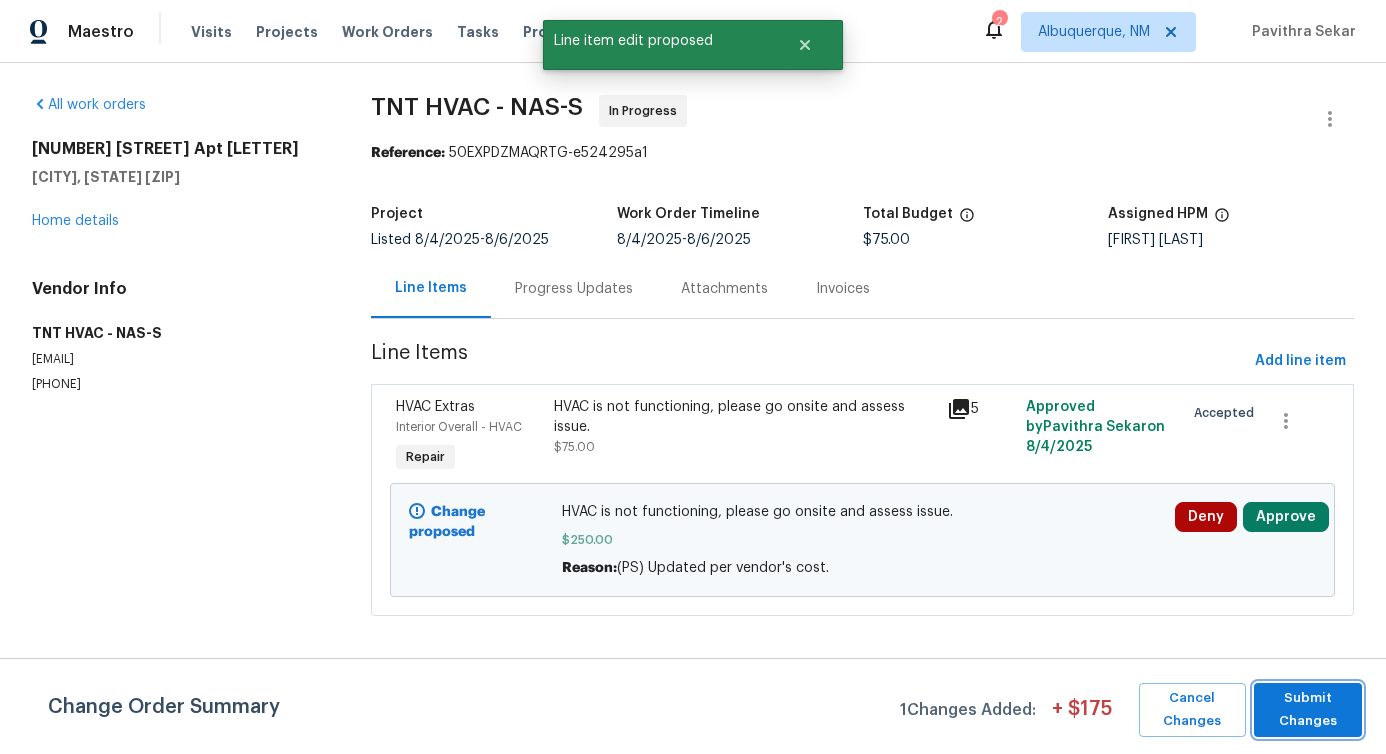 click on "Submit Changes" at bounding box center (1308, 710) 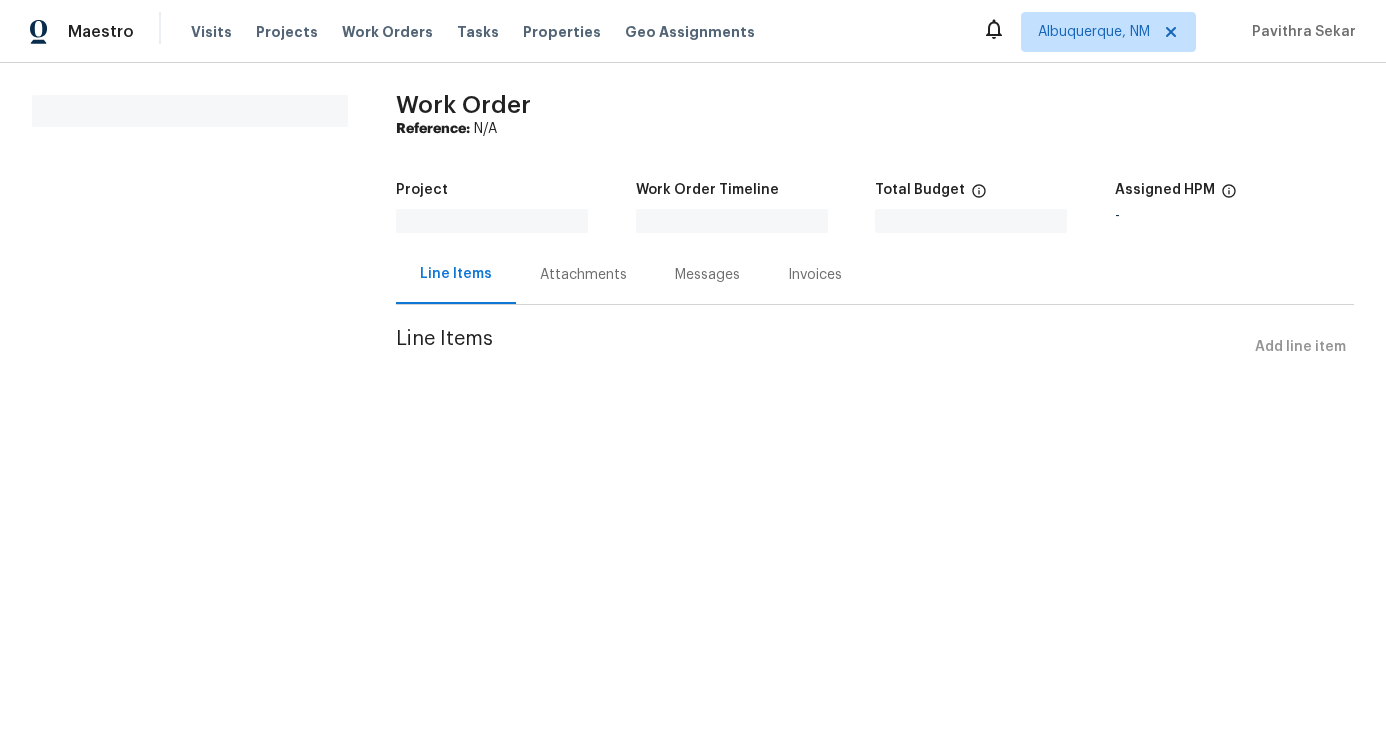 scroll, scrollTop: 0, scrollLeft: 0, axis: both 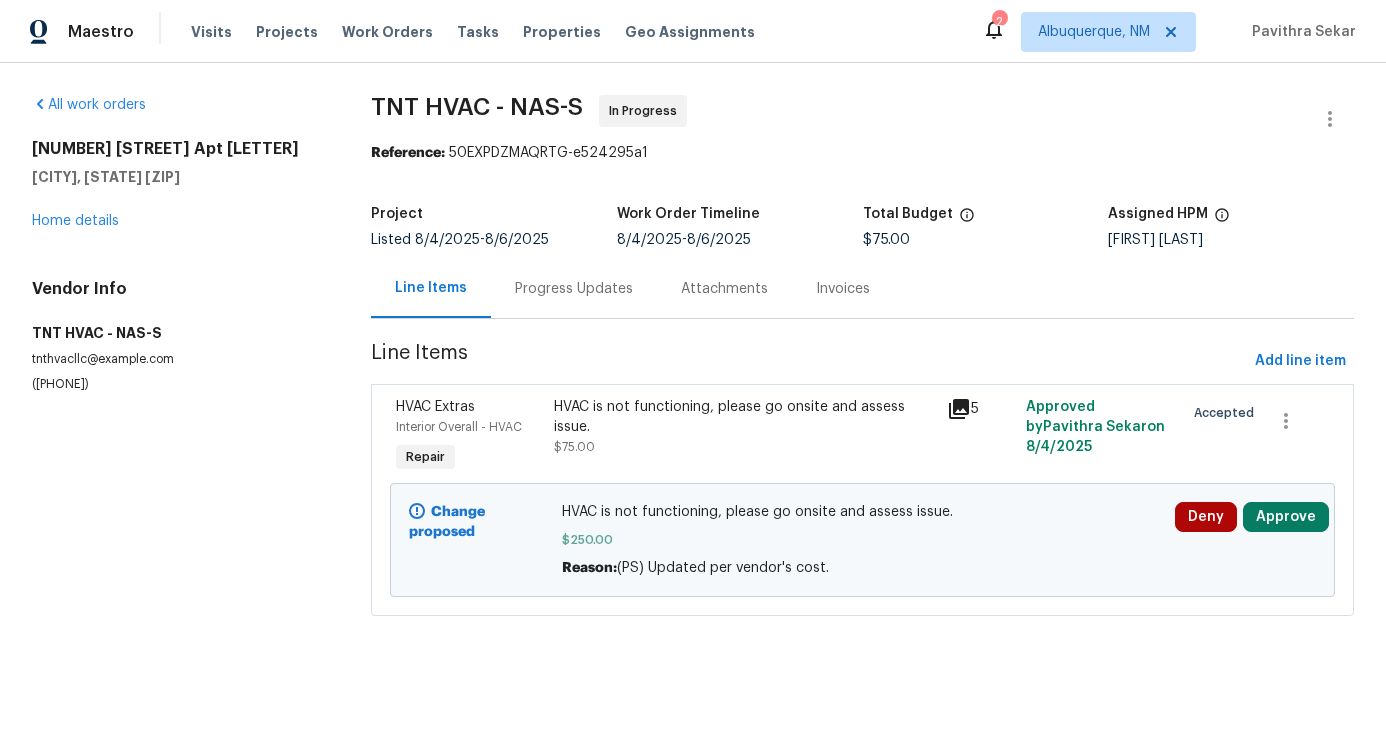 click on "Progress Updates" at bounding box center [574, 288] 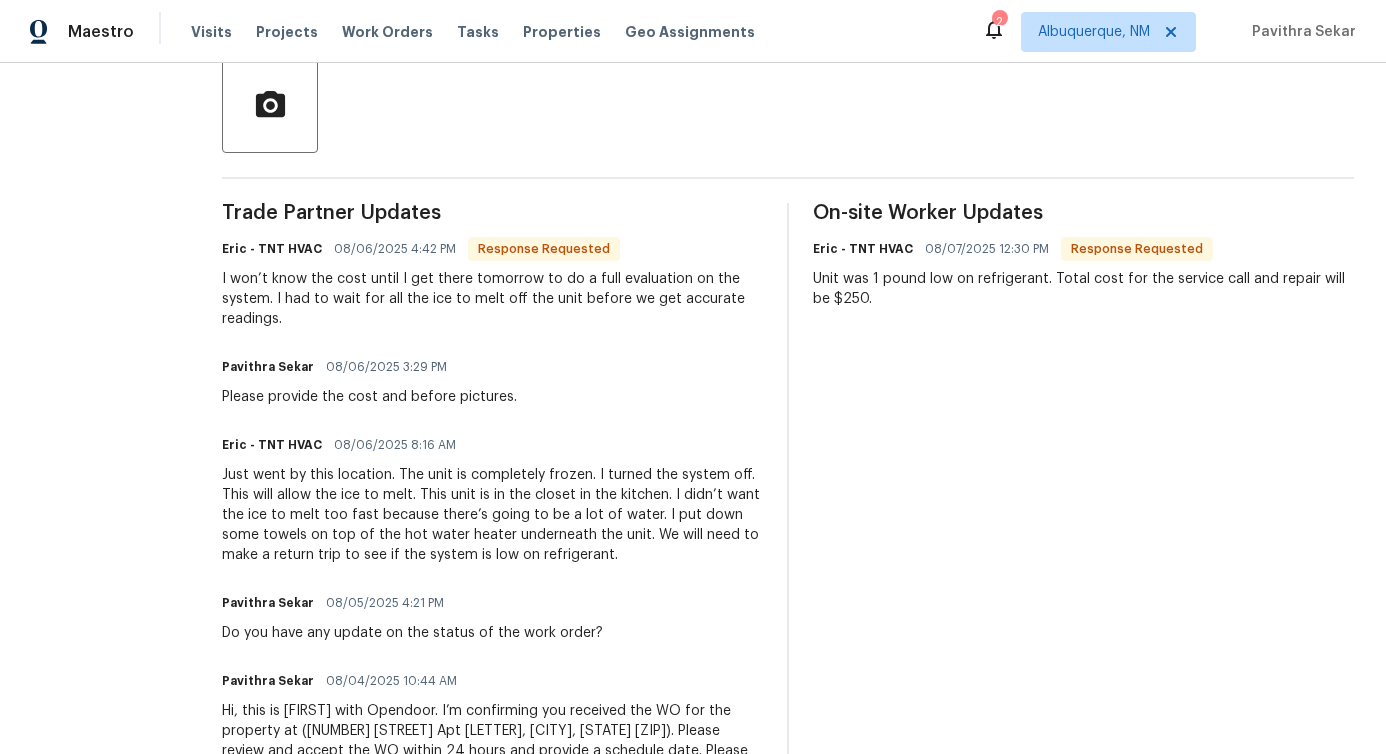 scroll, scrollTop: 0, scrollLeft: 0, axis: both 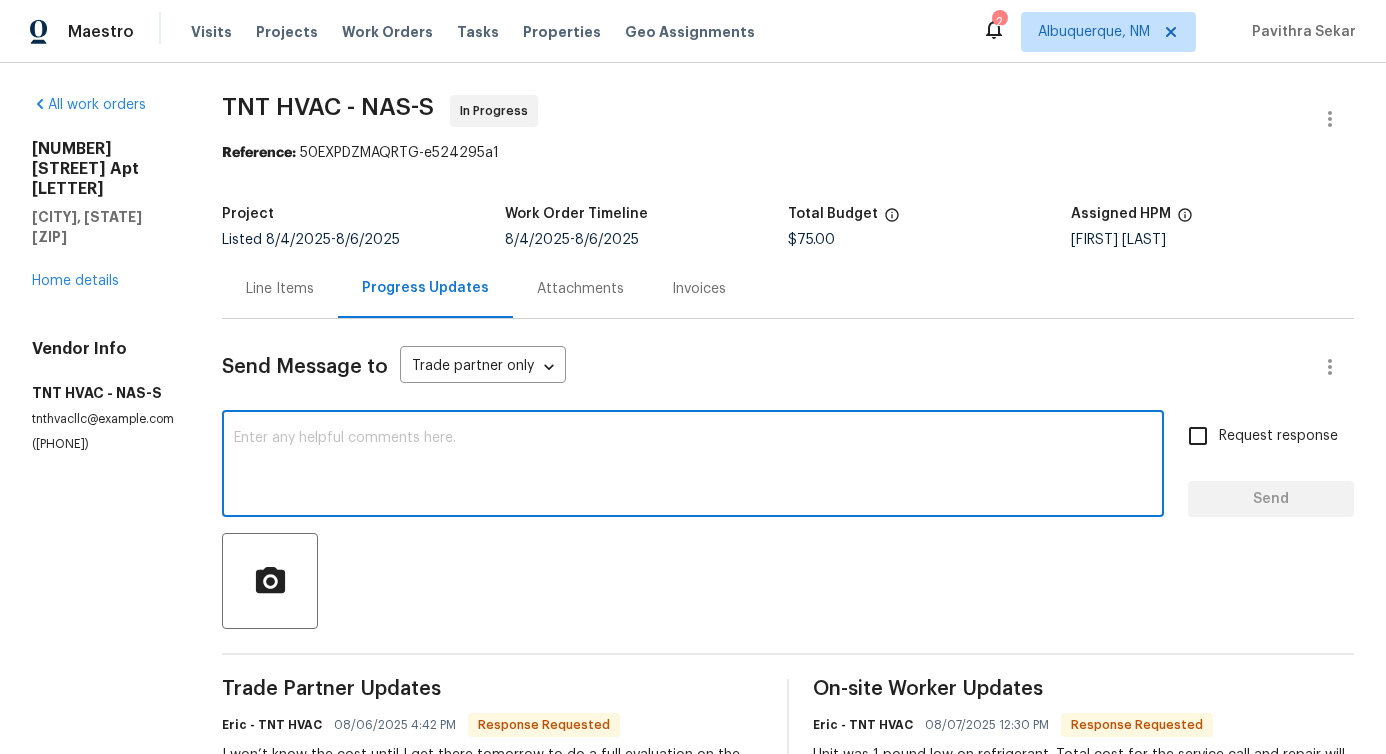 click at bounding box center (693, 466) 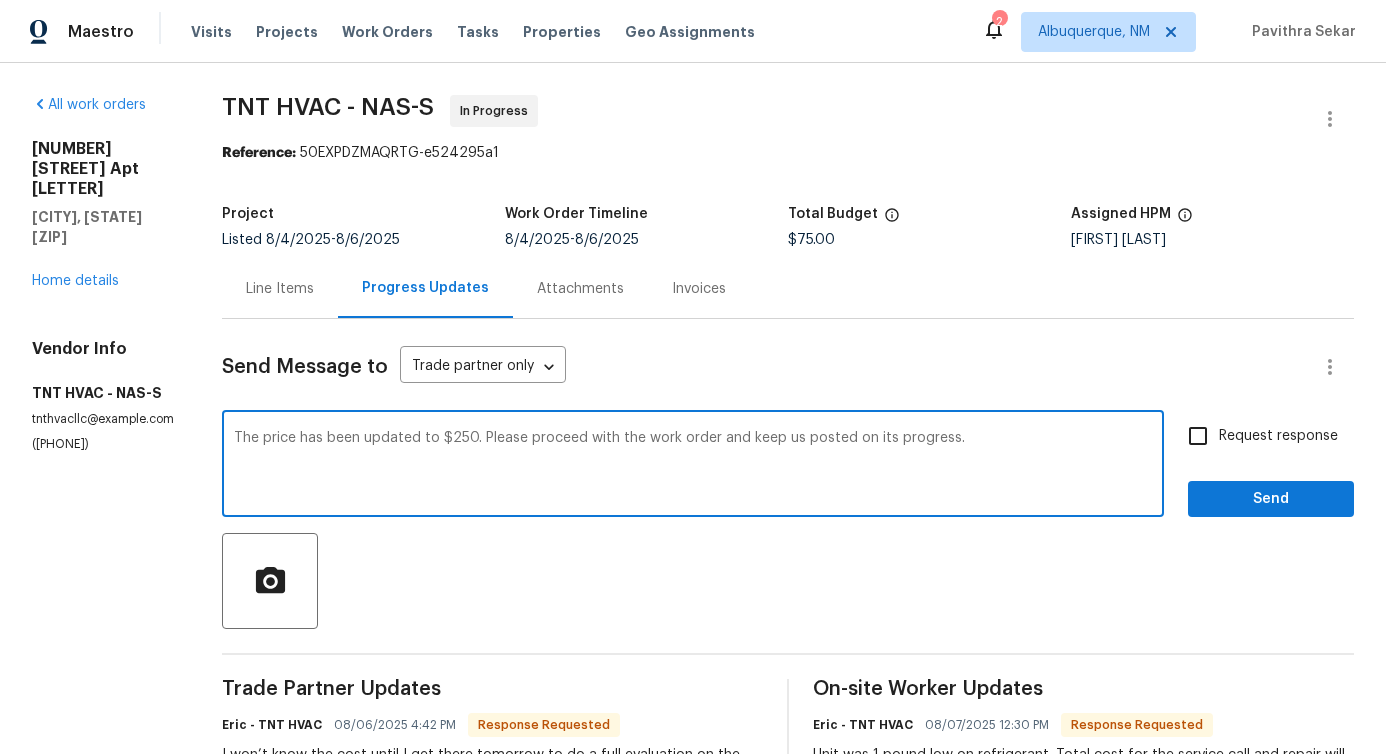 type on "The price has been updated to $250. Please proceed with the work order and keep us posted on its progress." 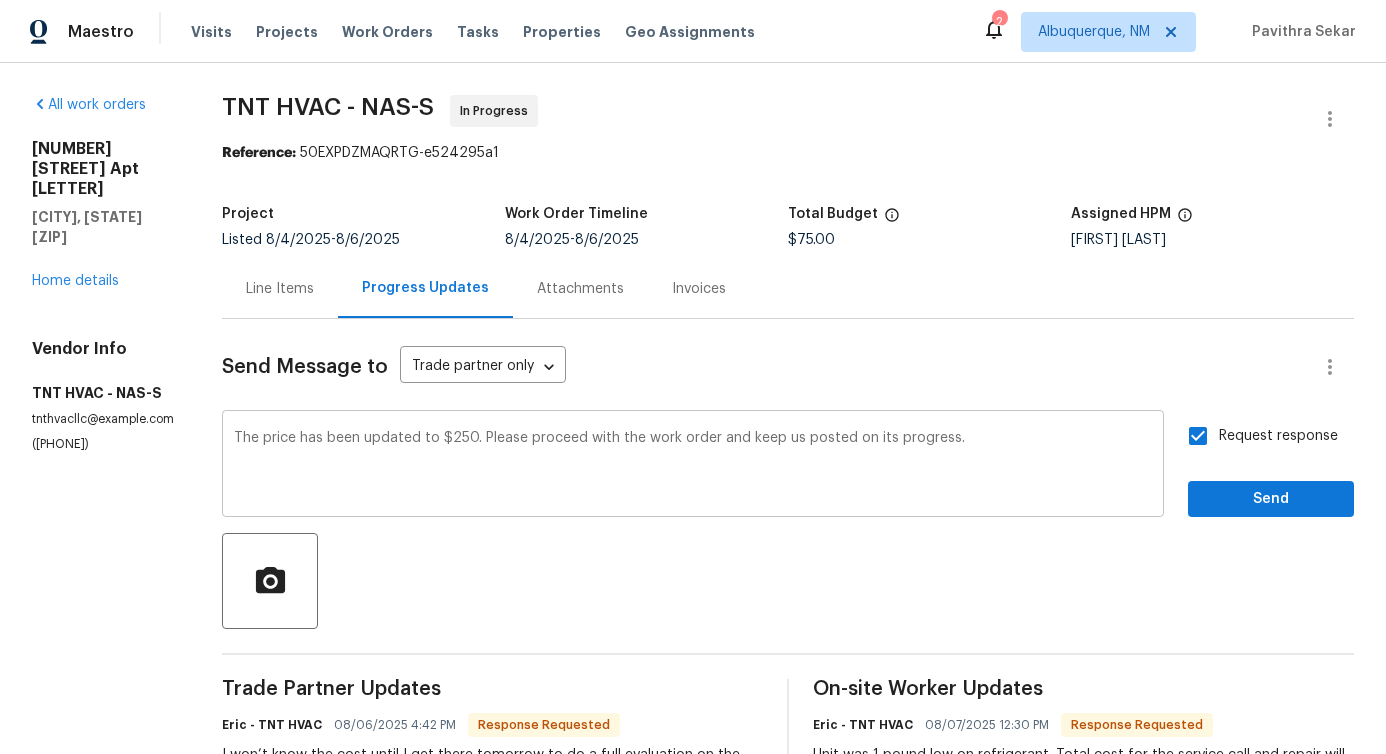 click on "The price has been updated to $250. Please proceed with the work order and keep us posted on its progress." at bounding box center (693, 466) 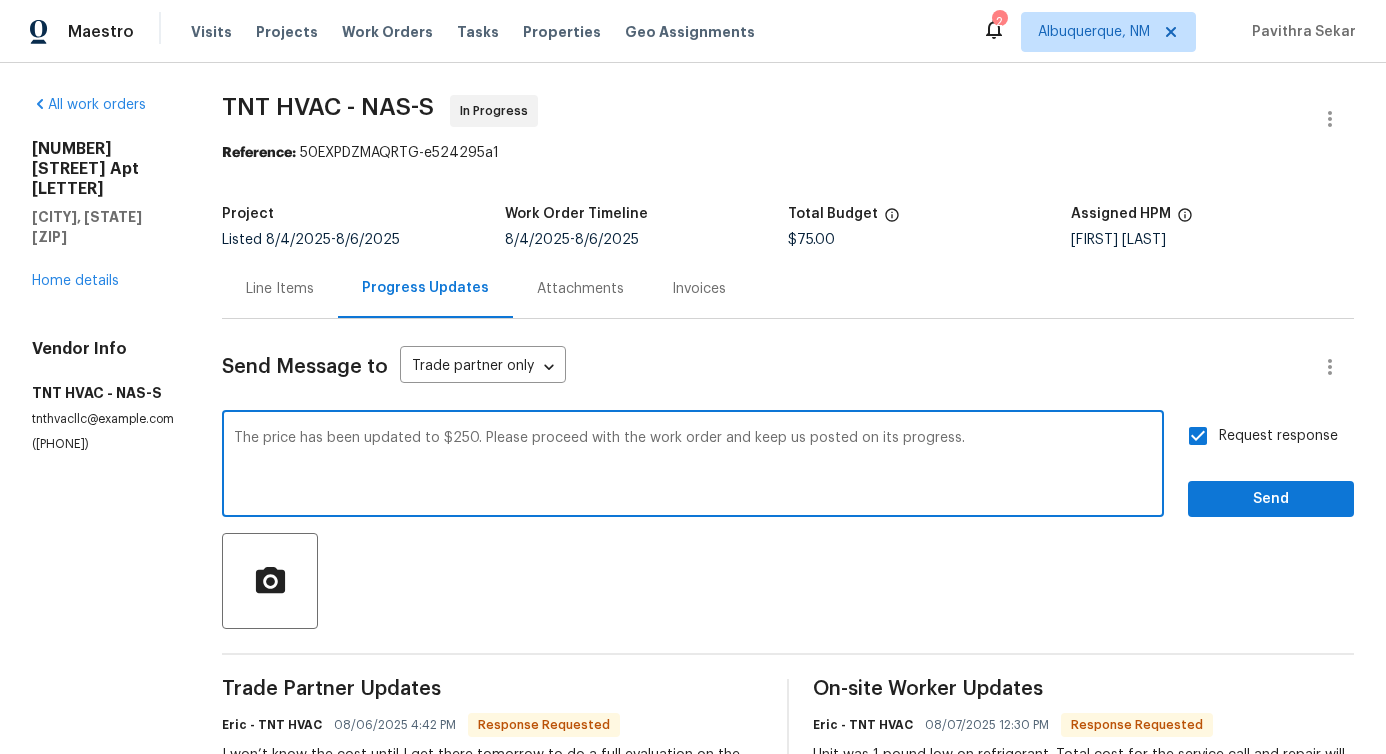 click on "The price has been updated to $250. Please proceed with the work order and keep us posted on its progress." at bounding box center [693, 466] 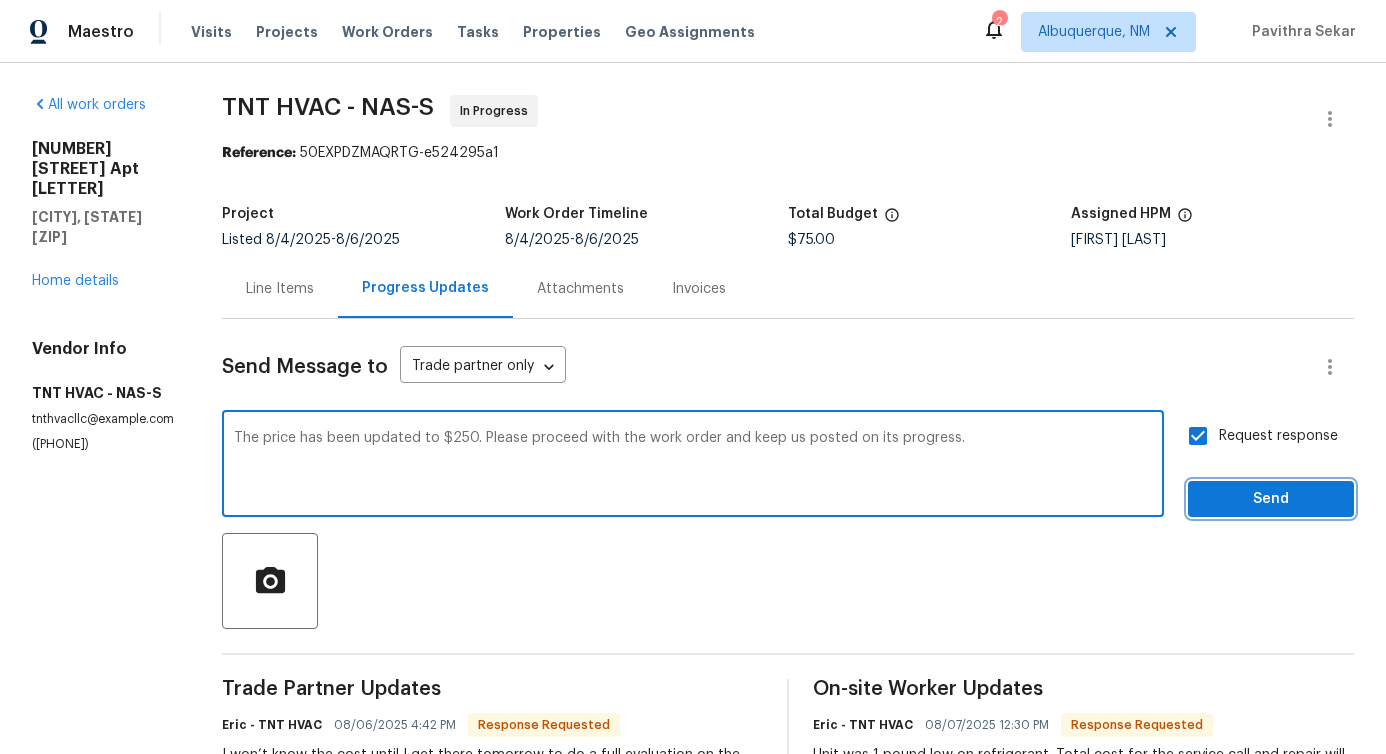 click on "Send" at bounding box center (1271, 499) 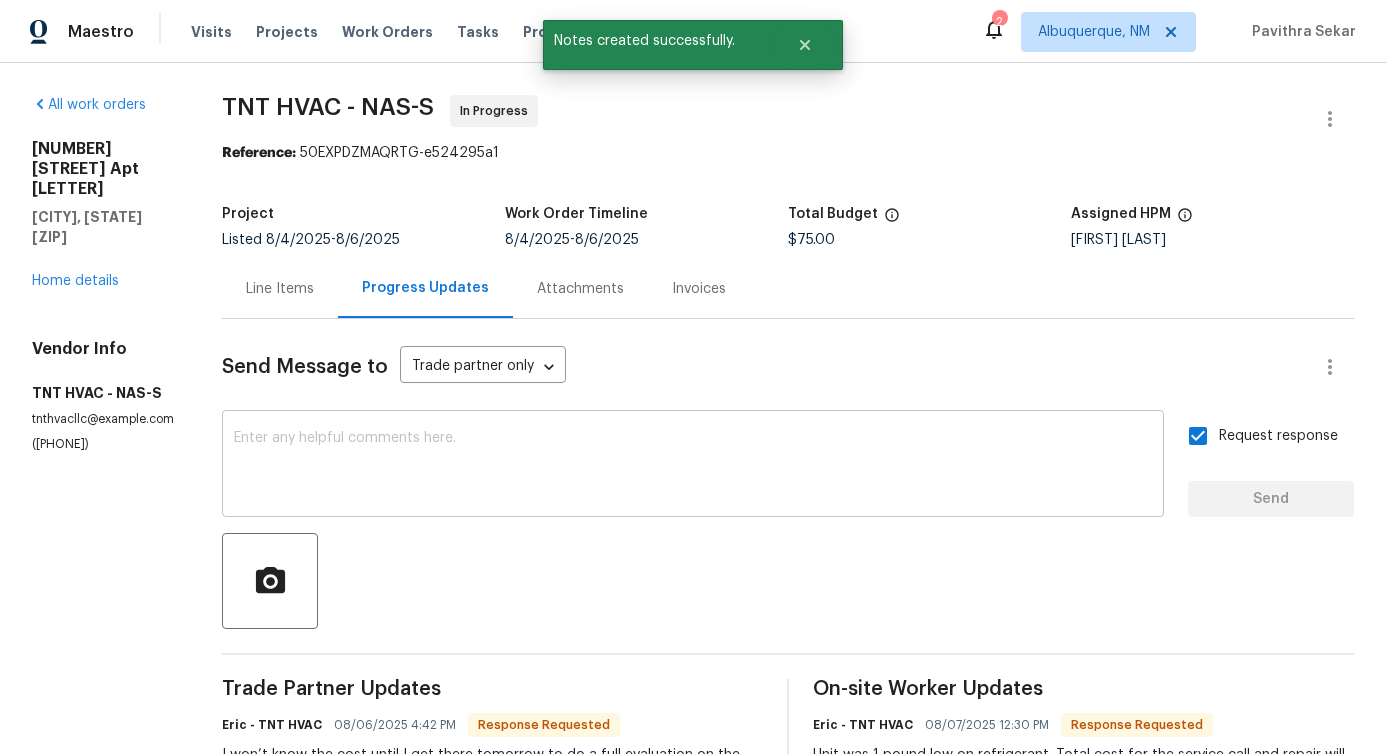 click at bounding box center (693, 466) 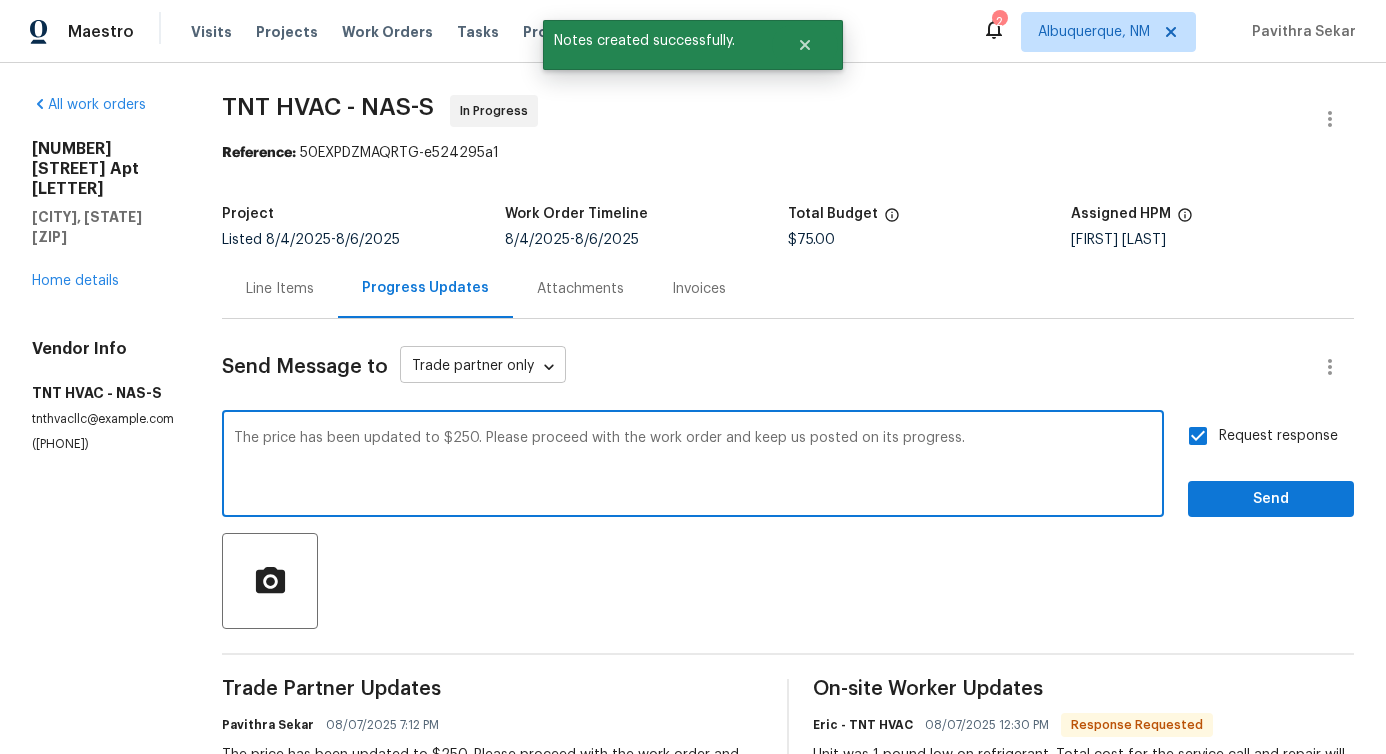 type on "The price has been updated to $250. Please proceed with the work order and keep us posted on its progress." 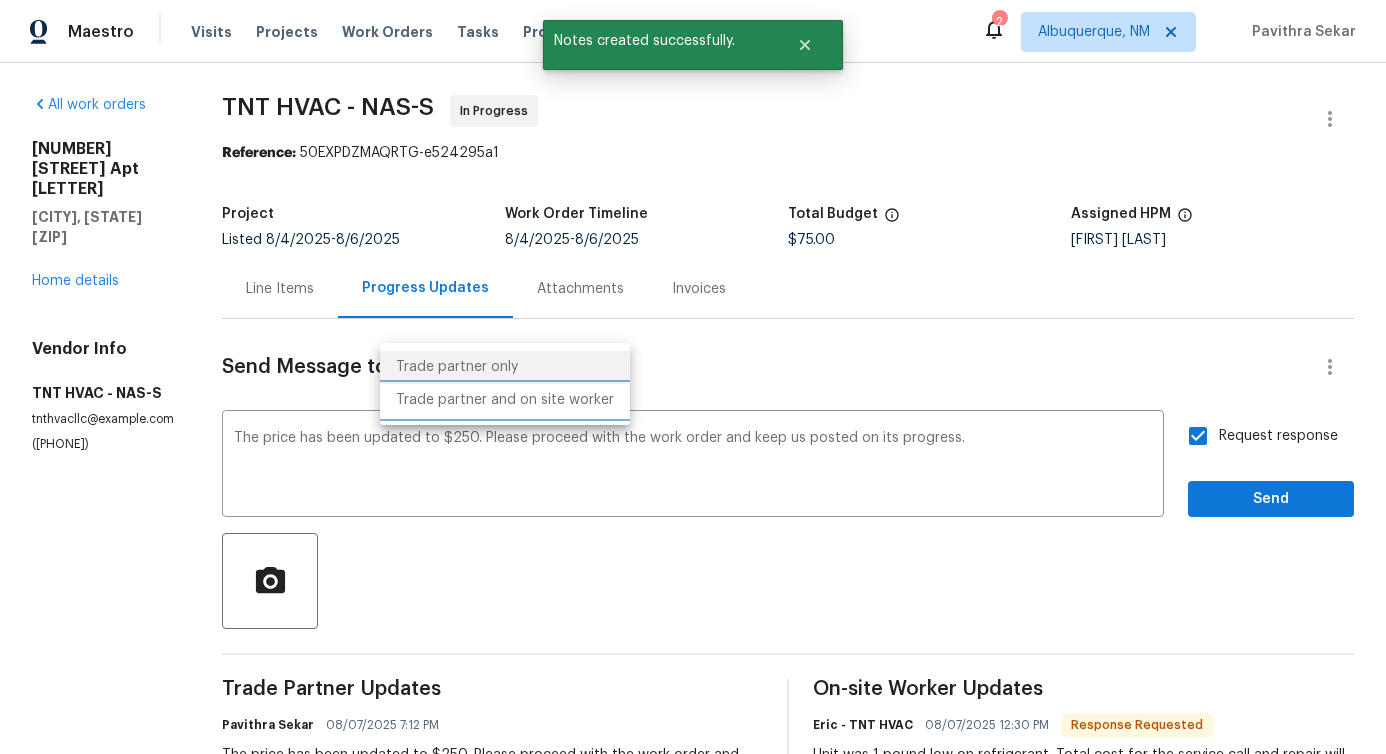 click on "Trade partner and on site worker" at bounding box center [505, 400] 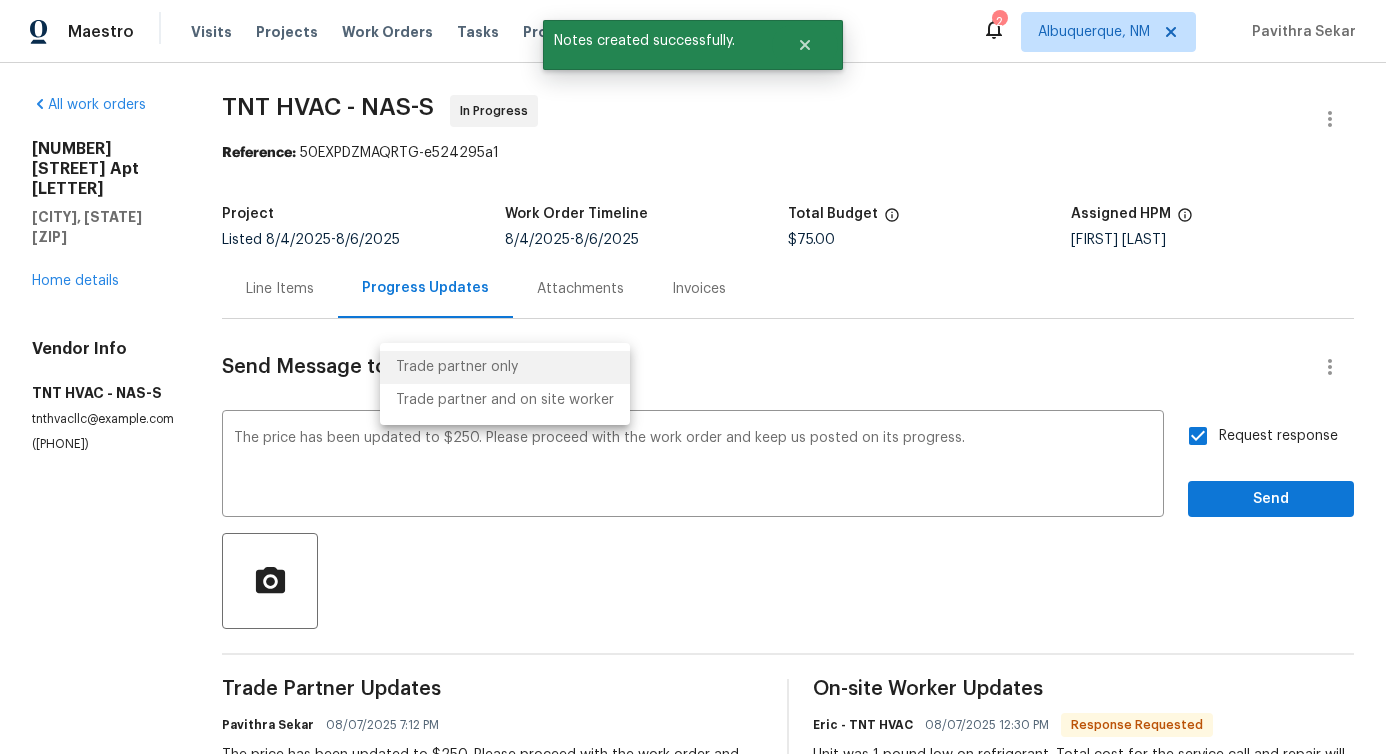 type on "Trade Partner and On-Site Worker" 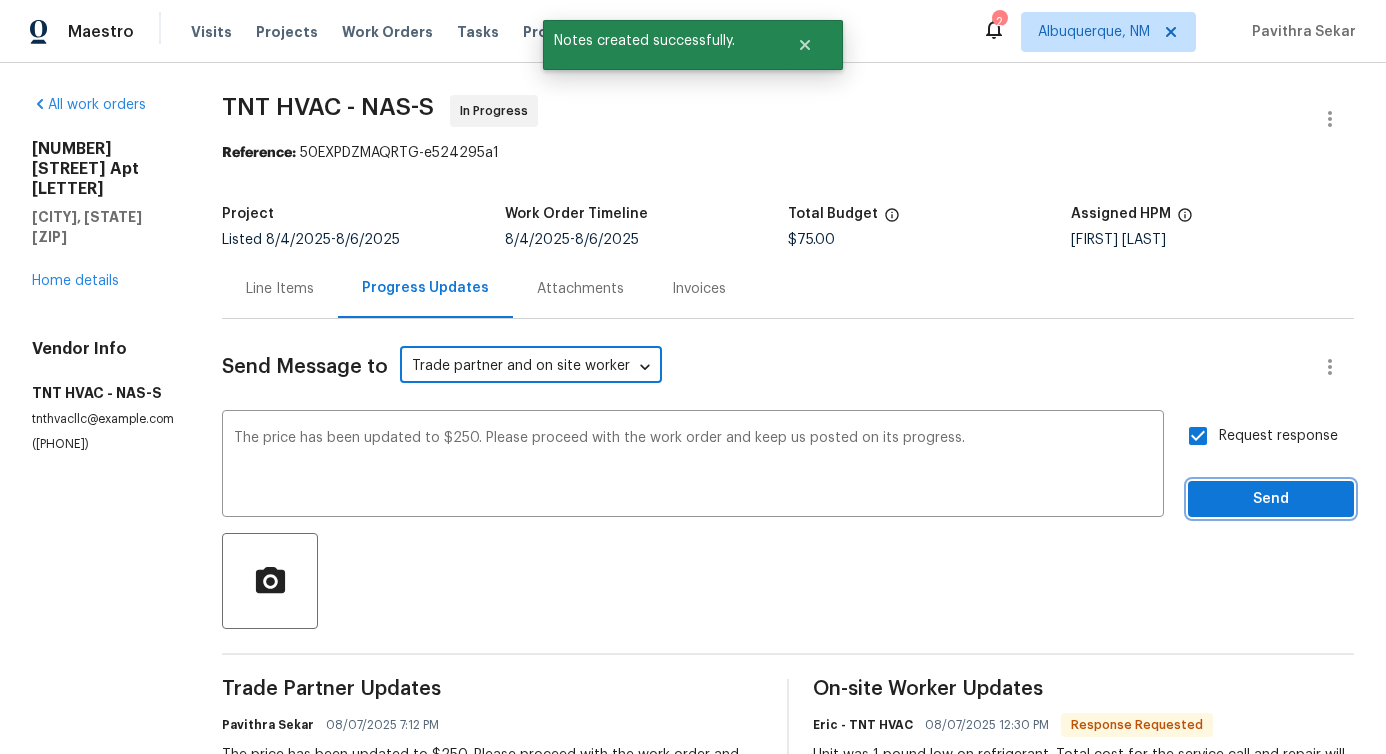 click on "Send" at bounding box center (1271, 499) 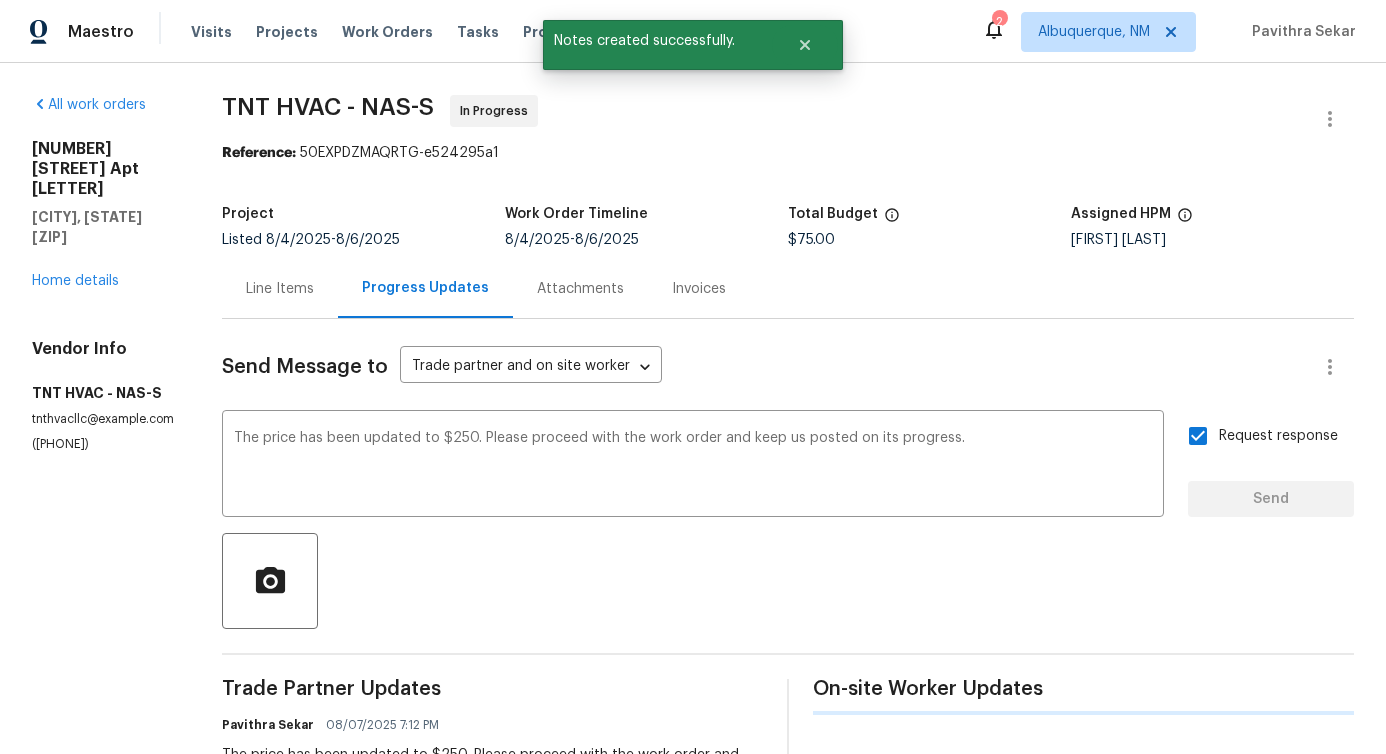 type 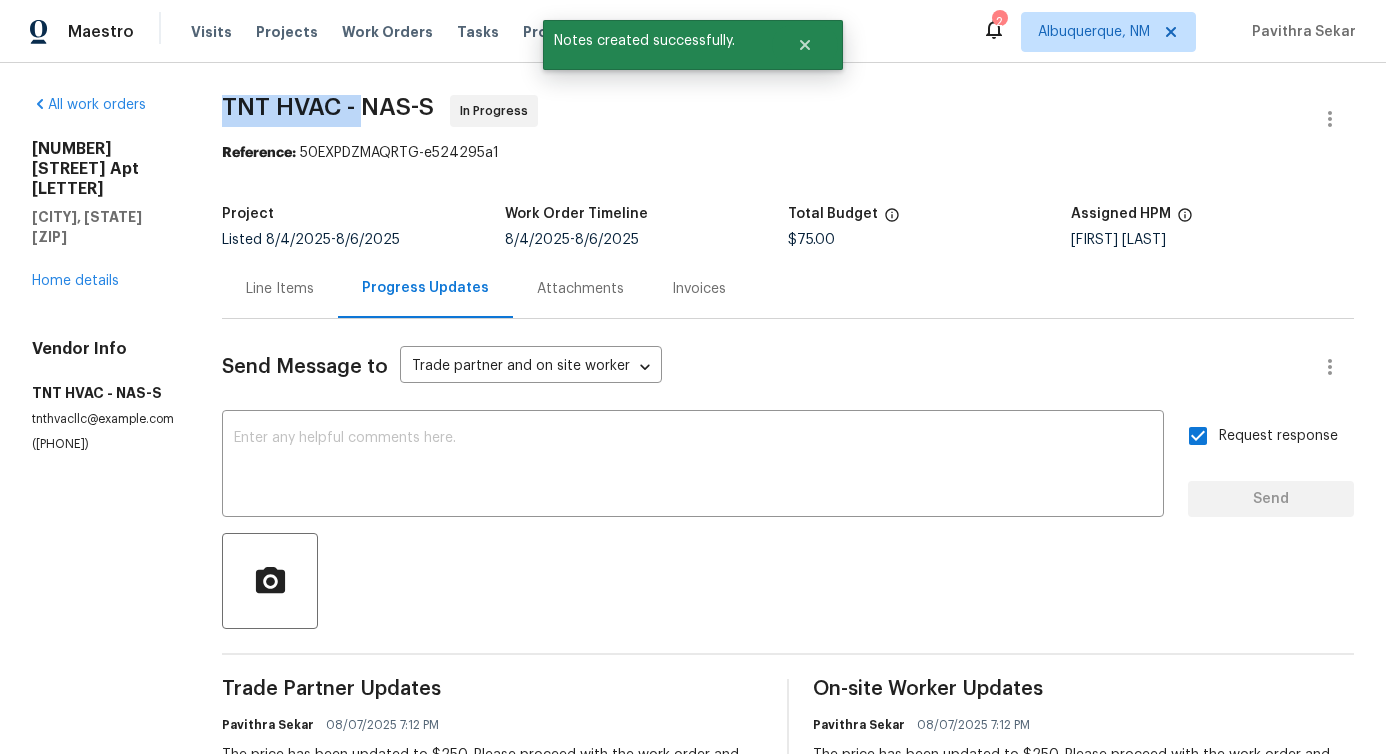 drag, startPoint x: 206, startPoint y: 120, endPoint x: 344, endPoint y: 94, distance: 140.42792 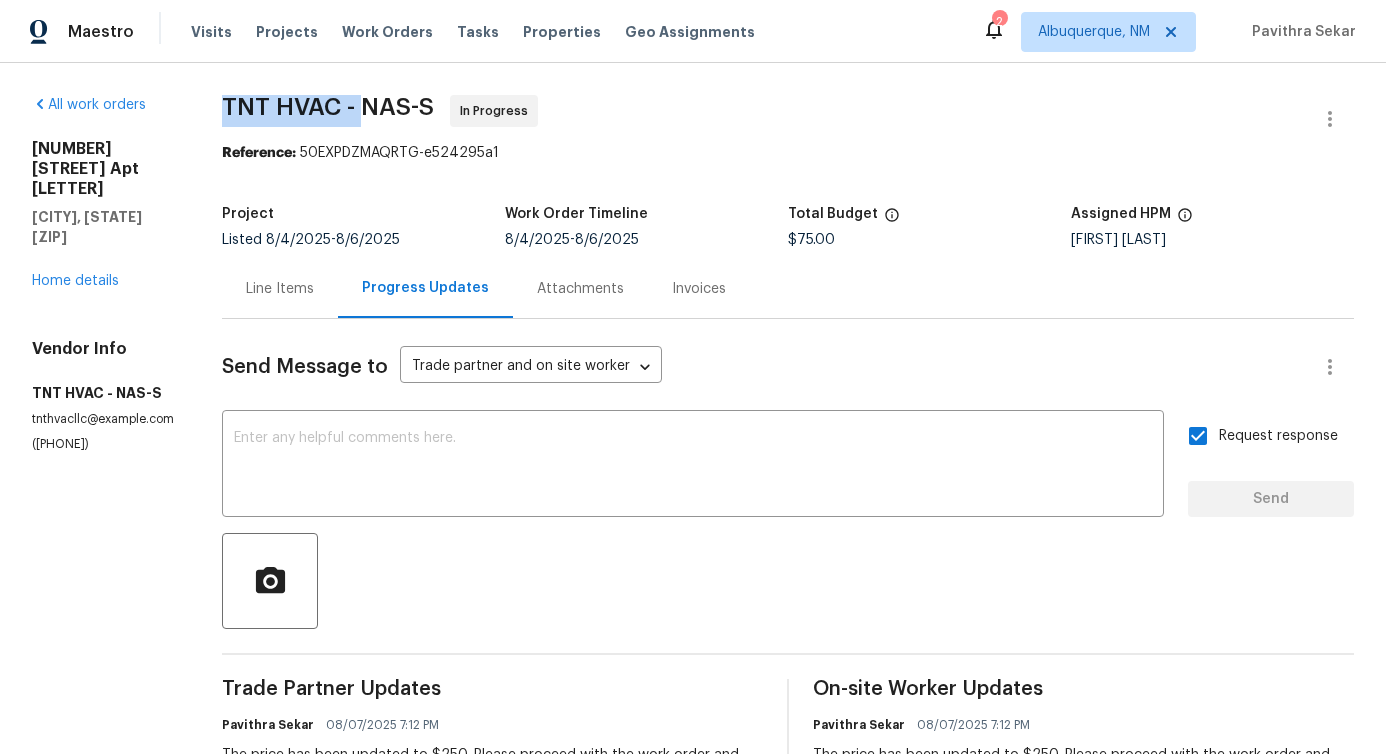 drag, startPoint x: 204, startPoint y: 97, endPoint x: 347, endPoint y: 101, distance: 143.05594 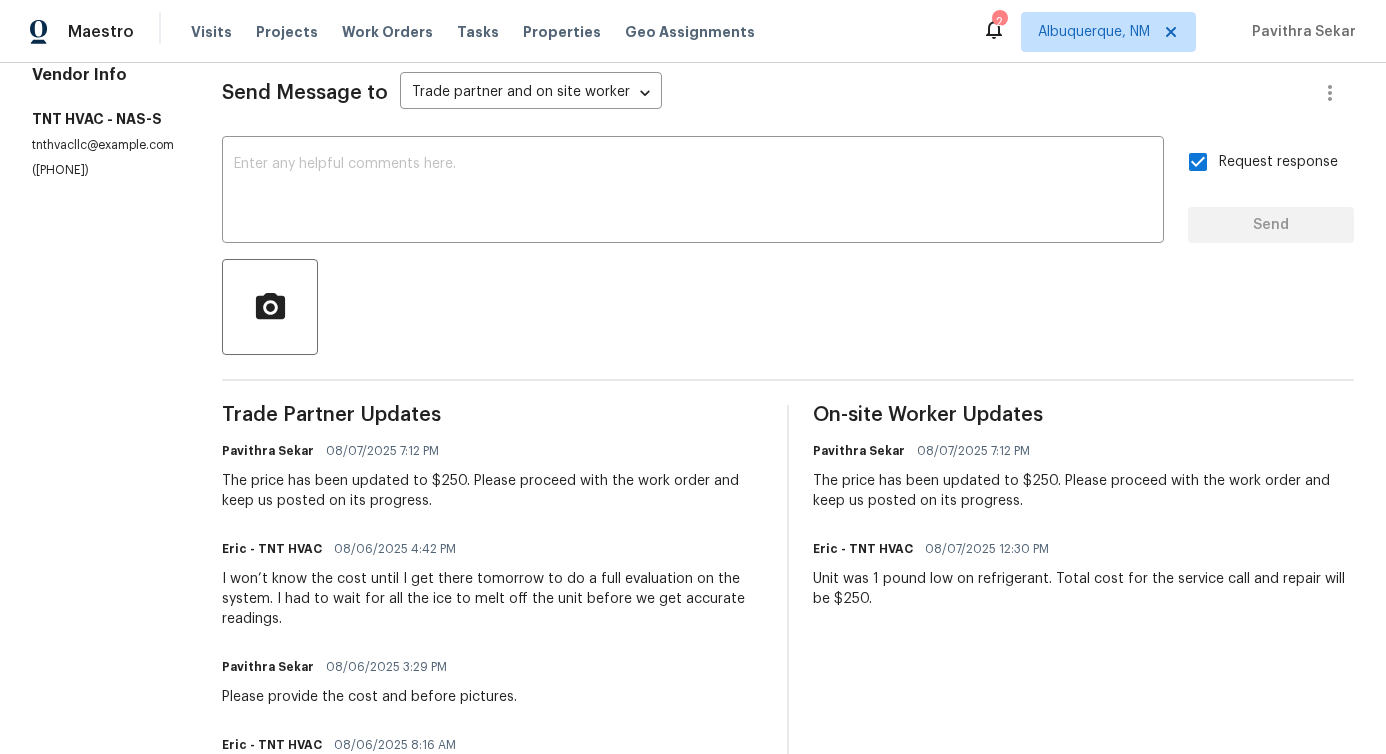 scroll, scrollTop: 321, scrollLeft: 0, axis: vertical 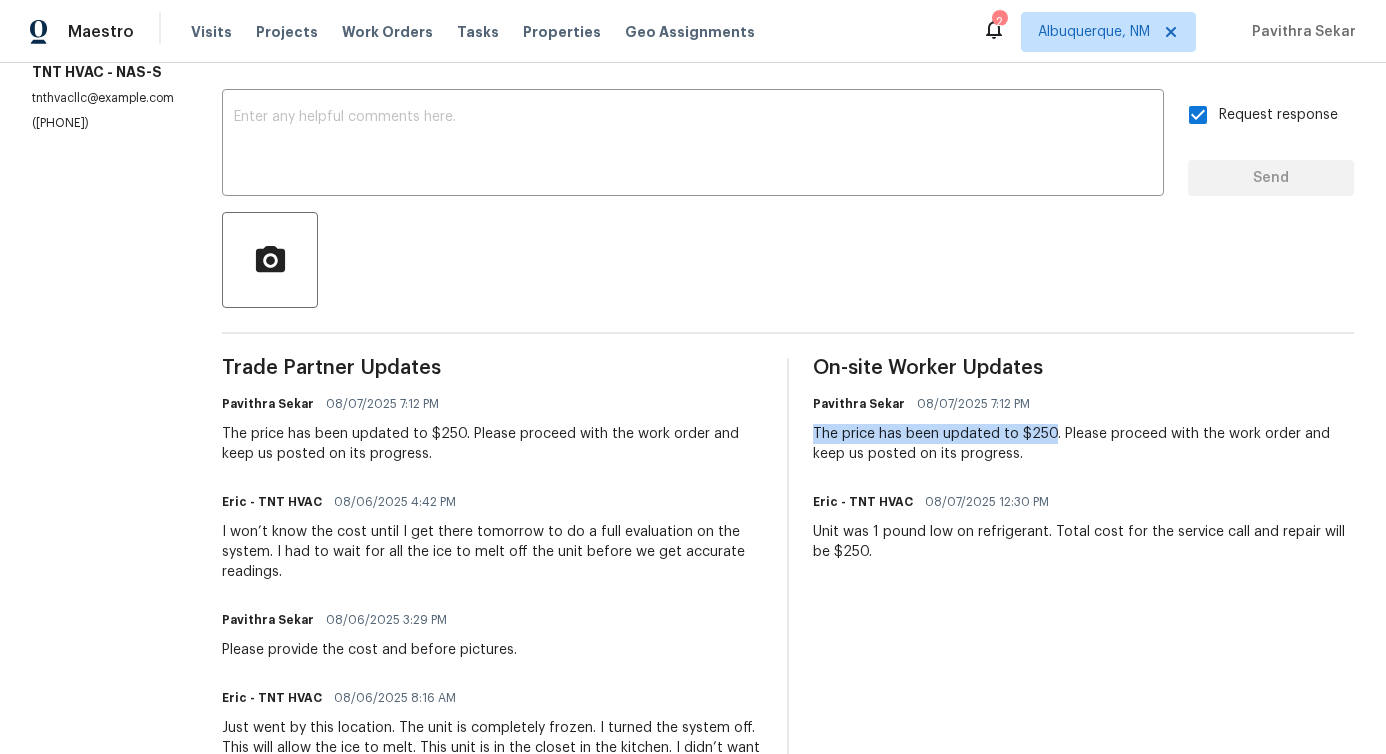 drag, startPoint x: 800, startPoint y: 431, endPoint x: 1040, endPoint y: 432, distance: 240.00209 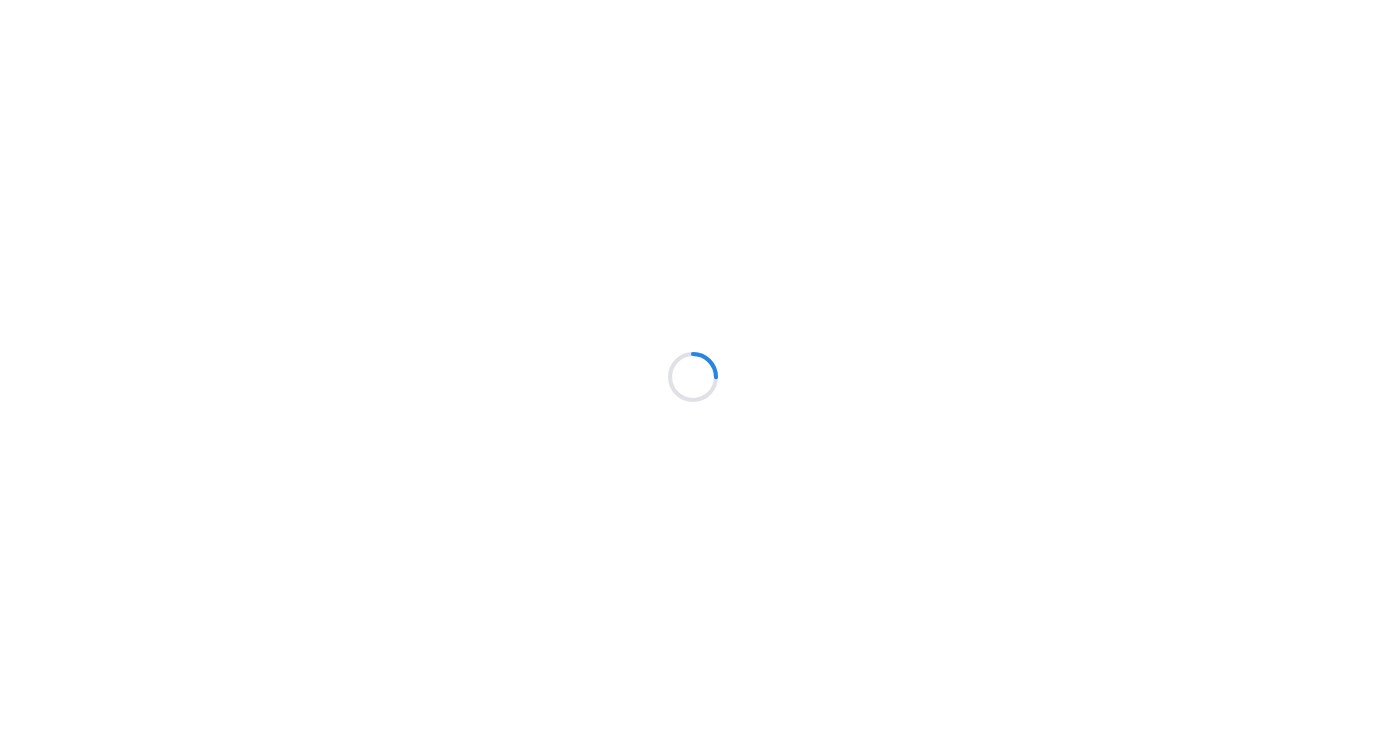 scroll, scrollTop: 0, scrollLeft: 0, axis: both 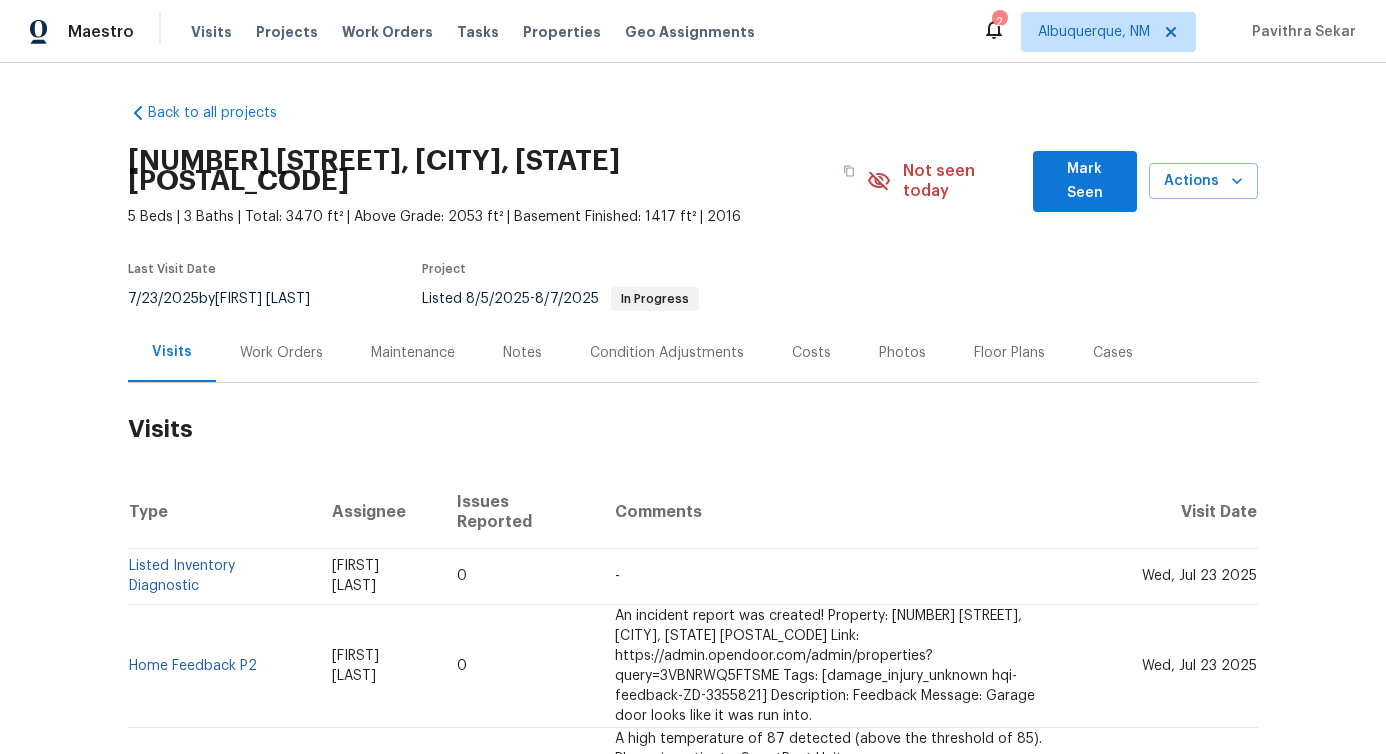 click on "Work Orders" at bounding box center (281, 353) 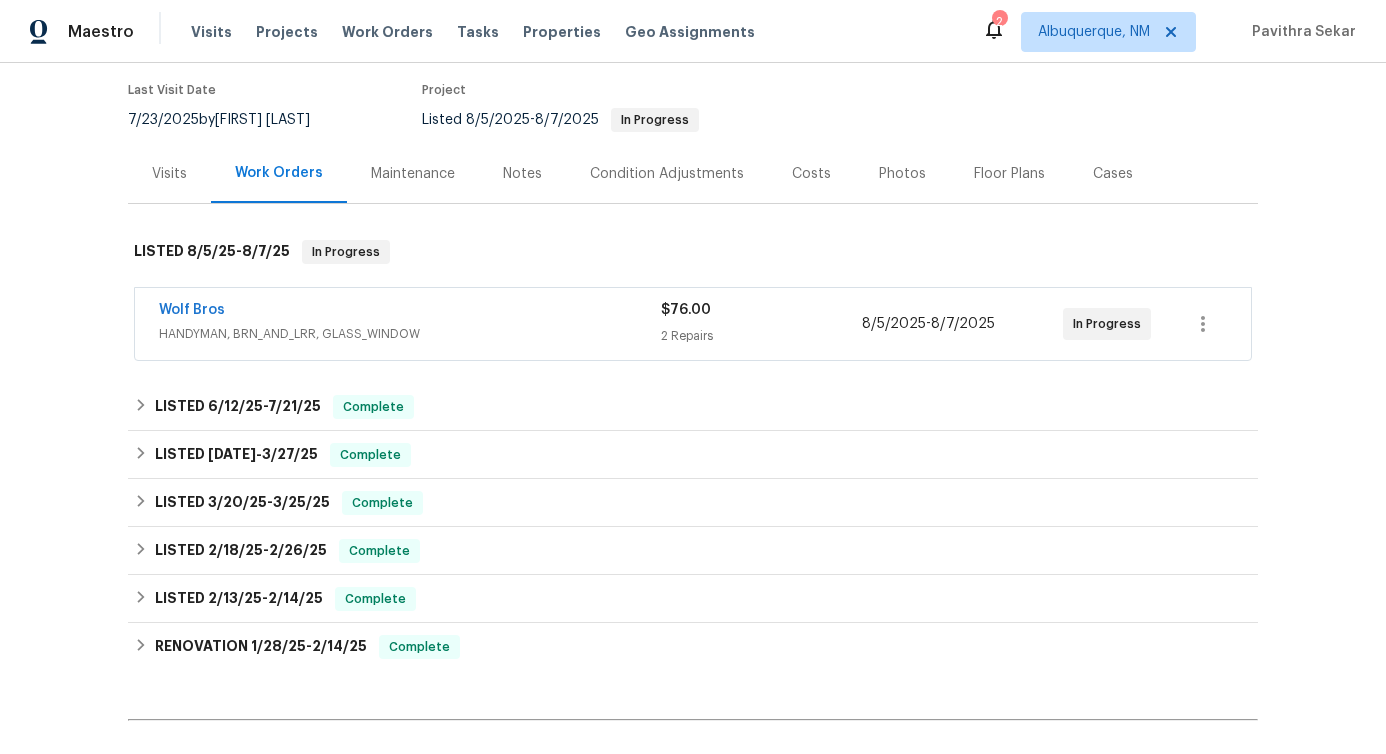 scroll, scrollTop: 84, scrollLeft: 0, axis: vertical 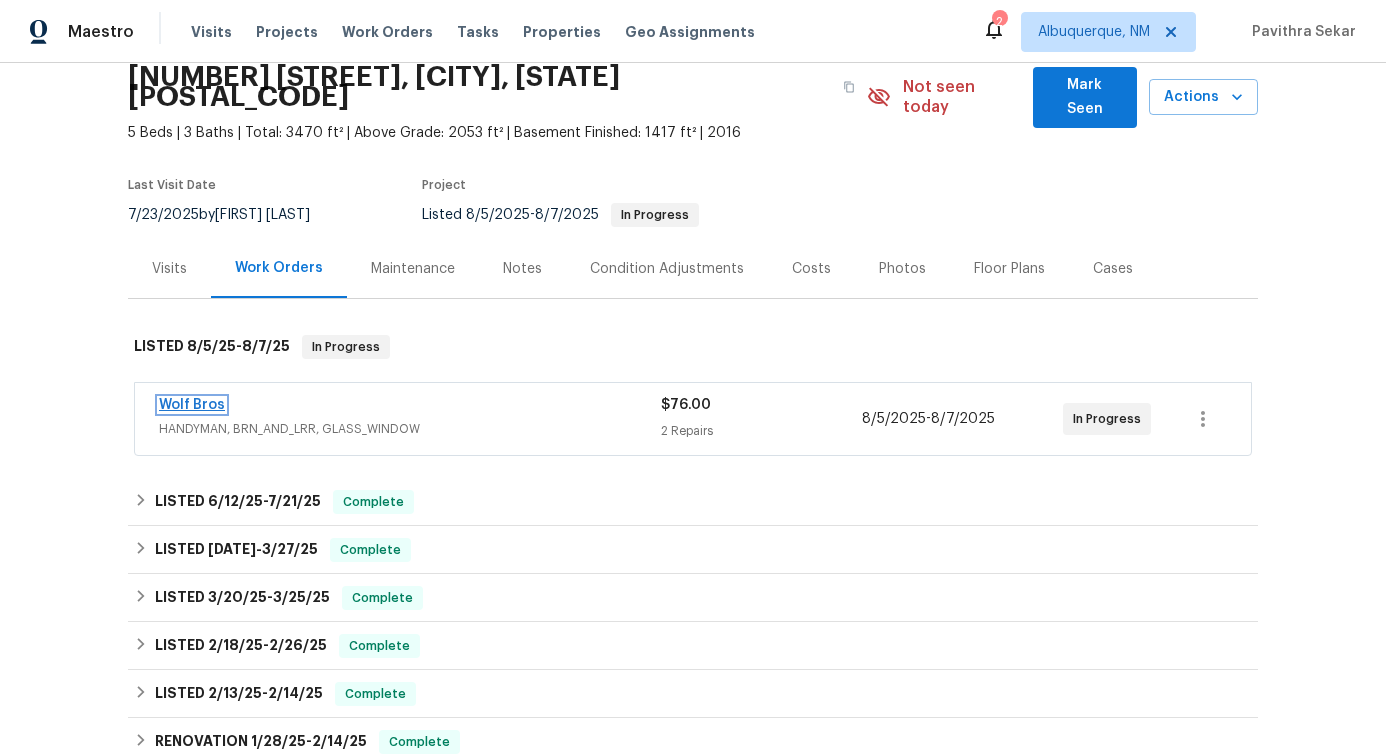 click on "Wolf Bros" at bounding box center (192, 405) 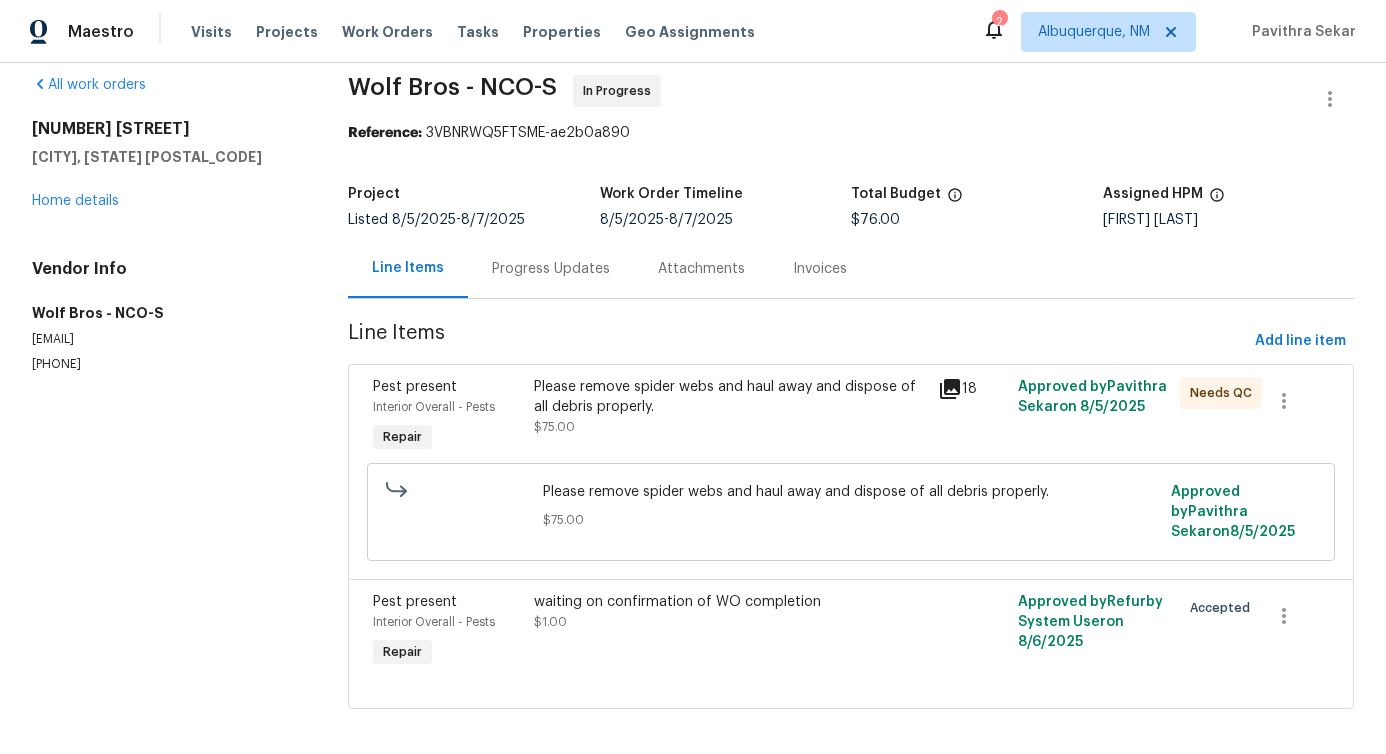 scroll, scrollTop: 0, scrollLeft: 0, axis: both 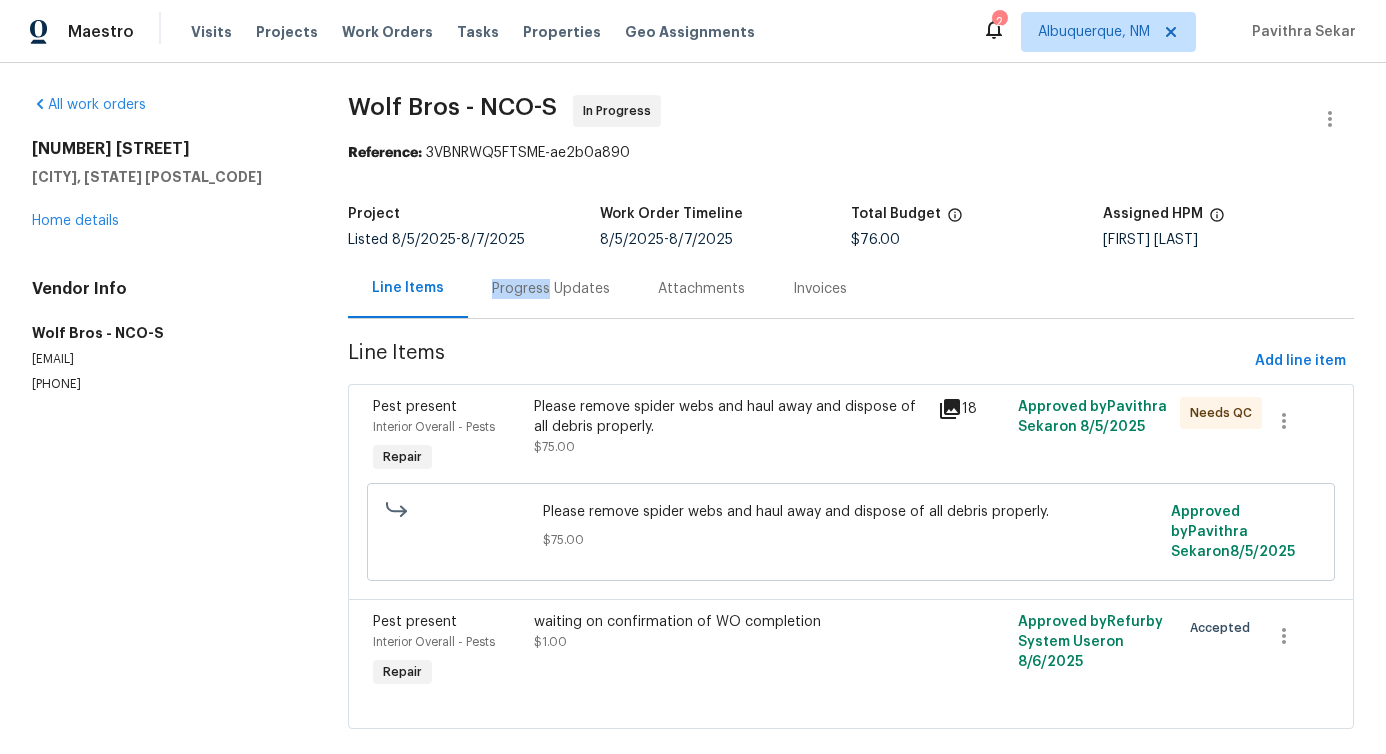 click on "Progress Updates" at bounding box center [551, 289] 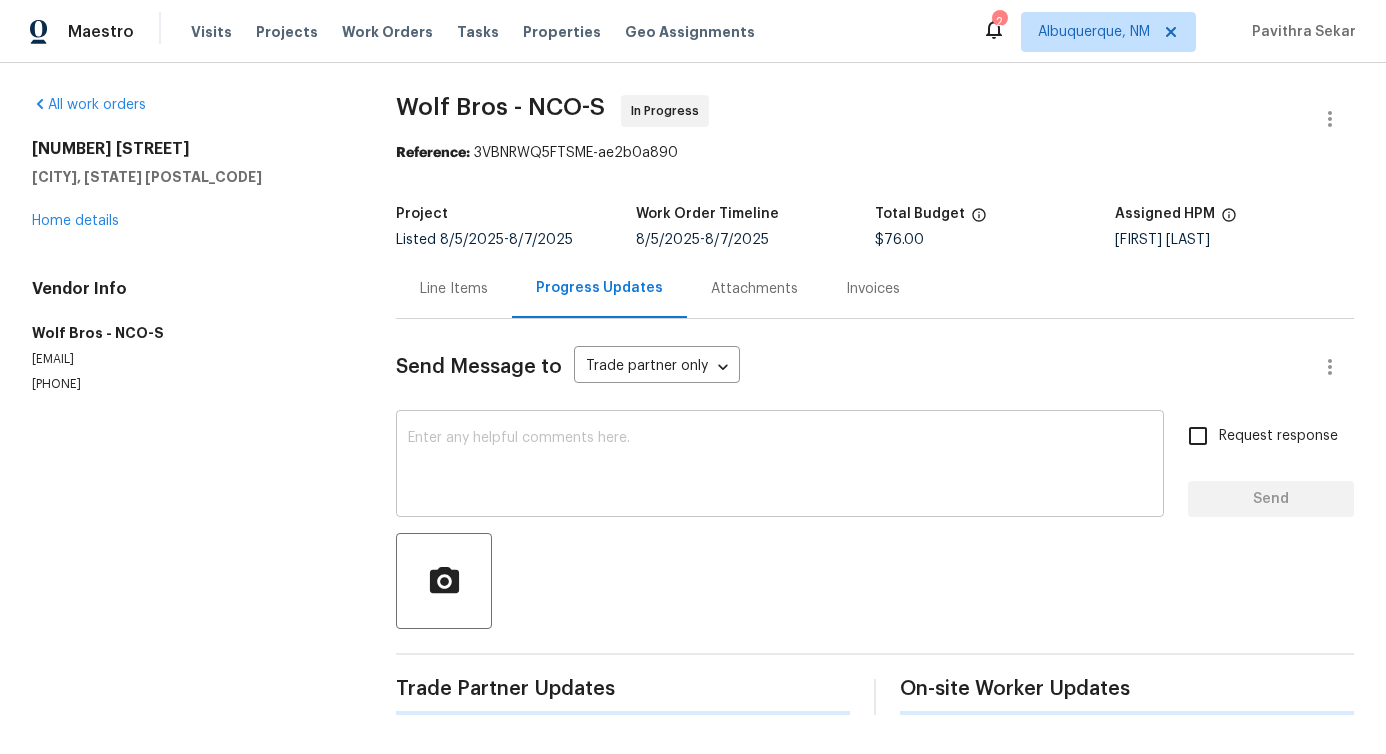 click at bounding box center [780, 466] 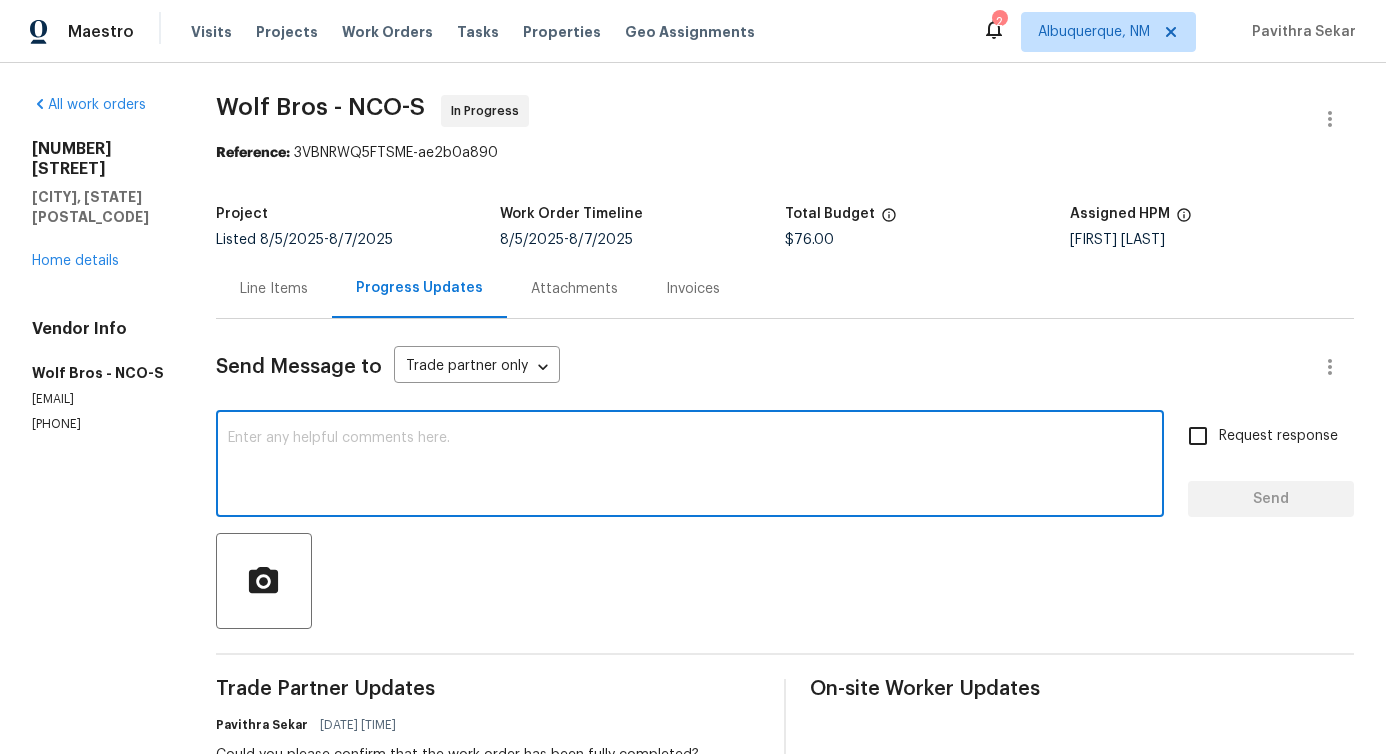 scroll, scrollTop: 225, scrollLeft: 0, axis: vertical 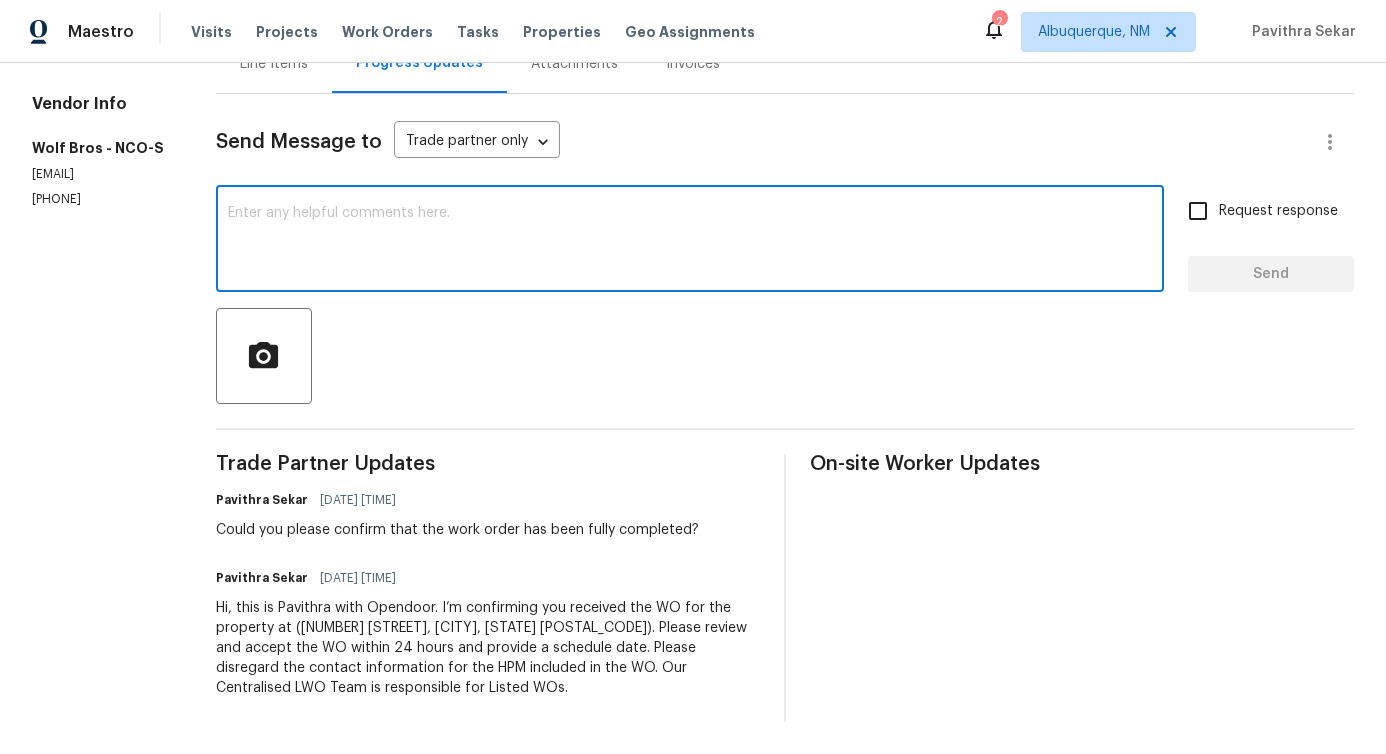 click on "Could you please confirm that the work order has been fully completed?" at bounding box center (457, 530) 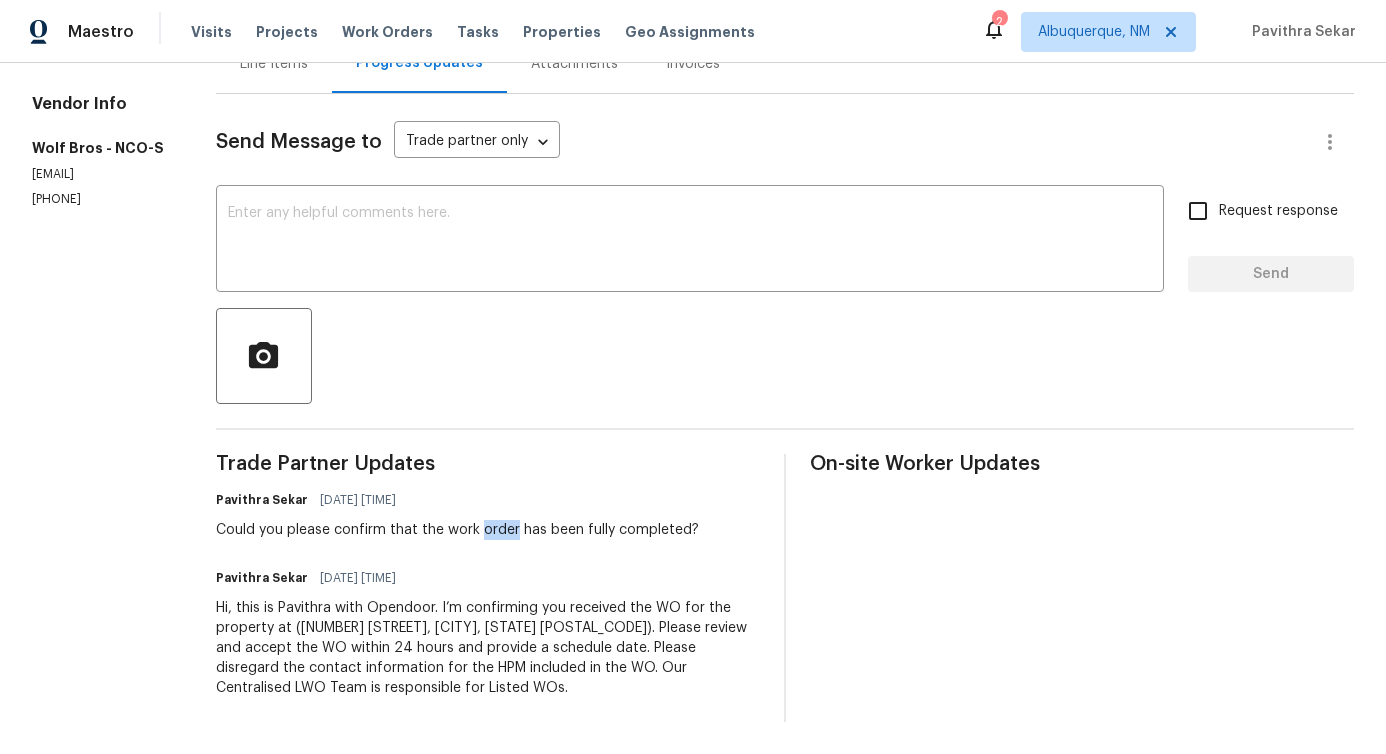 click on "Could you please confirm that the work order has been fully completed?" at bounding box center [457, 530] 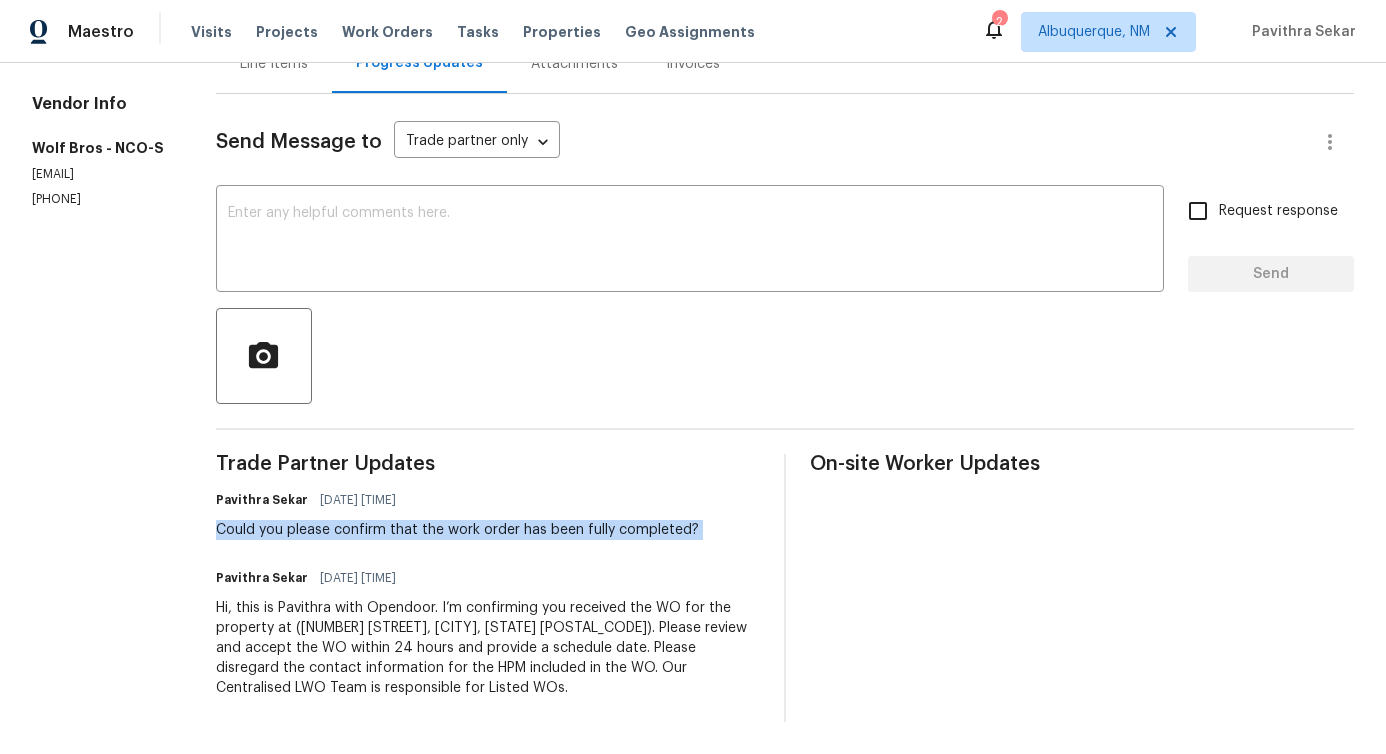 copy on "Could you please confirm that the work order has been fully completed?" 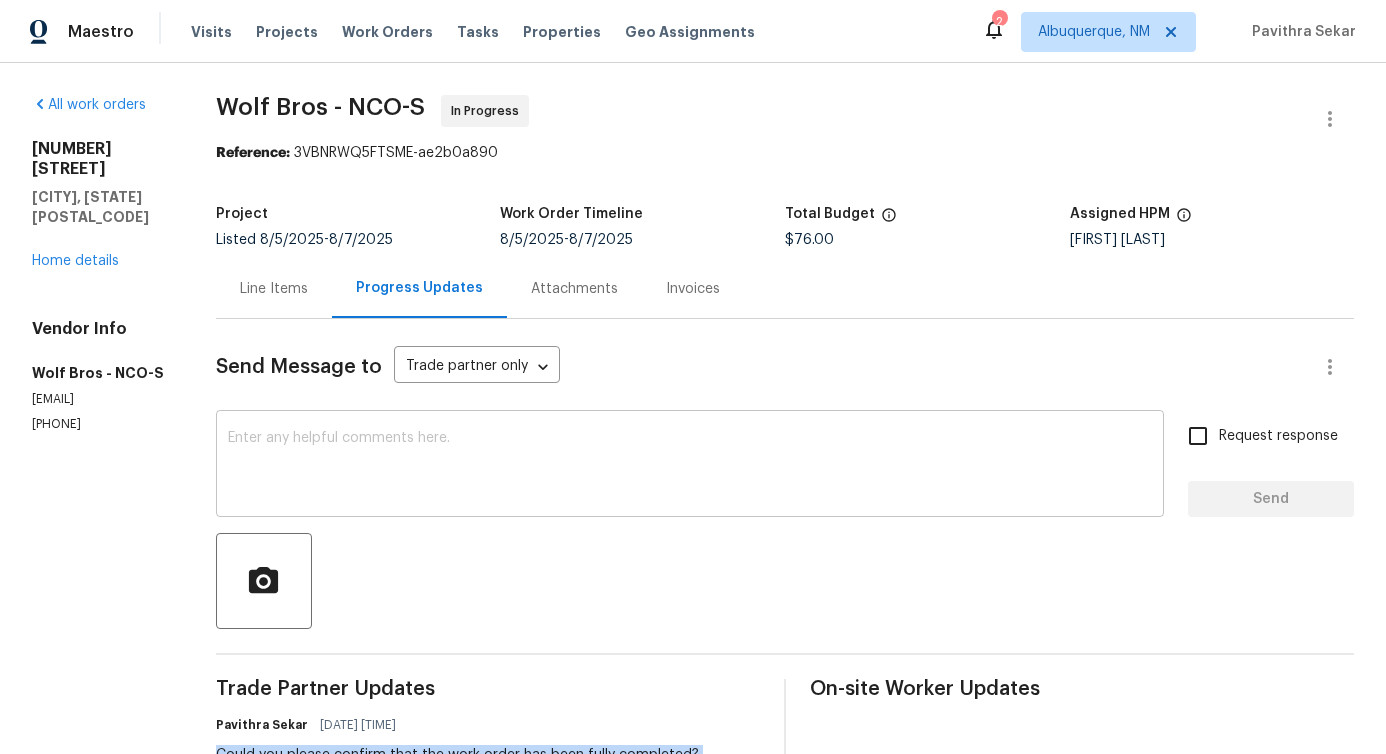 click at bounding box center (690, 466) 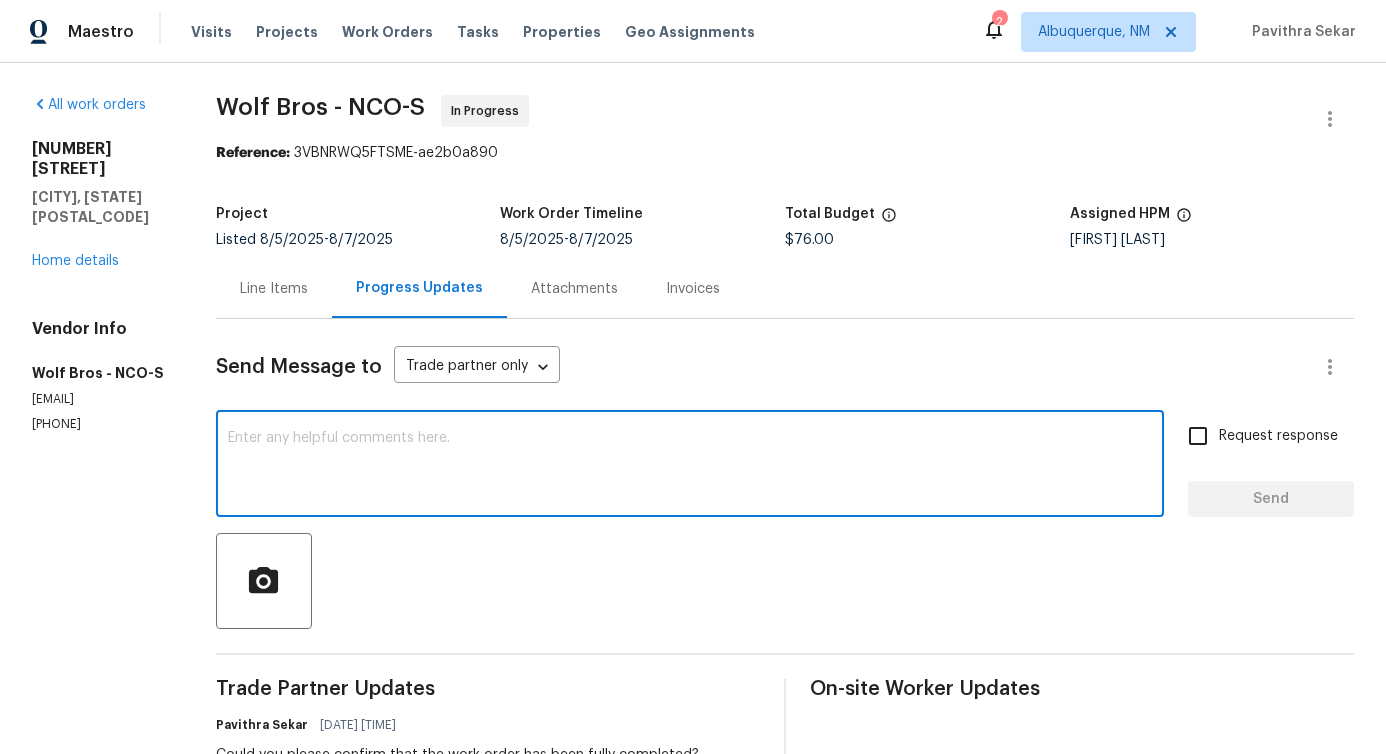 type on "v" 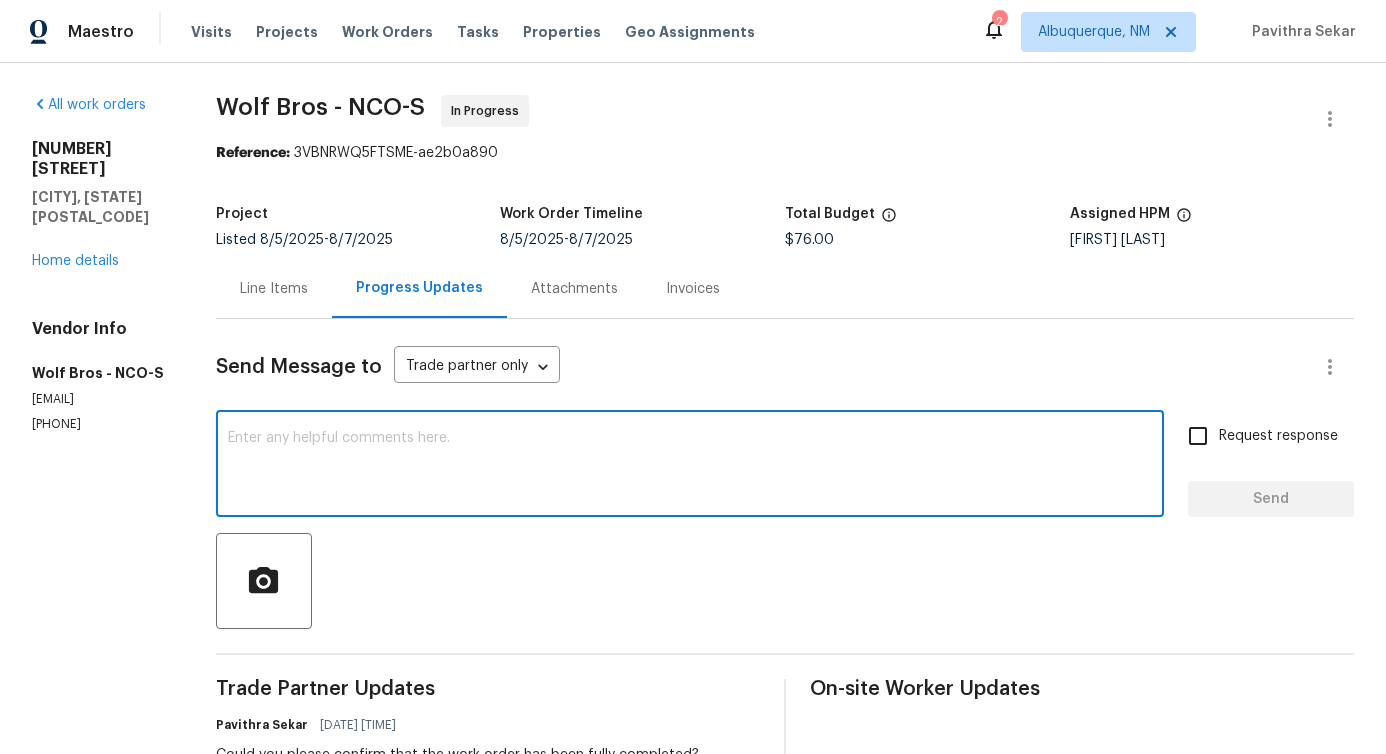 paste on "Could you please confirm that the work order has been fully completed?" 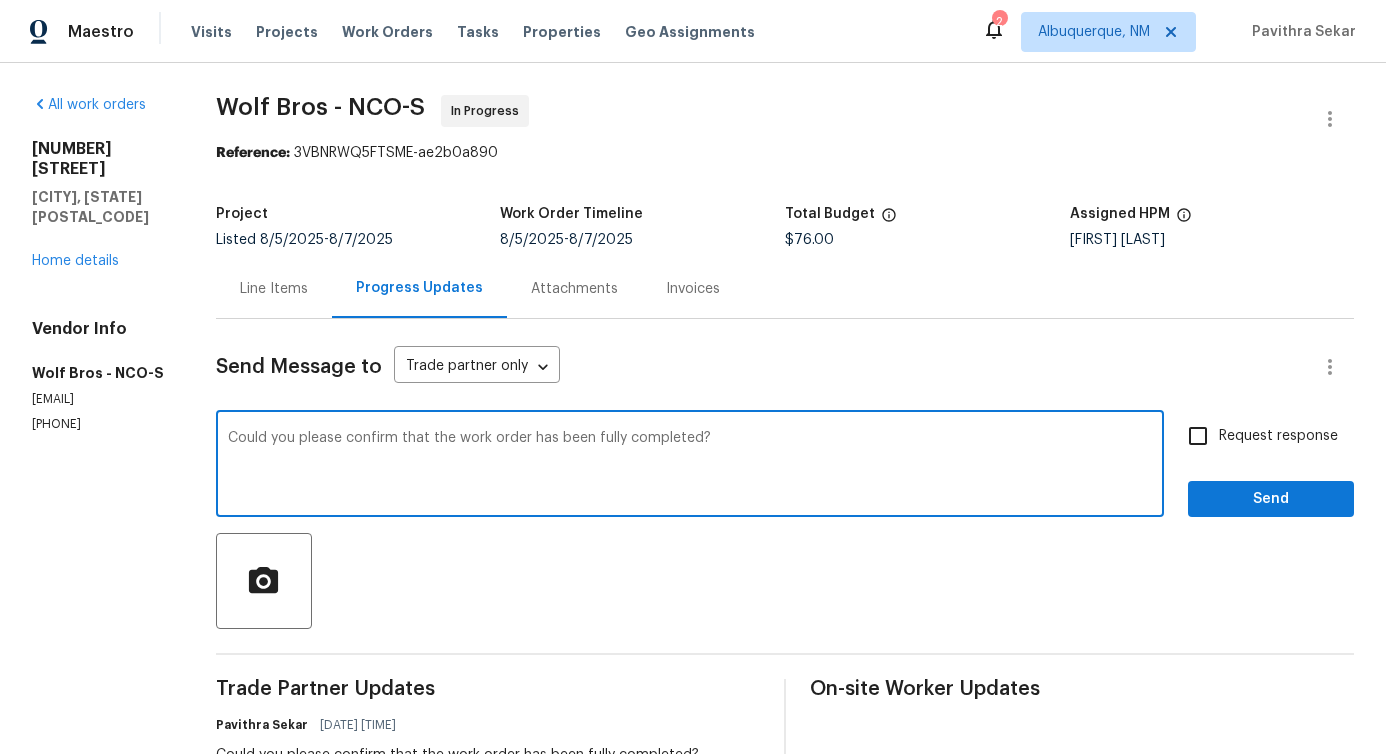 type on "Could you please confirm that the work order has been fully completed?" 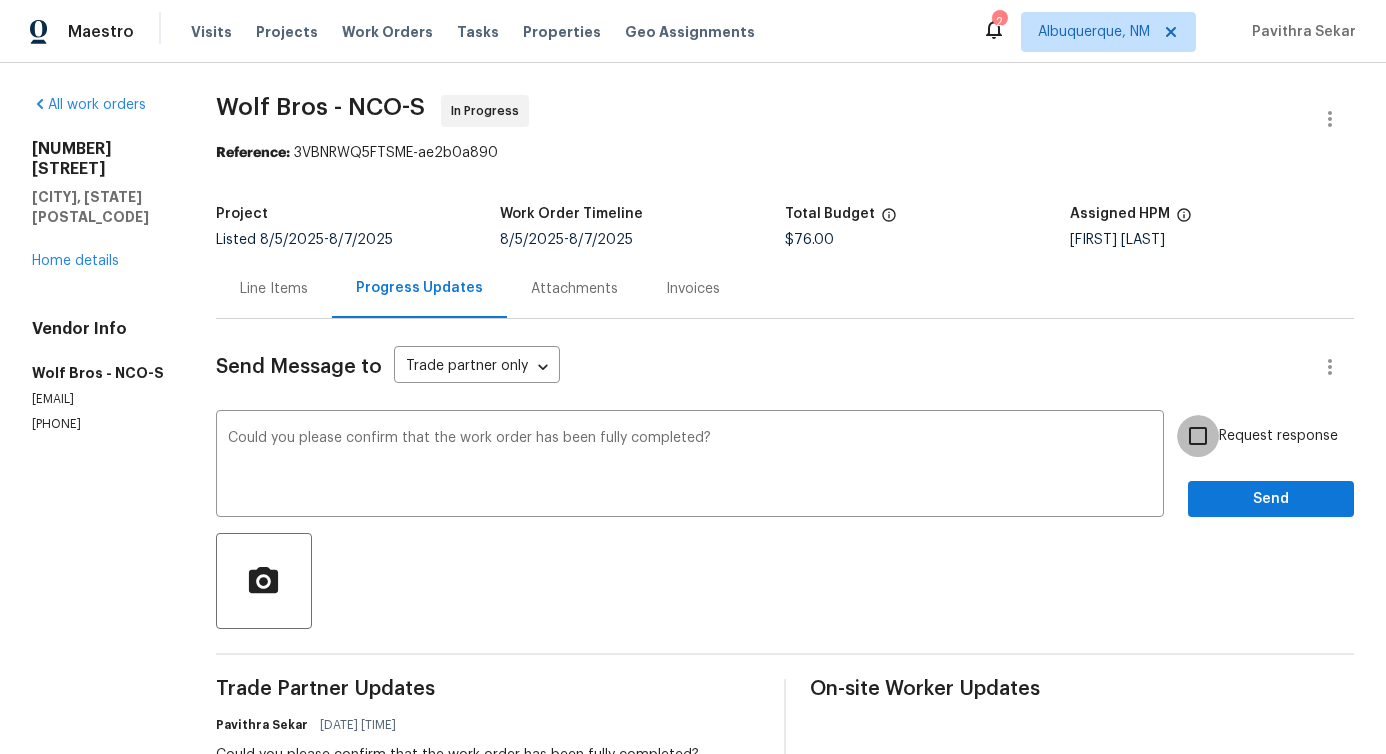 click on "Request response" at bounding box center (1198, 436) 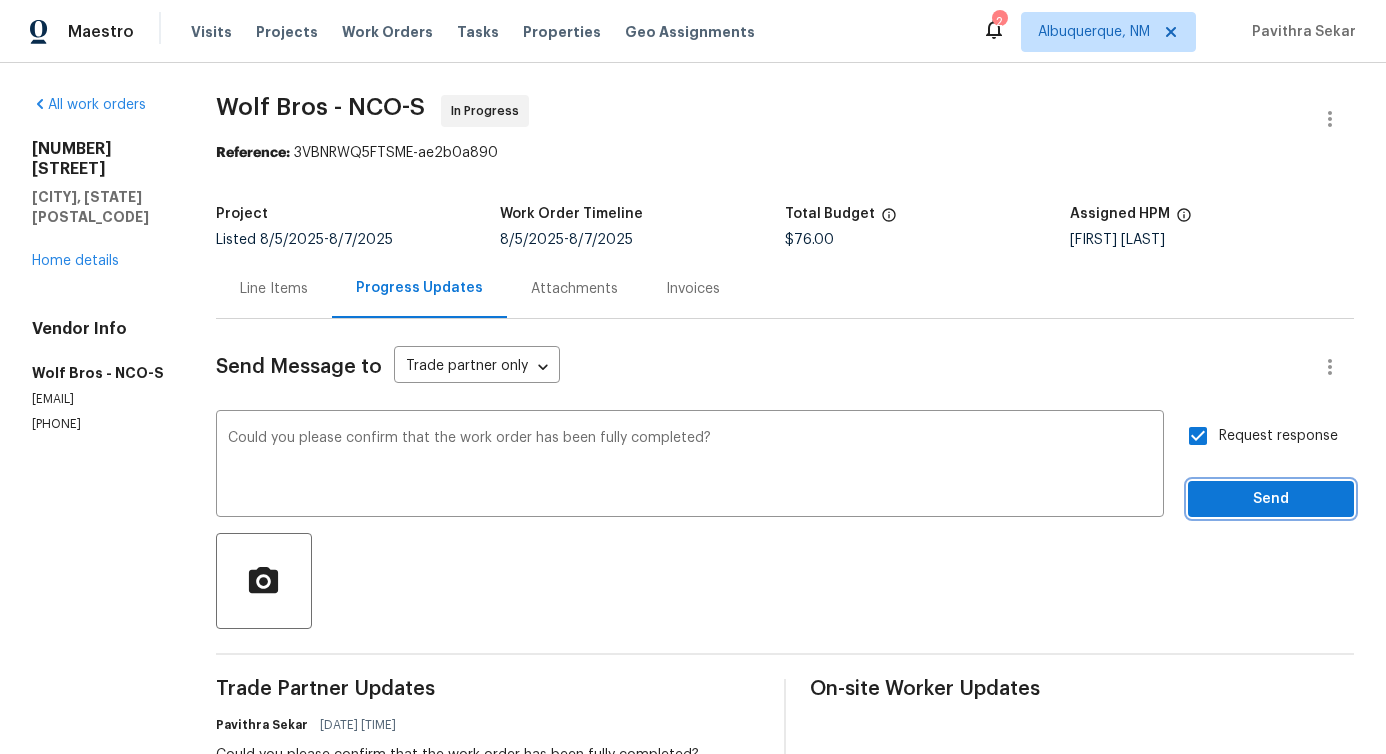 click on "Send" at bounding box center (1271, 499) 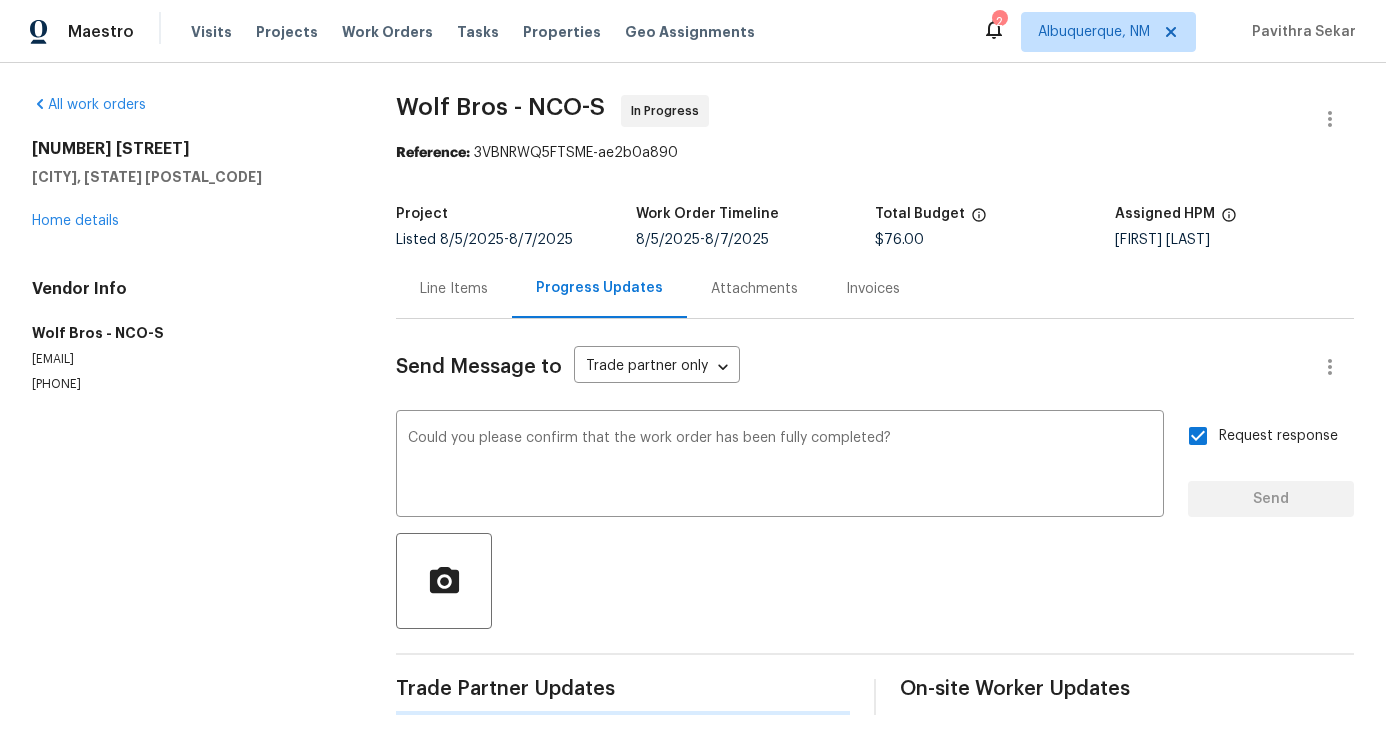 type 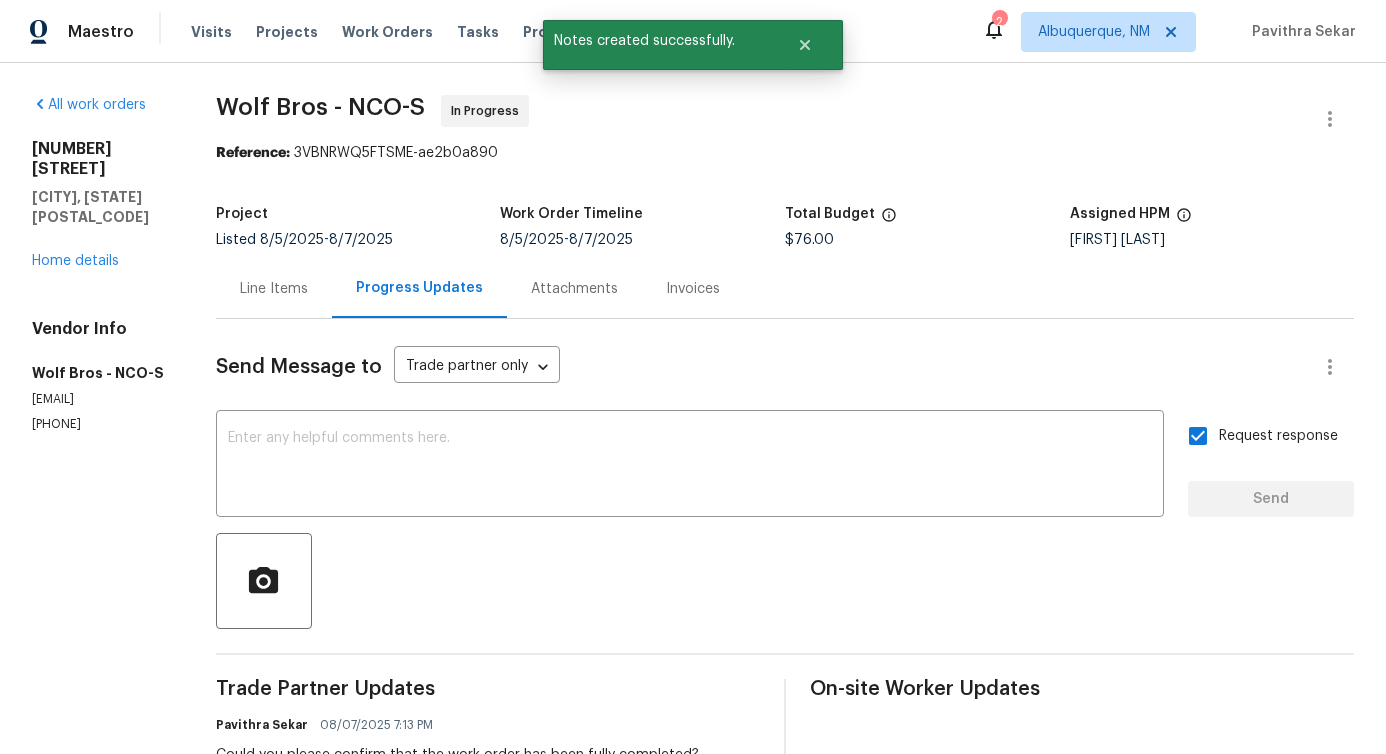 click on "Line Items" at bounding box center (274, 289) 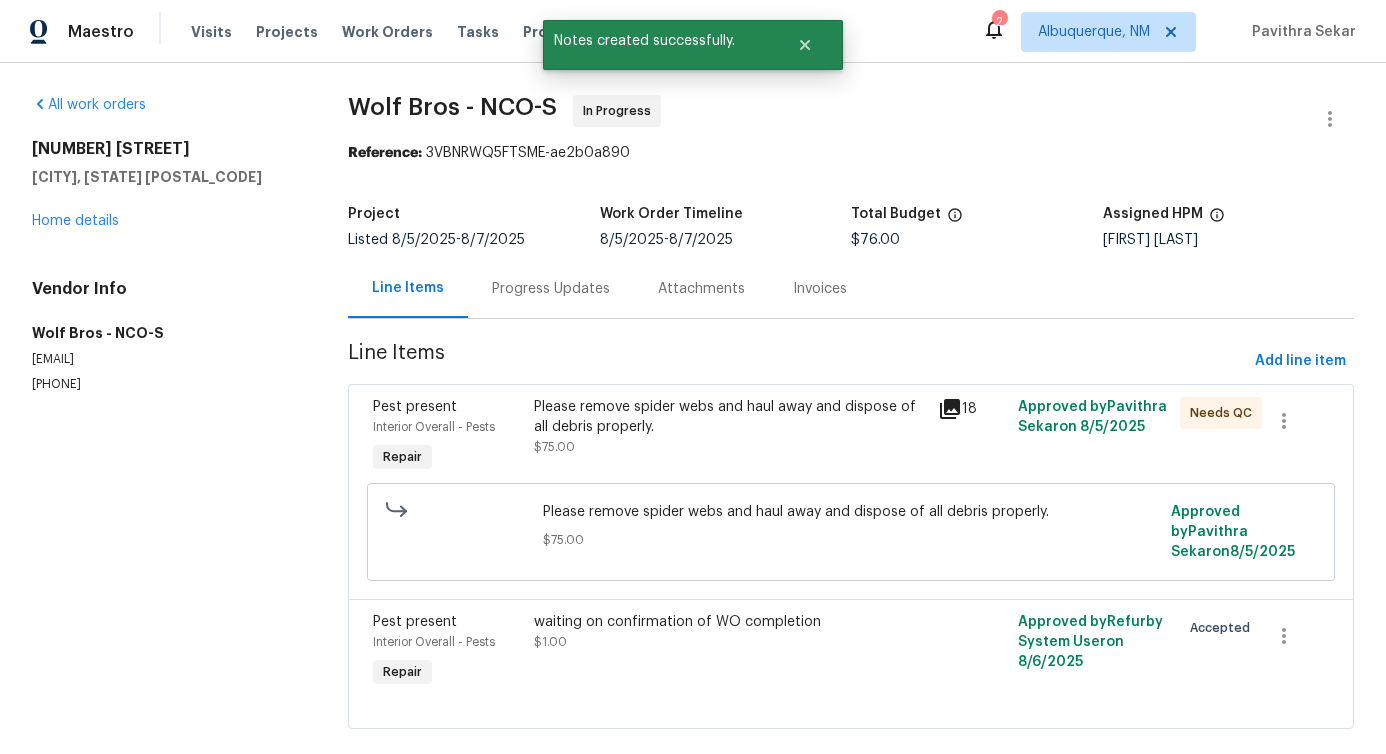 scroll, scrollTop: 20, scrollLeft: 0, axis: vertical 